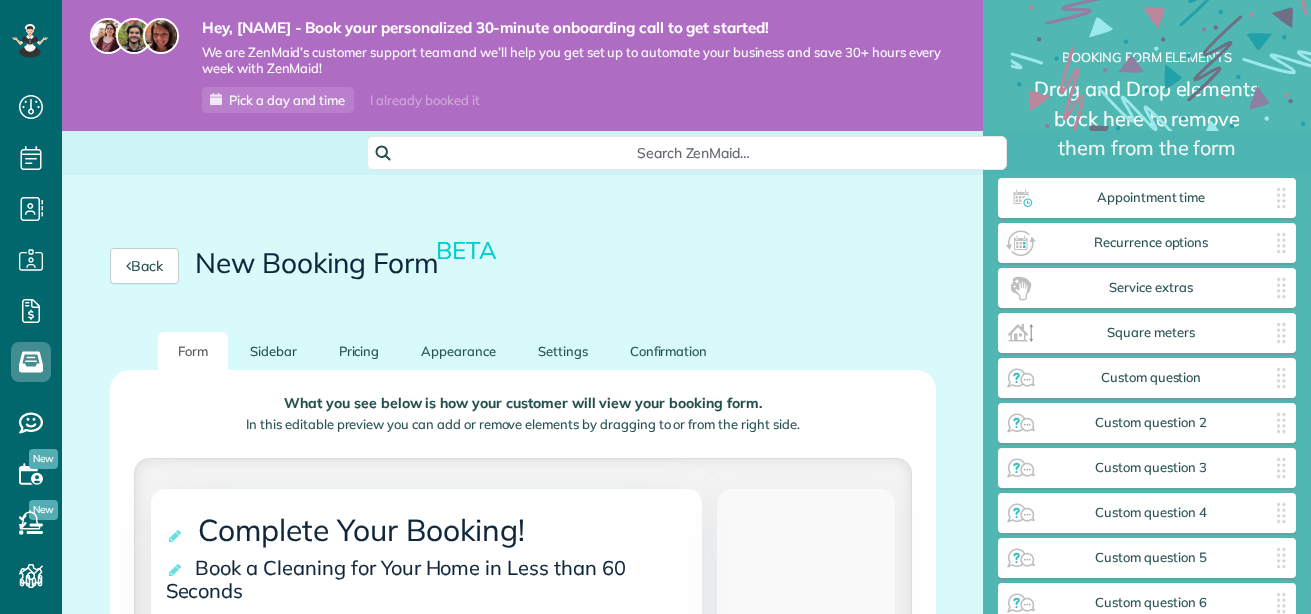 scroll, scrollTop: 0, scrollLeft: 0, axis: both 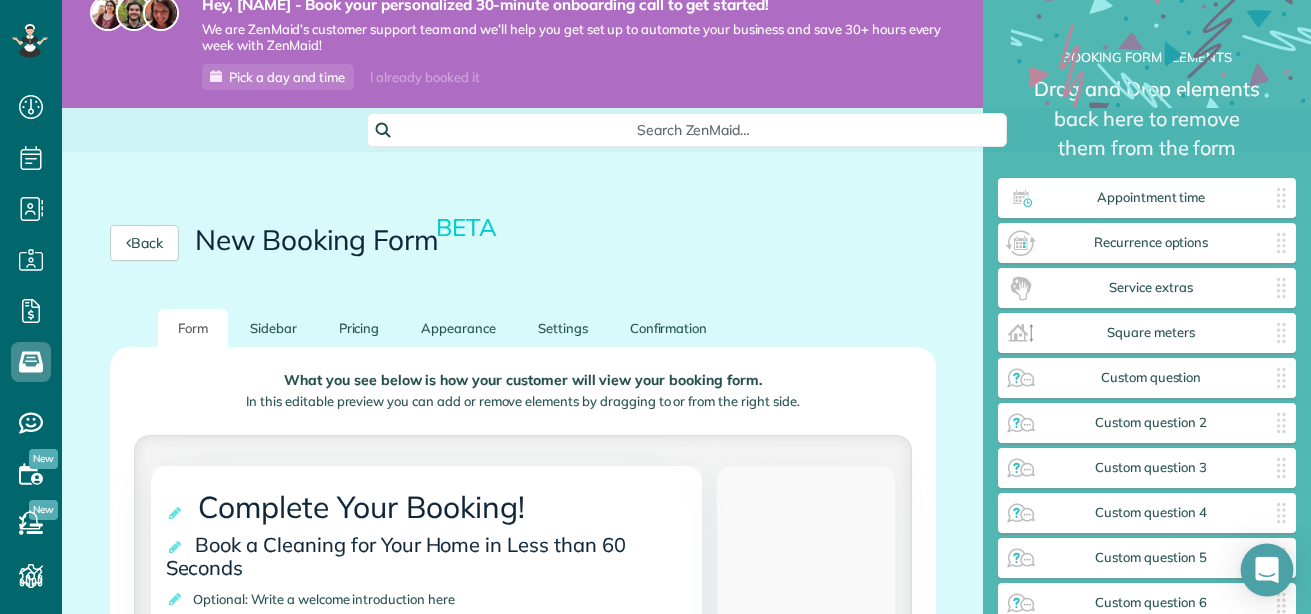 click 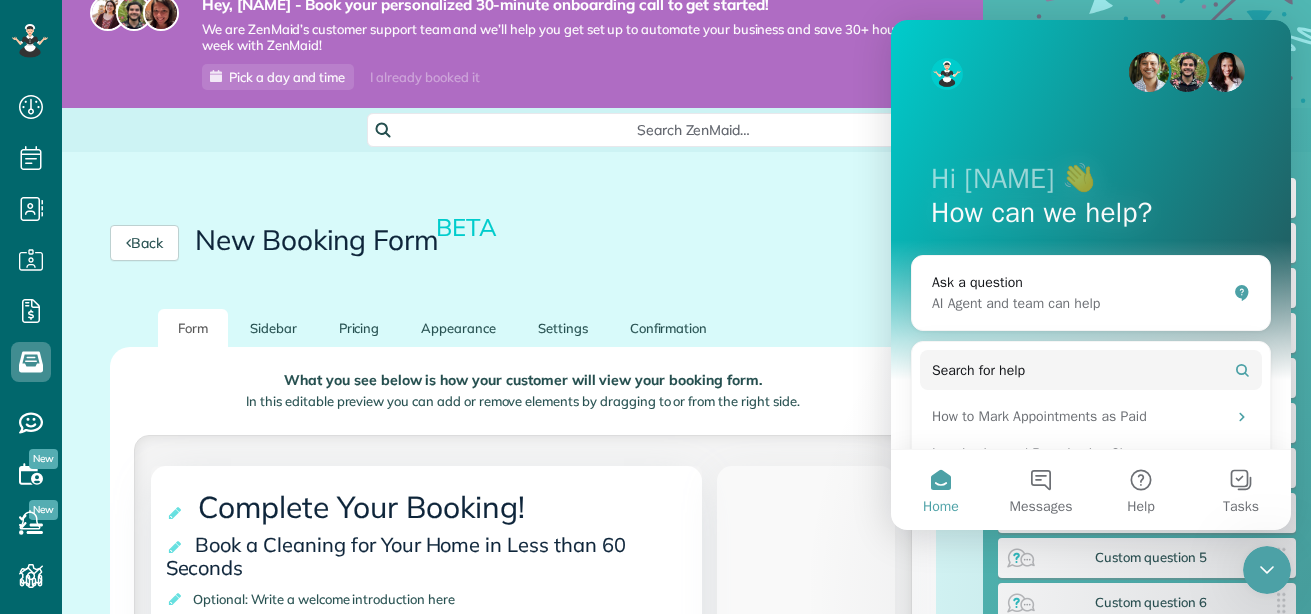 scroll, scrollTop: 0, scrollLeft: 0, axis: both 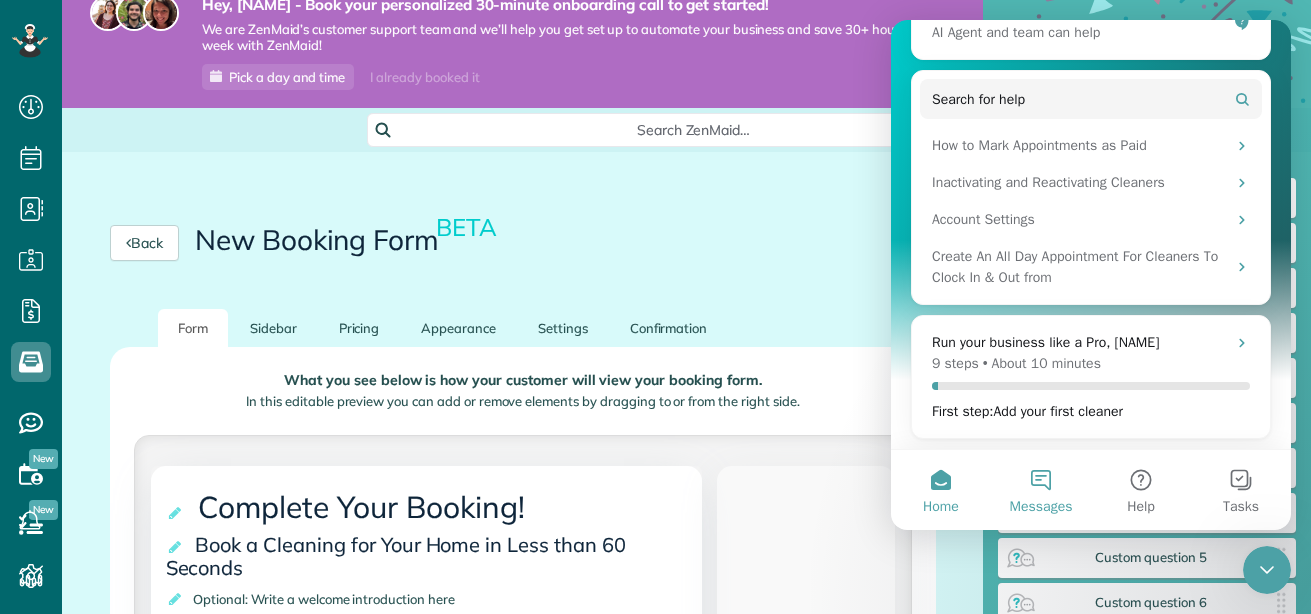 click on "Messages" at bounding box center [1041, 507] 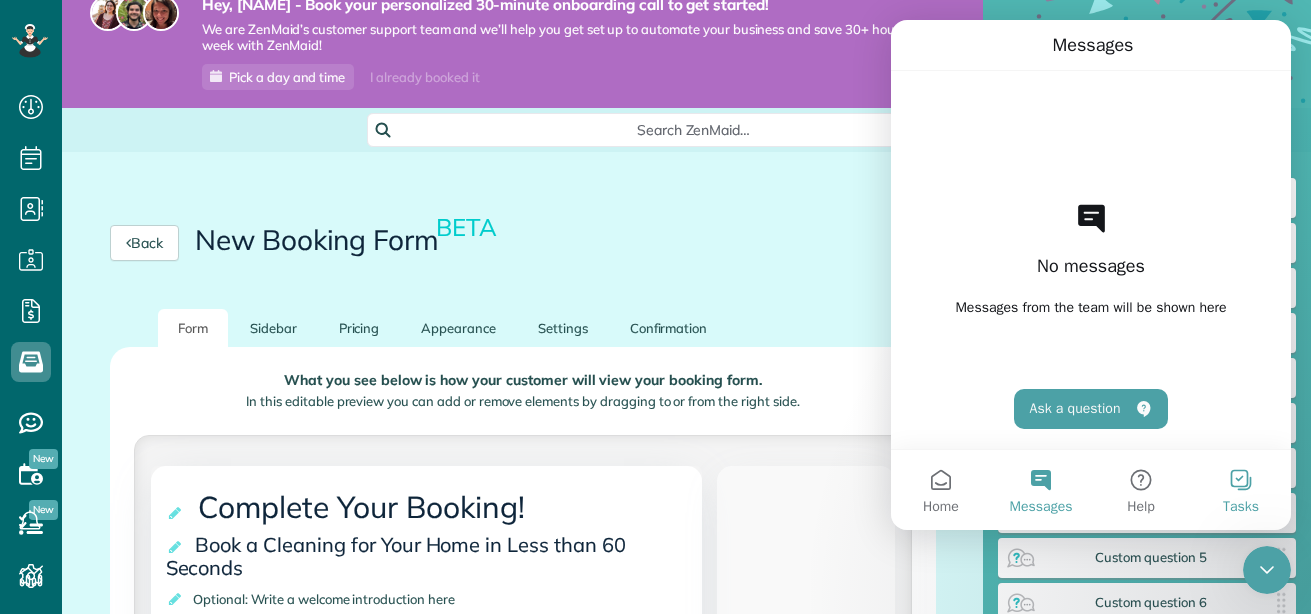 click on "Tasks" at bounding box center (1241, 490) 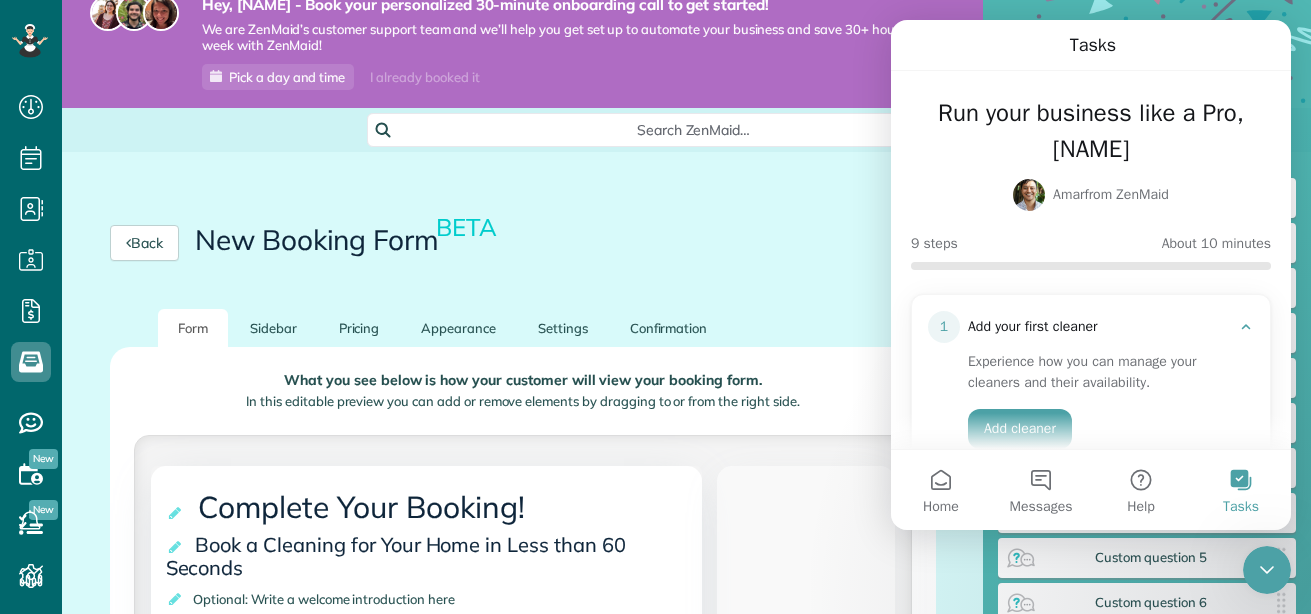 scroll, scrollTop: 141, scrollLeft: 0, axis: vertical 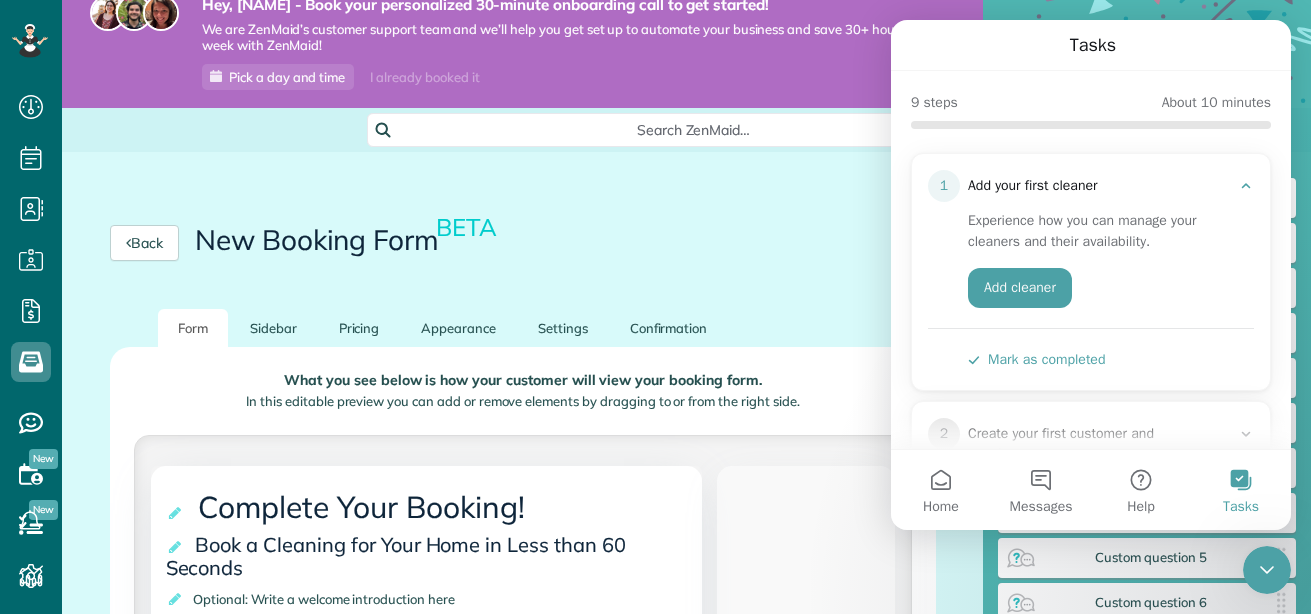 click on "Add your first cleaner" at bounding box center [1099, 186] 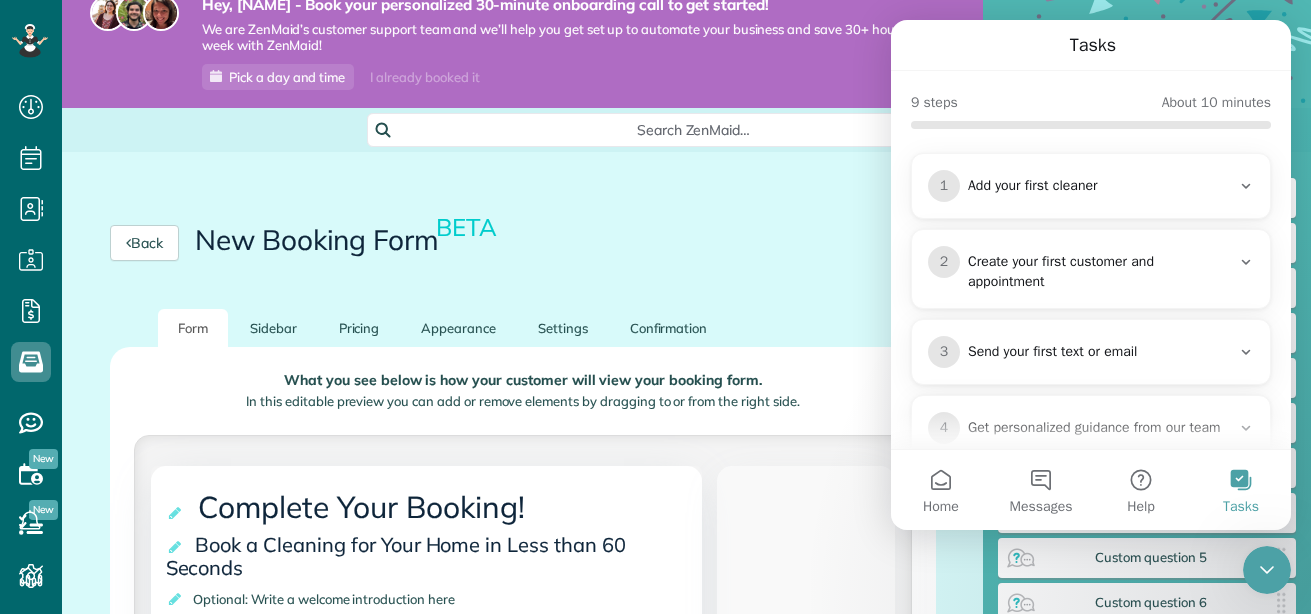 click on "Add your first cleaner" at bounding box center [1099, 186] 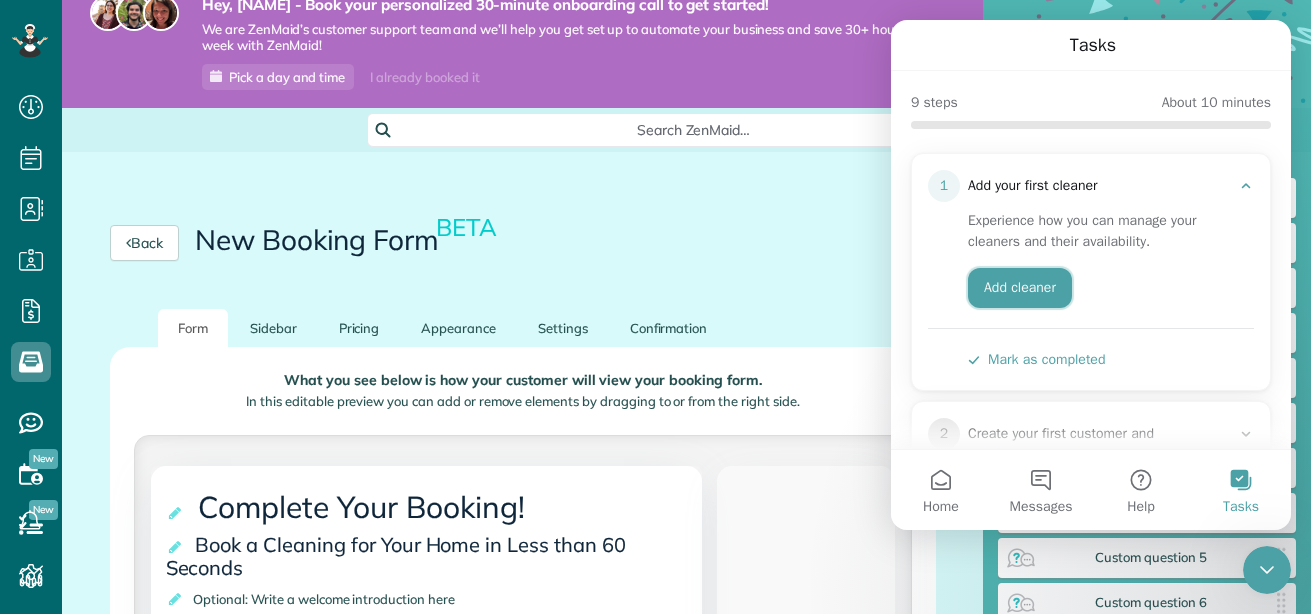 click on "Add cleaner" at bounding box center (1020, 288) 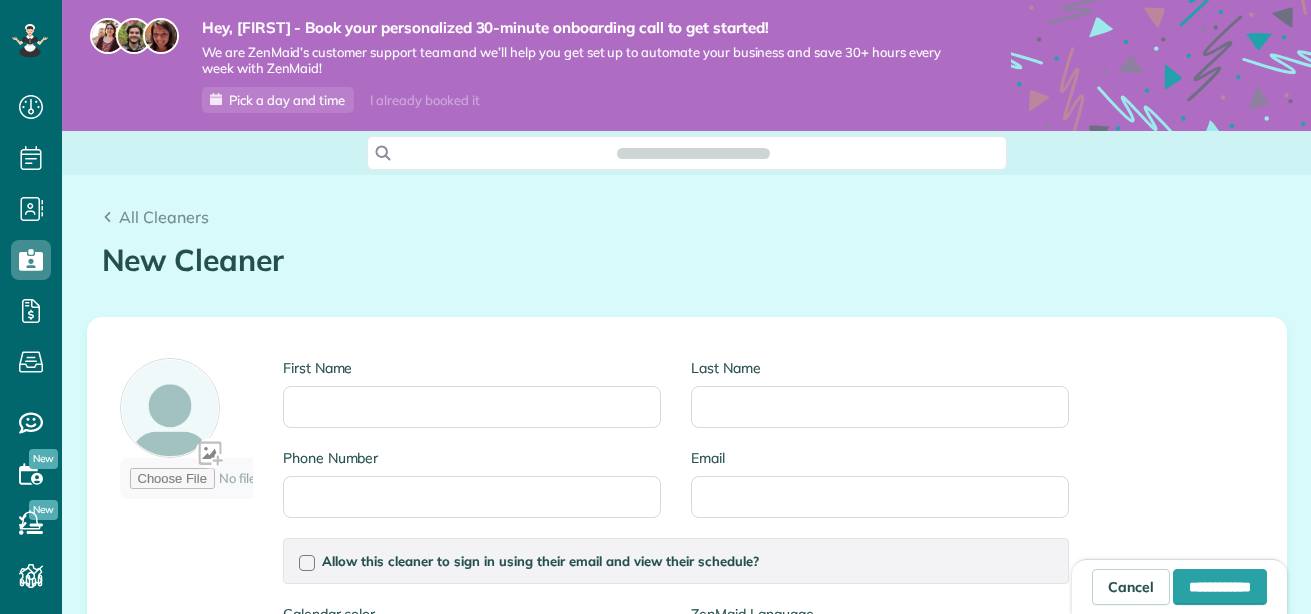 scroll, scrollTop: 0, scrollLeft: 0, axis: both 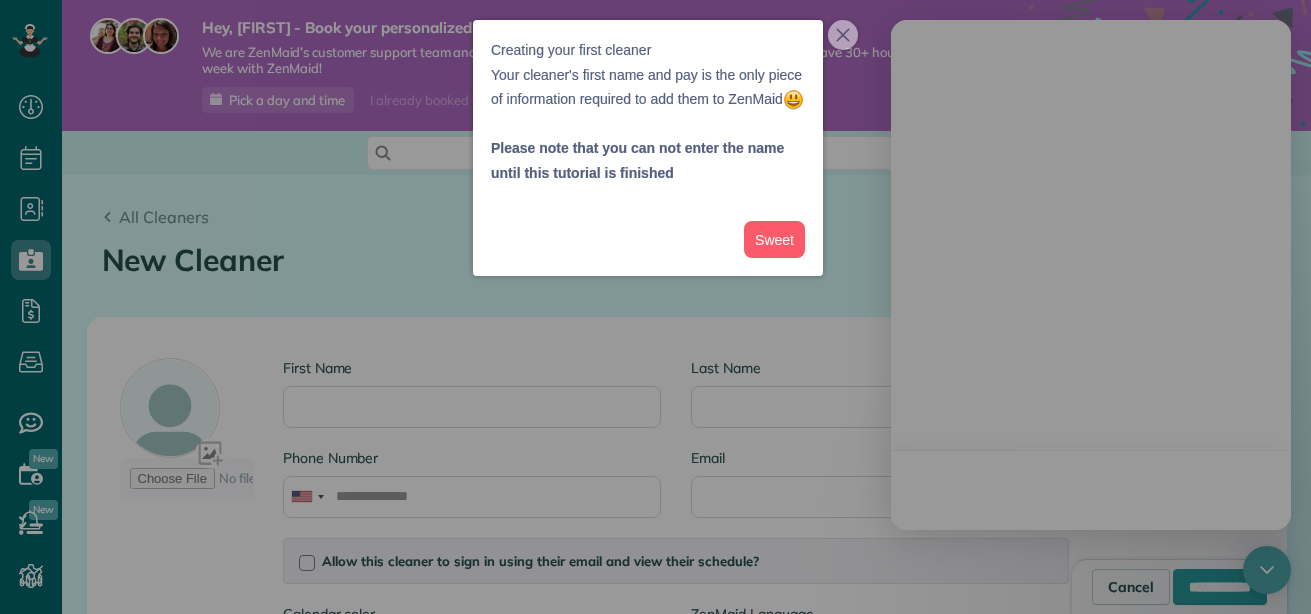 click on "Dashboard
Scheduling
Calendar View
List View" at bounding box center [655, 307] 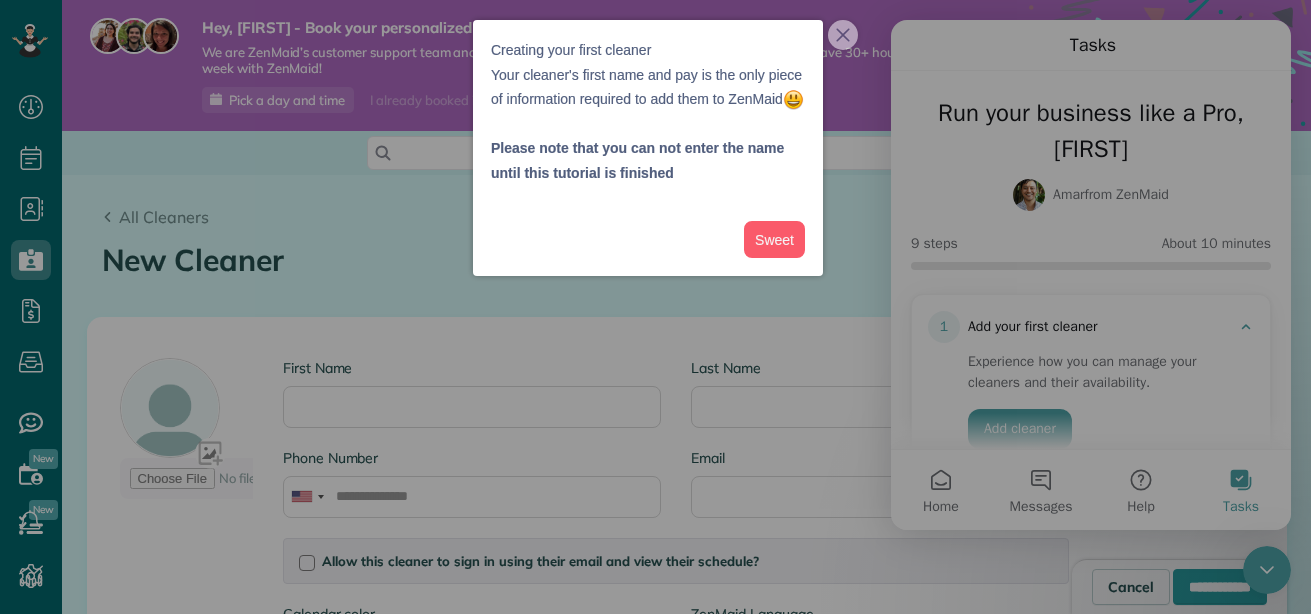 scroll, scrollTop: 0, scrollLeft: 0, axis: both 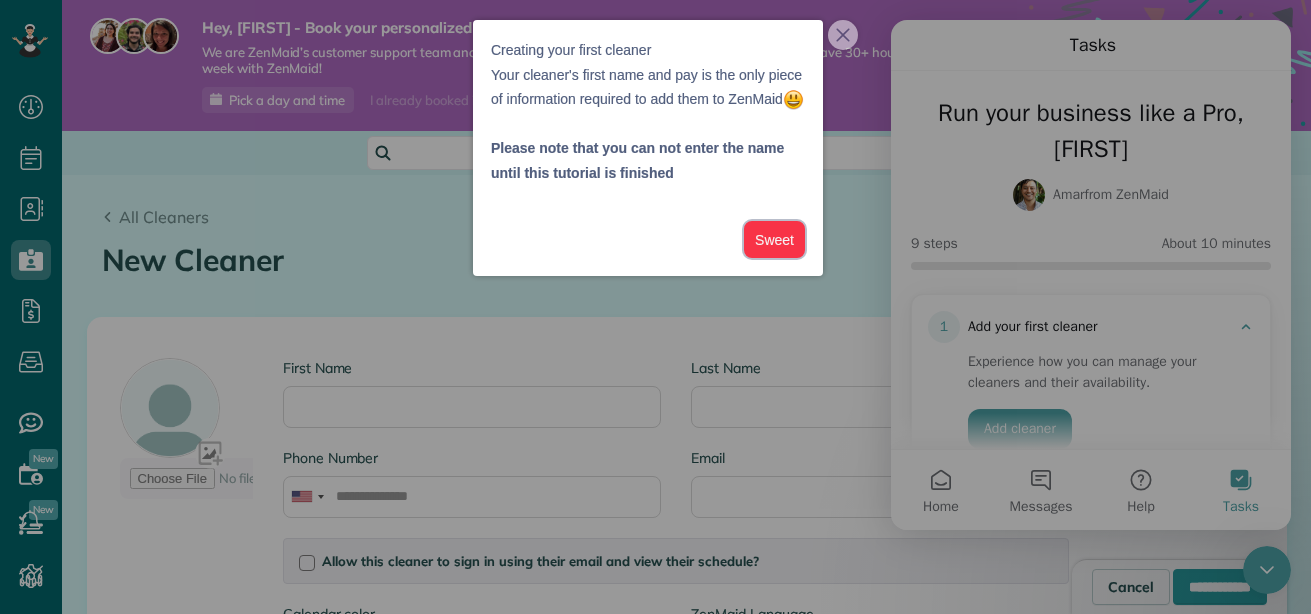 click on "Sweet" at bounding box center (774, 239) 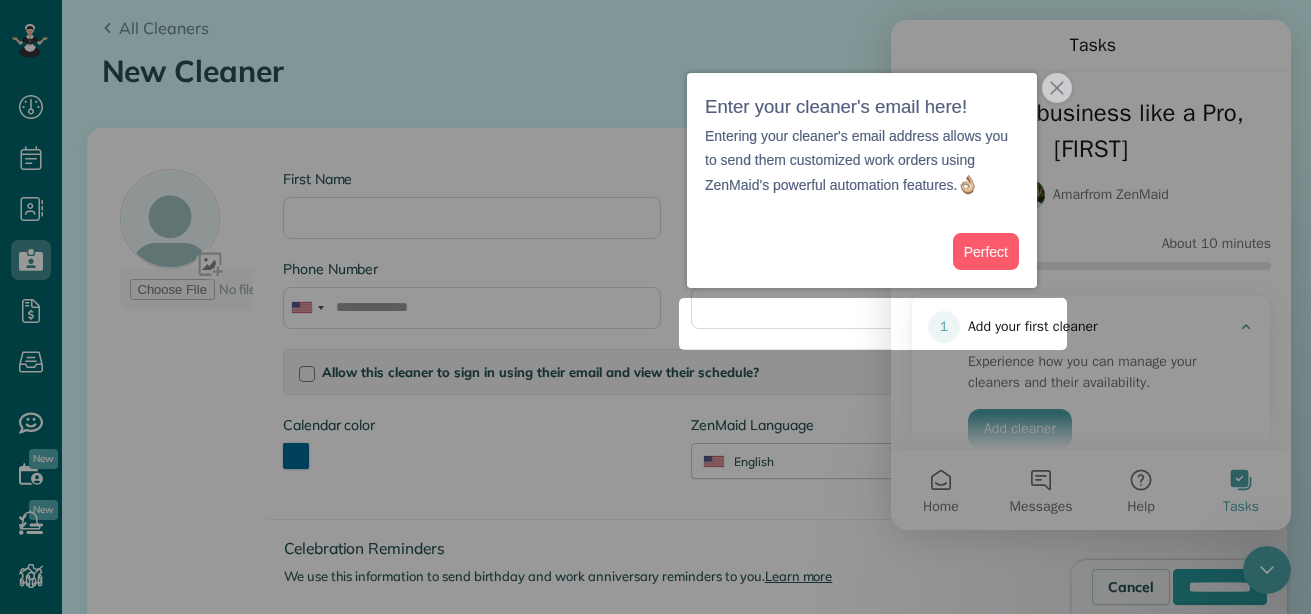 scroll, scrollTop: 190, scrollLeft: 0, axis: vertical 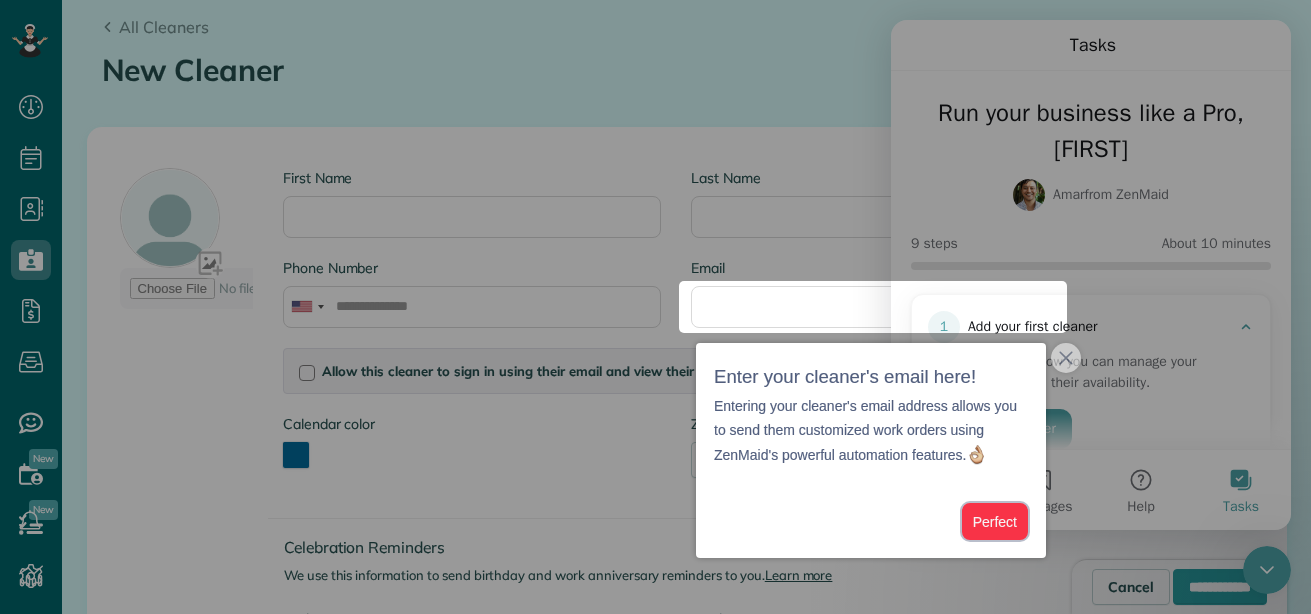 click on "Perfect" at bounding box center [995, 521] 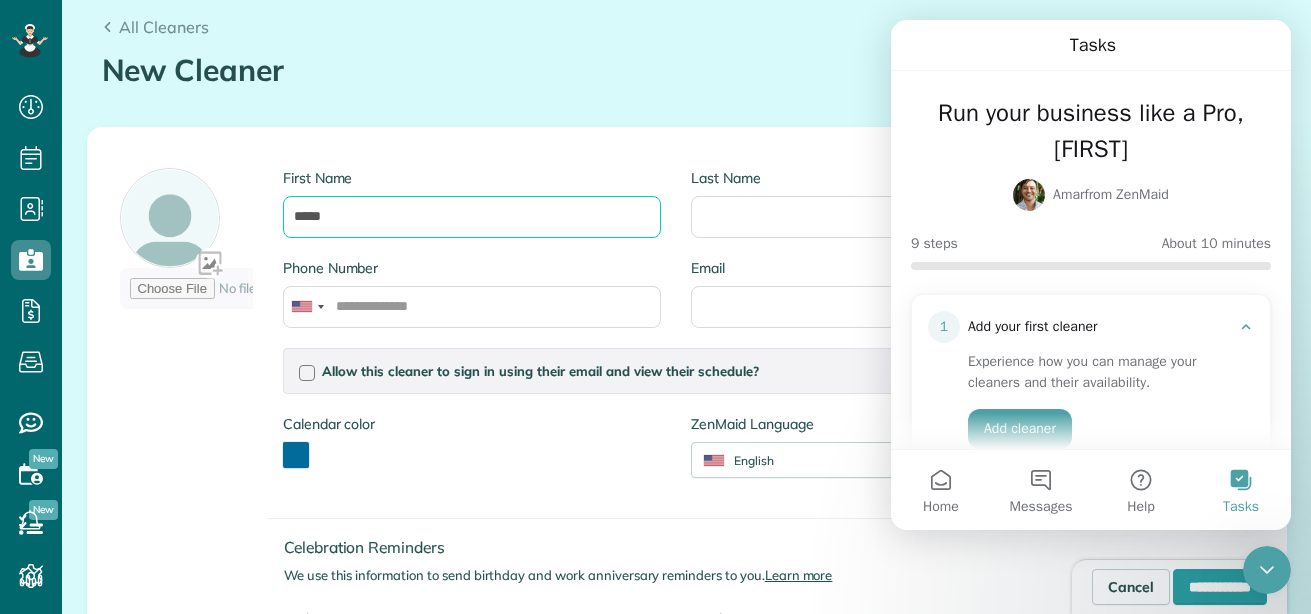 type on "*****" 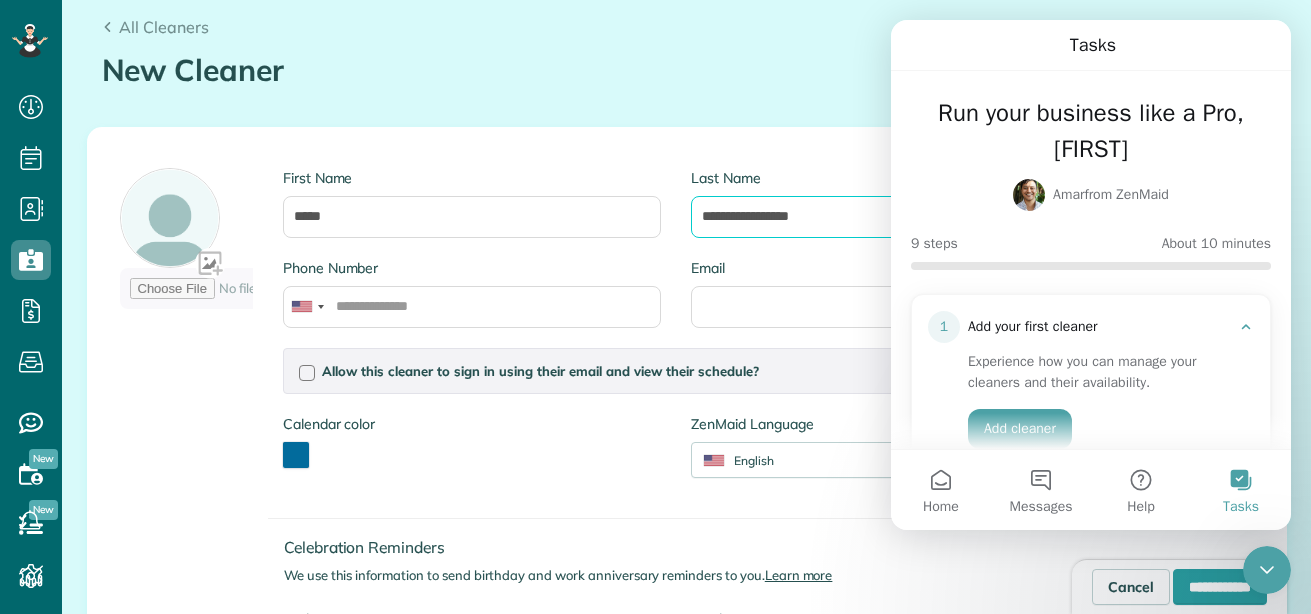 type on "**********" 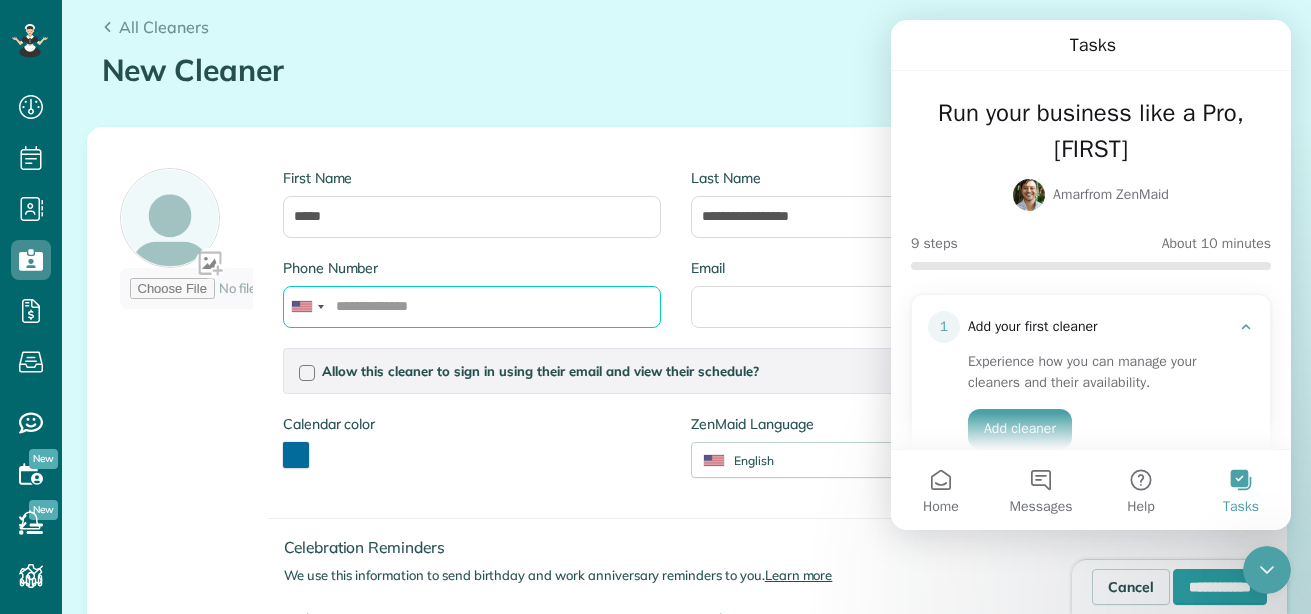 click on "Phone Number" at bounding box center (472, 307) 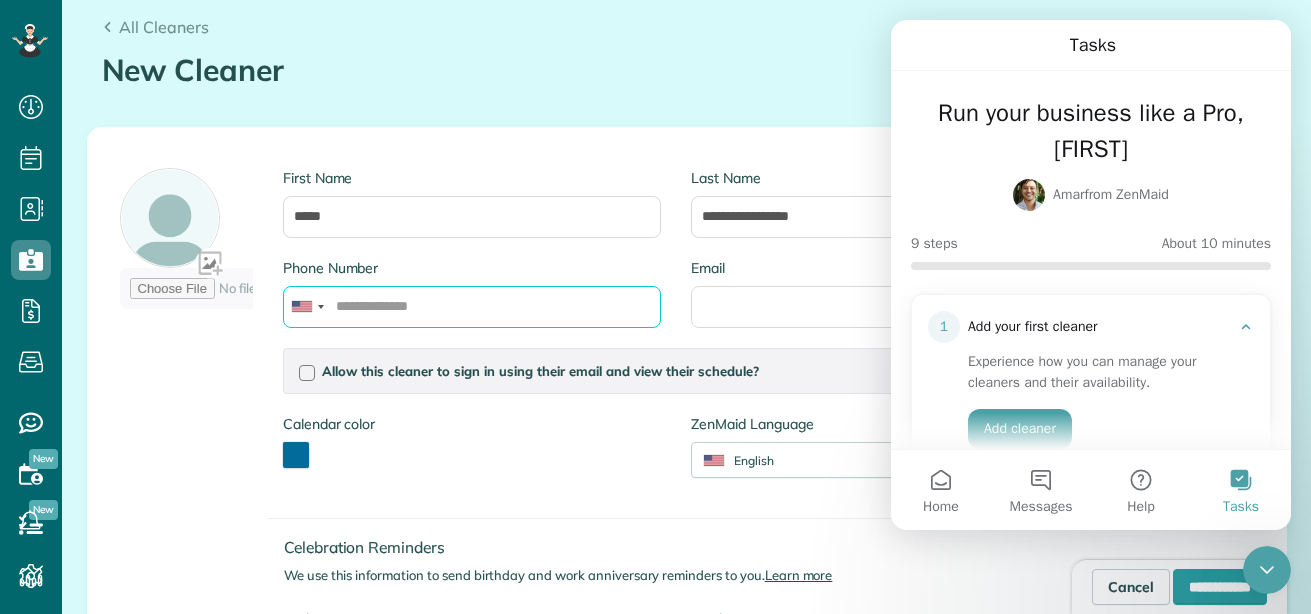 click on "Phone Number" at bounding box center (472, 307) 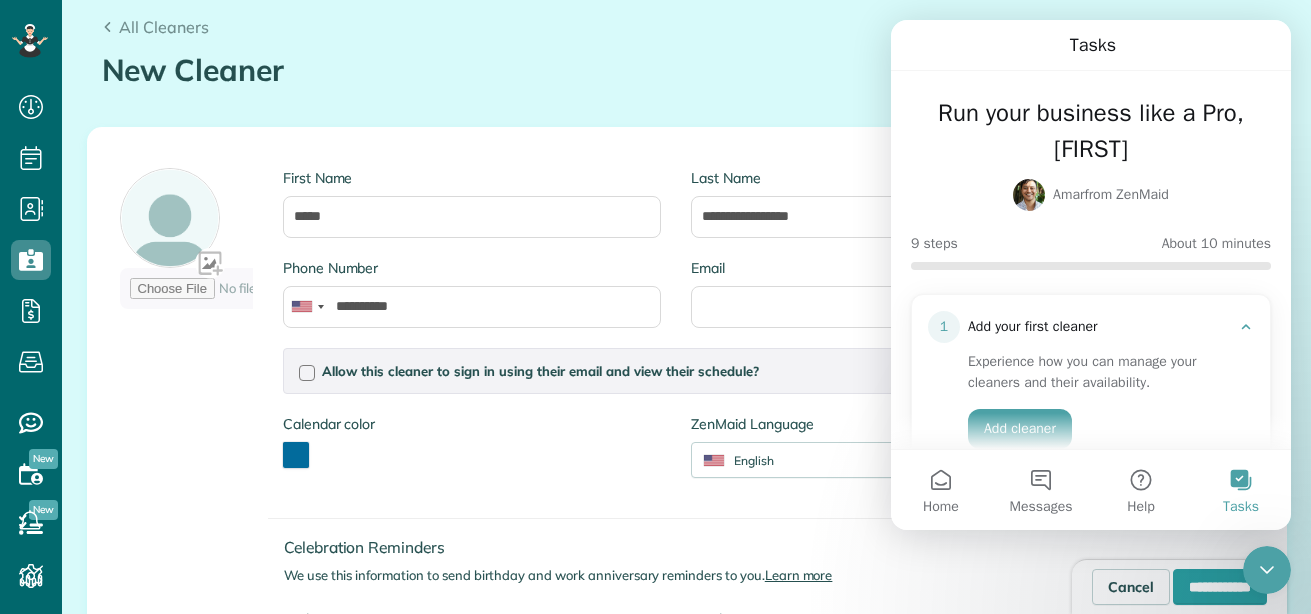 click on "**********" at bounding box center (595, 421) 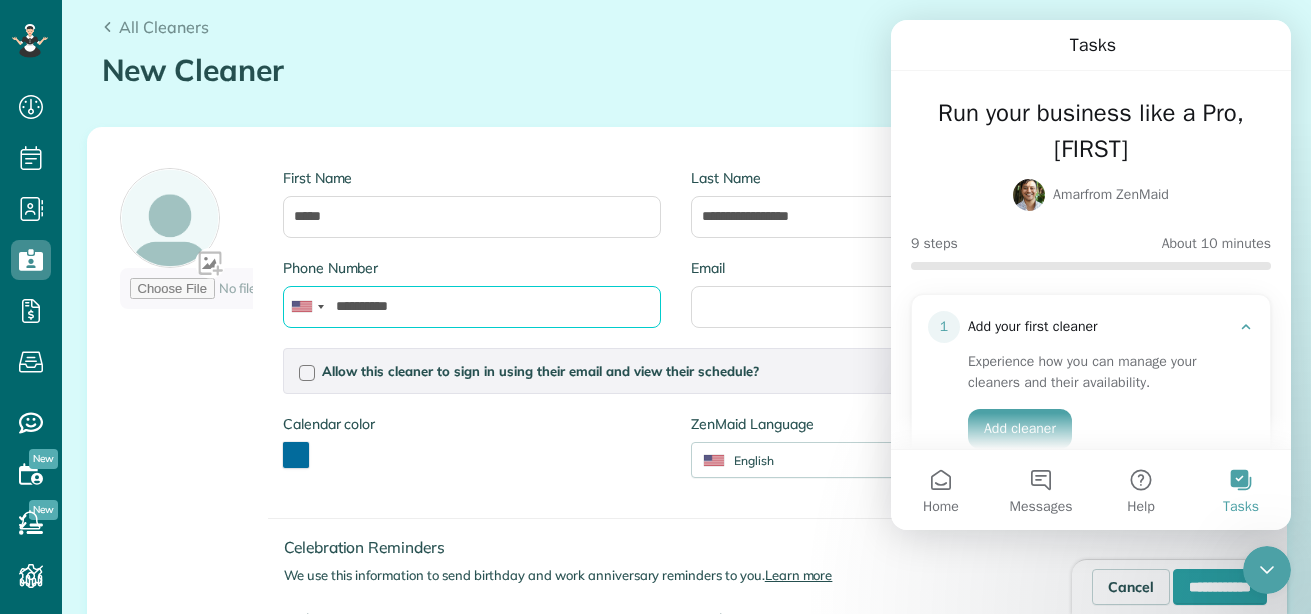 click on "**********" at bounding box center (472, 307) 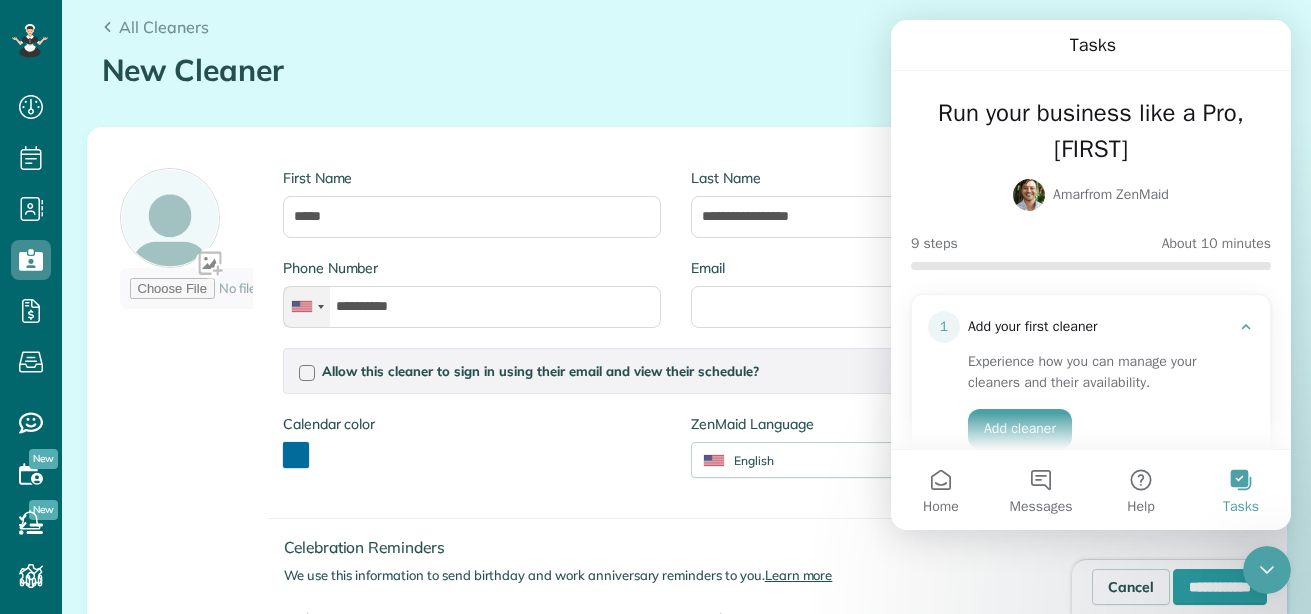 click at bounding box center [307, 307] 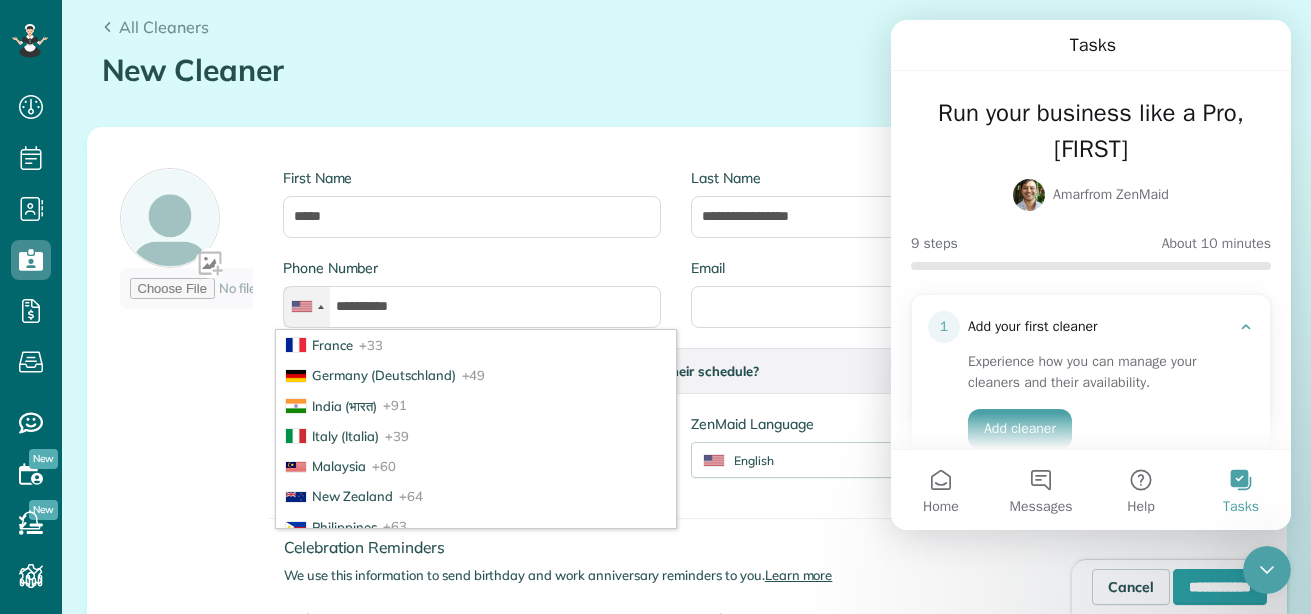 scroll, scrollTop: 279, scrollLeft: 0, axis: vertical 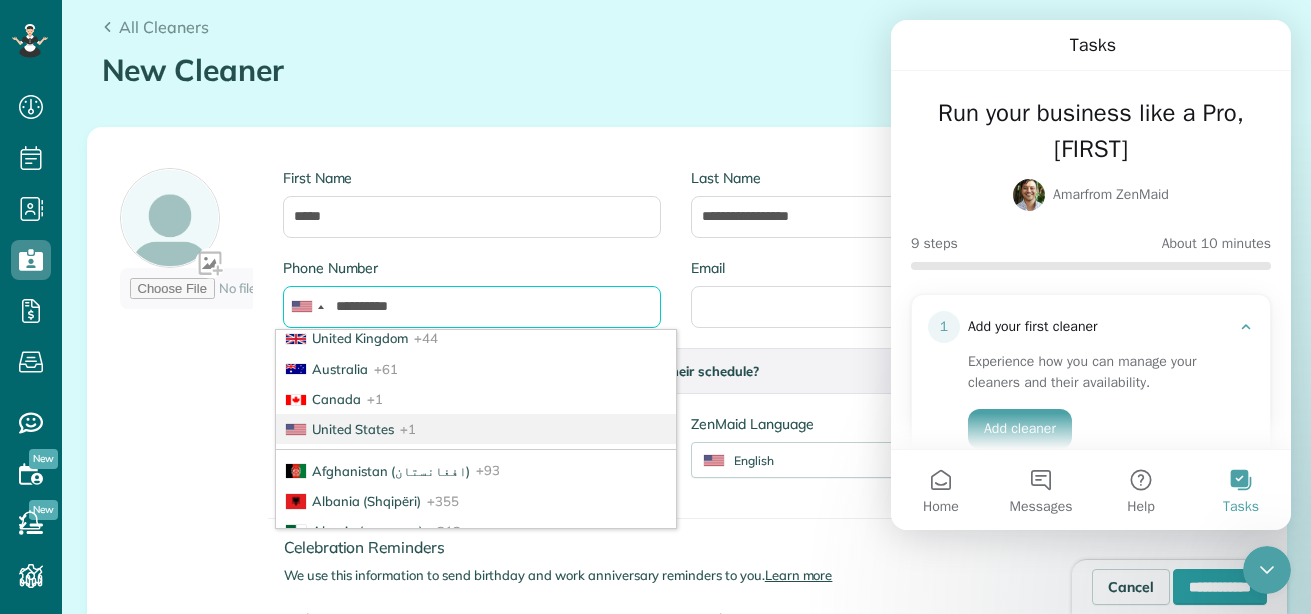 click on "**********" at bounding box center [472, 307] 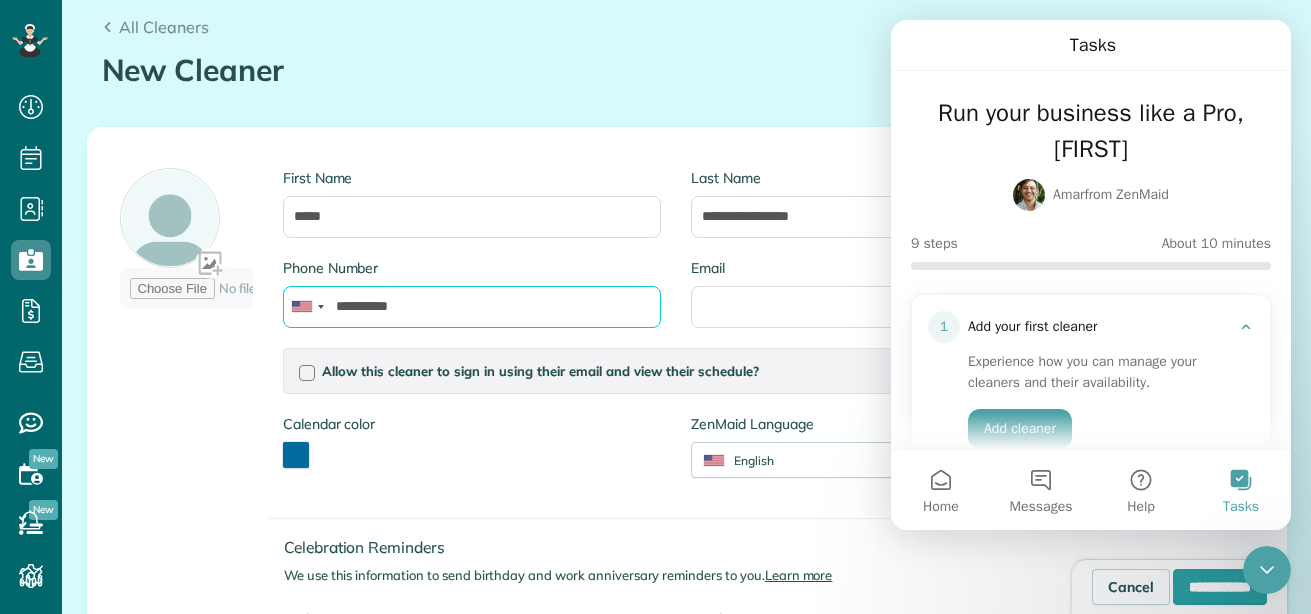 click on "**********" at bounding box center [472, 307] 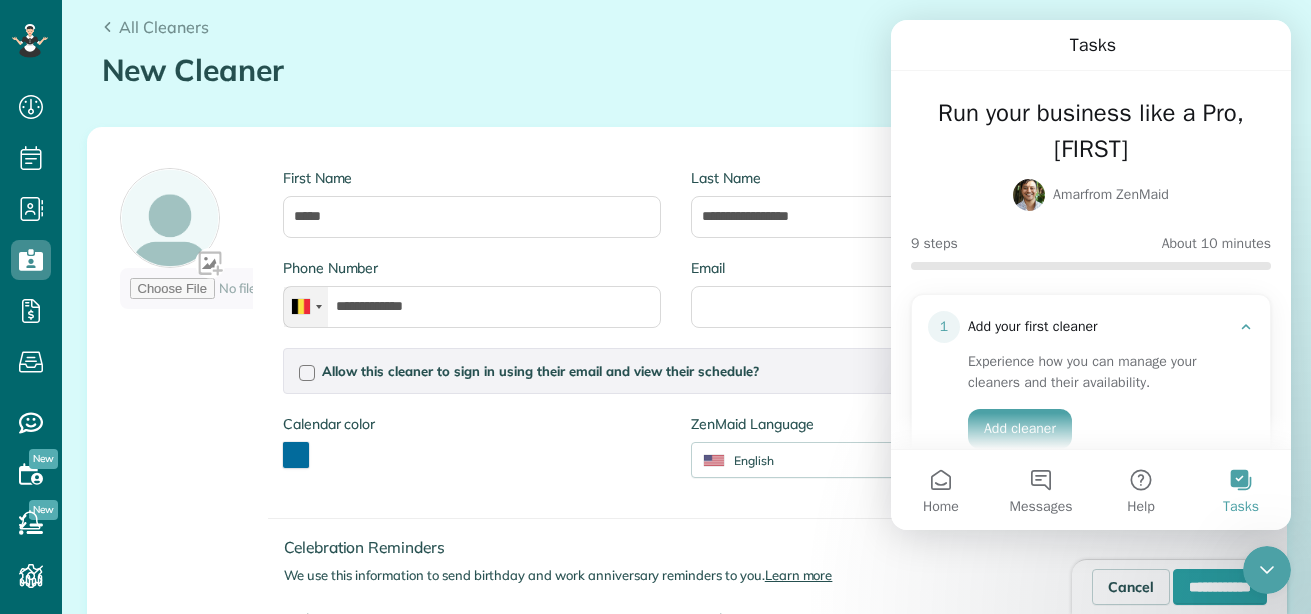 click at bounding box center [319, 307] 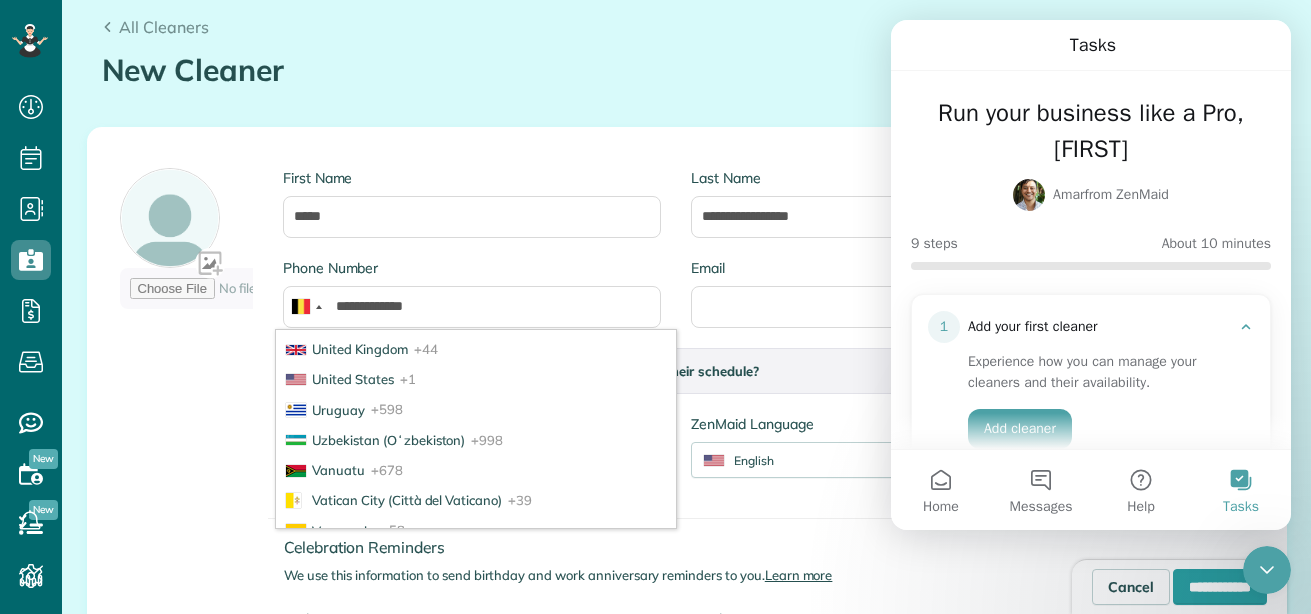 scroll, scrollTop: 7341, scrollLeft: 0, axis: vertical 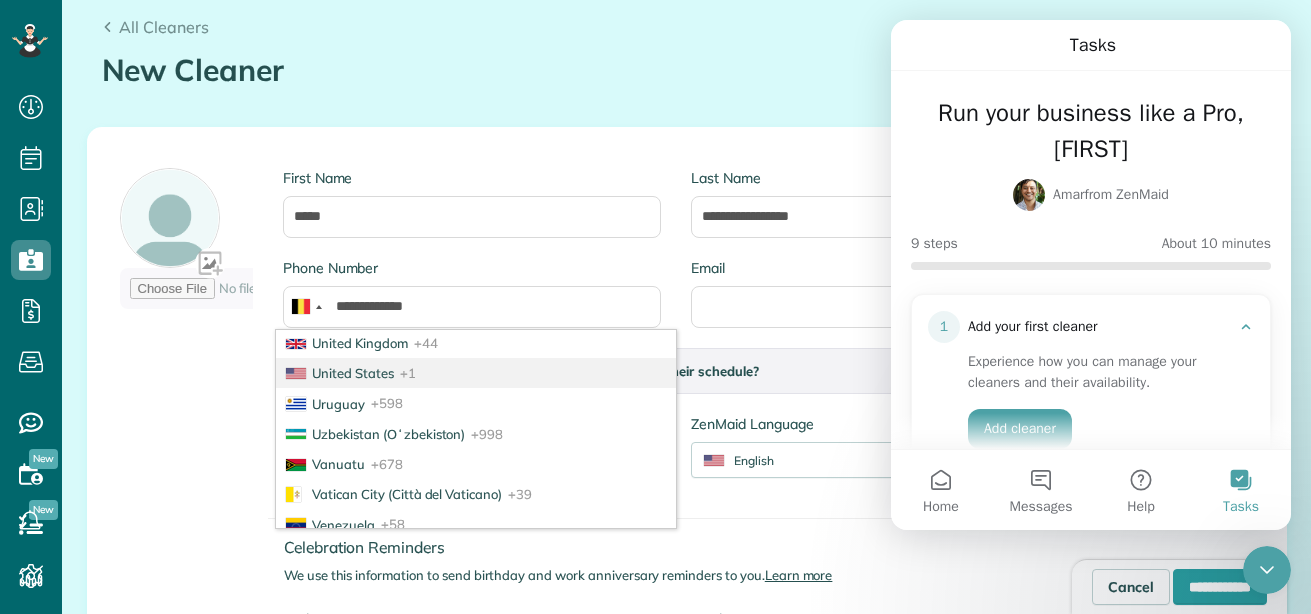 click on "United States" at bounding box center (353, 373) 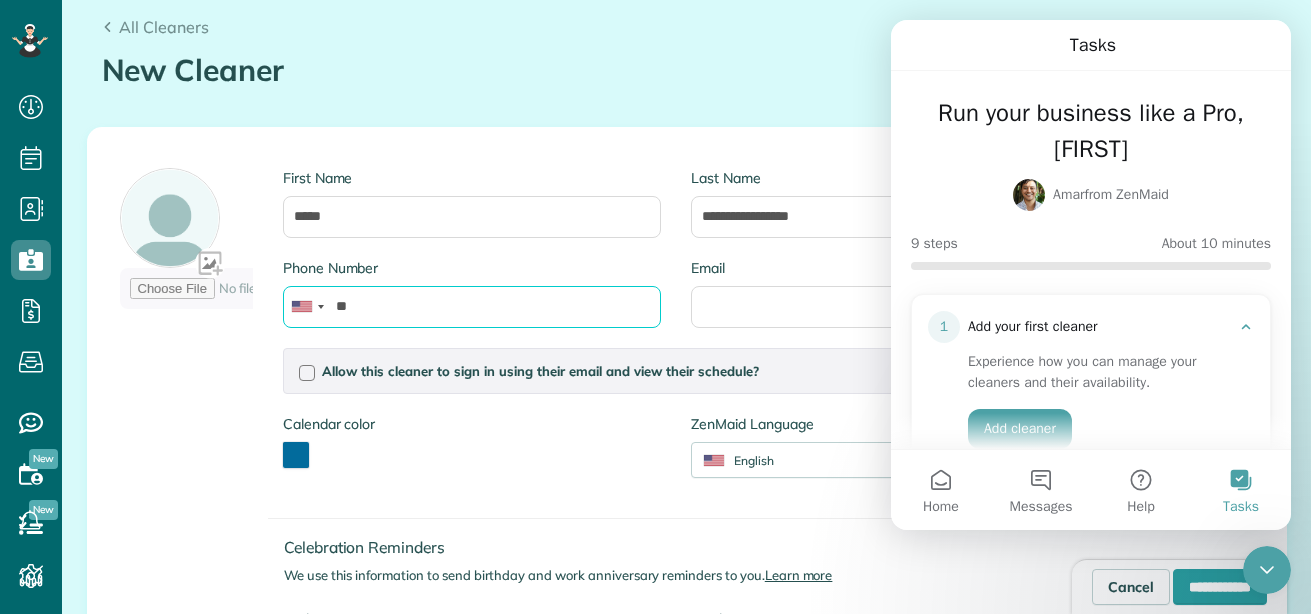 type on "*" 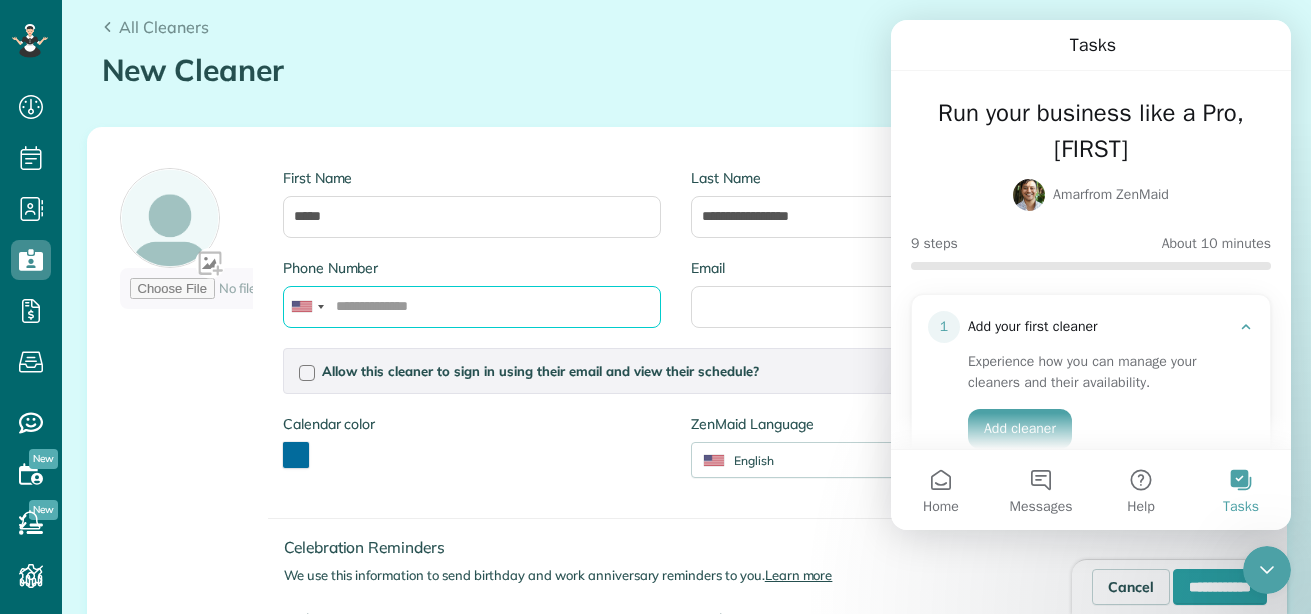 click on "Phone Number" at bounding box center (472, 307) 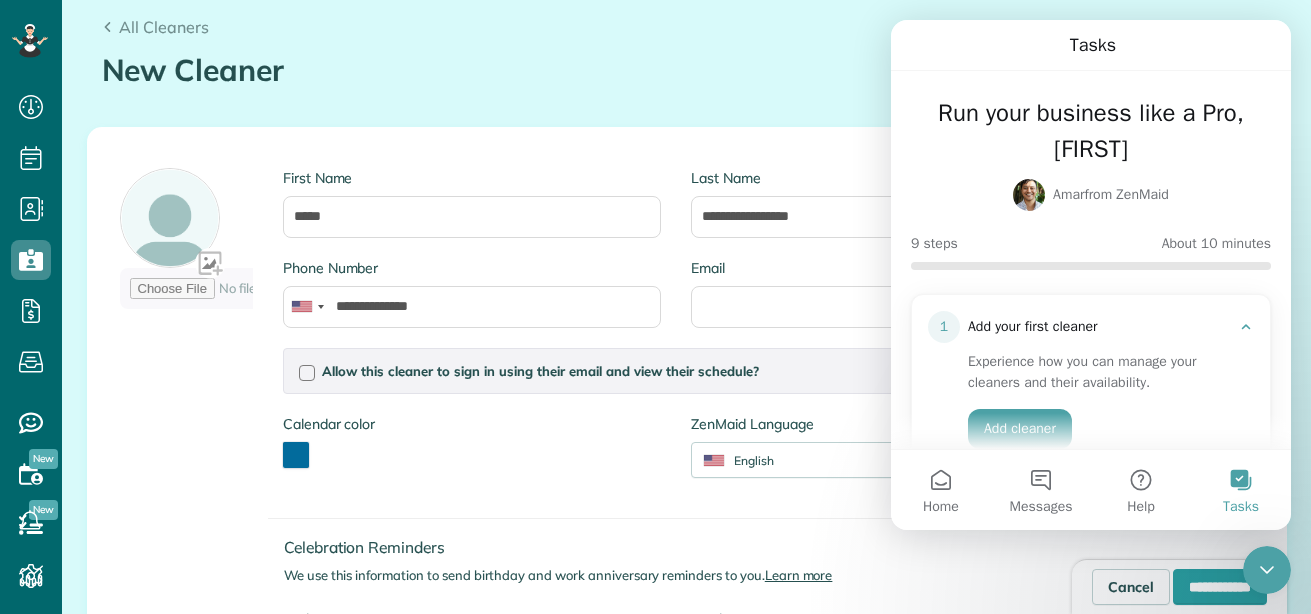 click on "**********" at bounding box center [595, 421] 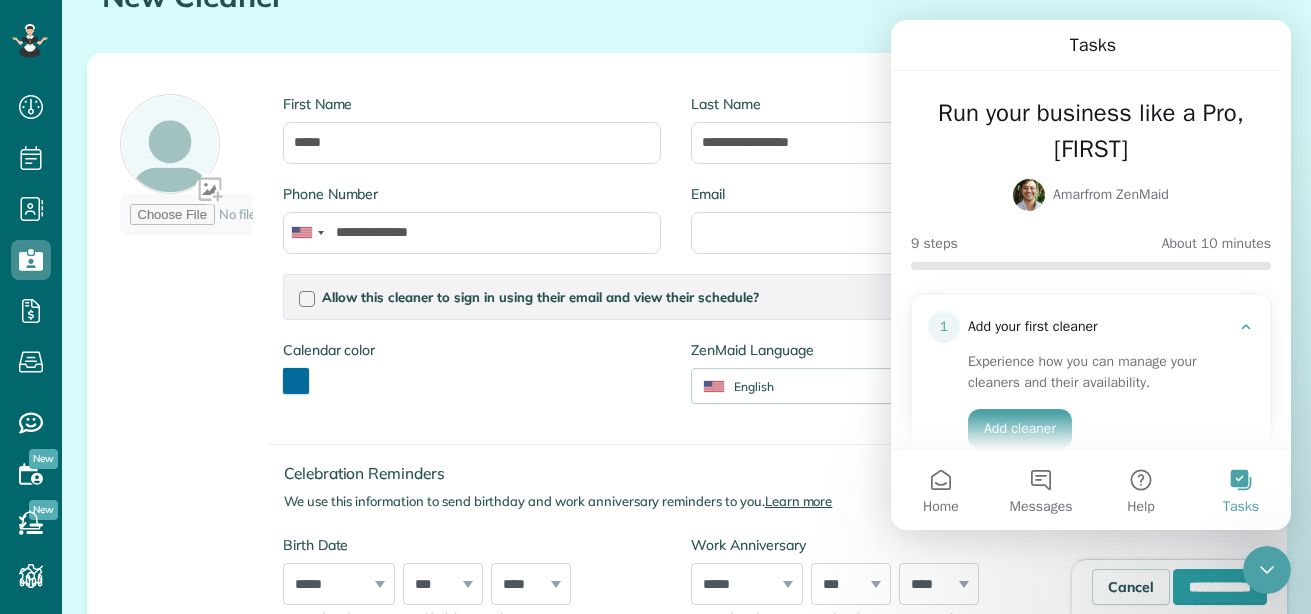 scroll, scrollTop: 265, scrollLeft: 0, axis: vertical 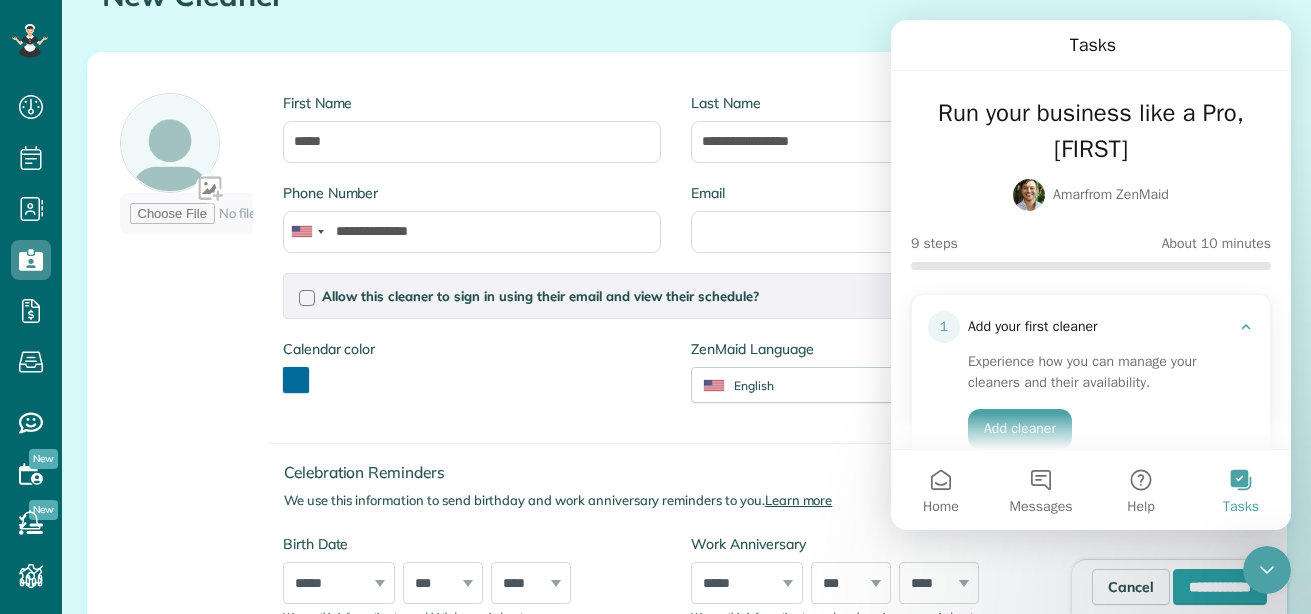 click 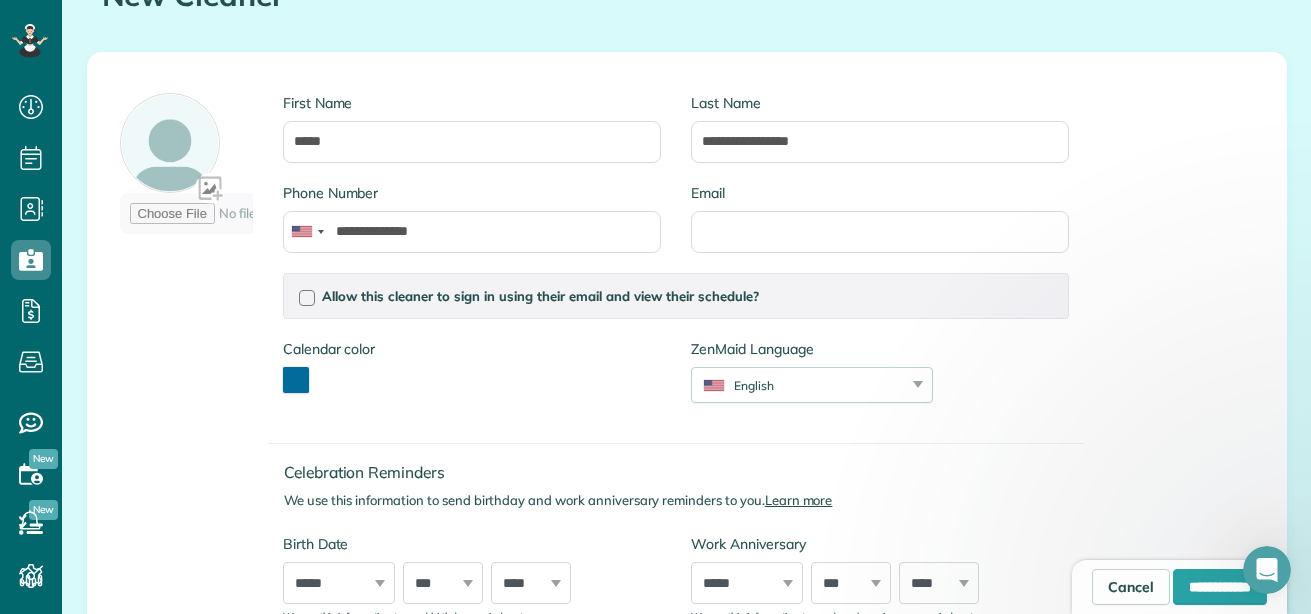 scroll, scrollTop: 0, scrollLeft: 0, axis: both 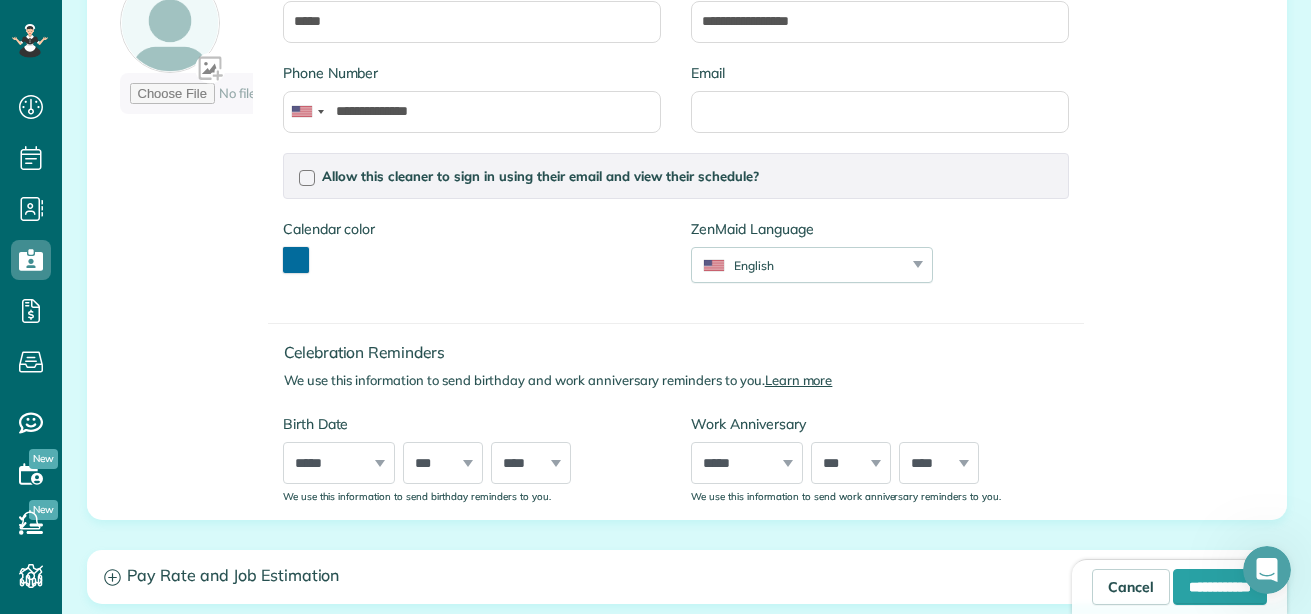 click on "ZenMaid Language
English
English
Español
Polskie
Suomalainen" at bounding box center [812, 251] 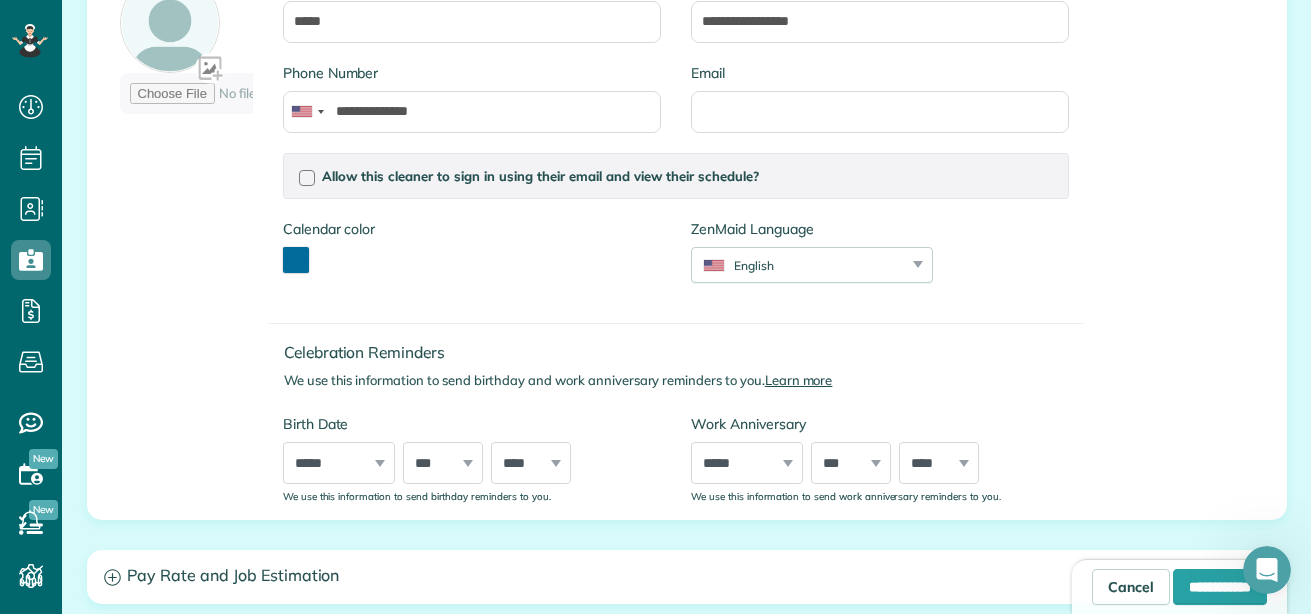 click on "ZenMaid Language
English
English
Español
Polskie
Suomalainen" at bounding box center [812, 251] 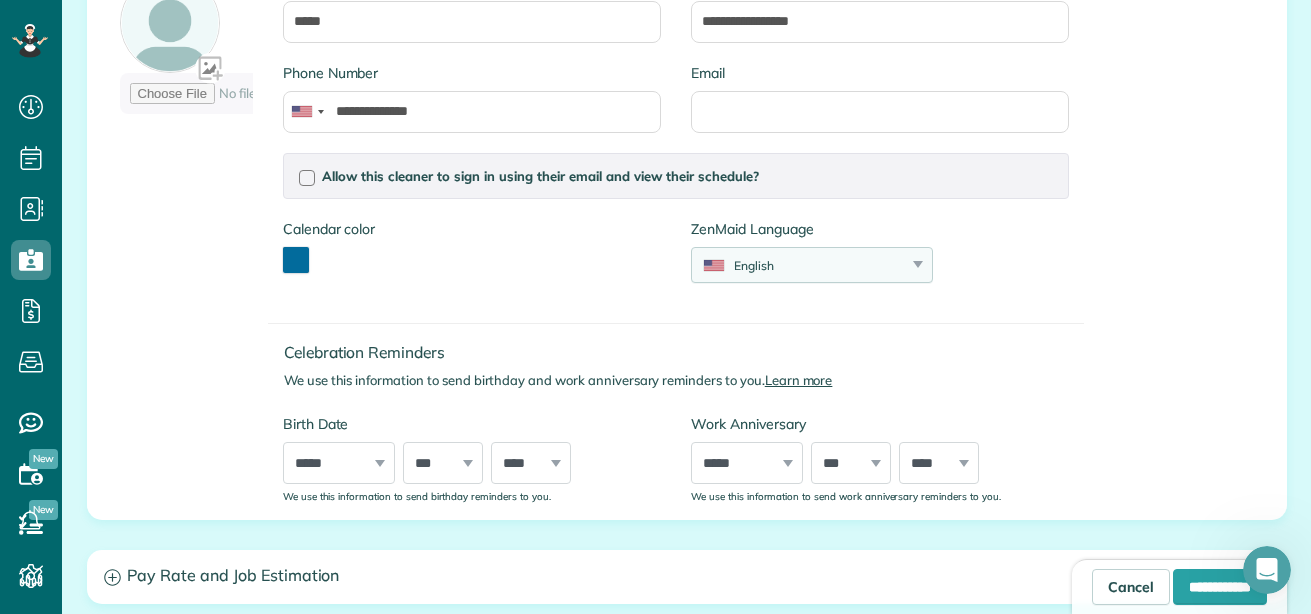 click on "English" at bounding box center (799, 265) 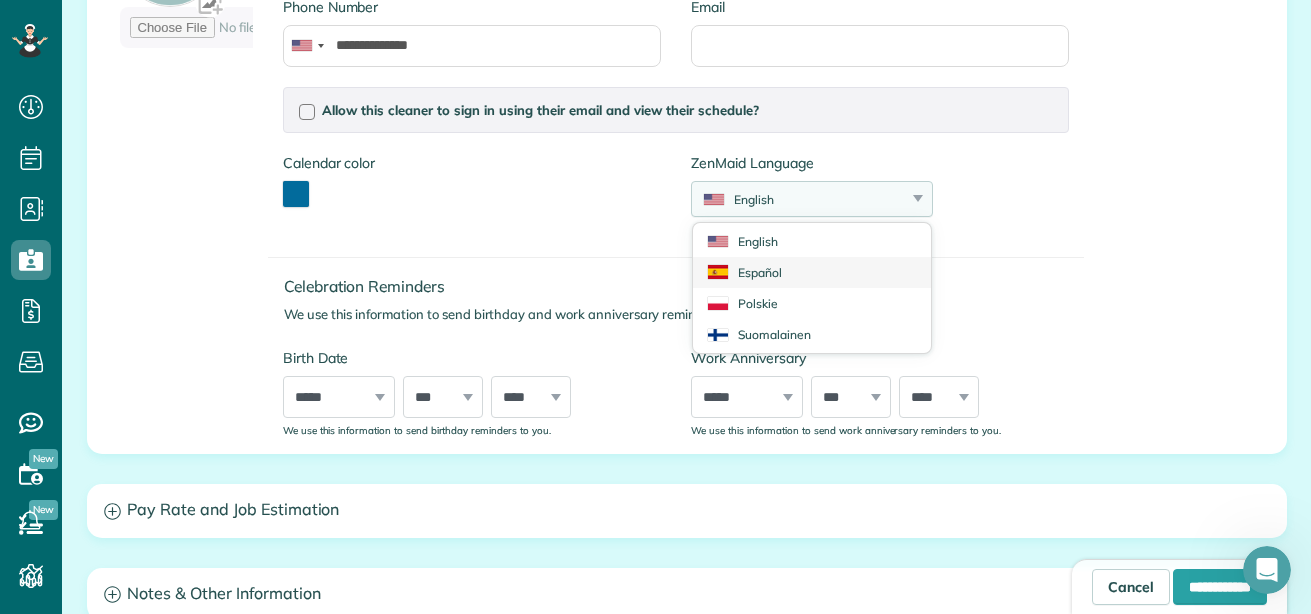 scroll, scrollTop: 448, scrollLeft: 0, axis: vertical 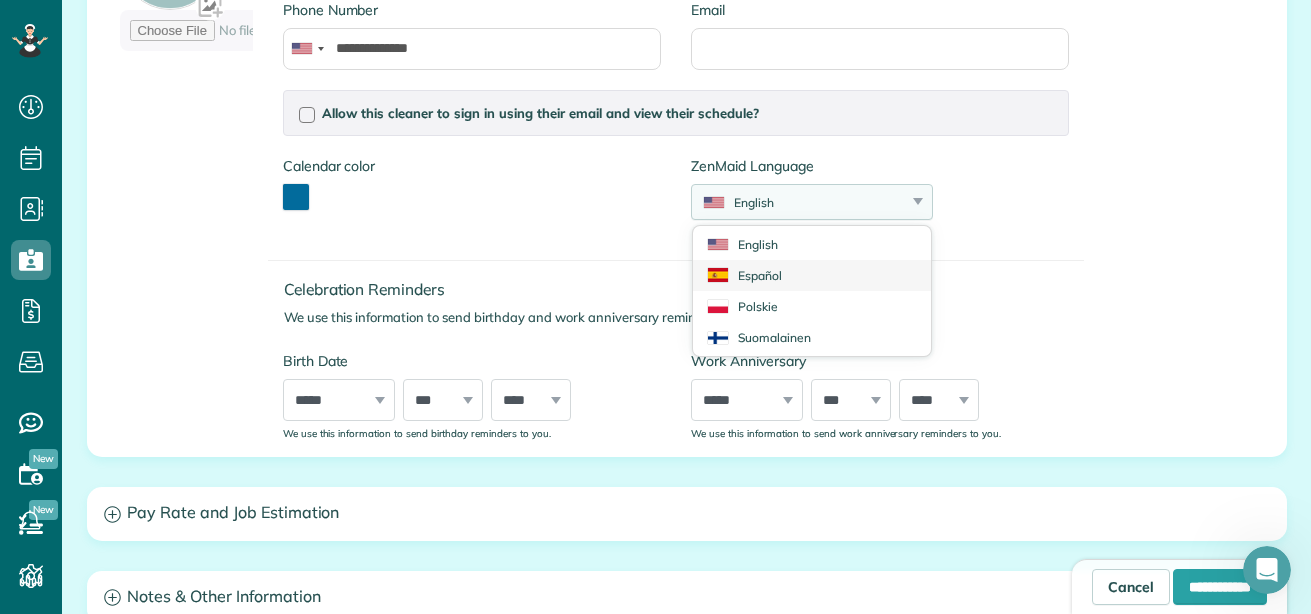 click on "Español" at bounding box center [812, 275] 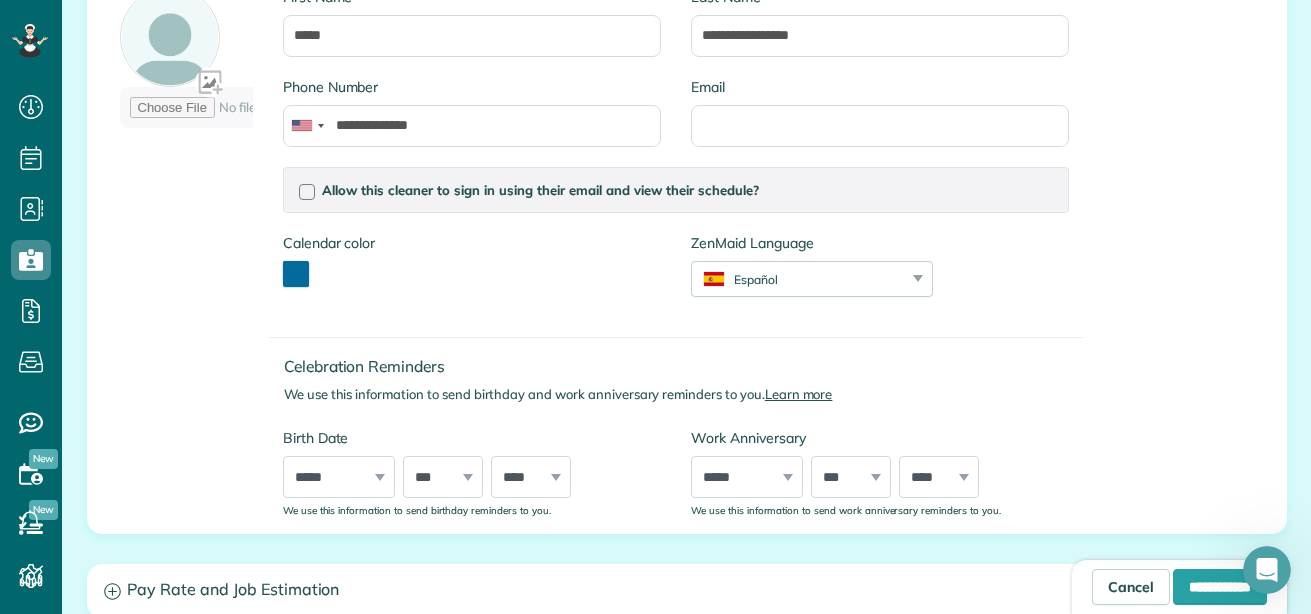 scroll, scrollTop: 372, scrollLeft: 0, axis: vertical 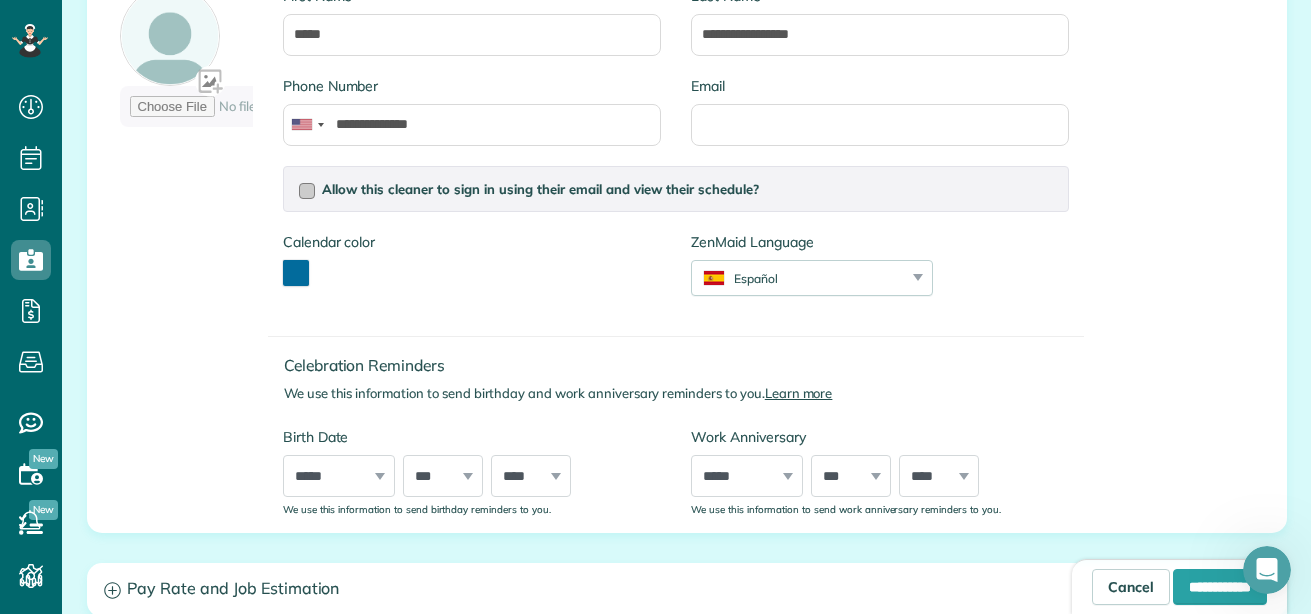 click at bounding box center [307, 191] 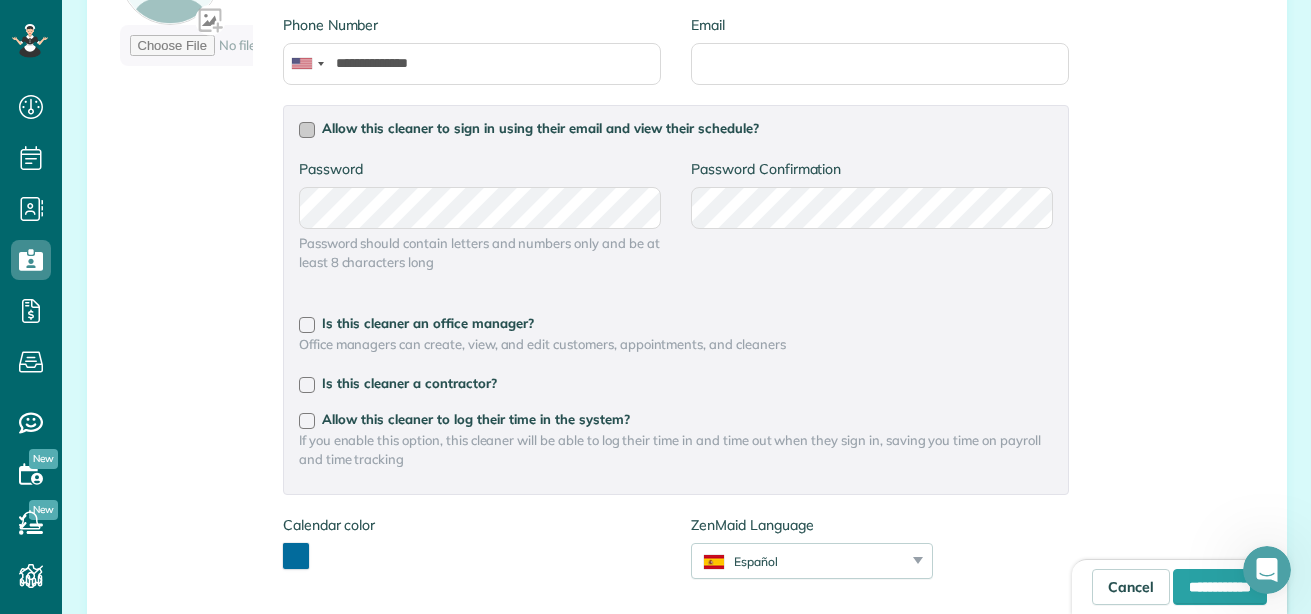 scroll, scrollTop: 429, scrollLeft: 0, axis: vertical 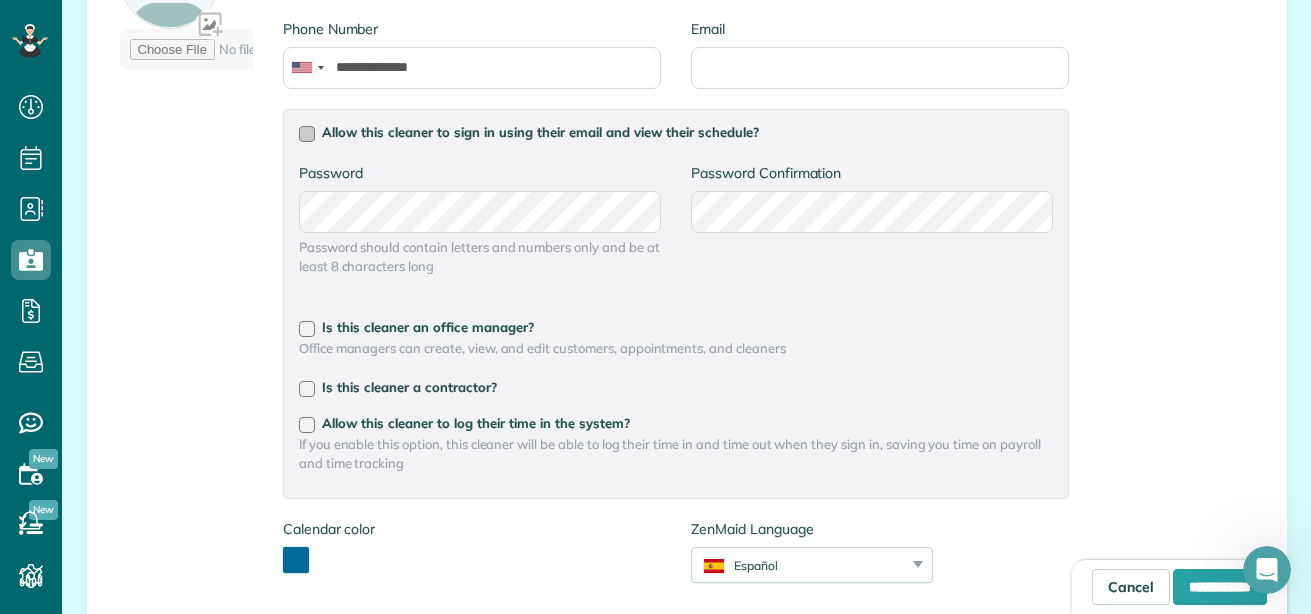 click at bounding box center [307, 134] 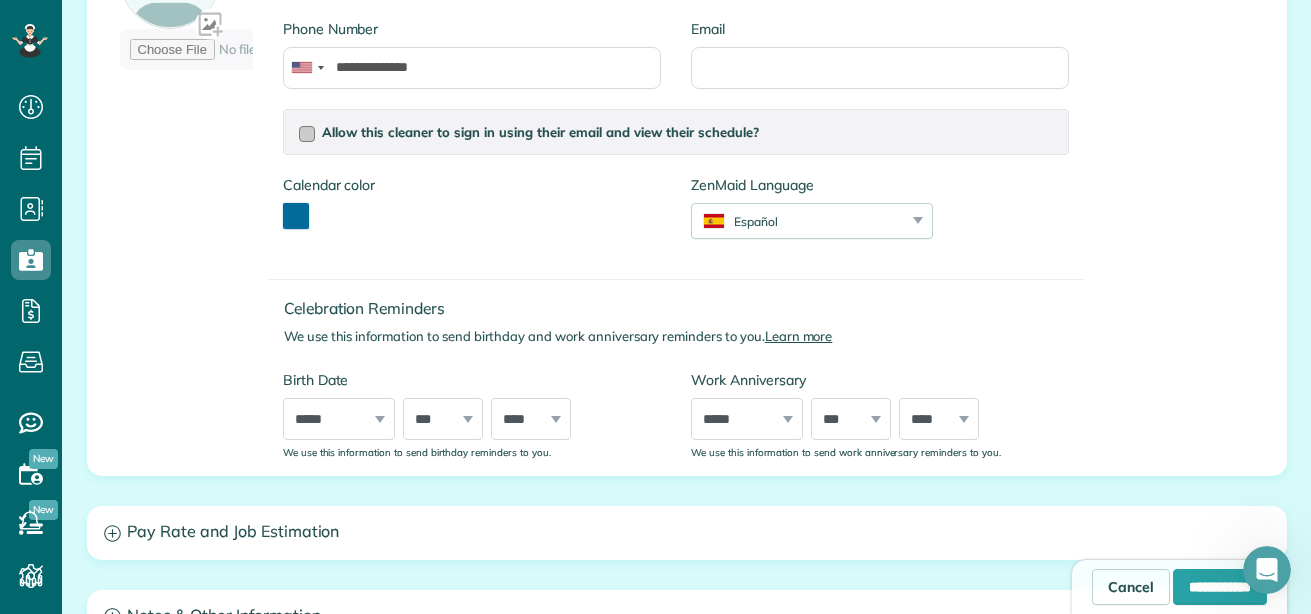click at bounding box center [307, 134] 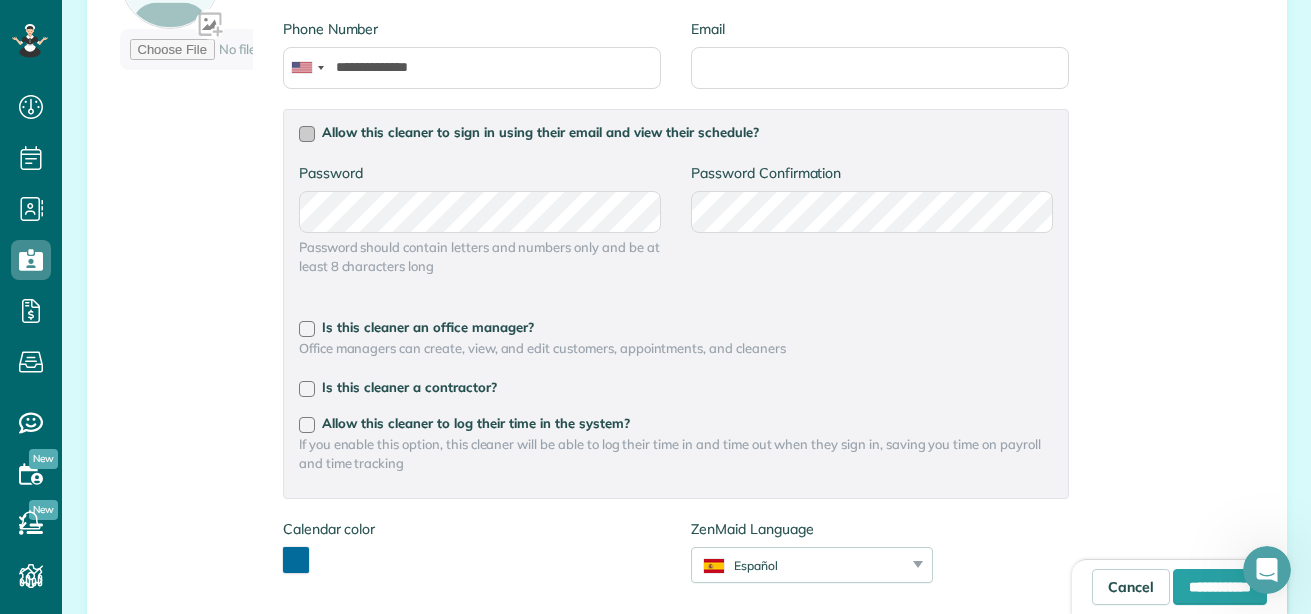 click at bounding box center [307, 134] 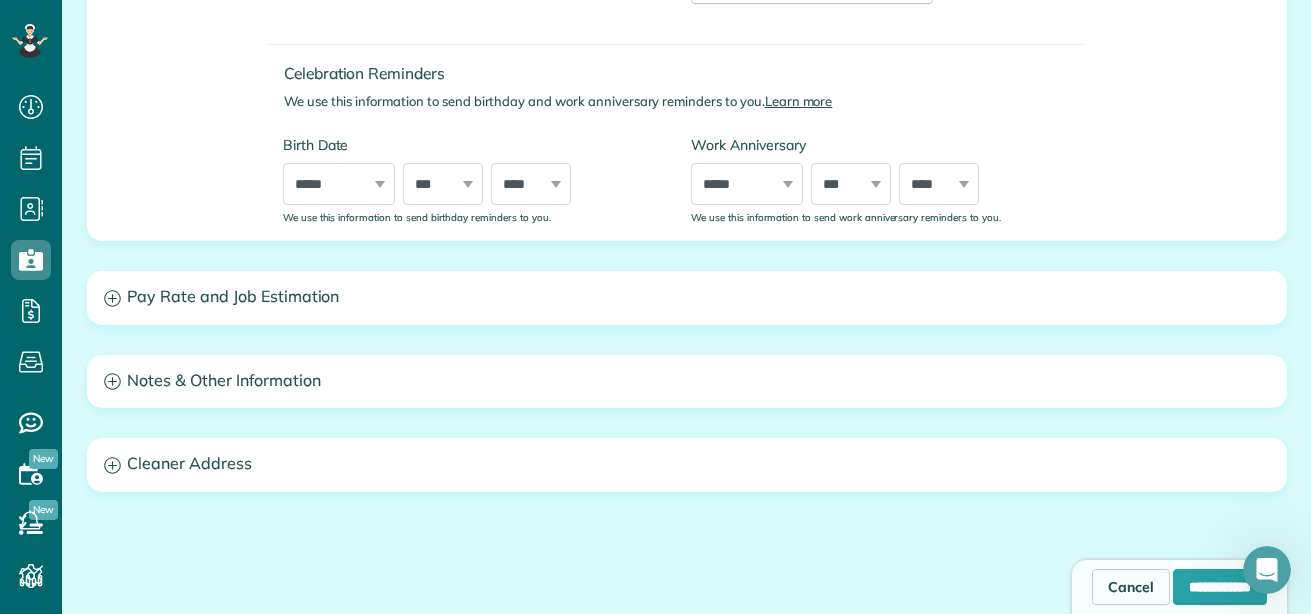 scroll, scrollTop: 666, scrollLeft: 0, axis: vertical 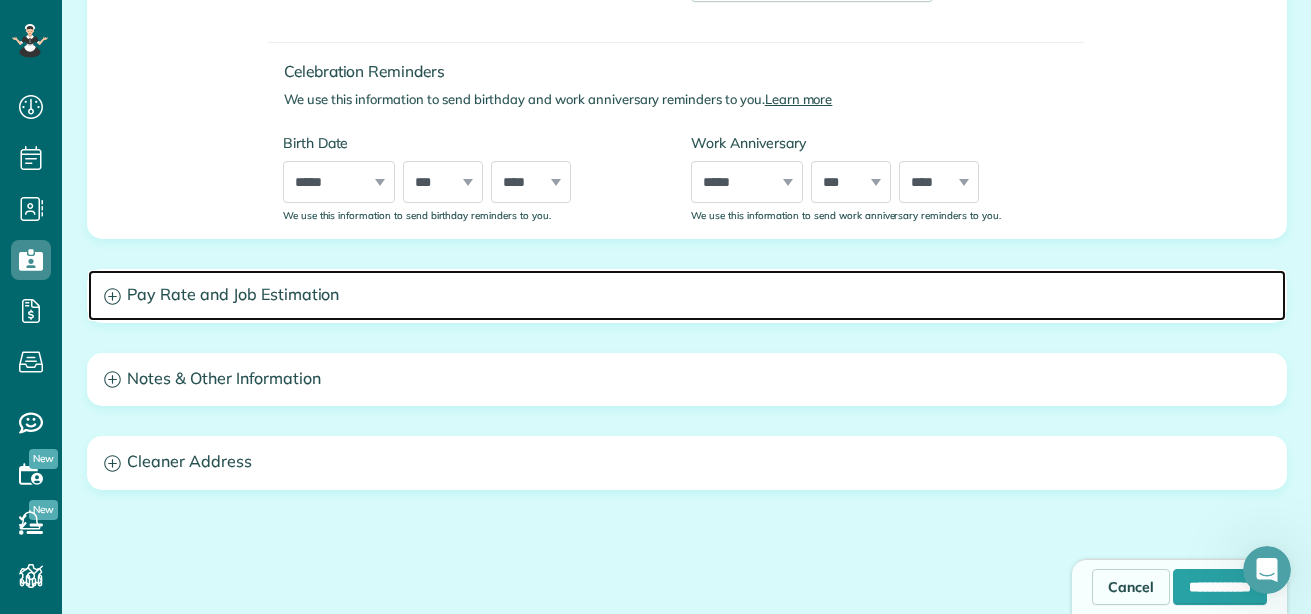 click 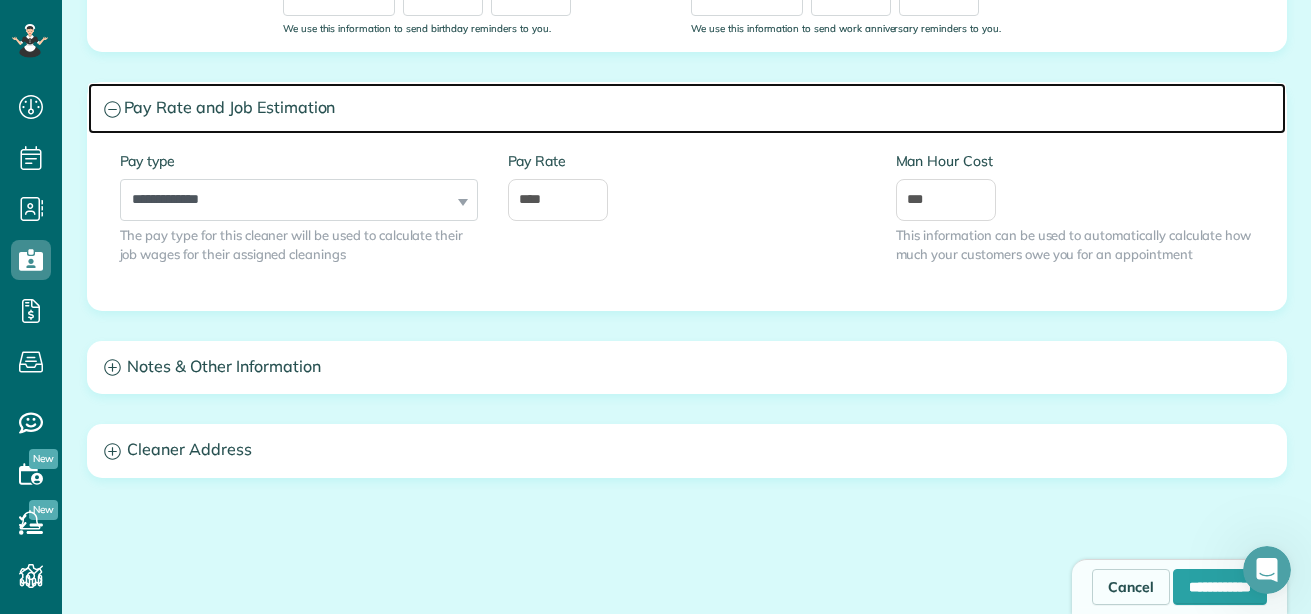 scroll, scrollTop: 854, scrollLeft: 0, axis: vertical 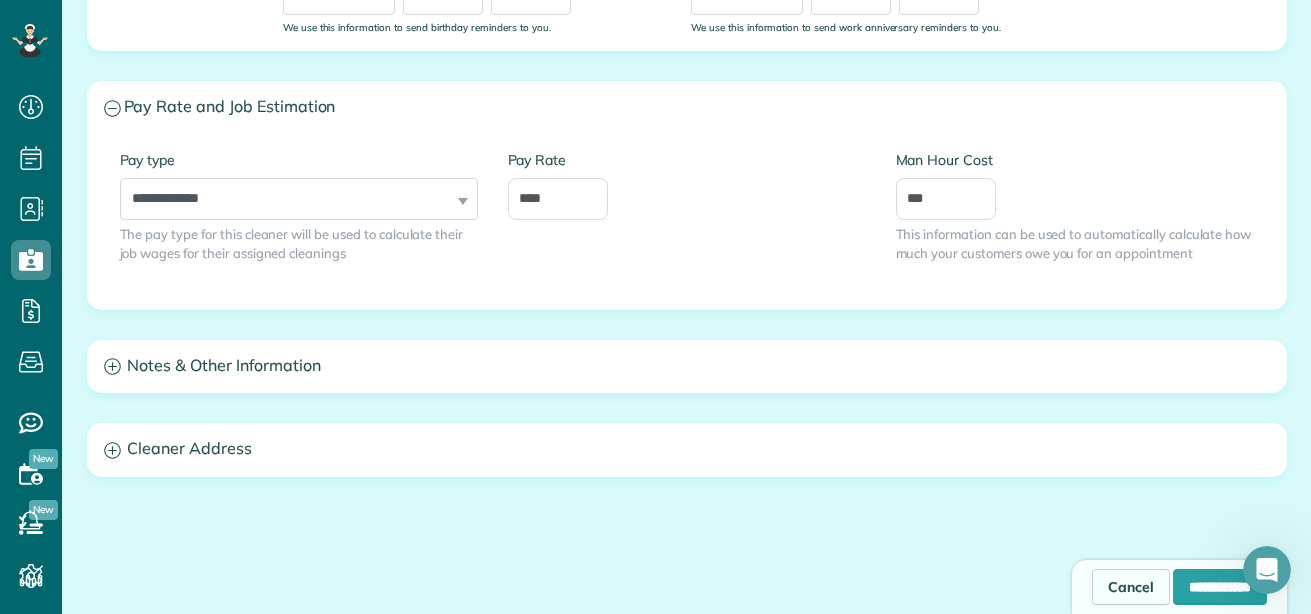 click on "**********" at bounding box center (299, 185) 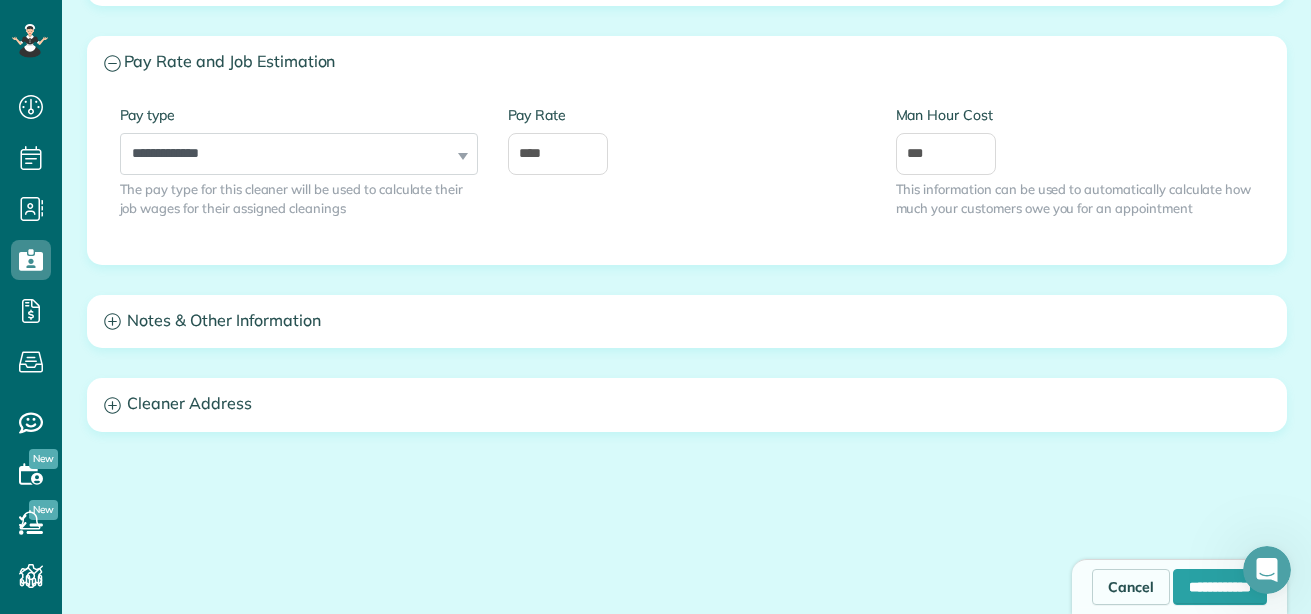 scroll, scrollTop: 915, scrollLeft: 0, axis: vertical 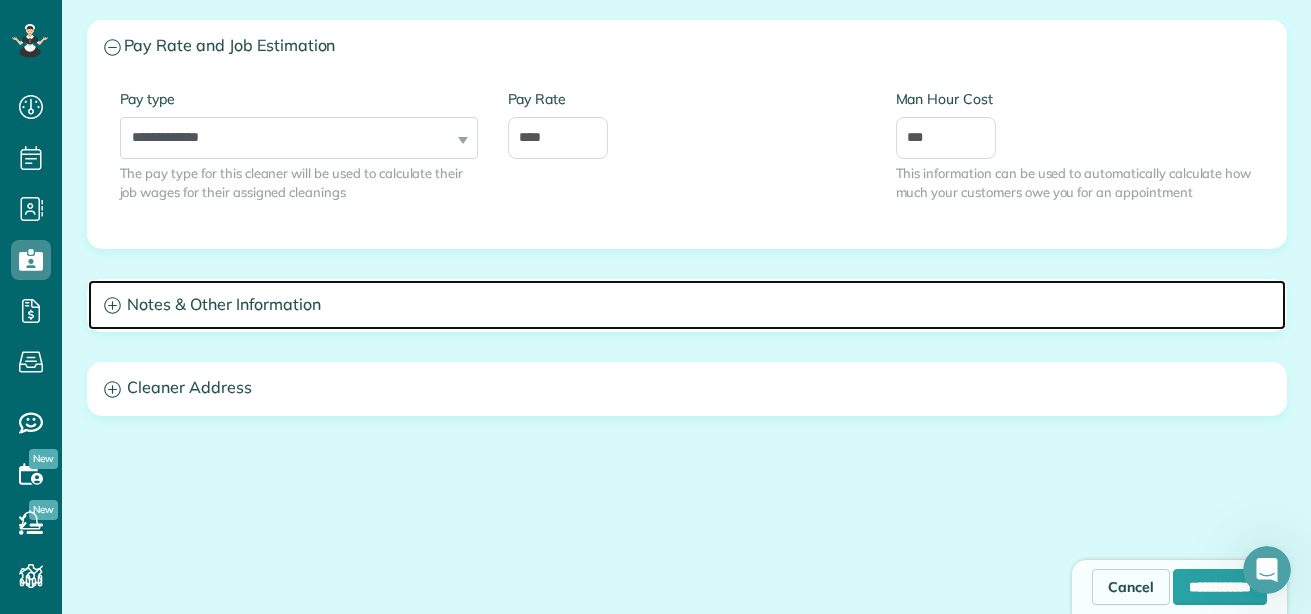 click 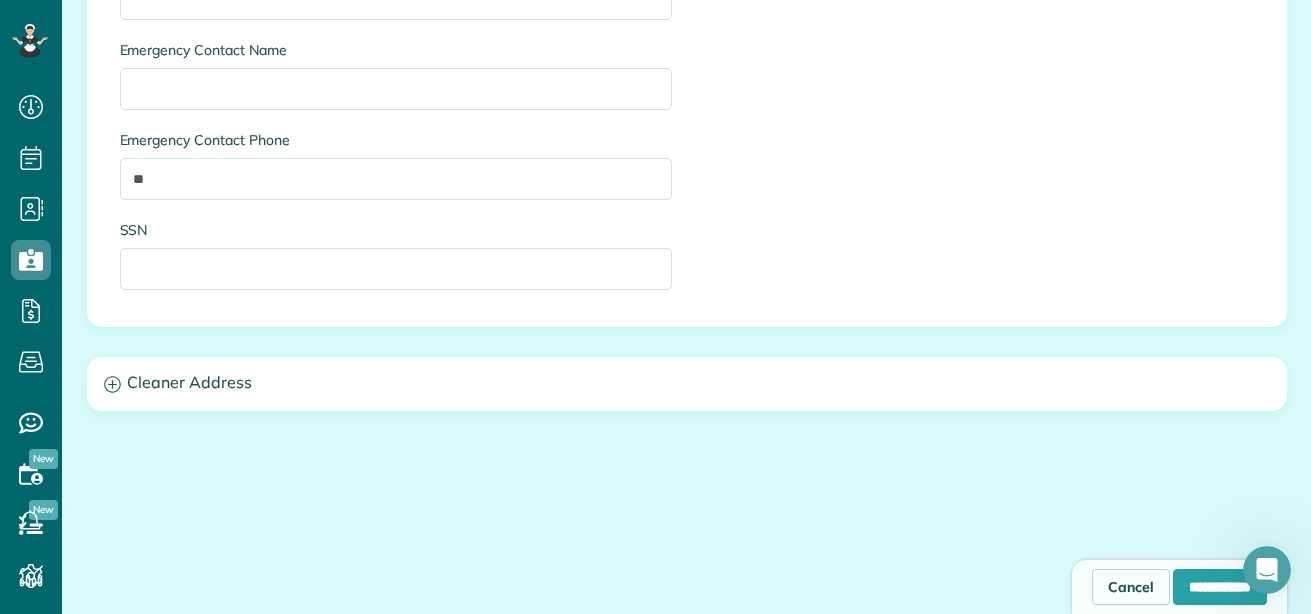 scroll, scrollTop: 1686, scrollLeft: 0, axis: vertical 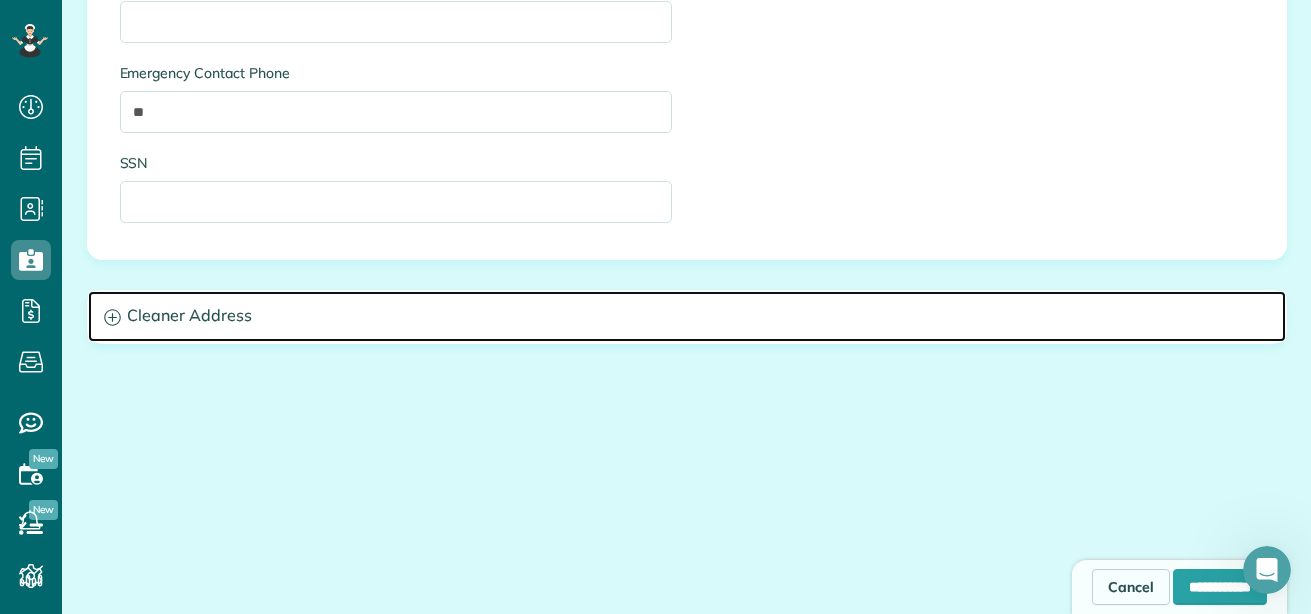 click 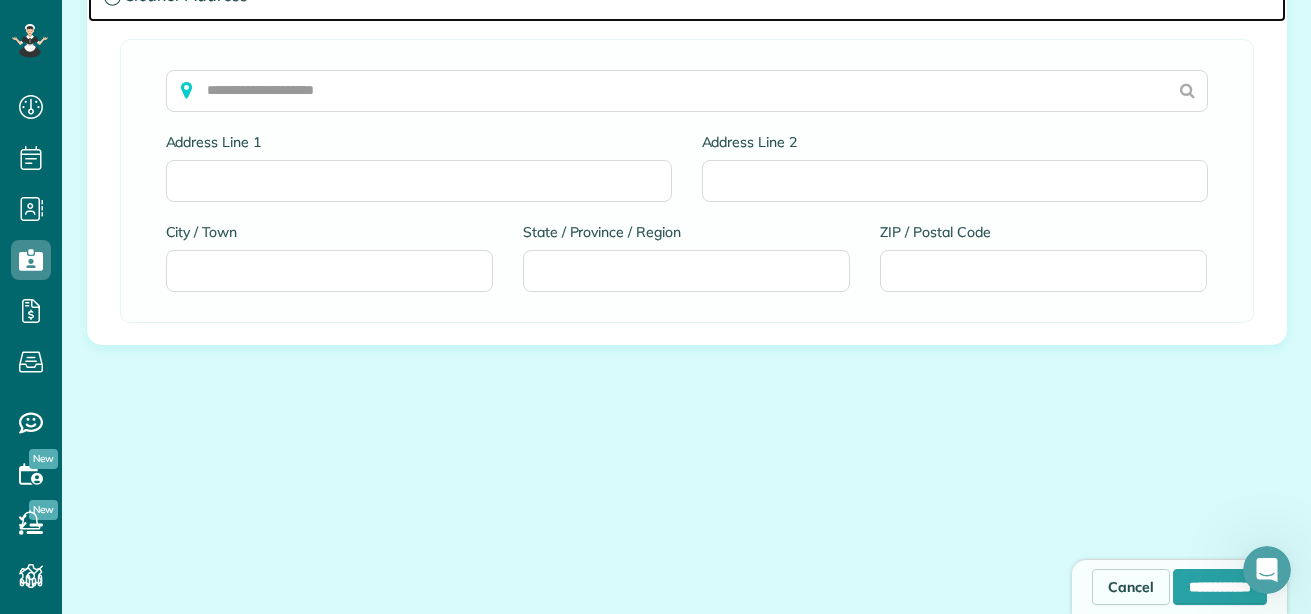 scroll, scrollTop: 2007, scrollLeft: 0, axis: vertical 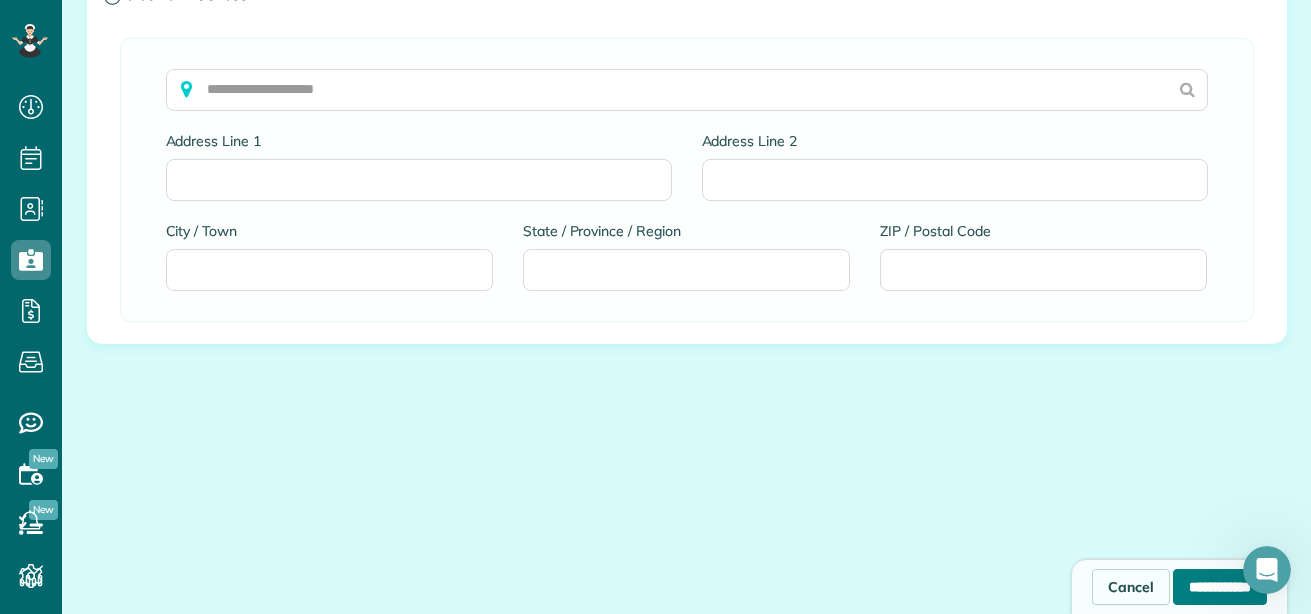 click on "**********" at bounding box center [1220, 587] 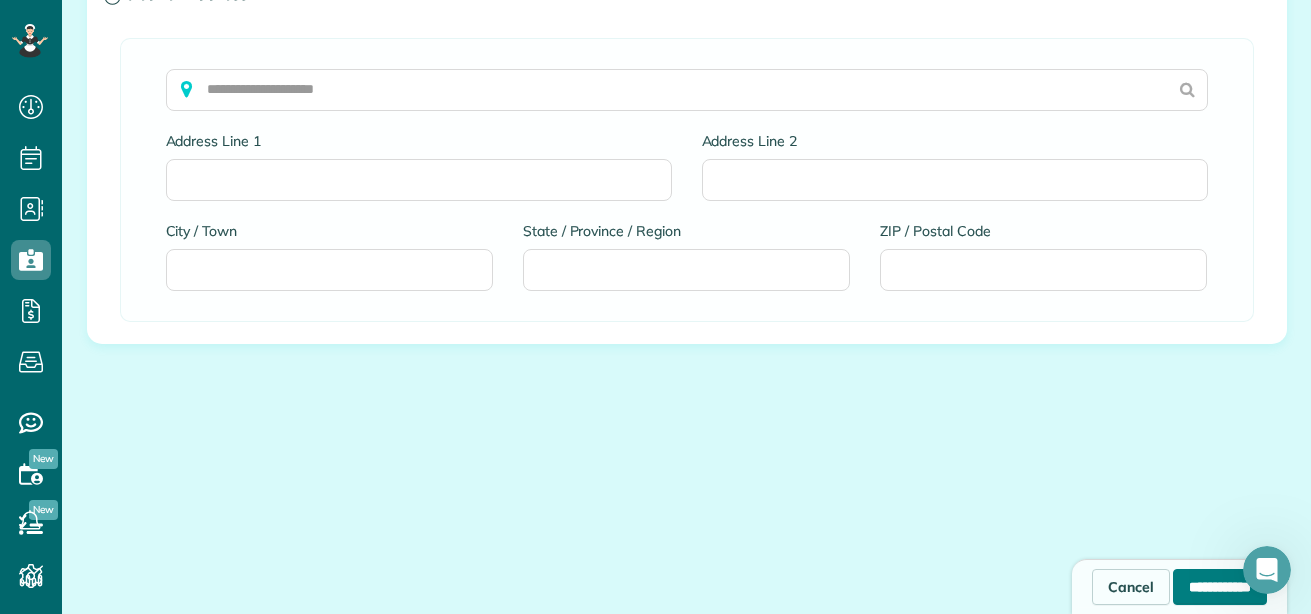 type on "**********" 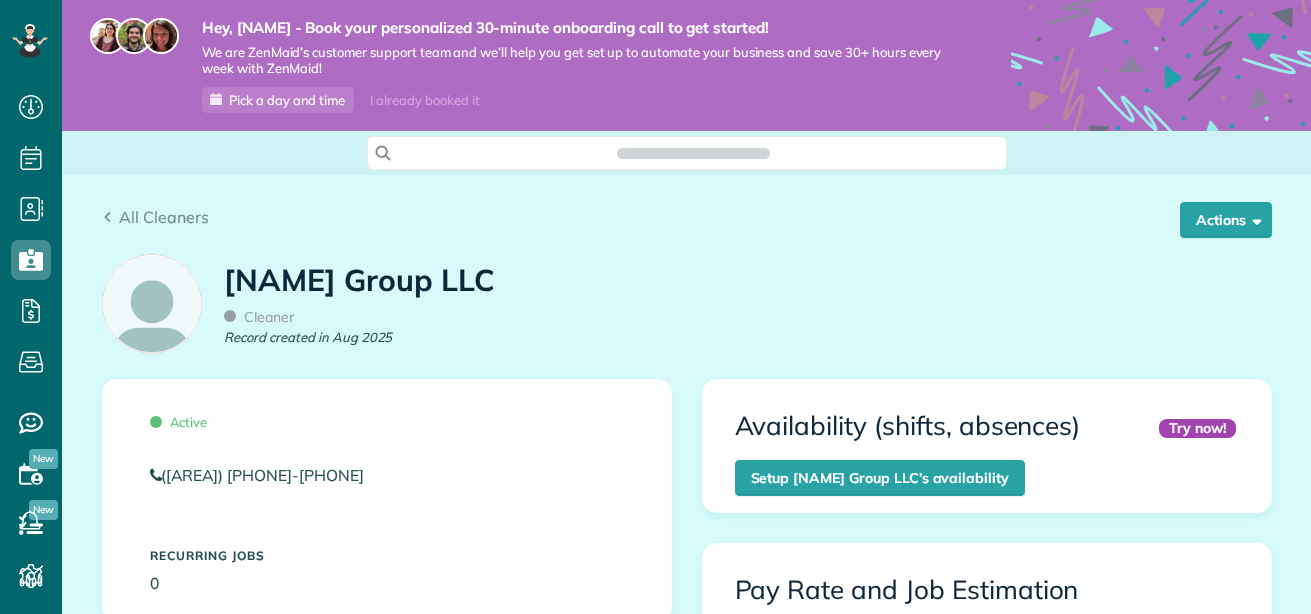 scroll, scrollTop: 0, scrollLeft: 0, axis: both 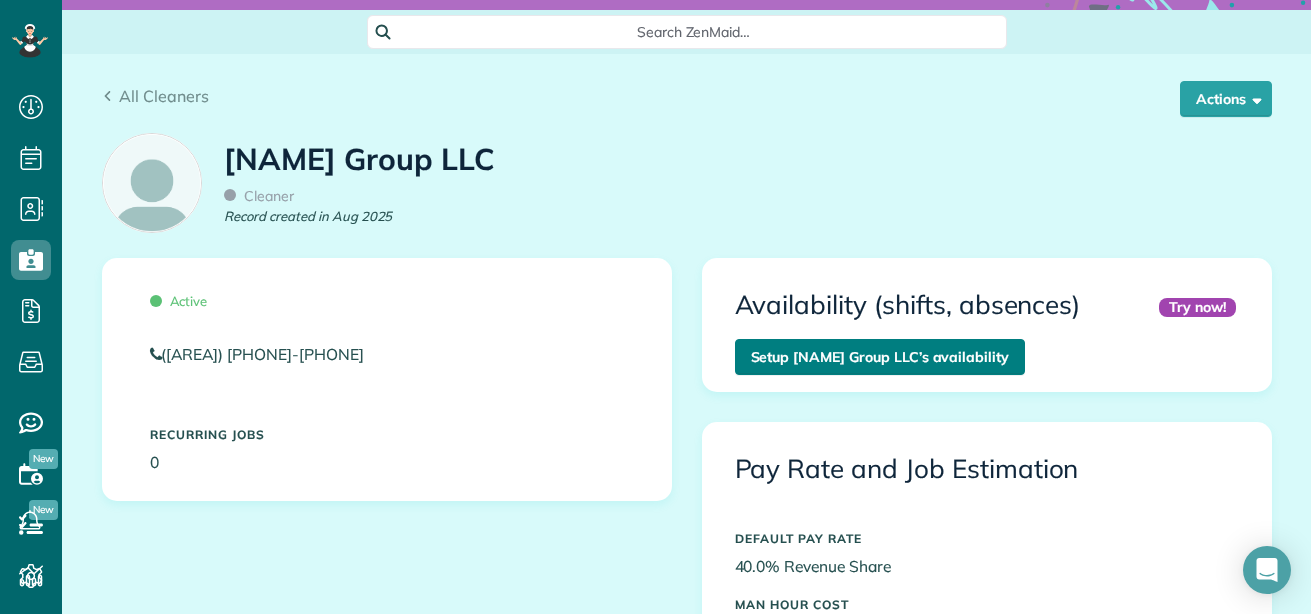 click on "Setup Alice LA Mera Group LLC’s availability" at bounding box center (880, 357) 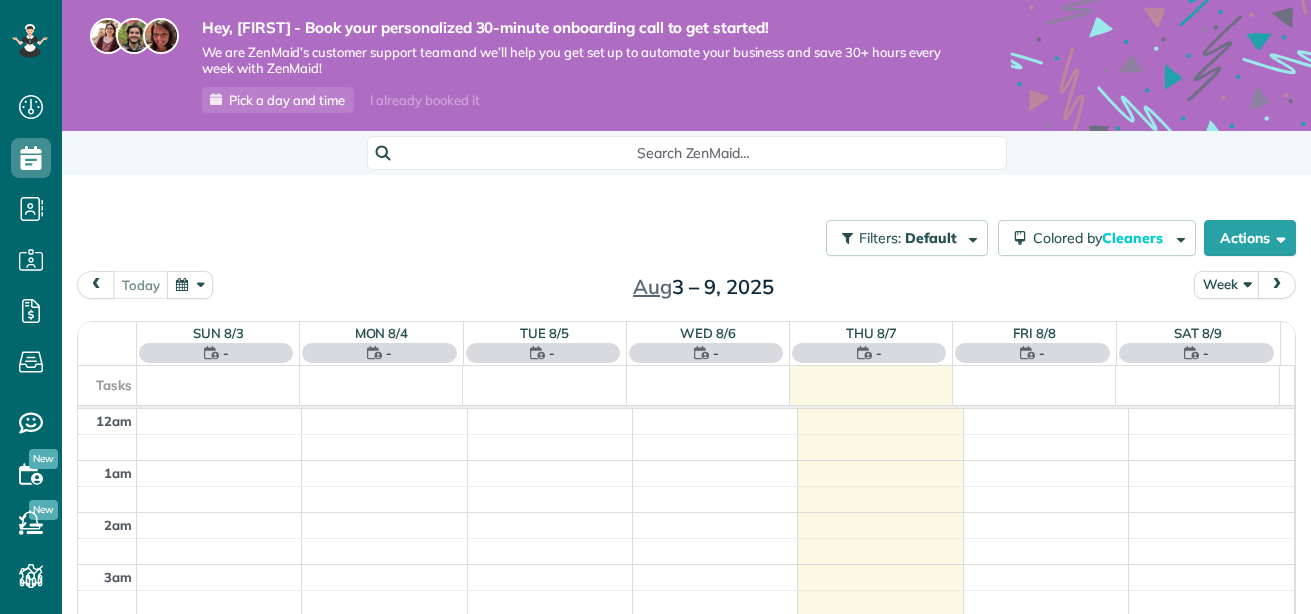 scroll, scrollTop: 0, scrollLeft: 0, axis: both 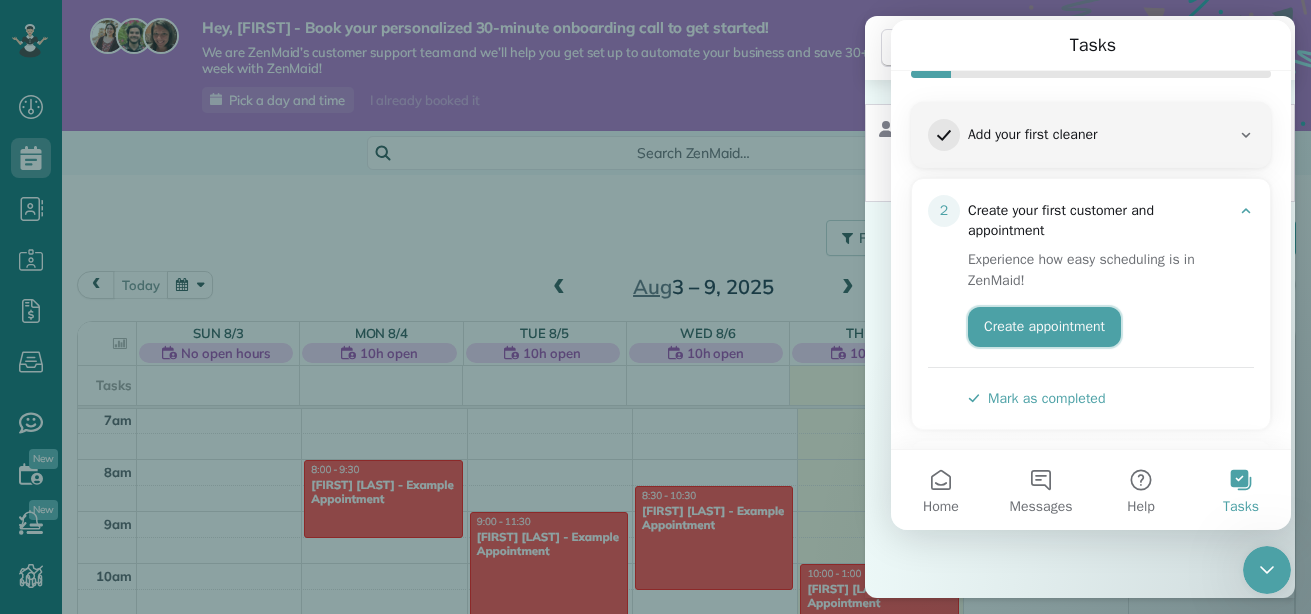 click on "Create appointment" at bounding box center [1044, 327] 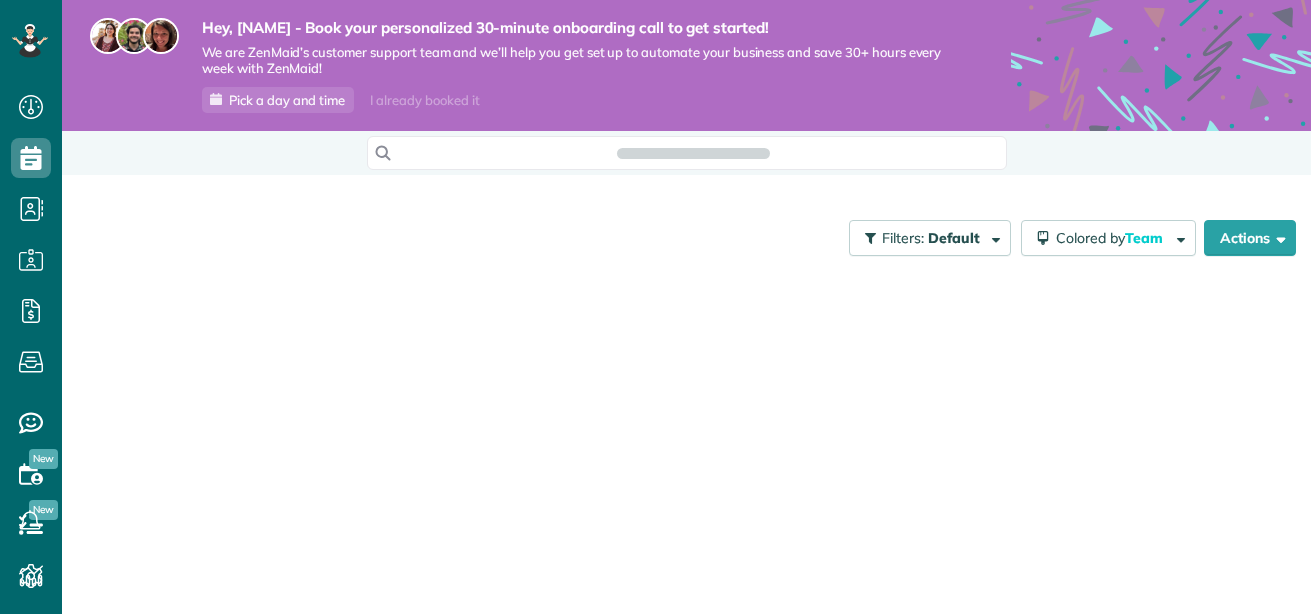 scroll, scrollTop: 0, scrollLeft: 0, axis: both 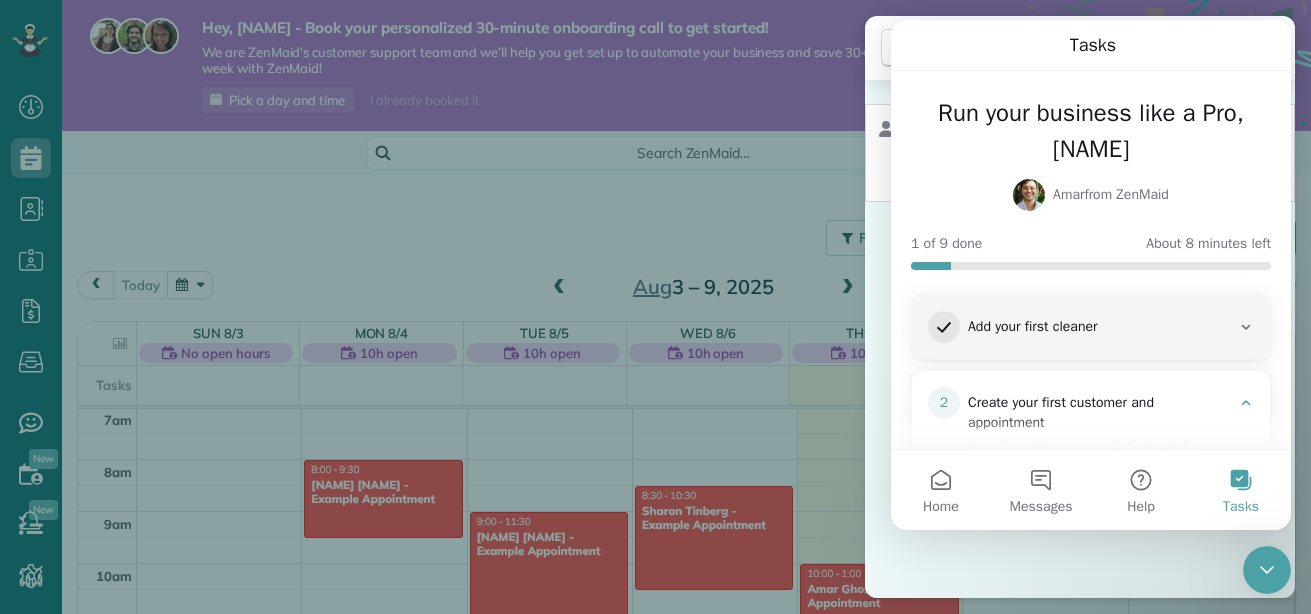 click 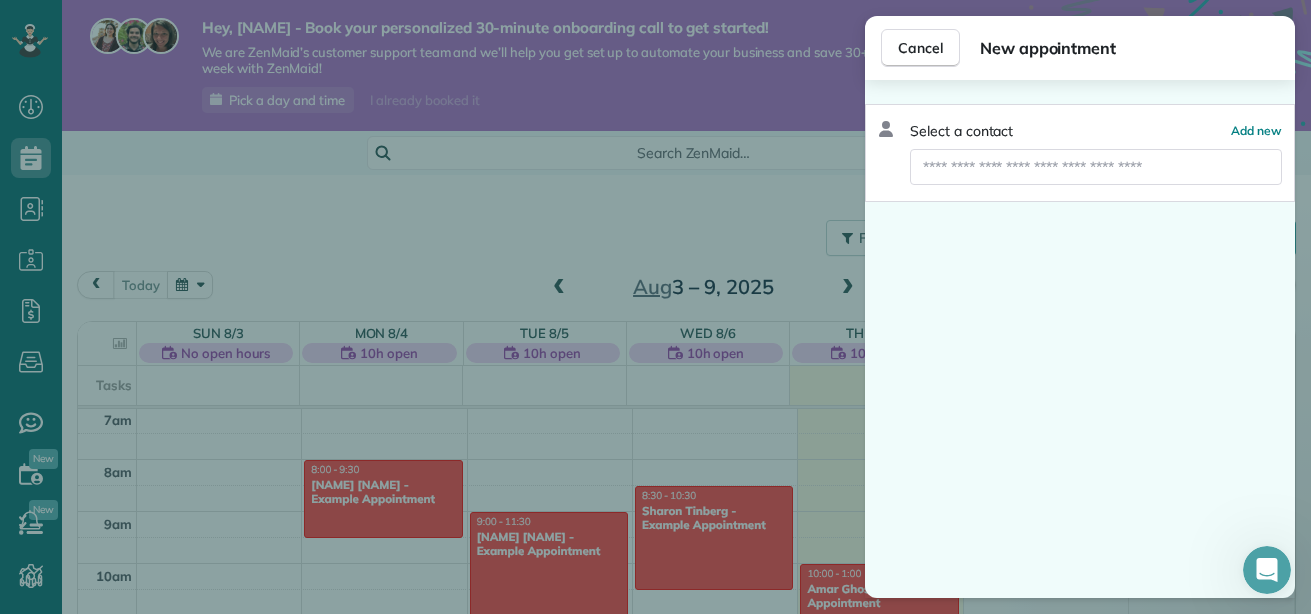 scroll, scrollTop: 0, scrollLeft: 0, axis: both 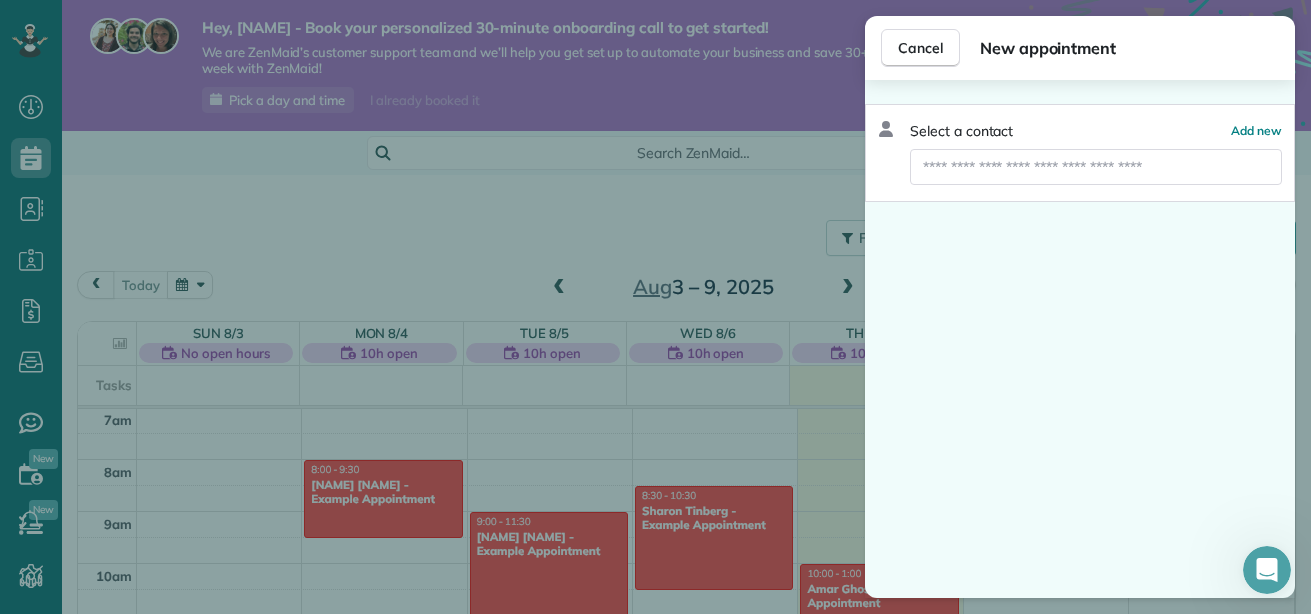 click 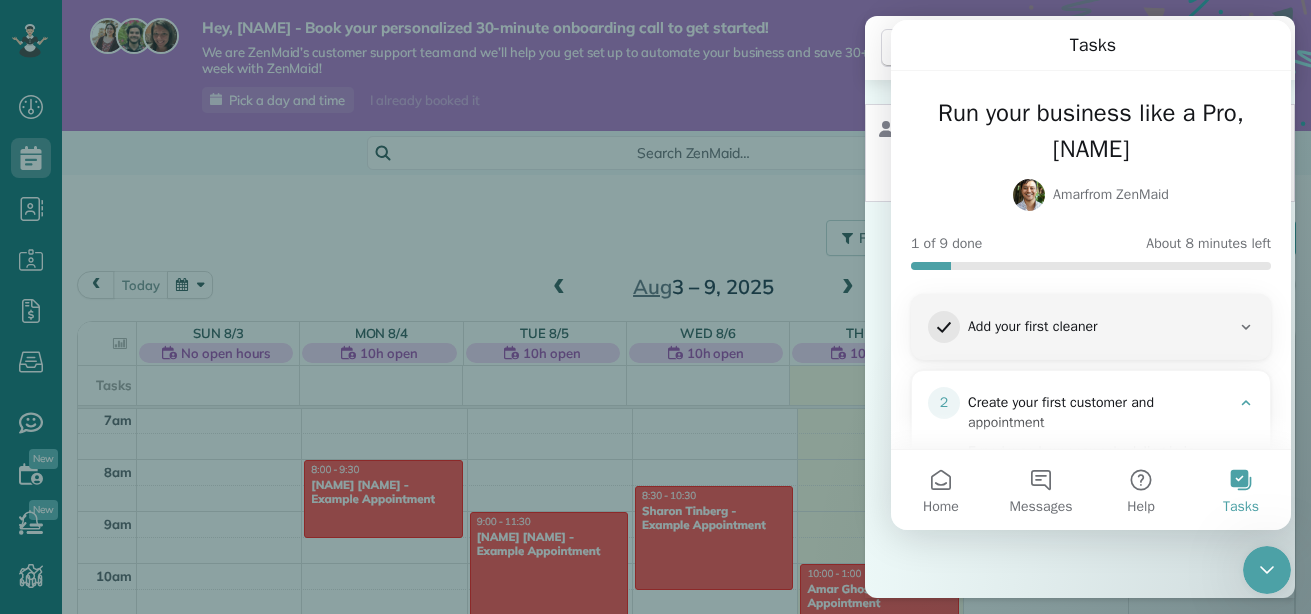 click 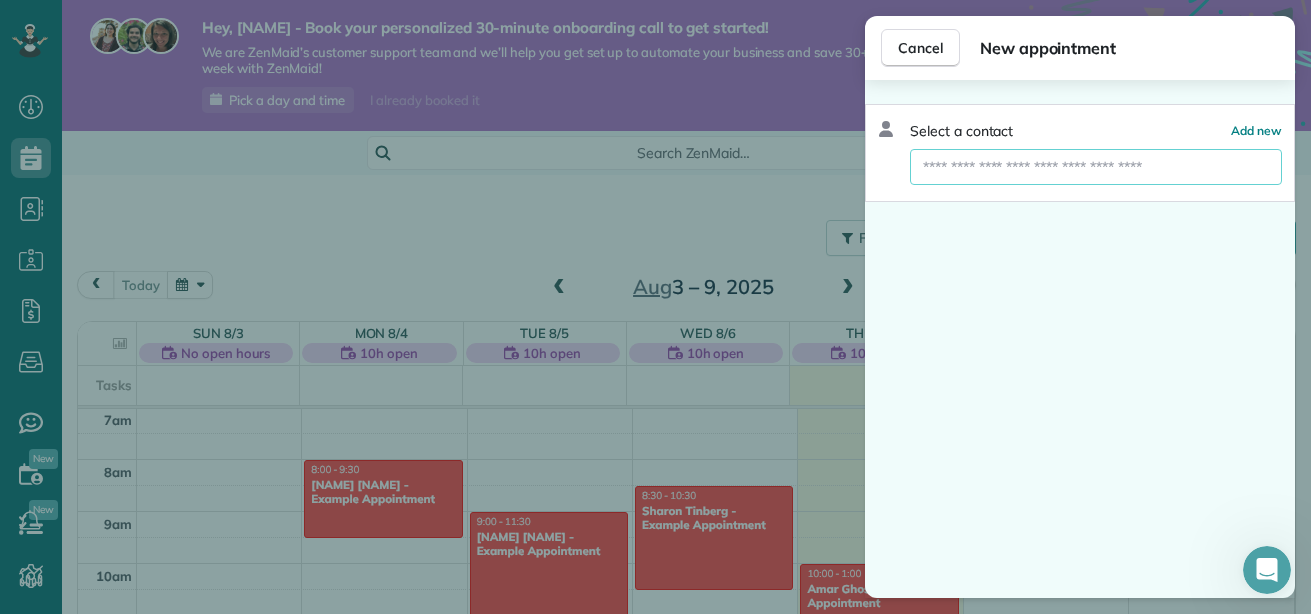 click at bounding box center [1096, 167] 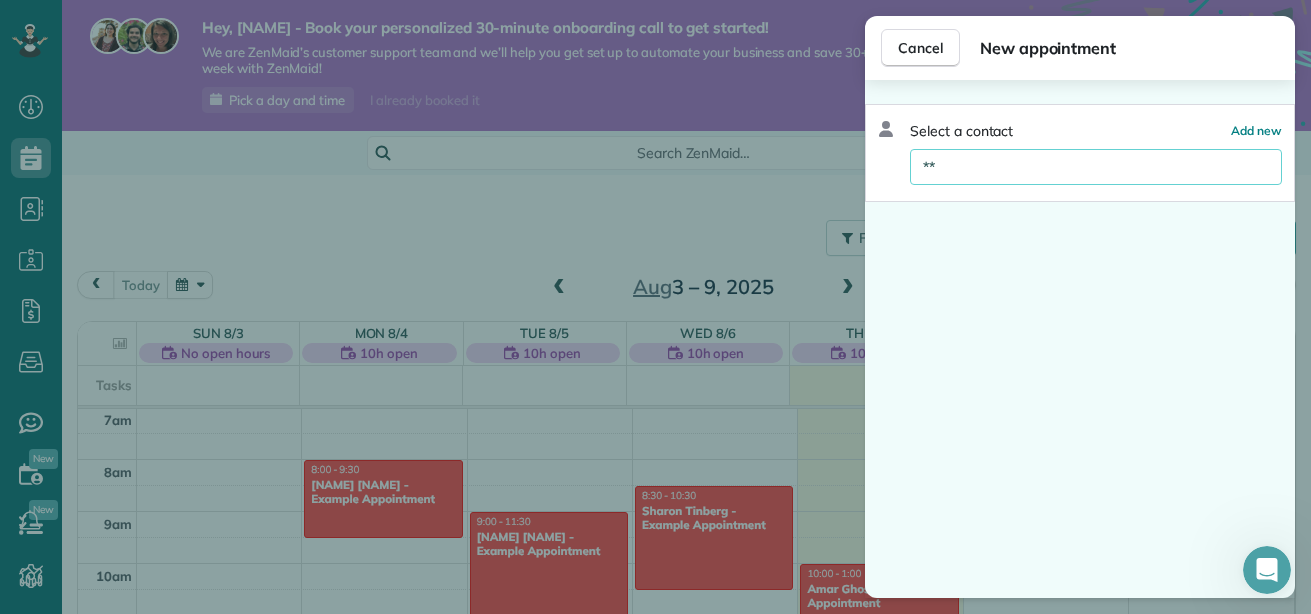 type on "*" 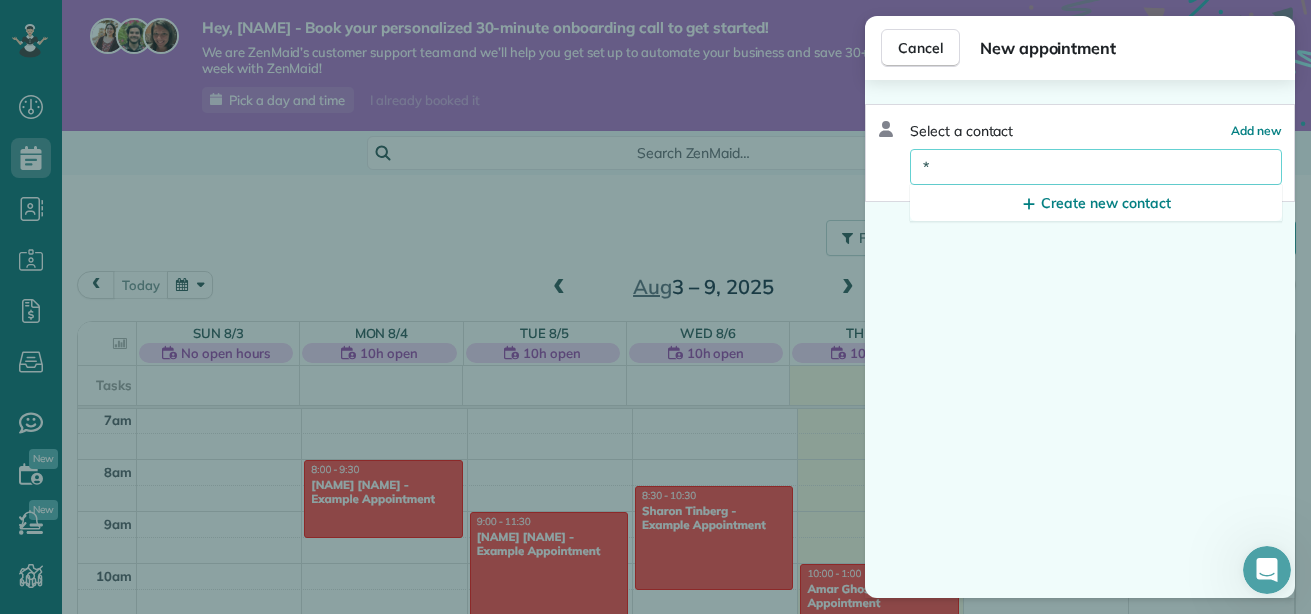 type 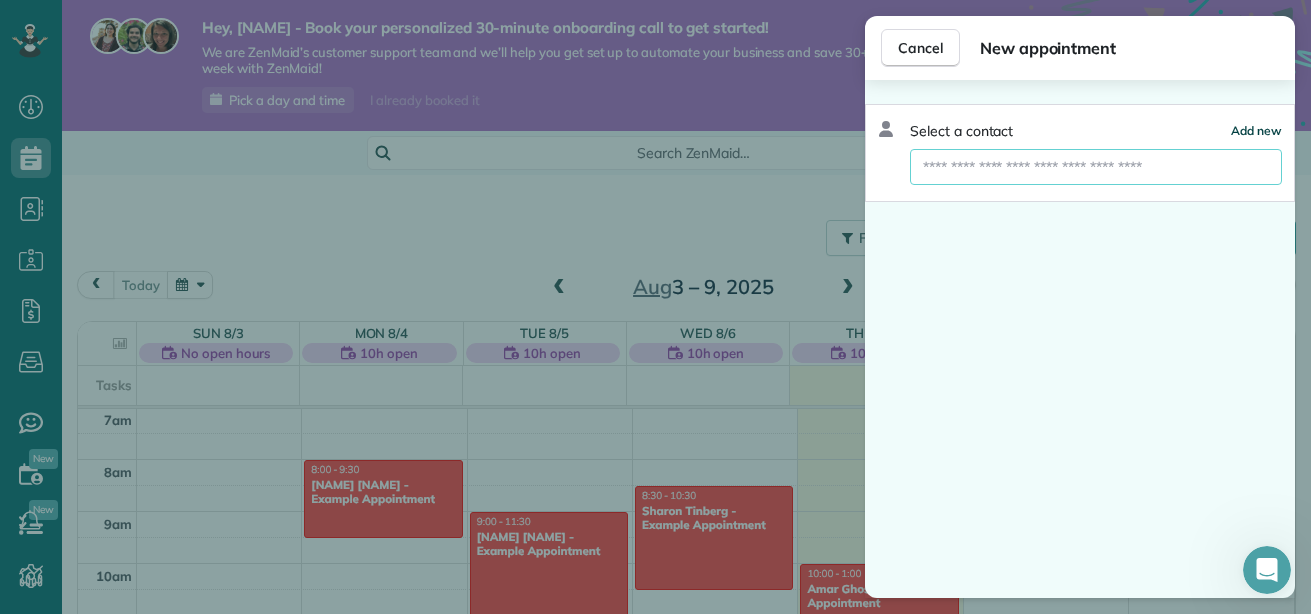 click on "Add new" at bounding box center (1256, 130) 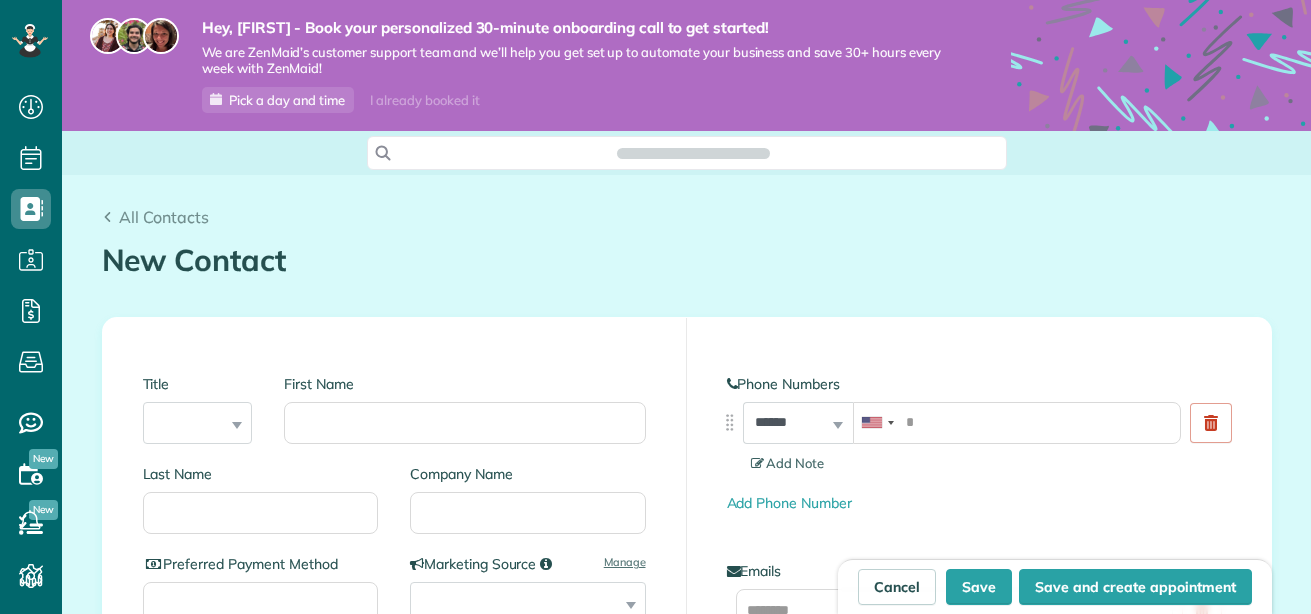 scroll, scrollTop: 0, scrollLeft: 0, axis: both 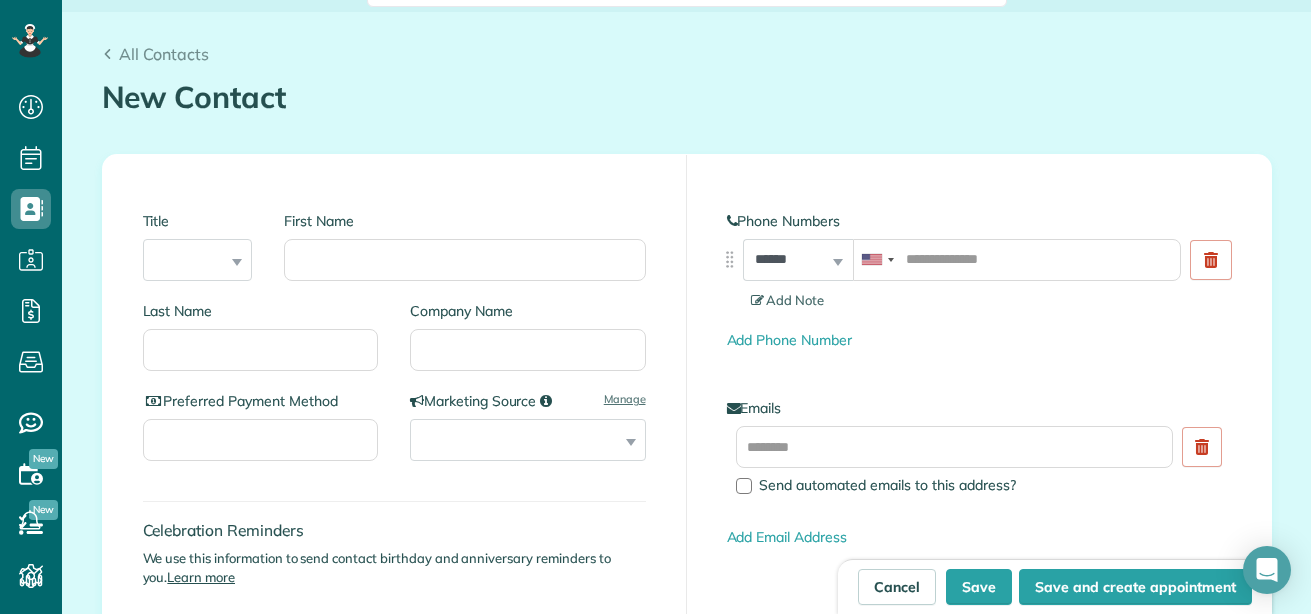 click on "First Name" at bounding box center (456, 256) 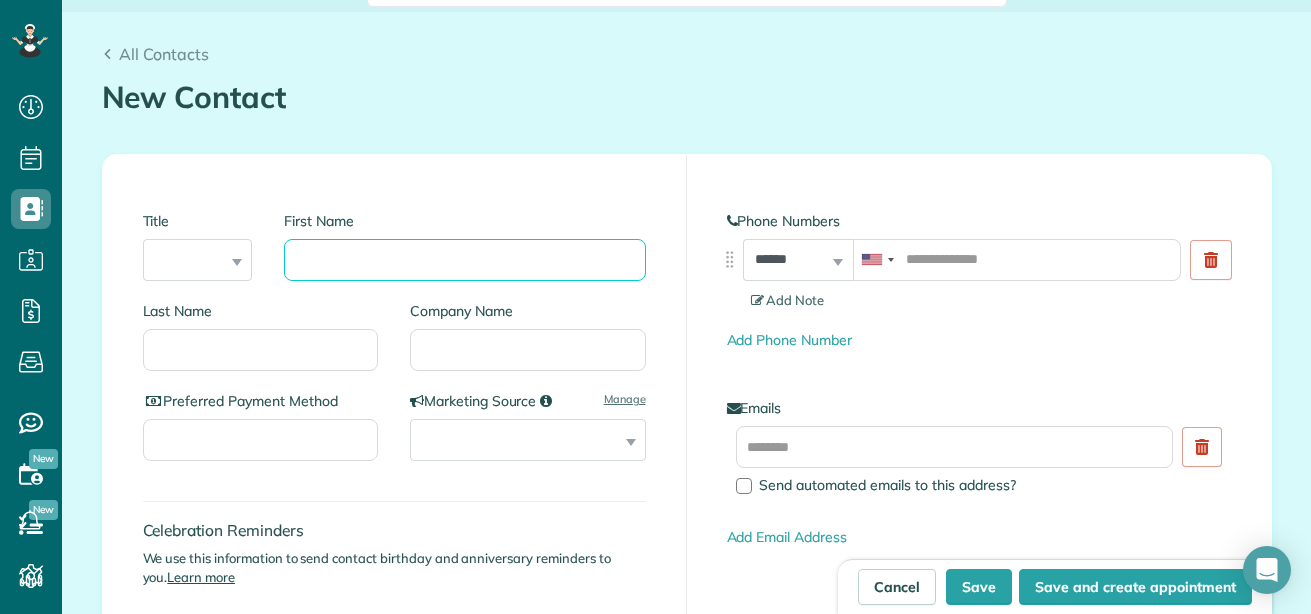 click on "First Name" at bounding box center [464, 260] 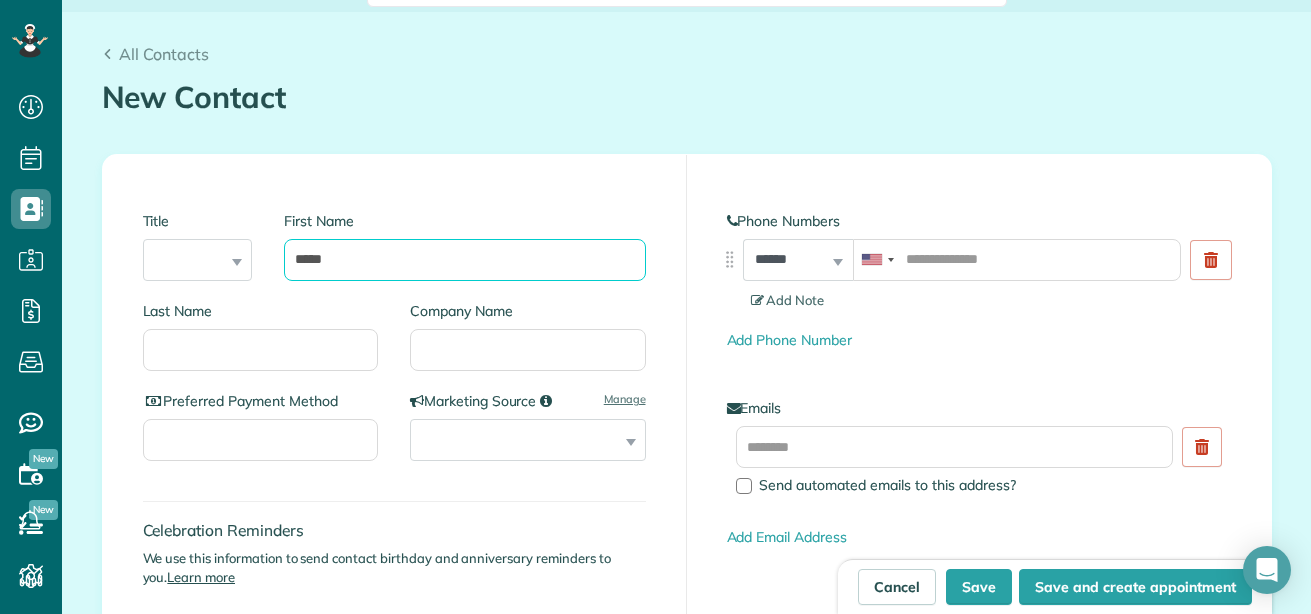 type on "*****" 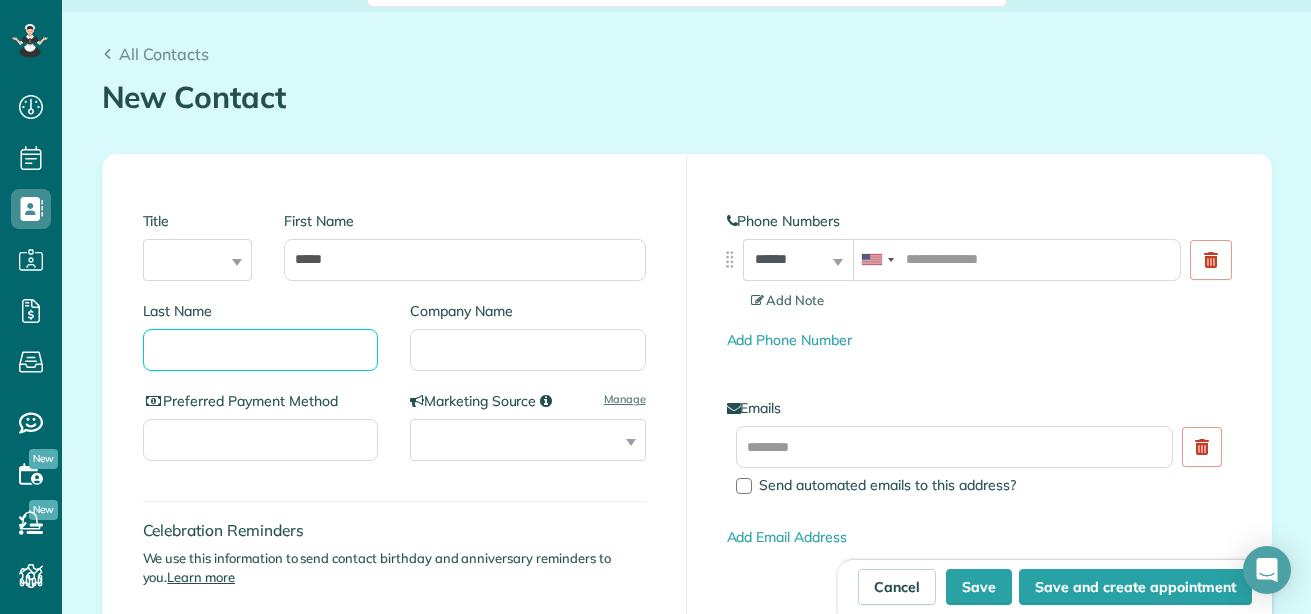 click on "Last Name" at bounding box center [261, 350] 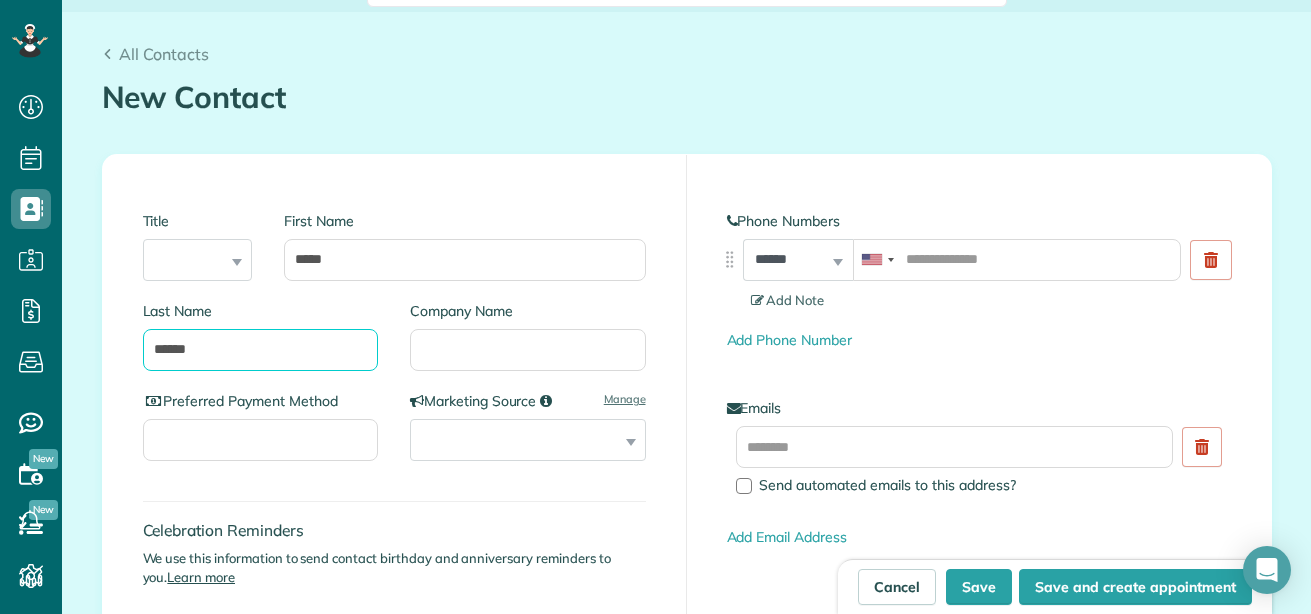 type on "******" 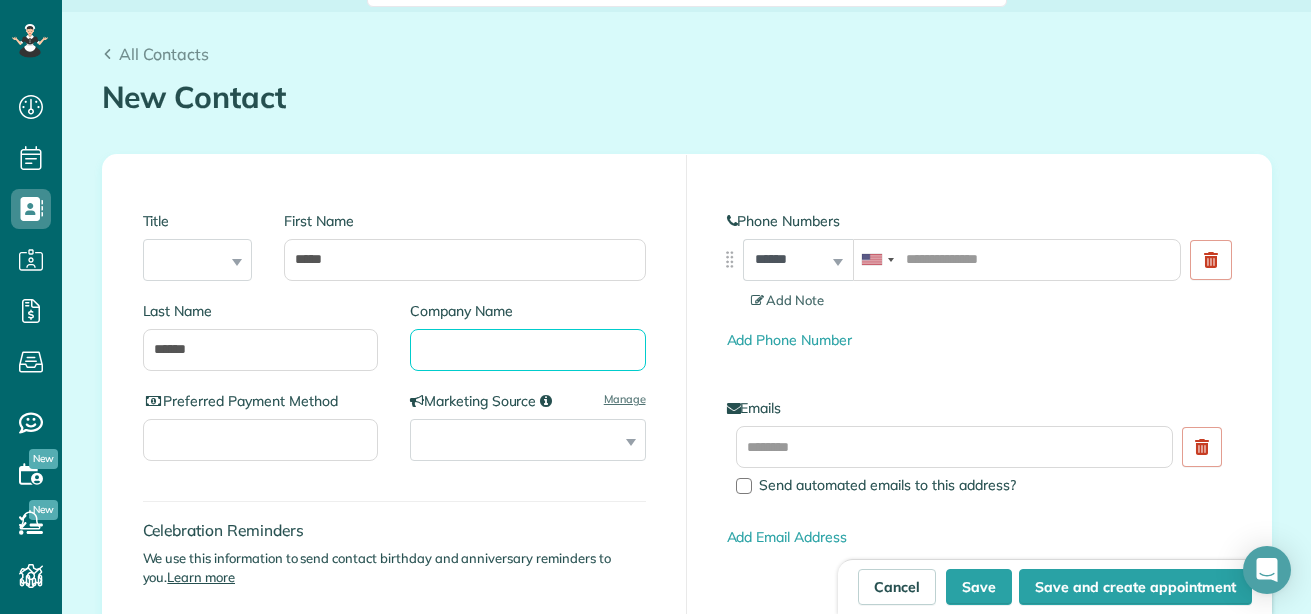 click on "Company Name" at bounding box center (528, 350) 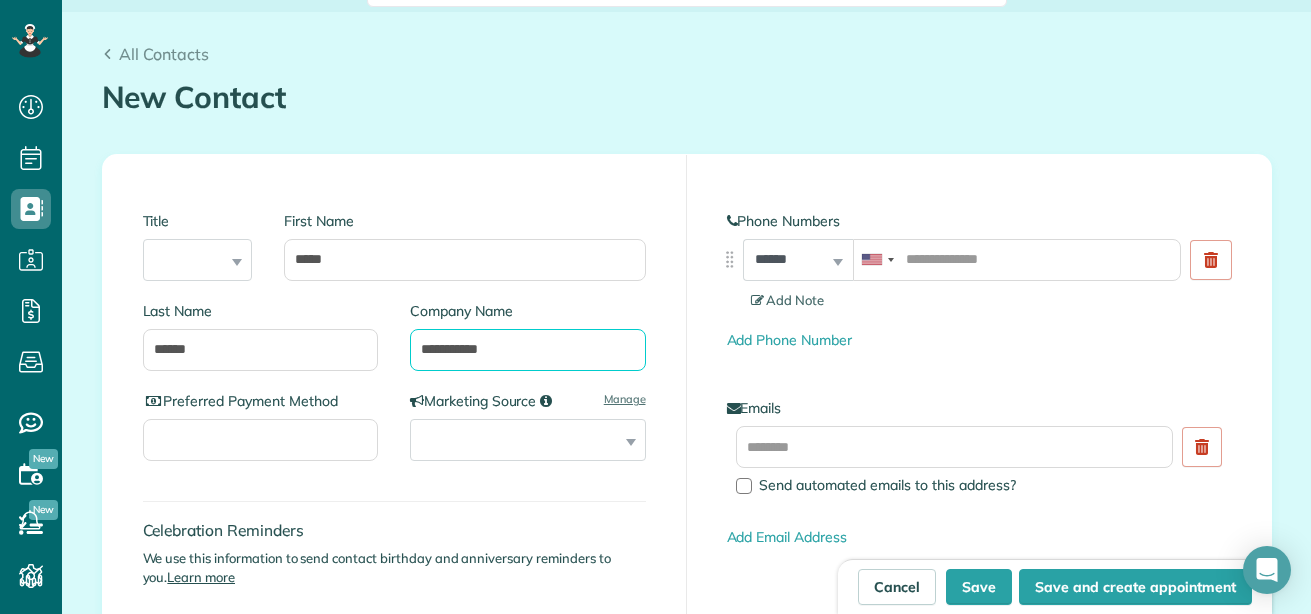 type on "**********" 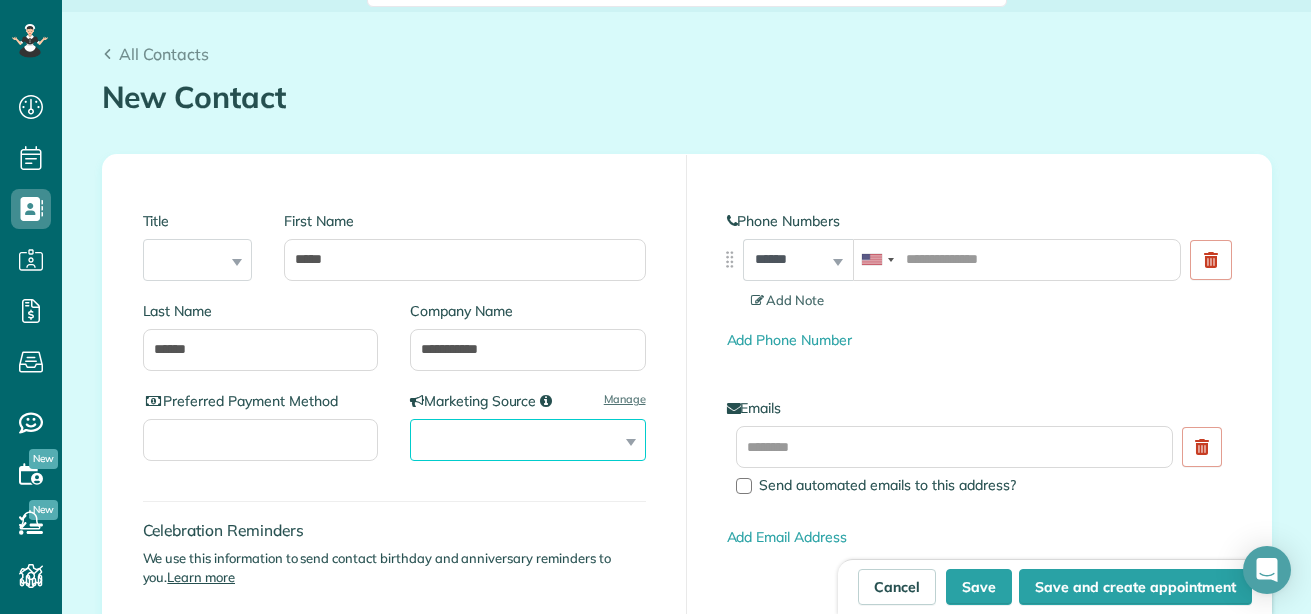 click on "**********" at bounding box center (528, 440) 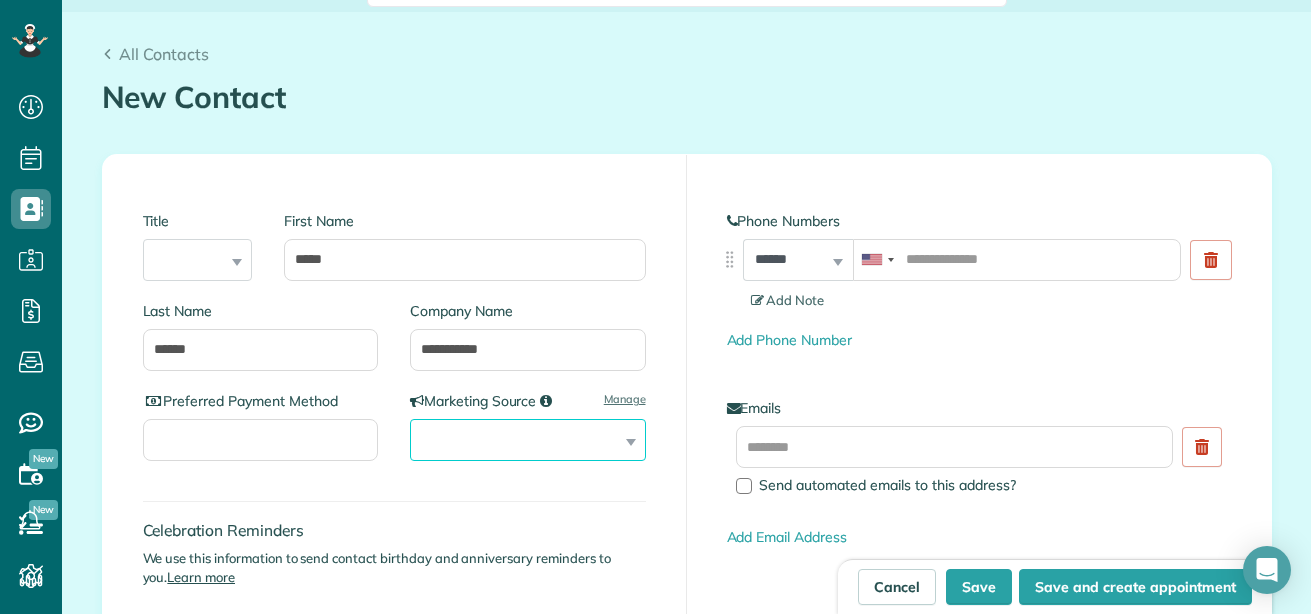 select on "**********" 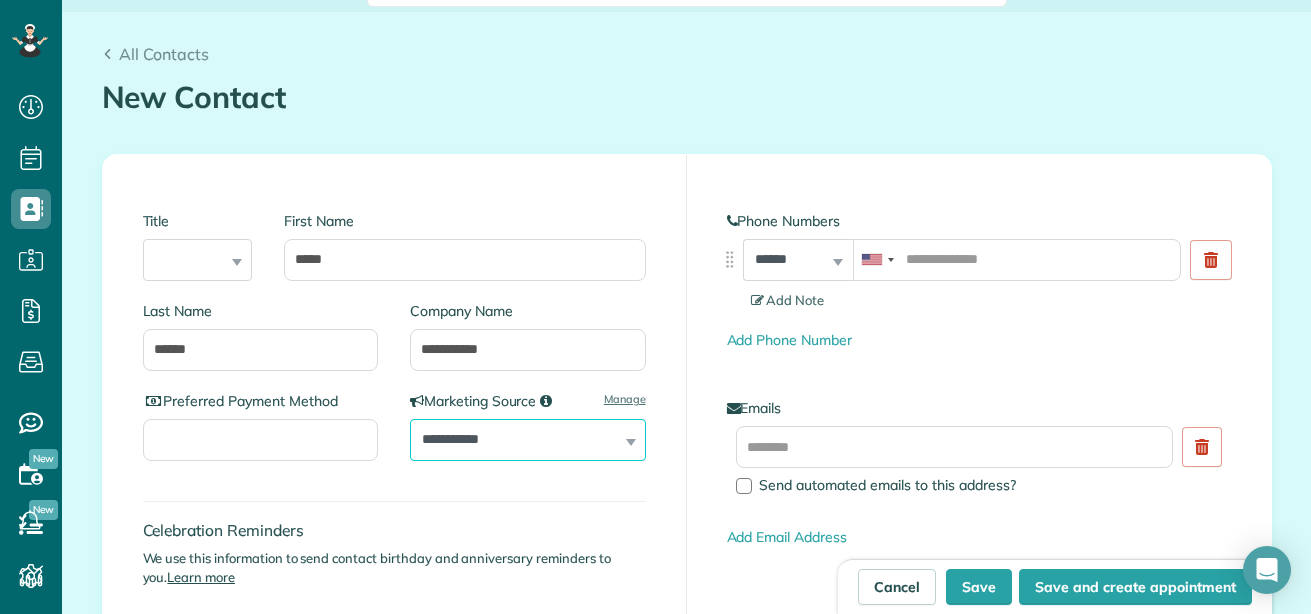 click on "**********" at bounding box center (528, 440) 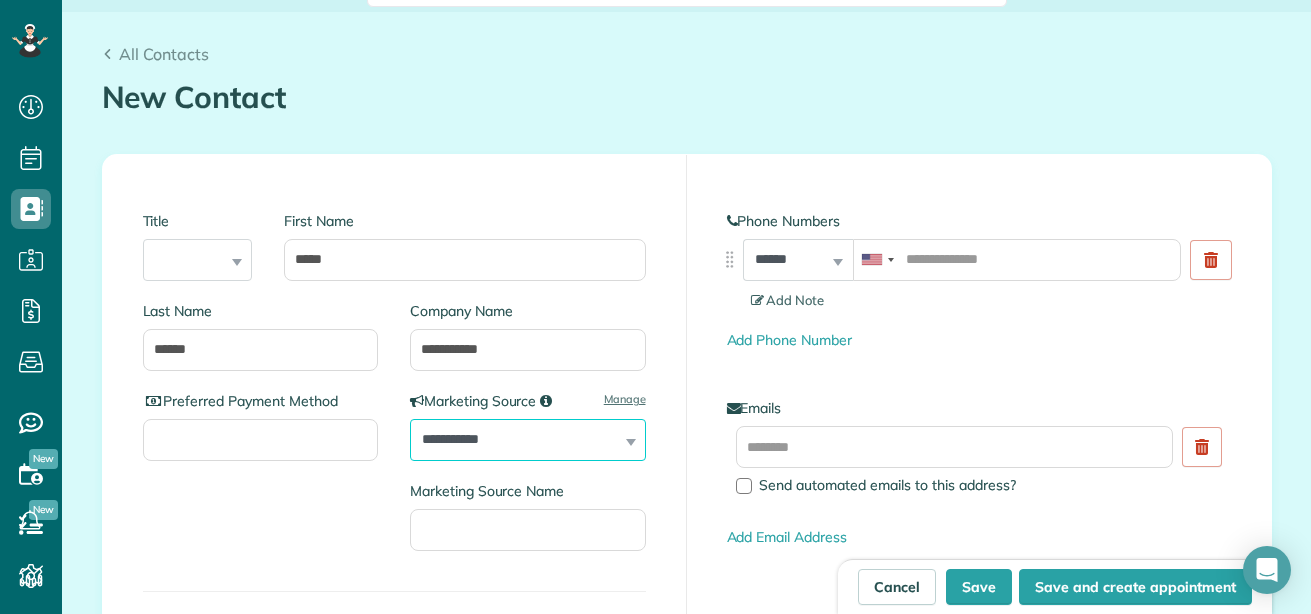 click on "**********" at bounding box center [528, 440] 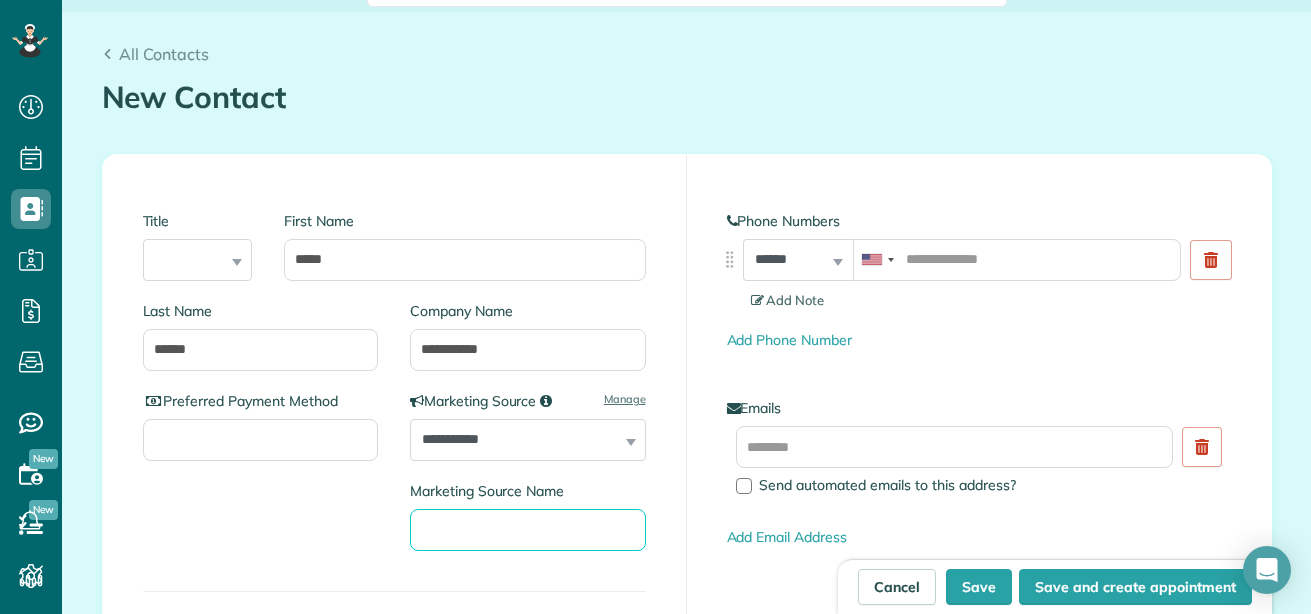 click on "Marketing Source Name" at bounding box center (528, 530) 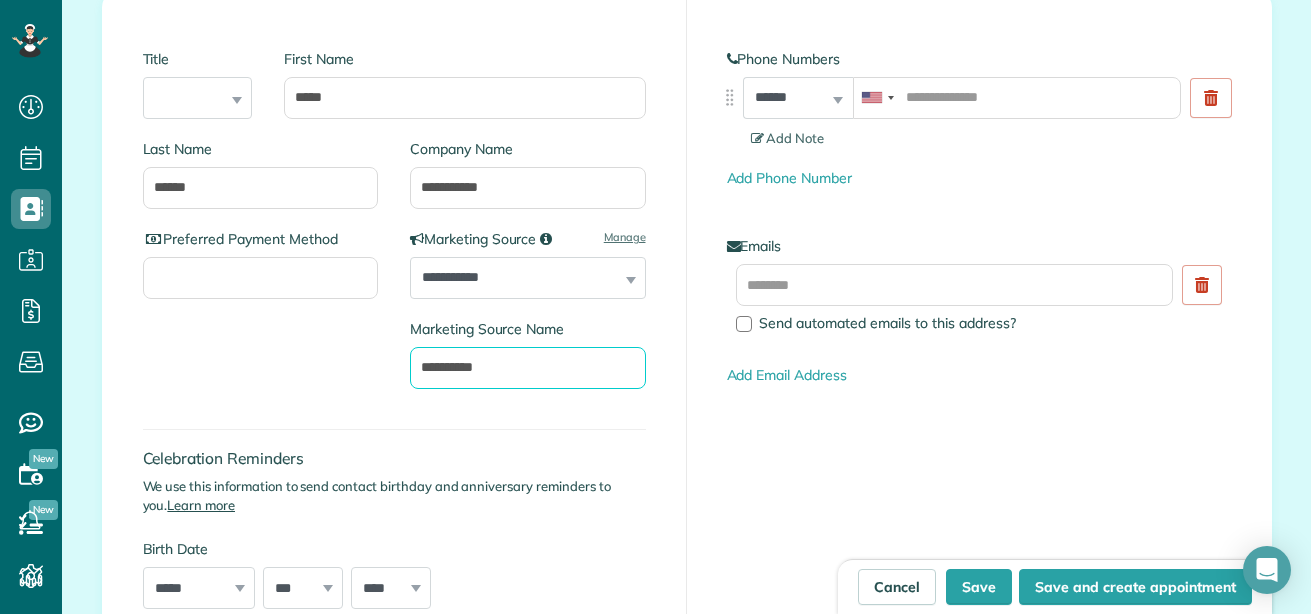 scroll, scrollTop: 326, scrollLeft: 0, axis: vertical 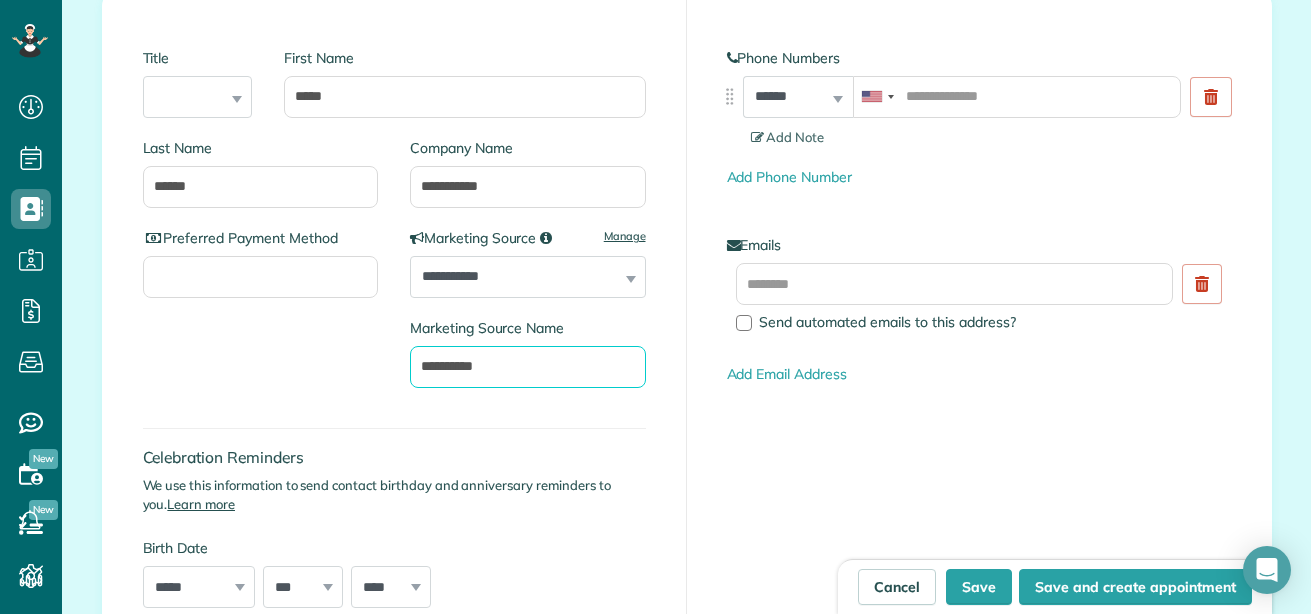 type on "**********" 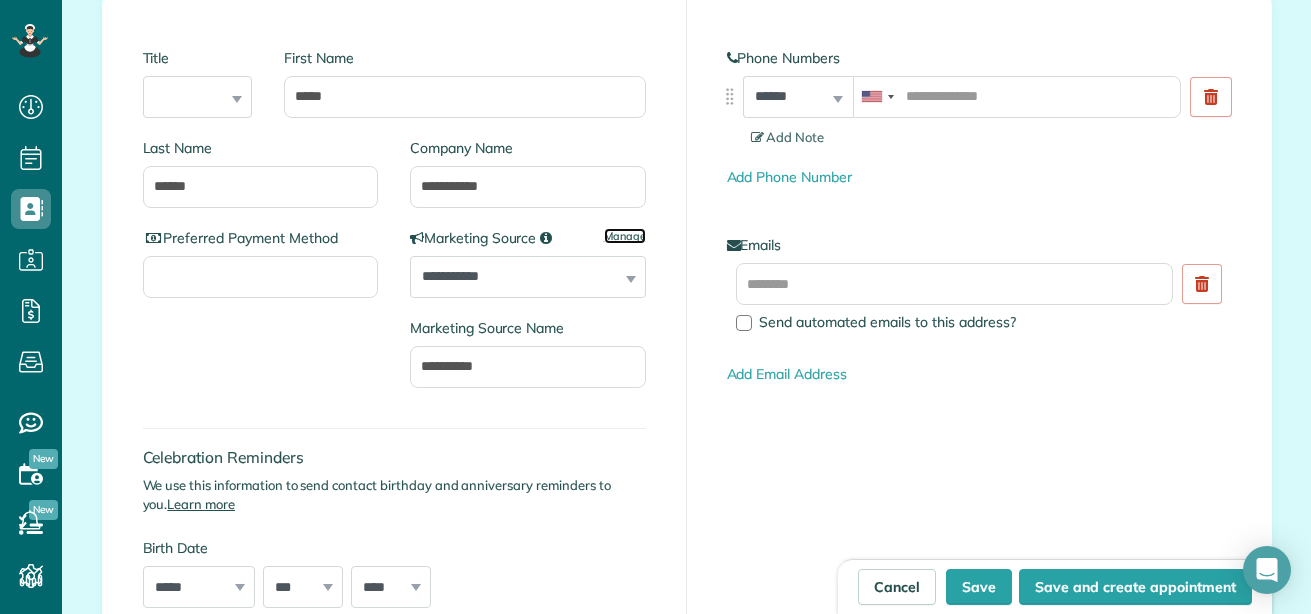 click on "Manage" at bounding box center (625, 236) 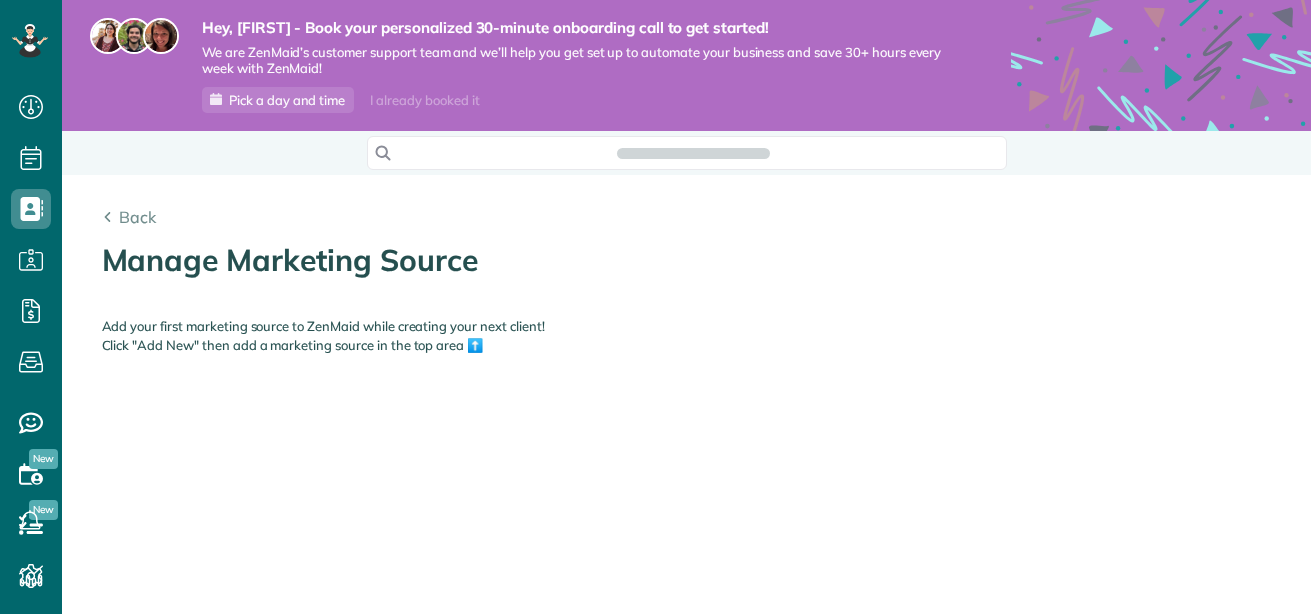 scroll, scrollTop: 0, scrollLeft: 0, axis: both 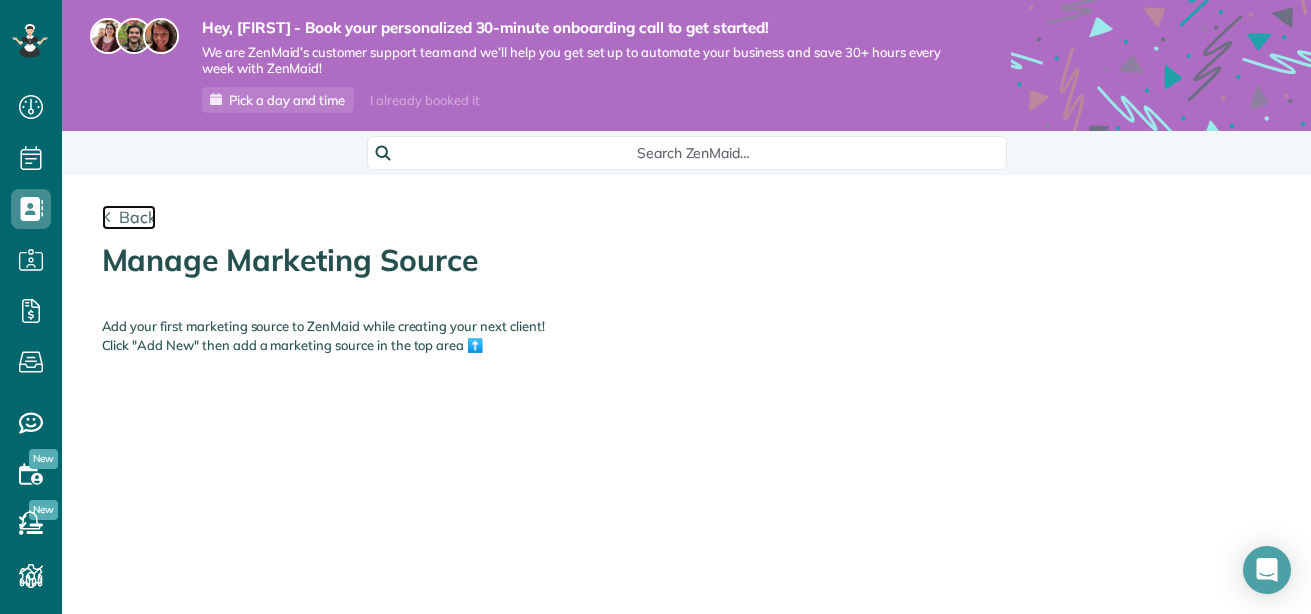 click on "Back" at bounding box center (129, 217) 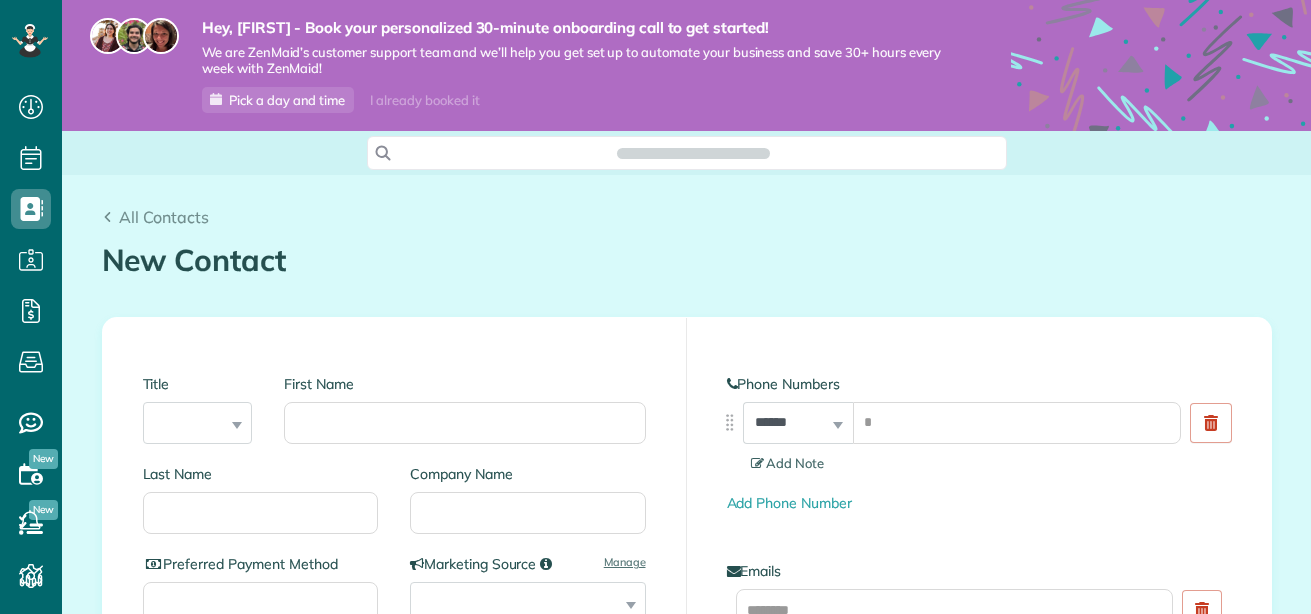 scroll, scrollTop: 0, scrollLeft: 0, axis: both 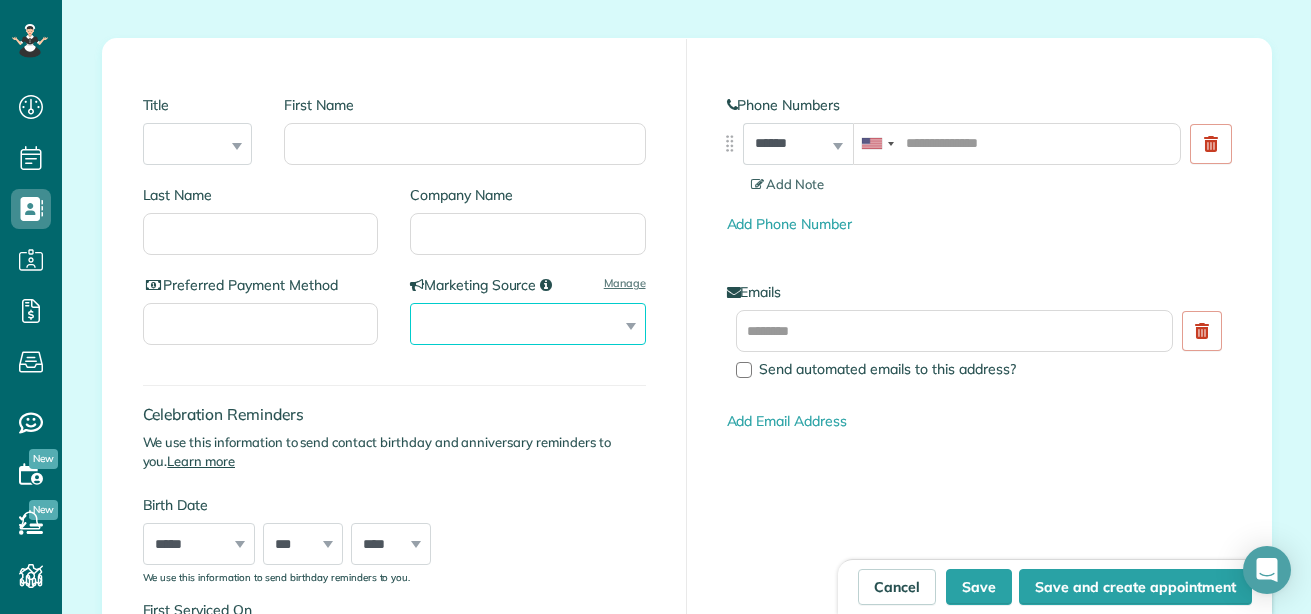 click on "**********" at bounding box center [528, 324] 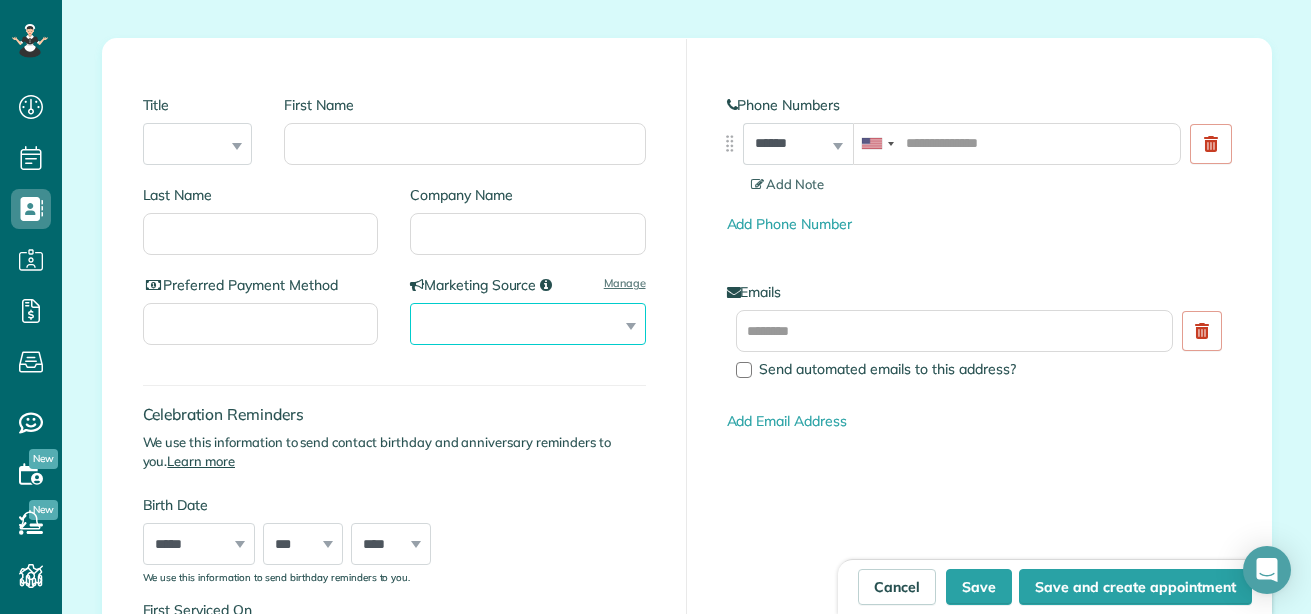 select on "**********" 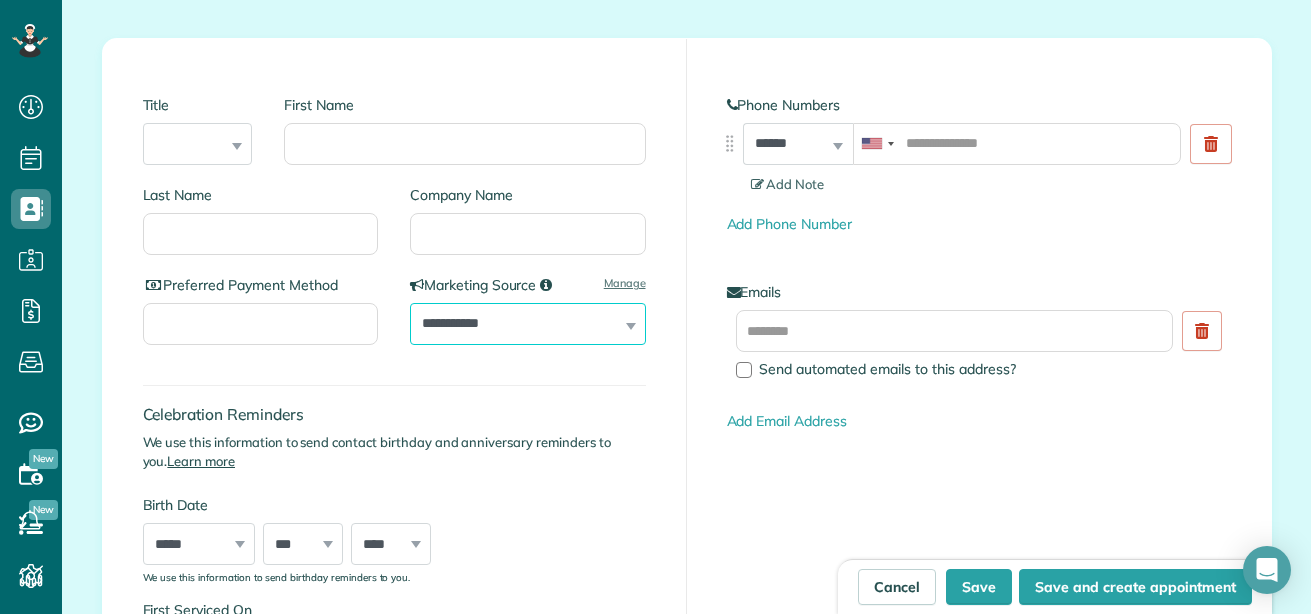 click on "**********" at bounding box center (528, 324) 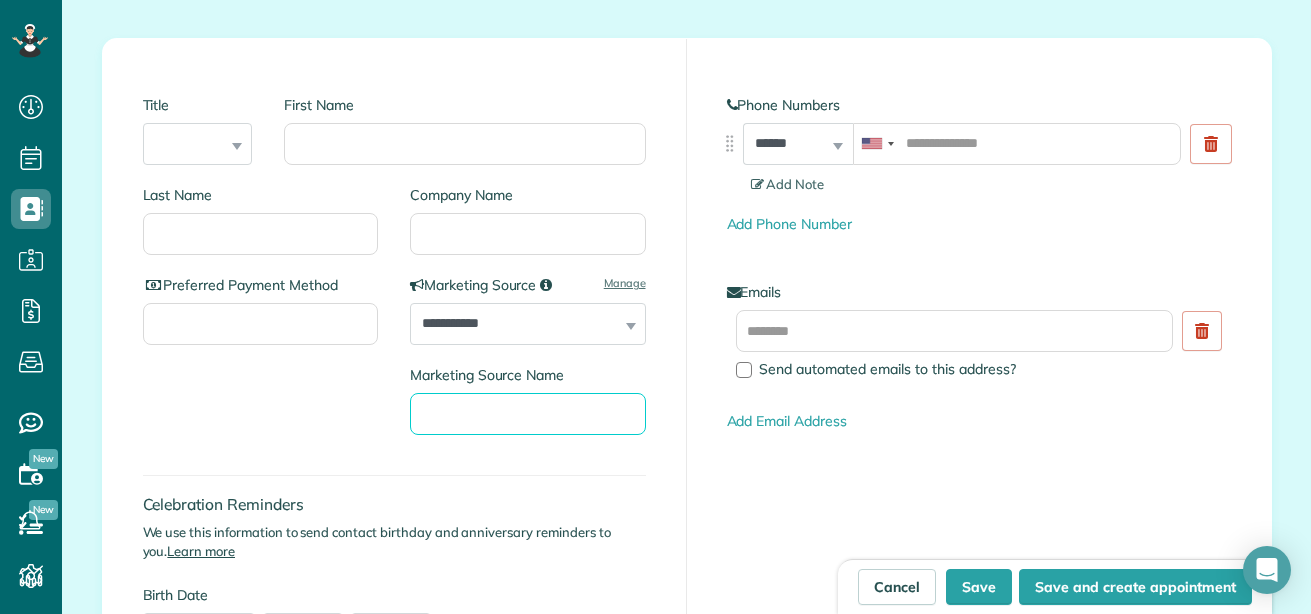click on "Marketing Source Name" at bounding box center [528, 414] 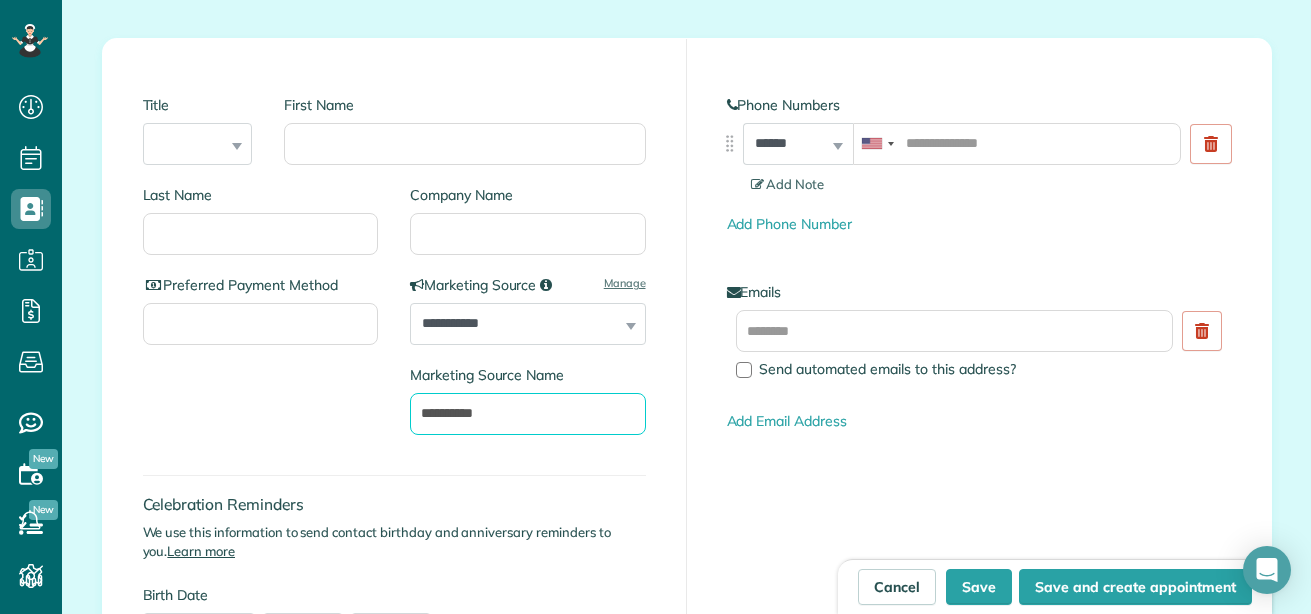 type on "**********" 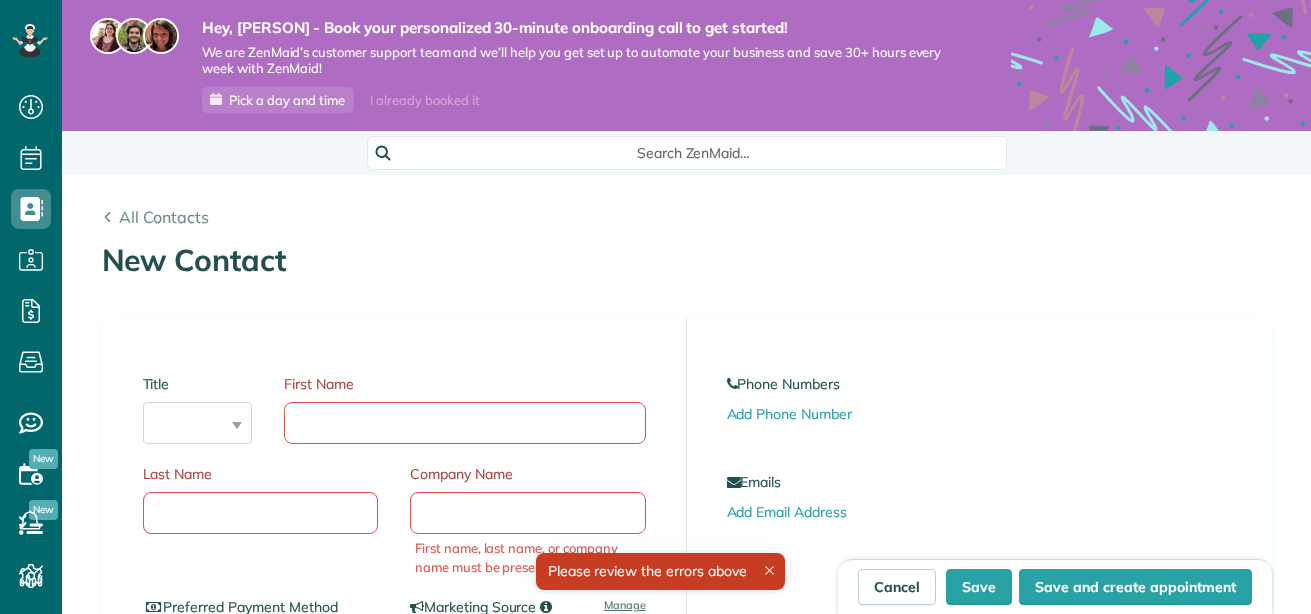 scroll, scrollTop: 0, scrollLeft: 0, axis: both 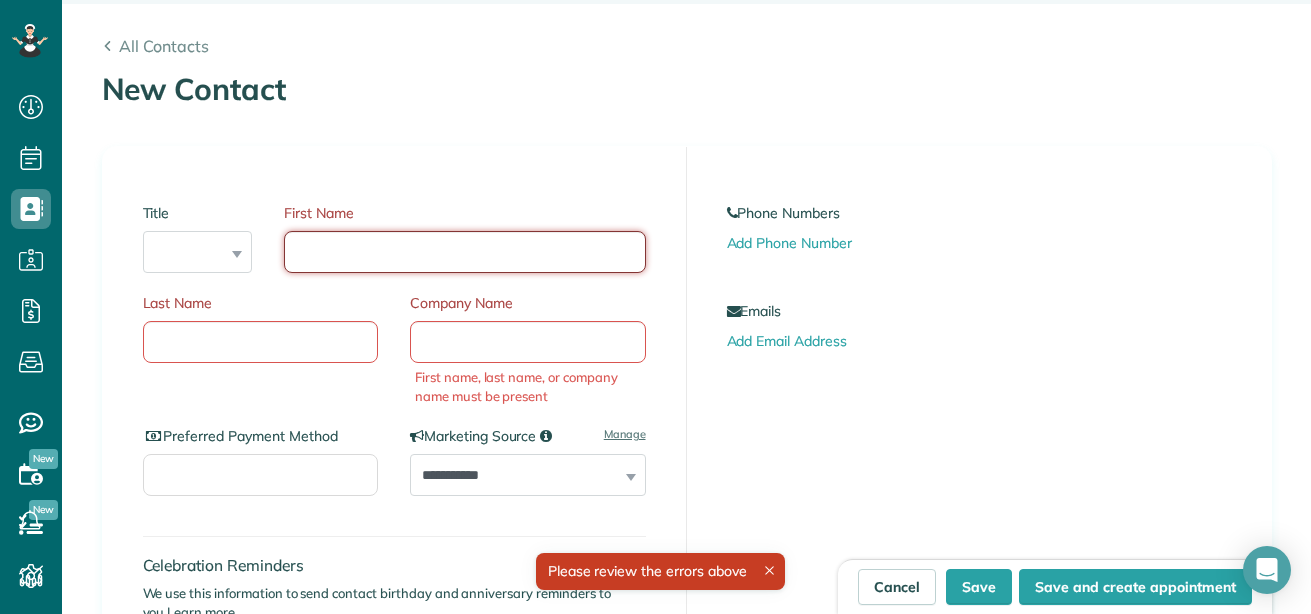 click on "First Name" at bounding box center (464, 252) 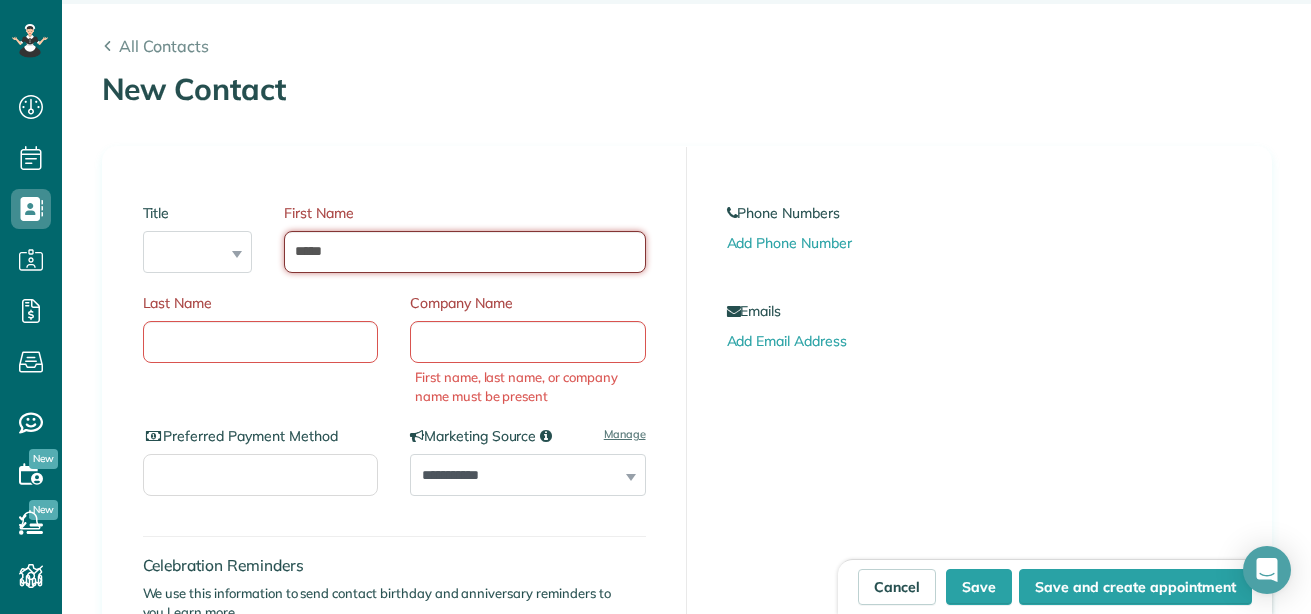 type on "*****" 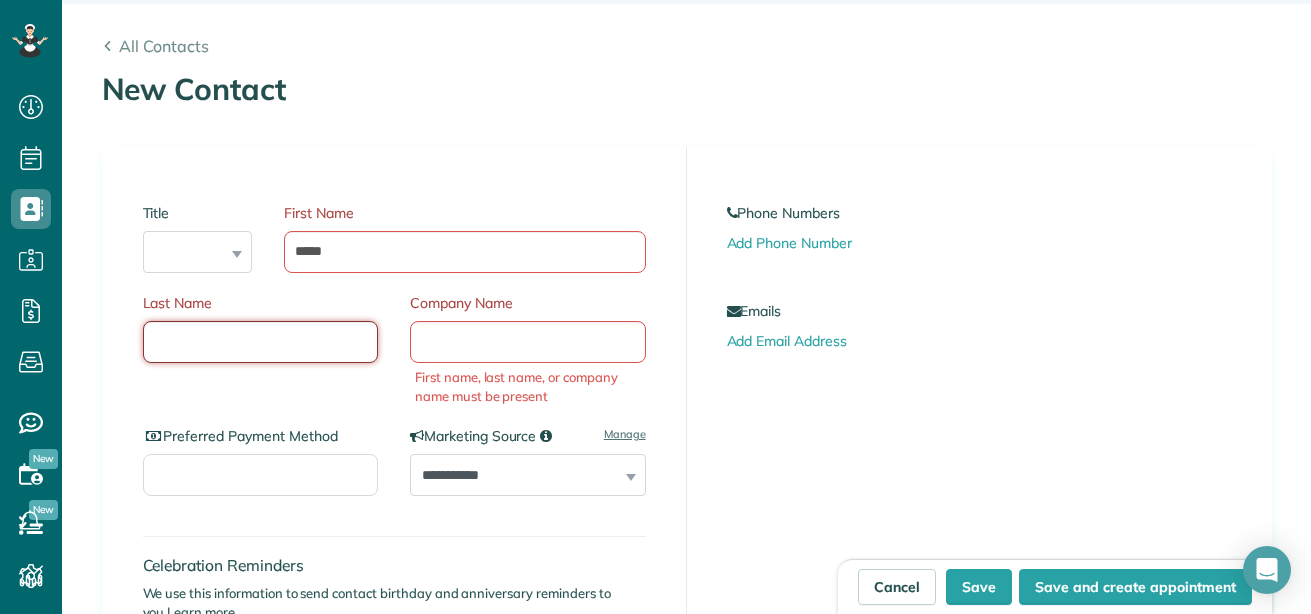 click on "Last Name" at bounding box center (261, 342) 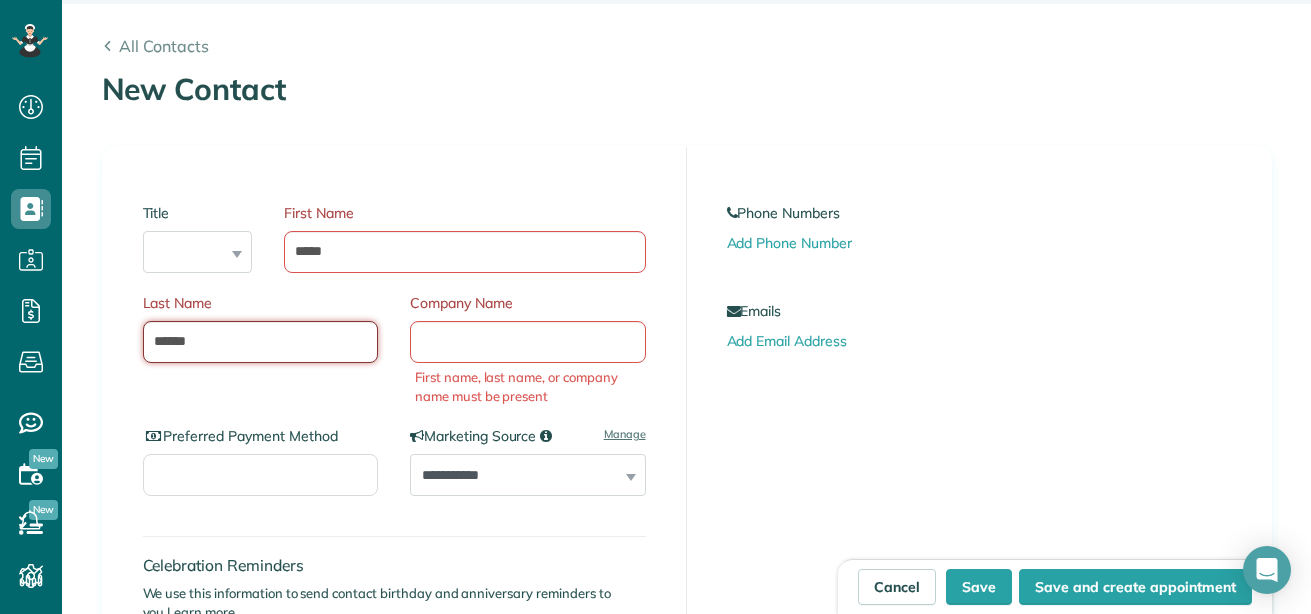 type on "******" 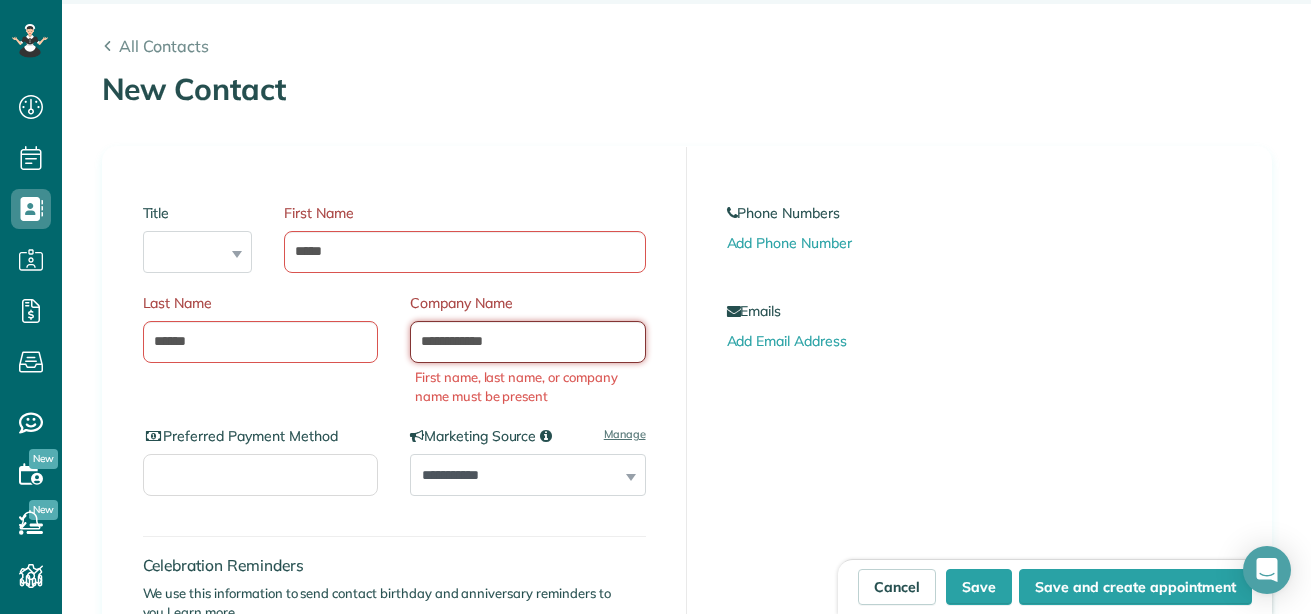 type on "**********" 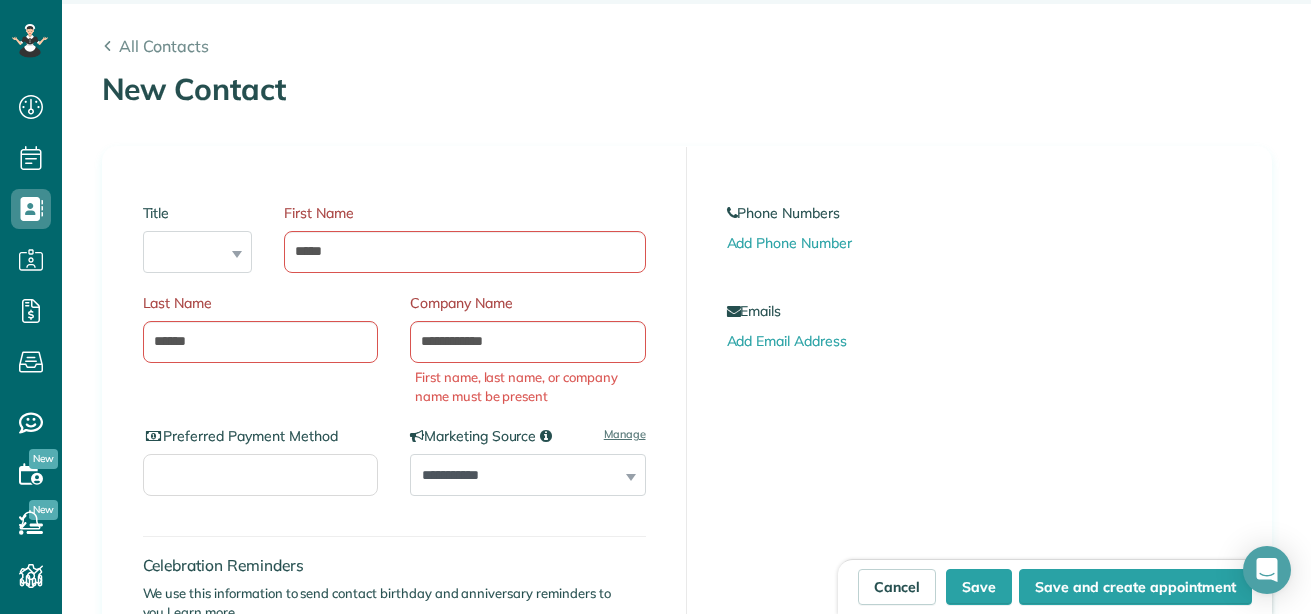 click on "**********" at bounding box center (395, 514) 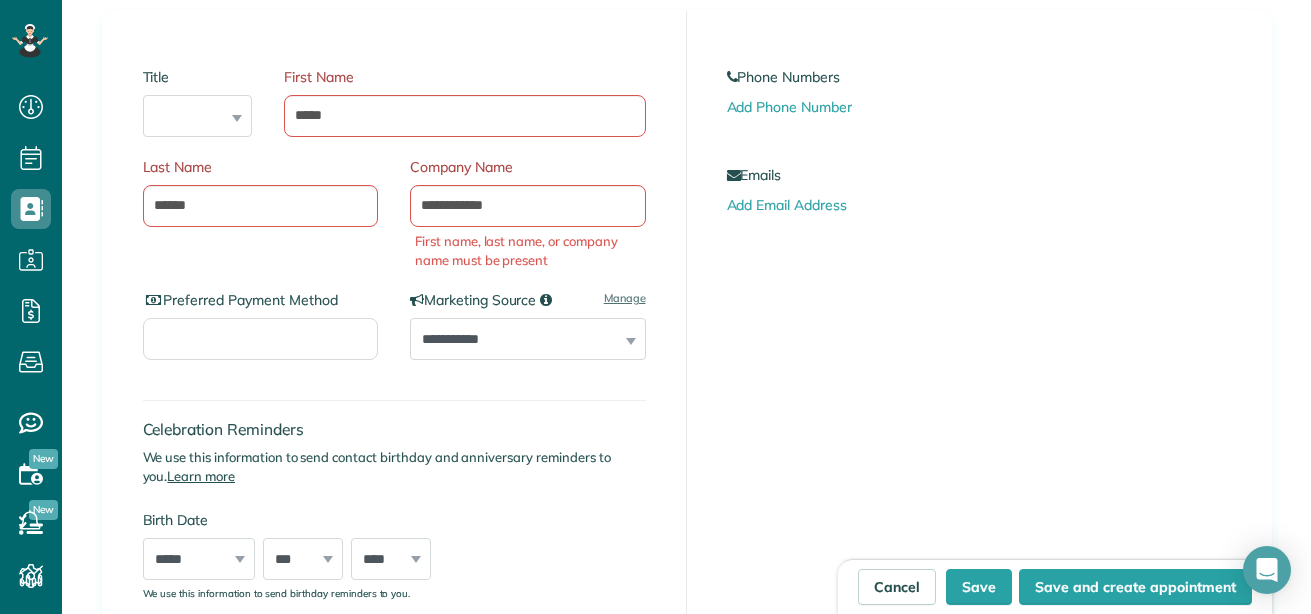 scroll, scrollTop: 308, scrollLeft: 0, axis: vertical 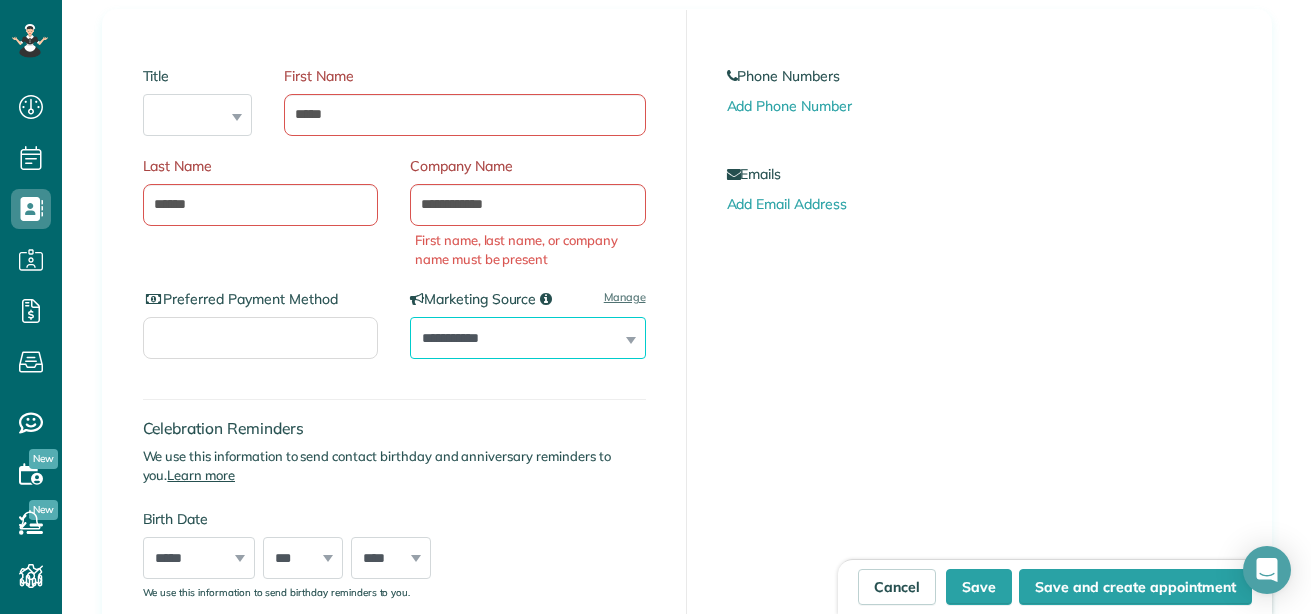 click on "**********" at bounding box center (528, 338) 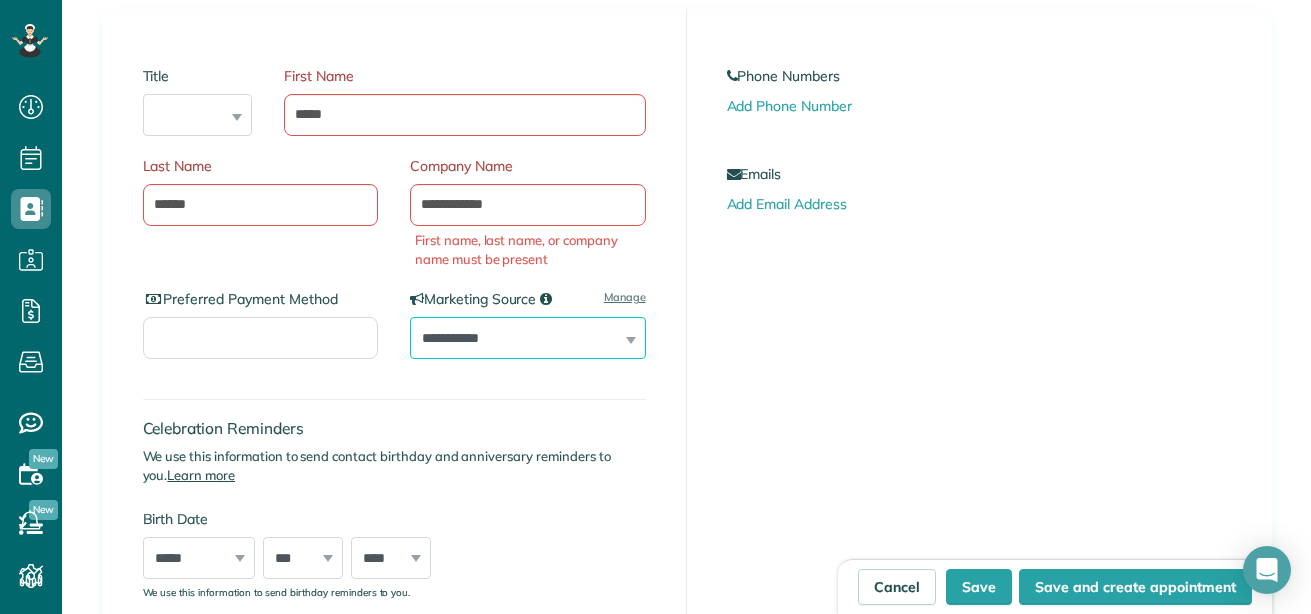 click on "**********" at bounding box center (528, 338) 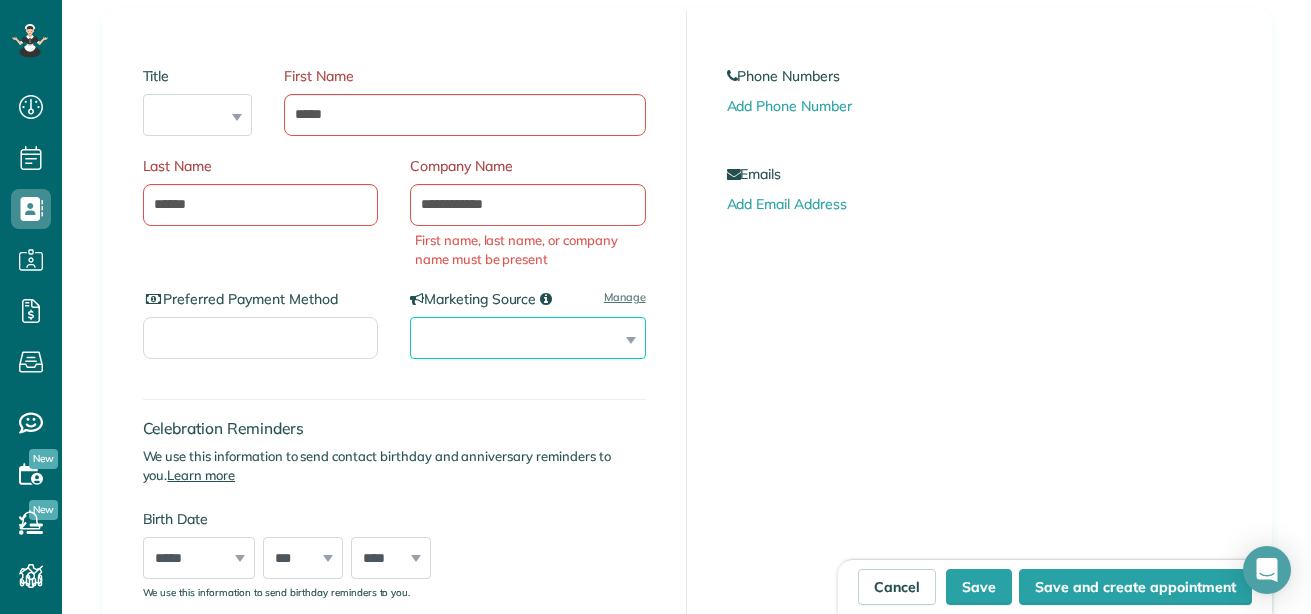 click on "**********" at bounding box center (528, 338) 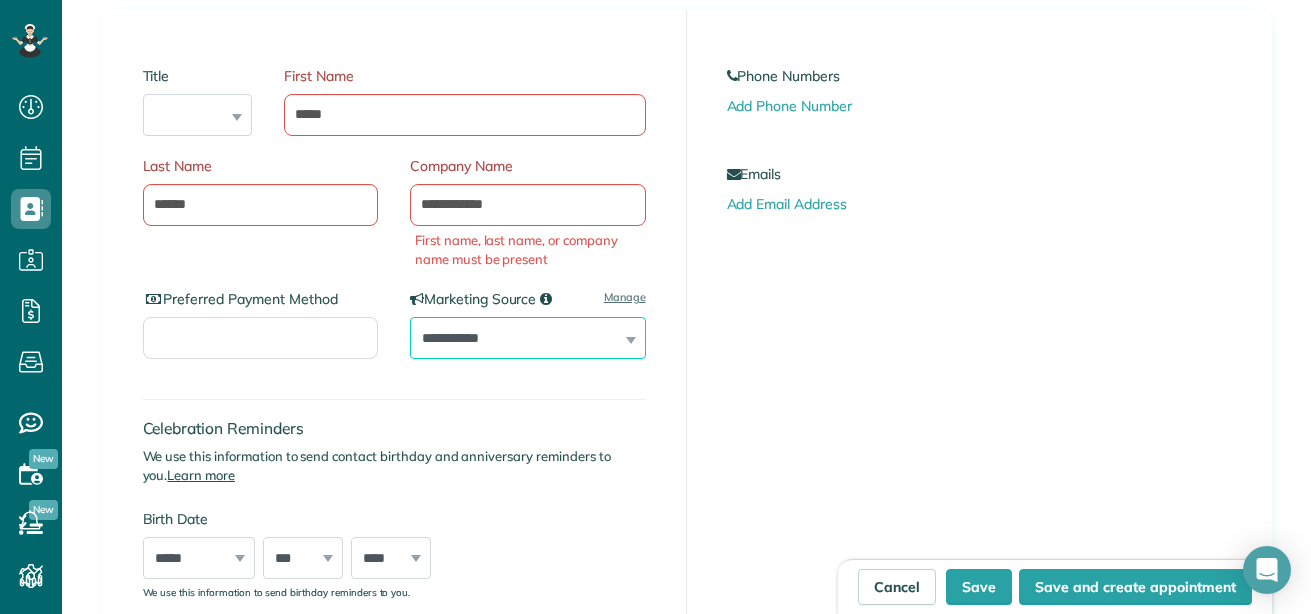 click on "**********" at bounding box center [528, 338] 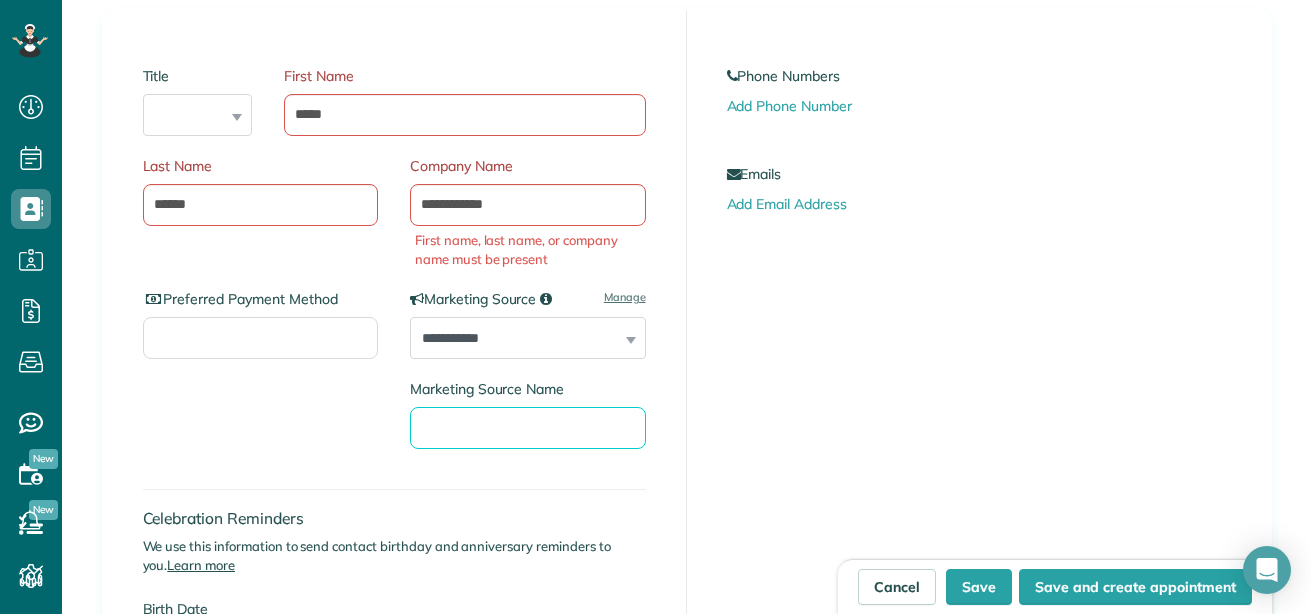 click on "Marketing Source Name" at bounding box center (528, 428) 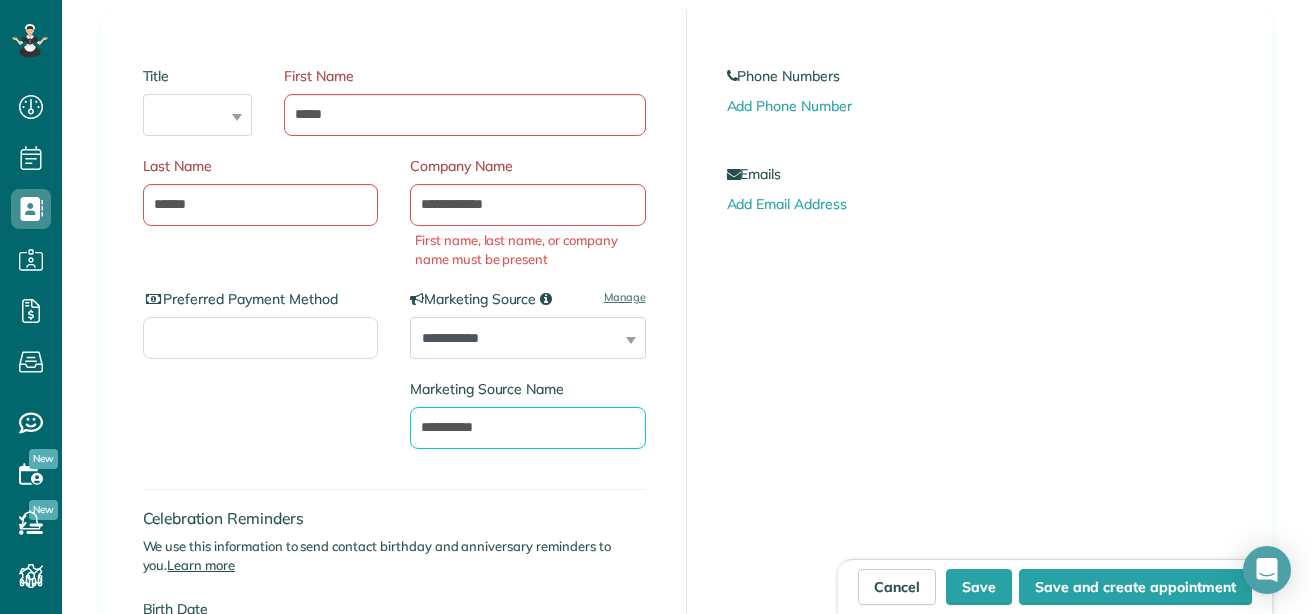 type on "**********" 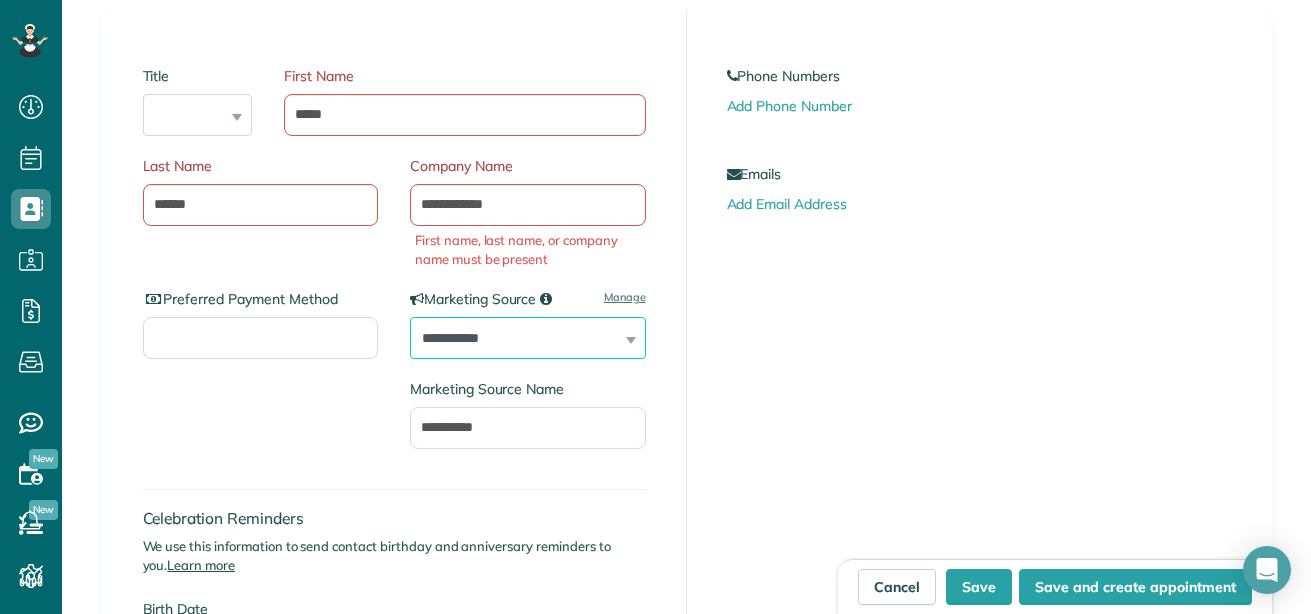 click on "**********" at bounding box center [528, 338] 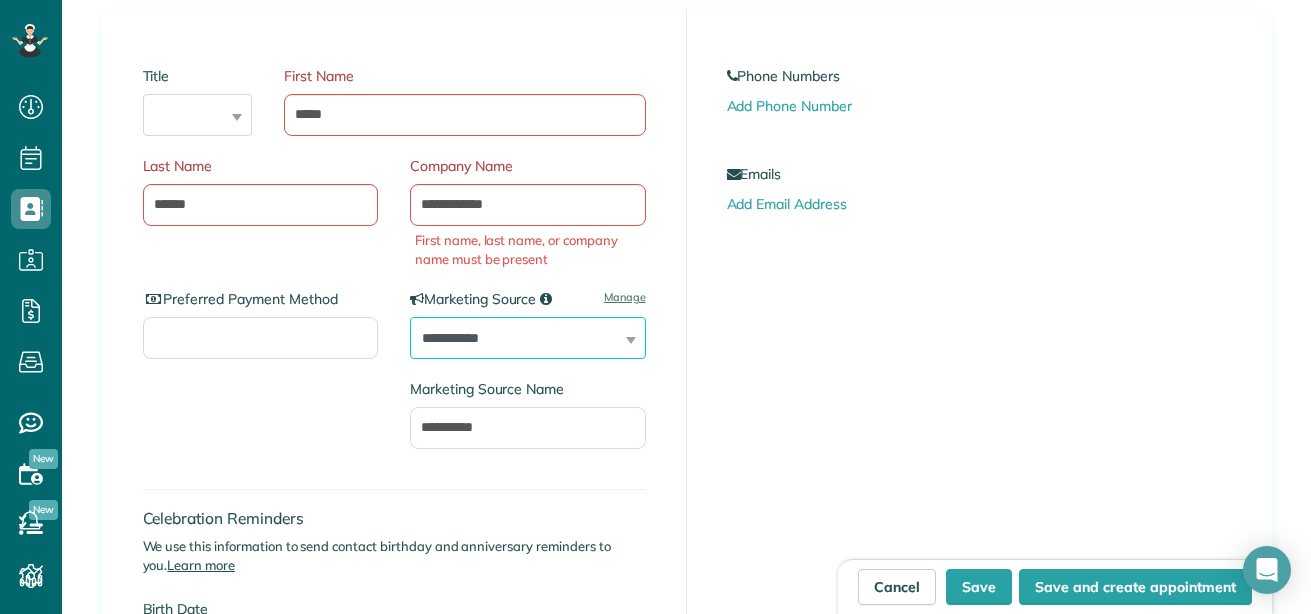click on "**********" at bounding box center (528, 338) 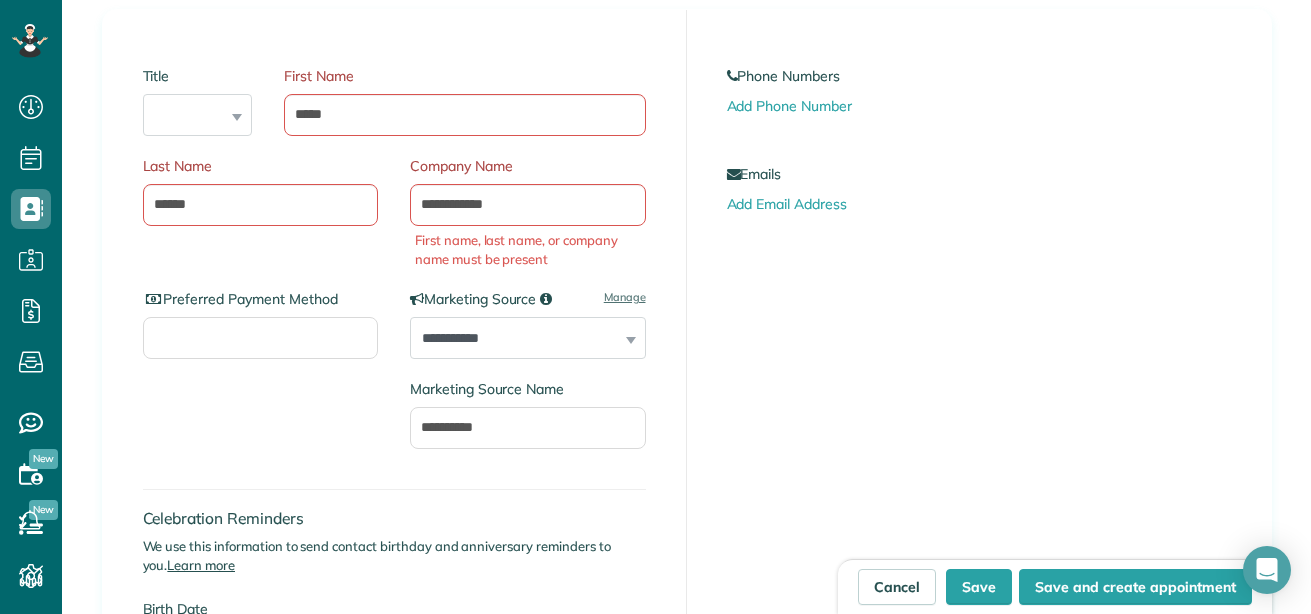 click on "**********" at bounding box center (528, 338) 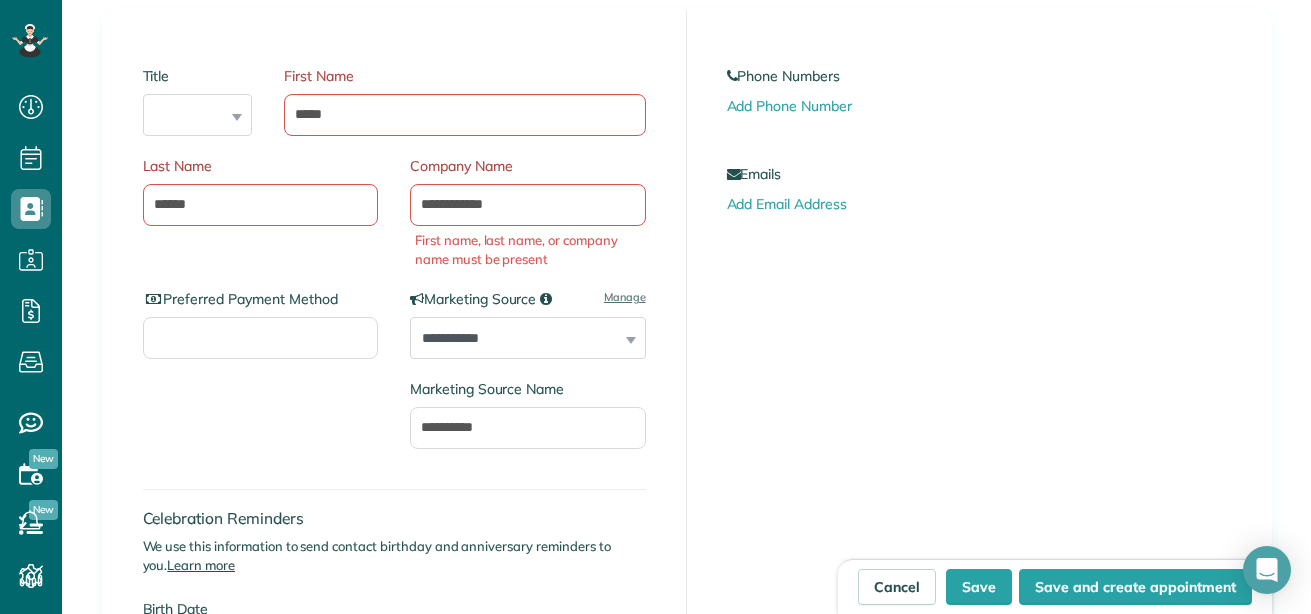 click on "**********" at bounding box center (528, 338) 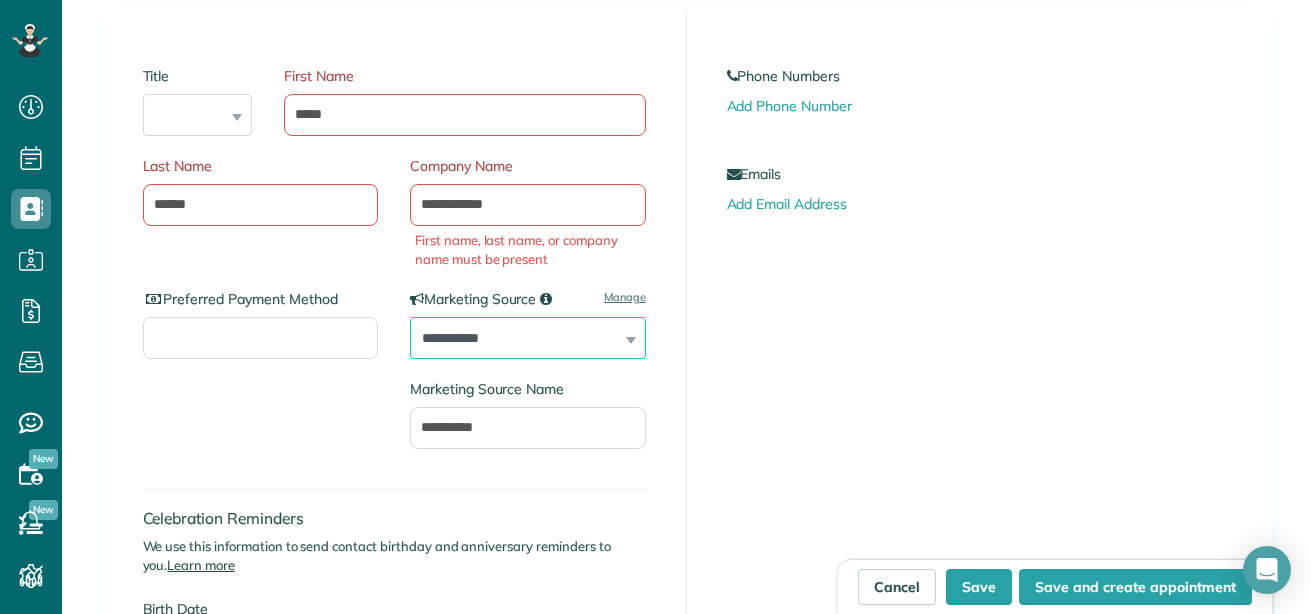 click on "**********" at bounding box center [528, 338] 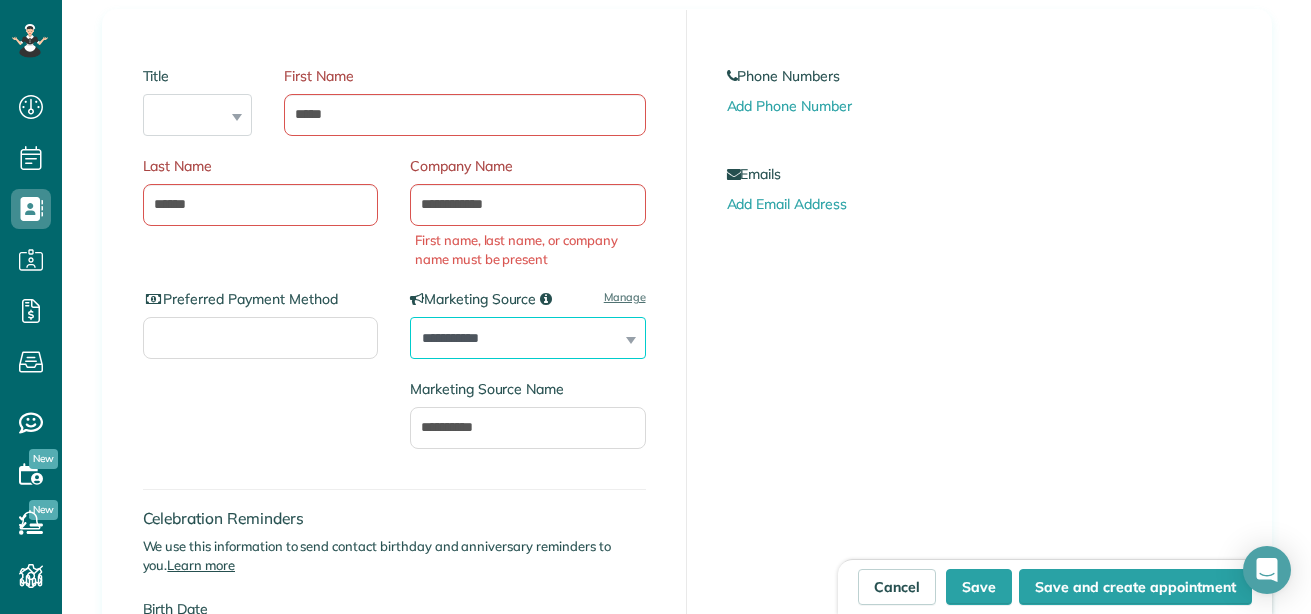 click on "**********" at bounding box center (528, 338) 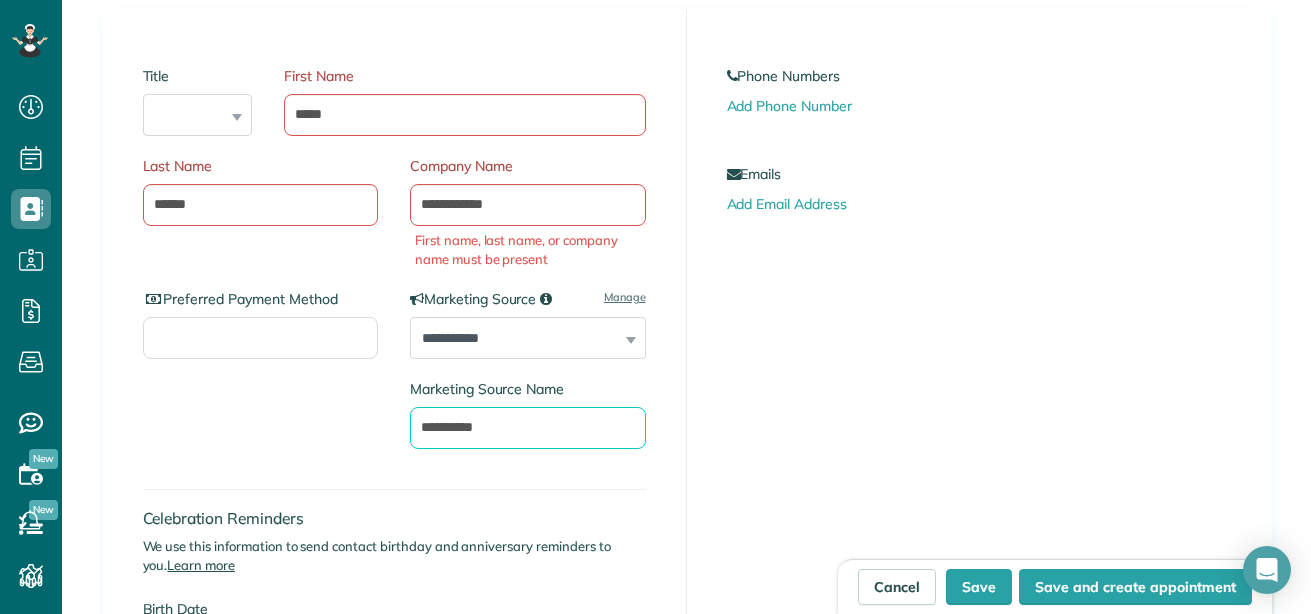 click on "**********" at bounding box center (528, 428) 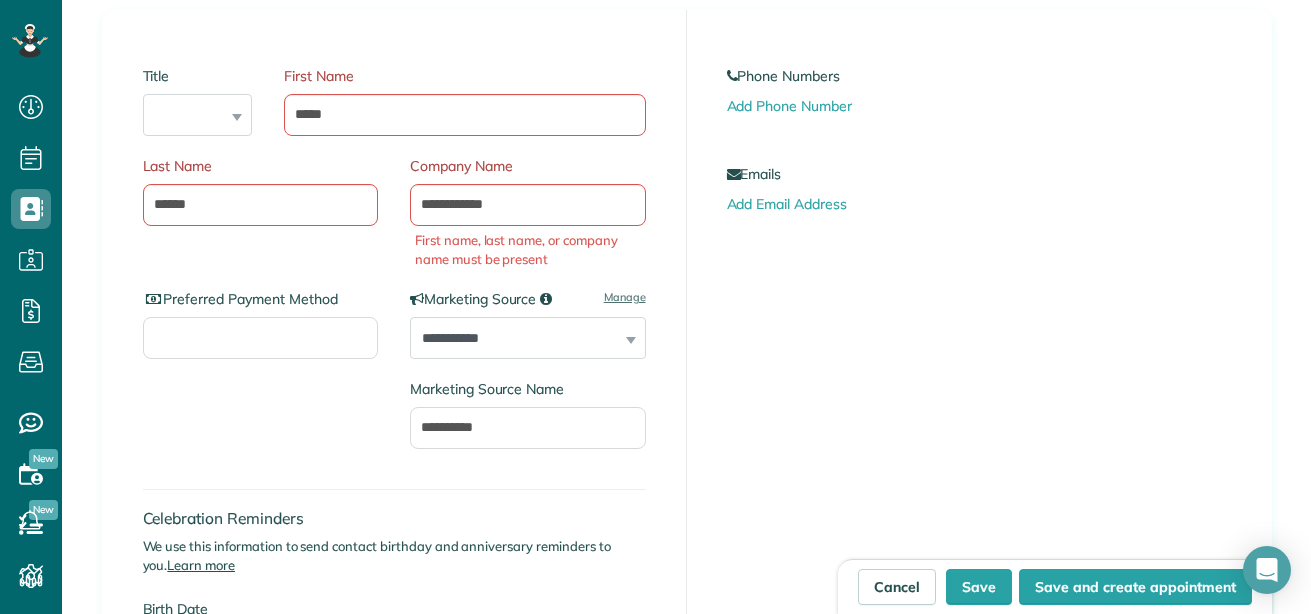 click on "Marketing Source Name" at bounding box center (528, 389) 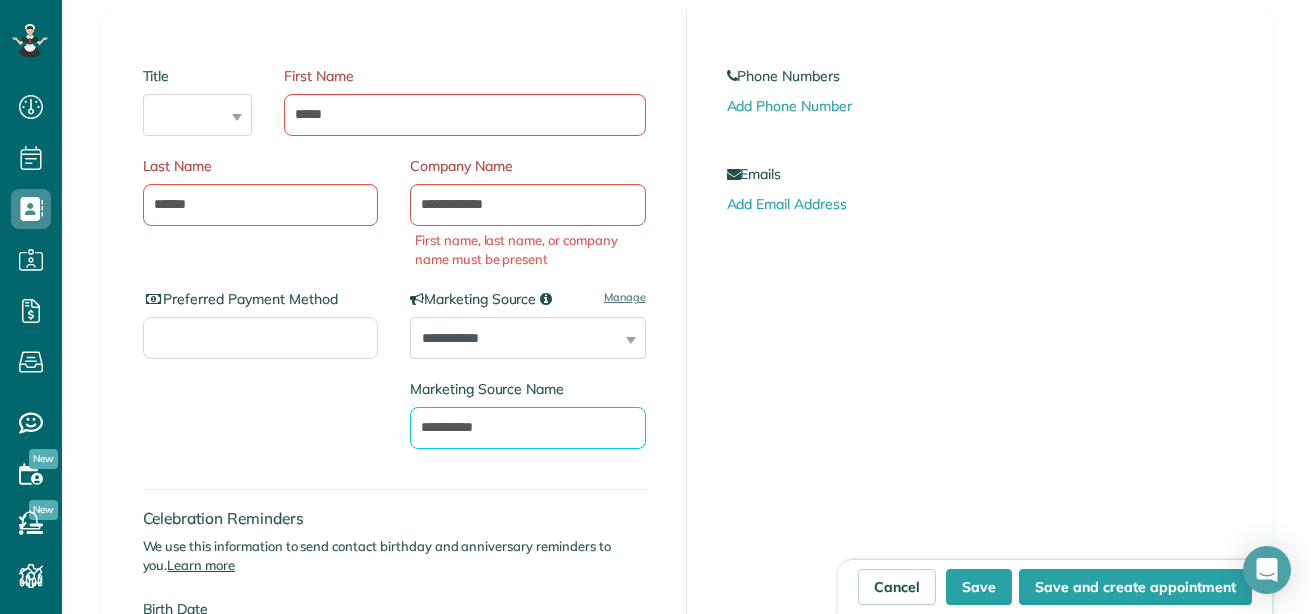click on "**********" at bounding box center [528, 428] 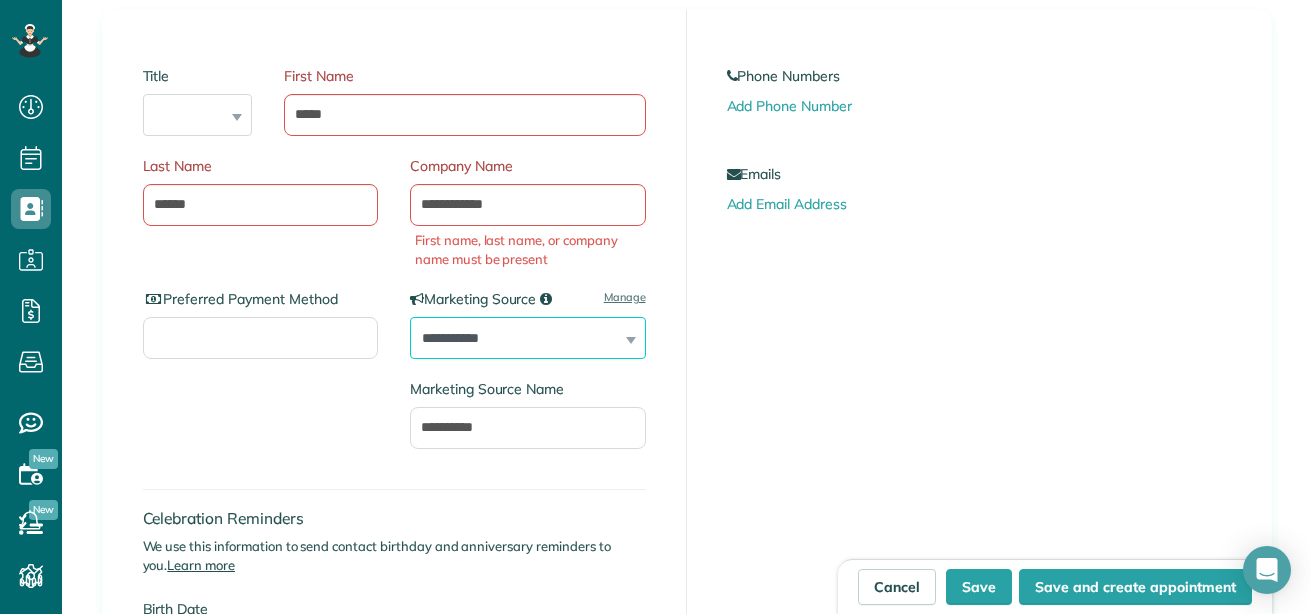 click on "**********" at bounding box center [528, 338] 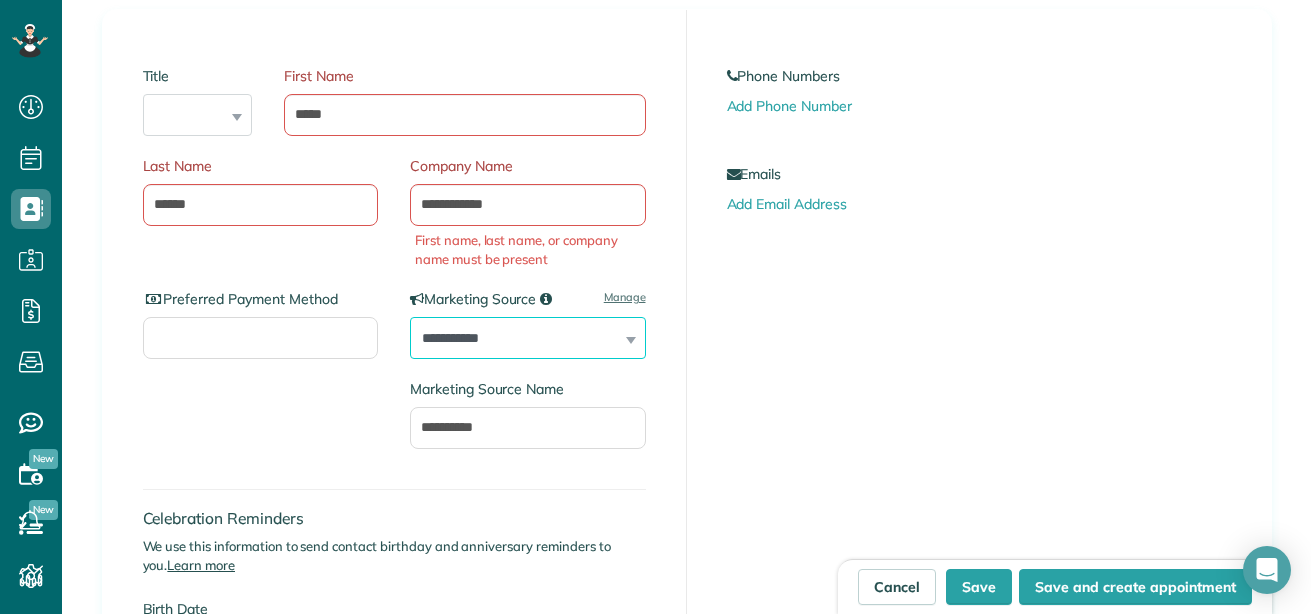 click on "**********" at bounding box center [528, 338] 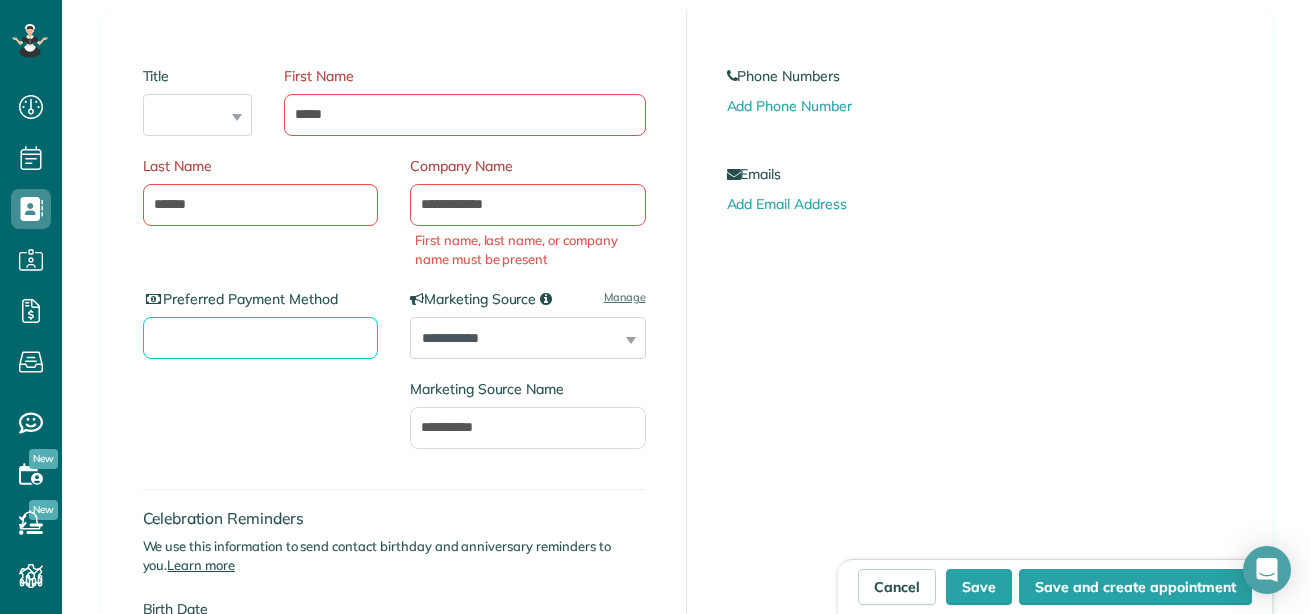 click on "Preferred Payment Method" at bounding box center [261, 338] 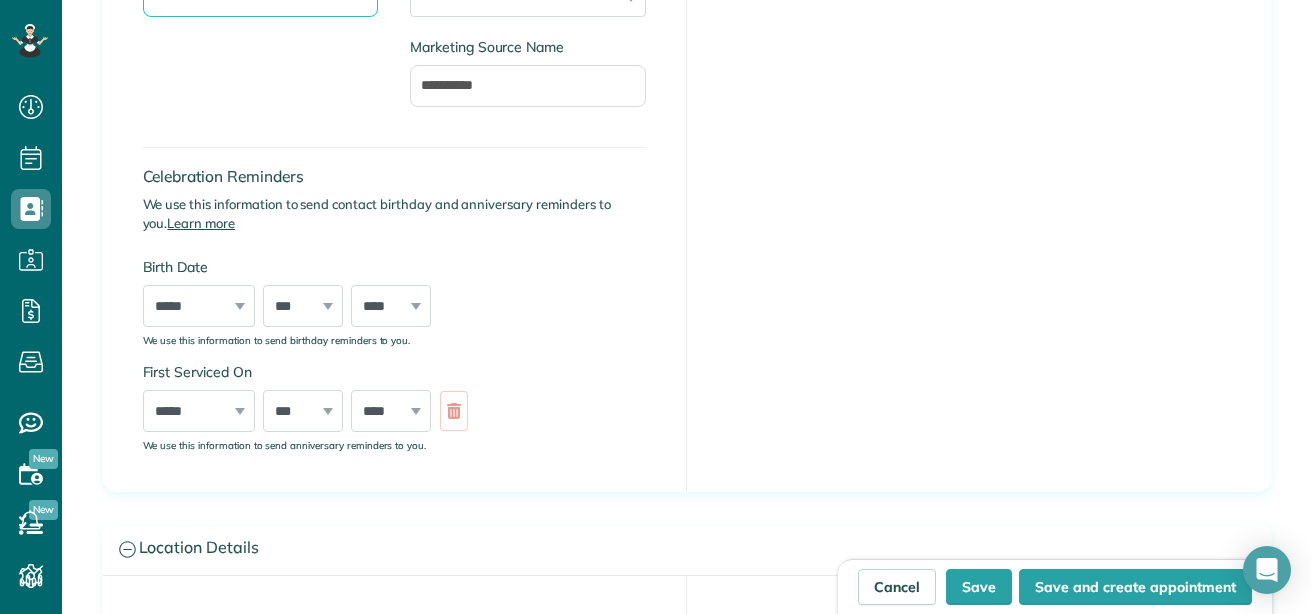 scroll, scrollTop: 651, scrollLeft: 0, axis: vertical 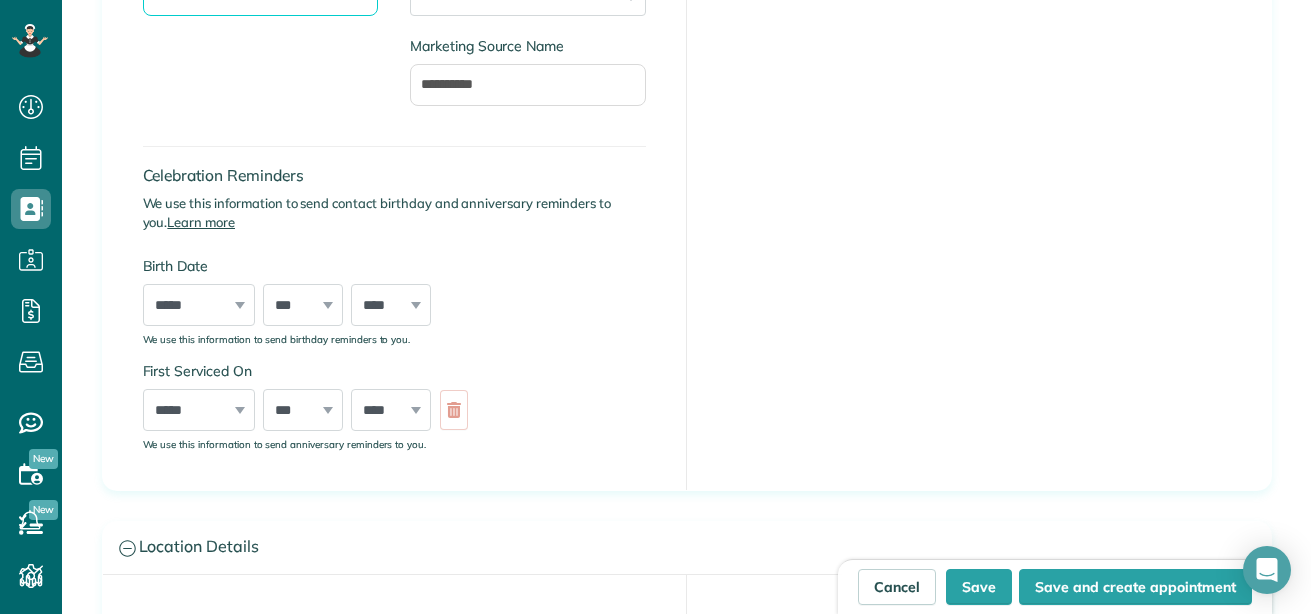 type on "*****" 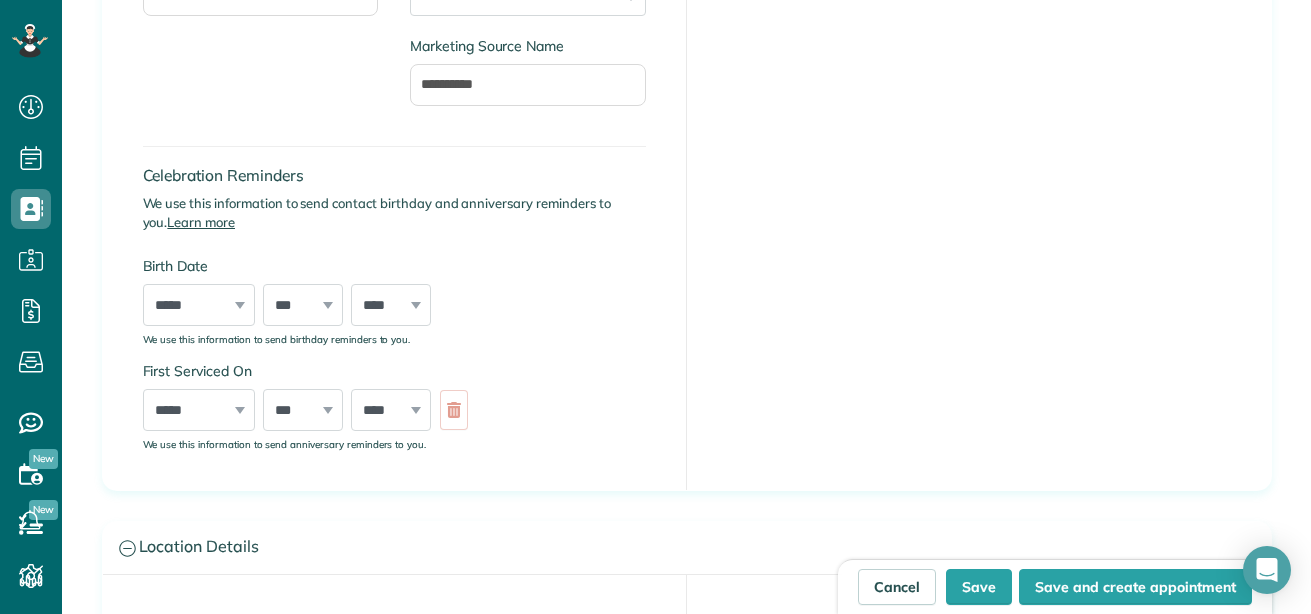 click on "*****
*******
********
*****
*****
***
****
****
******
*********
*******
********
********" at bounding box center (199, 410) 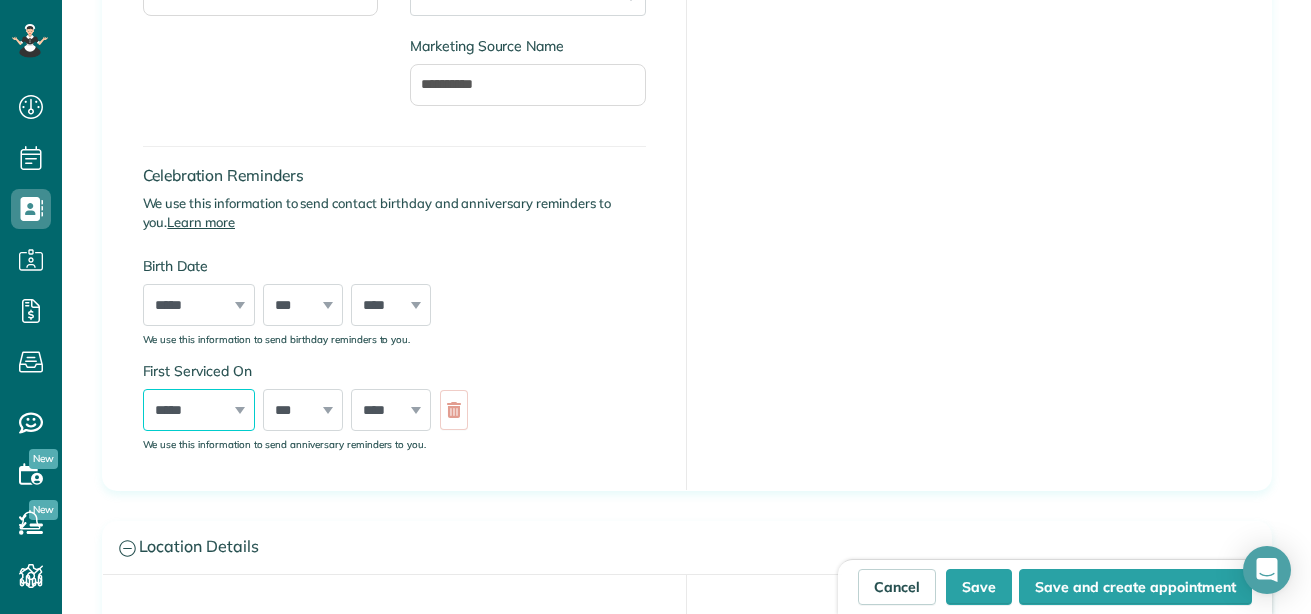 click on "*****
*******
********
*****
*****
***
****
****
******
*********
*******
********
********" at bounding box center [199, 410] 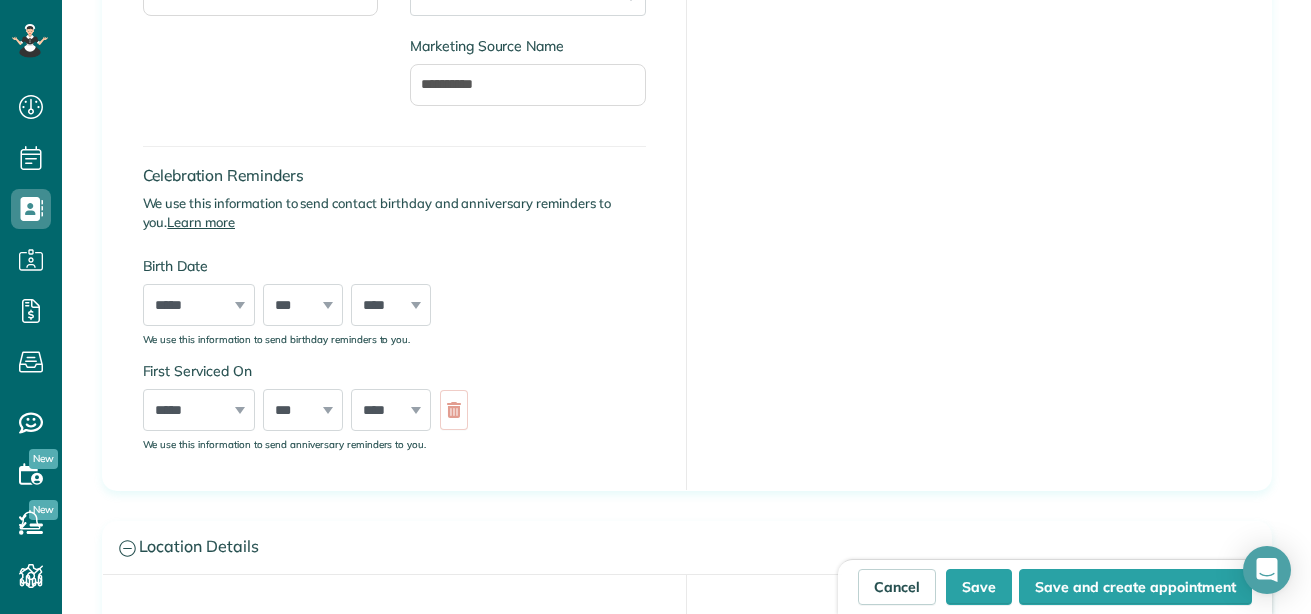 click on "**********" at bounding box center [687, 274] 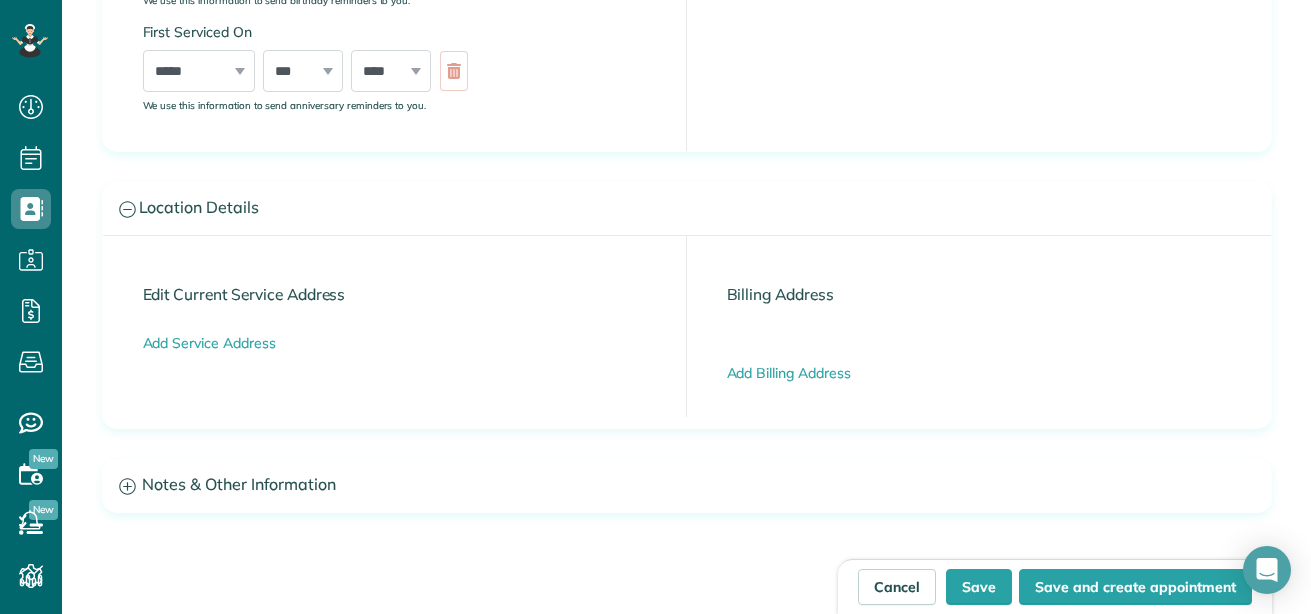 scroll, scrollTop: 993, scrollLeft: 0, axis: vertical 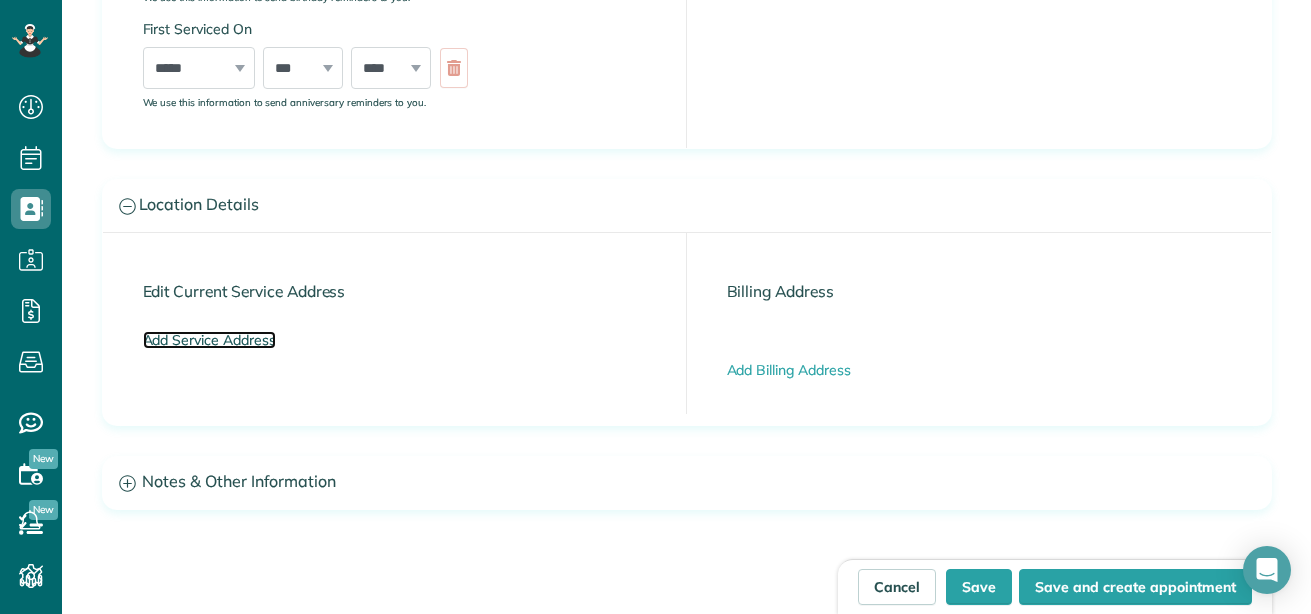 click on "Add Service Address" at bounding box center [209, 340] 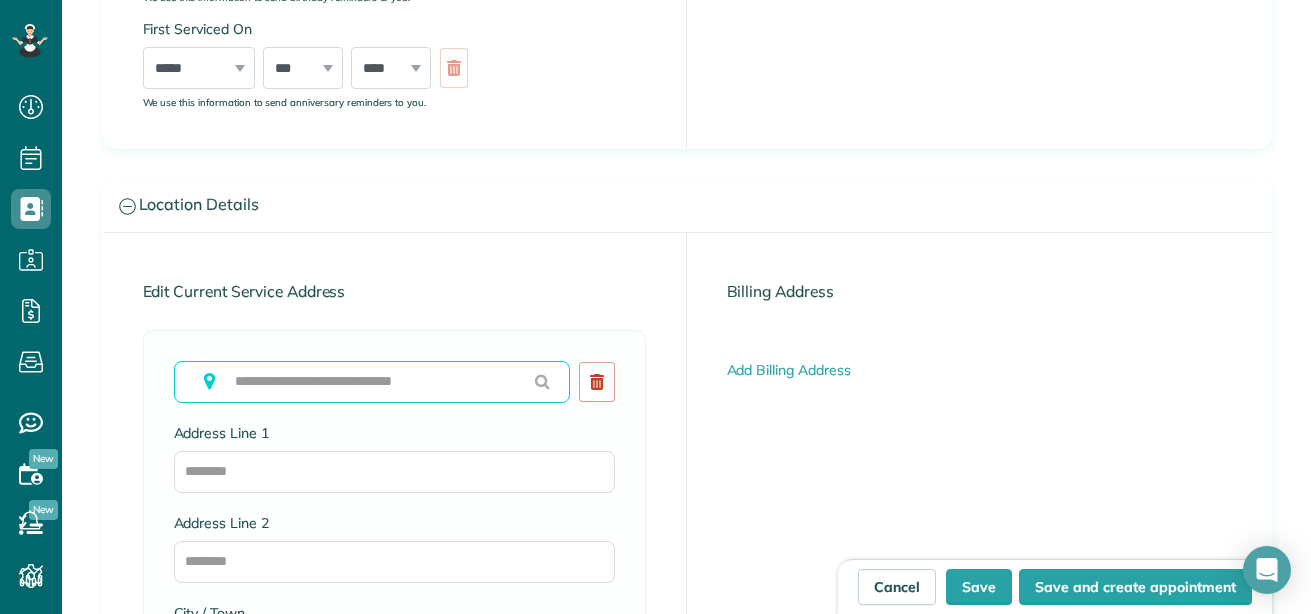 click at bounding box center (372, 382) 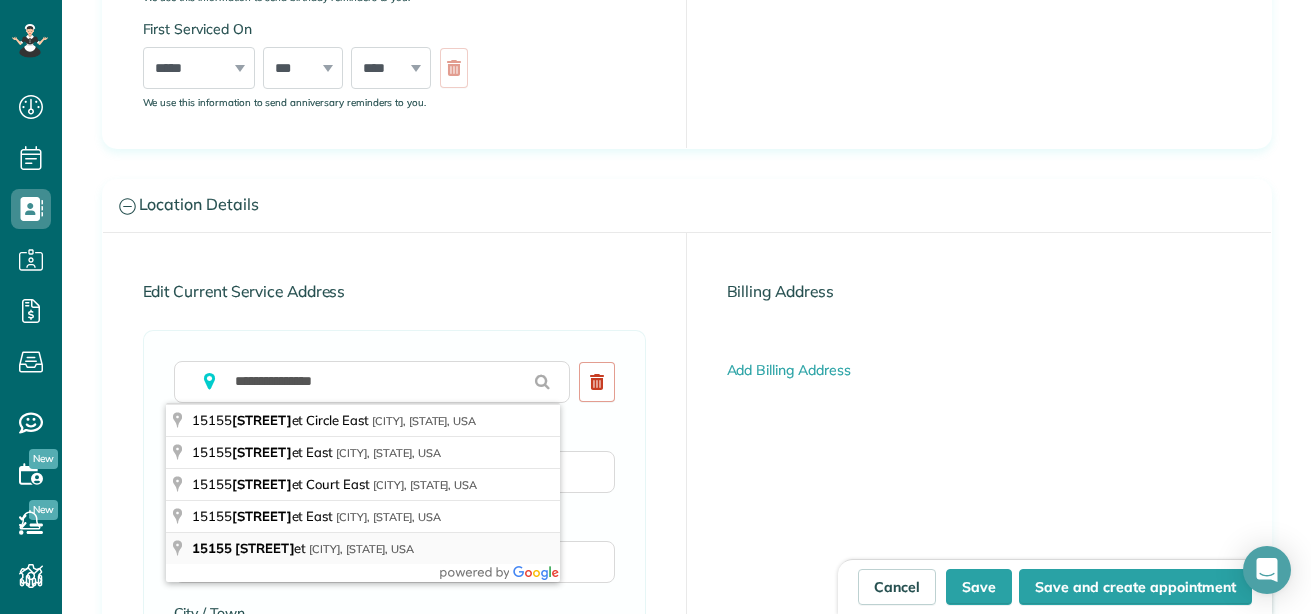 type on "**********" 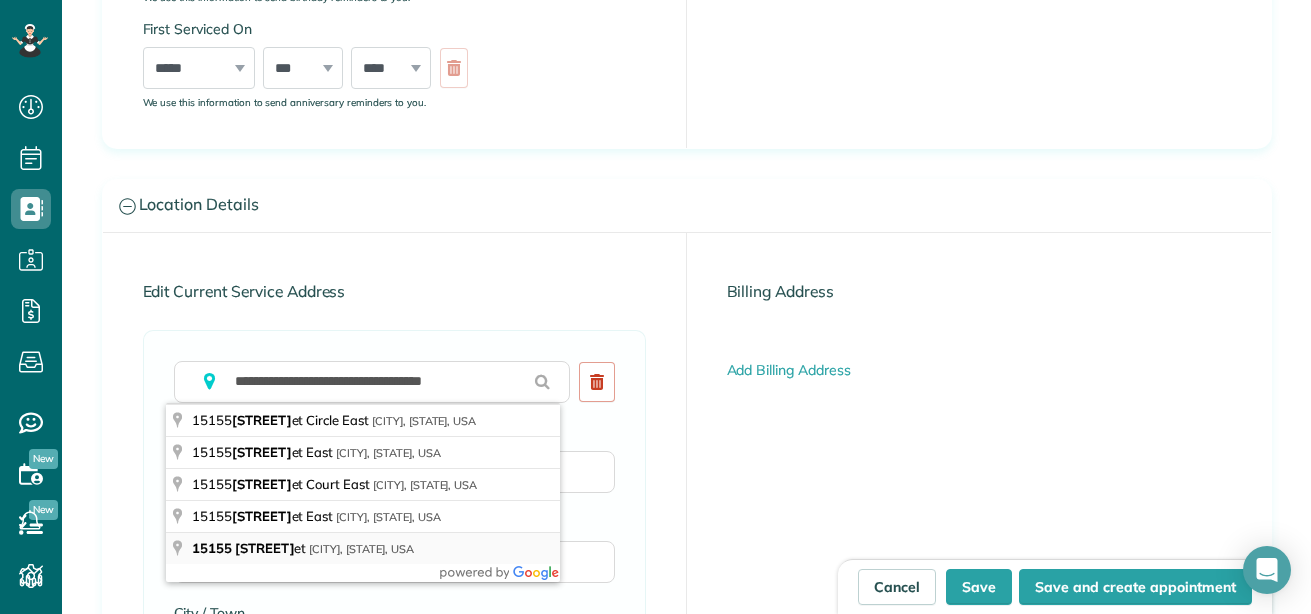 type on "**********" 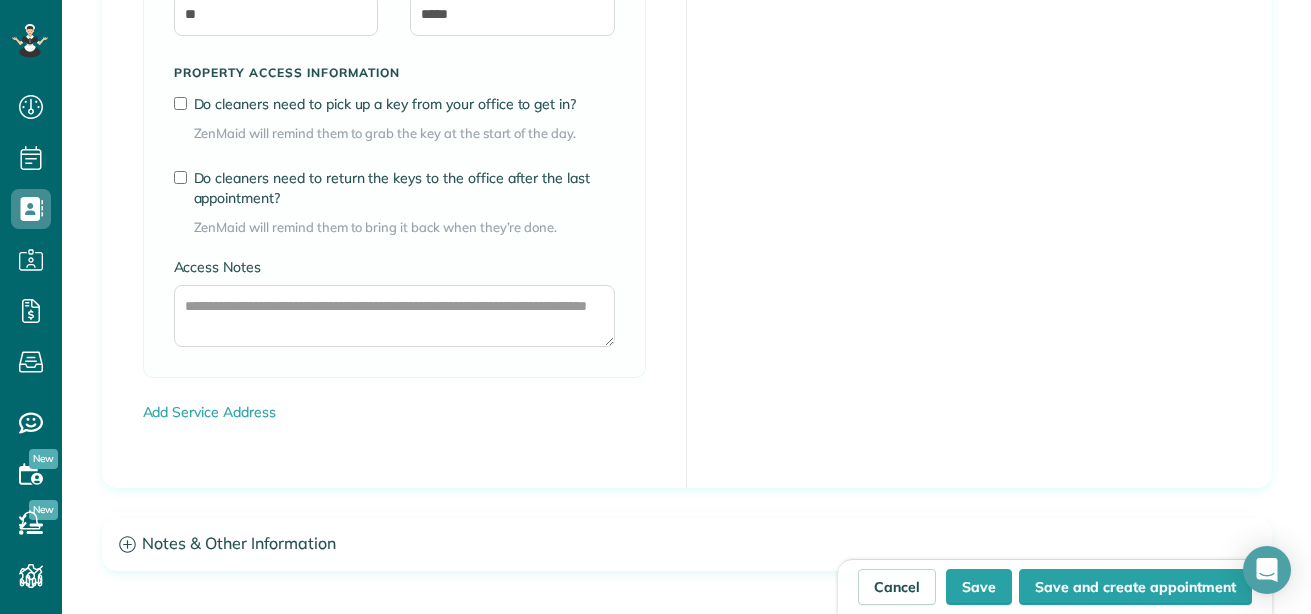 scroll, scrollTop: 1718, scrollLeft: 0, axis: vertical 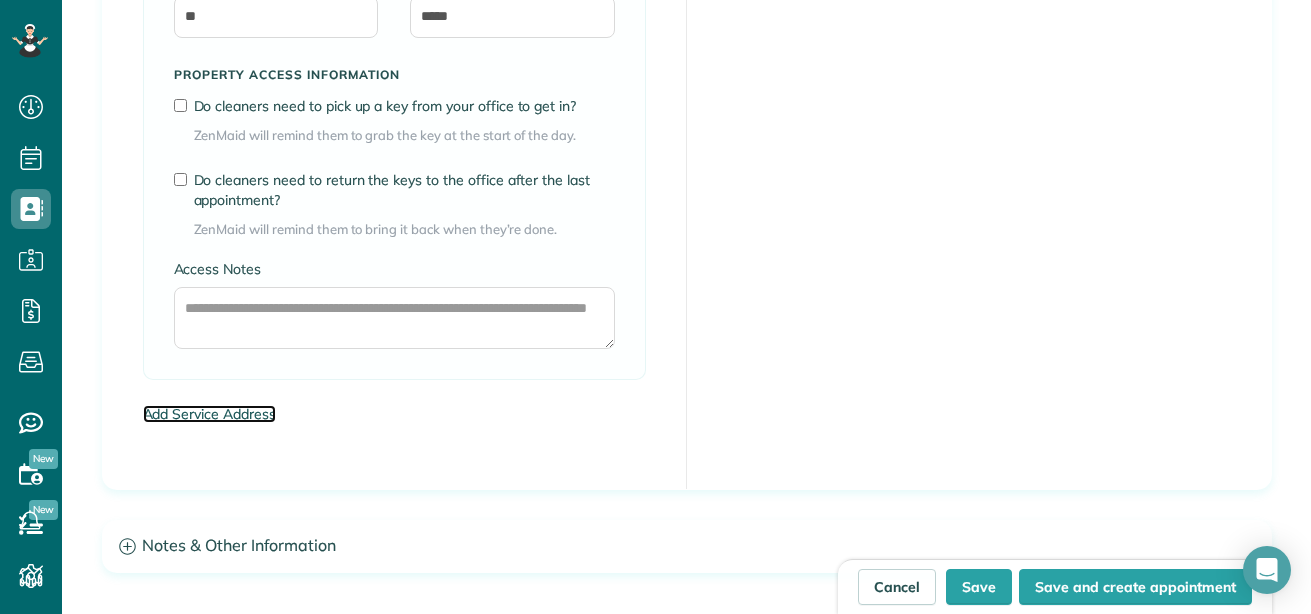 click on "Add Service Address" at bounding box center (209, 414) 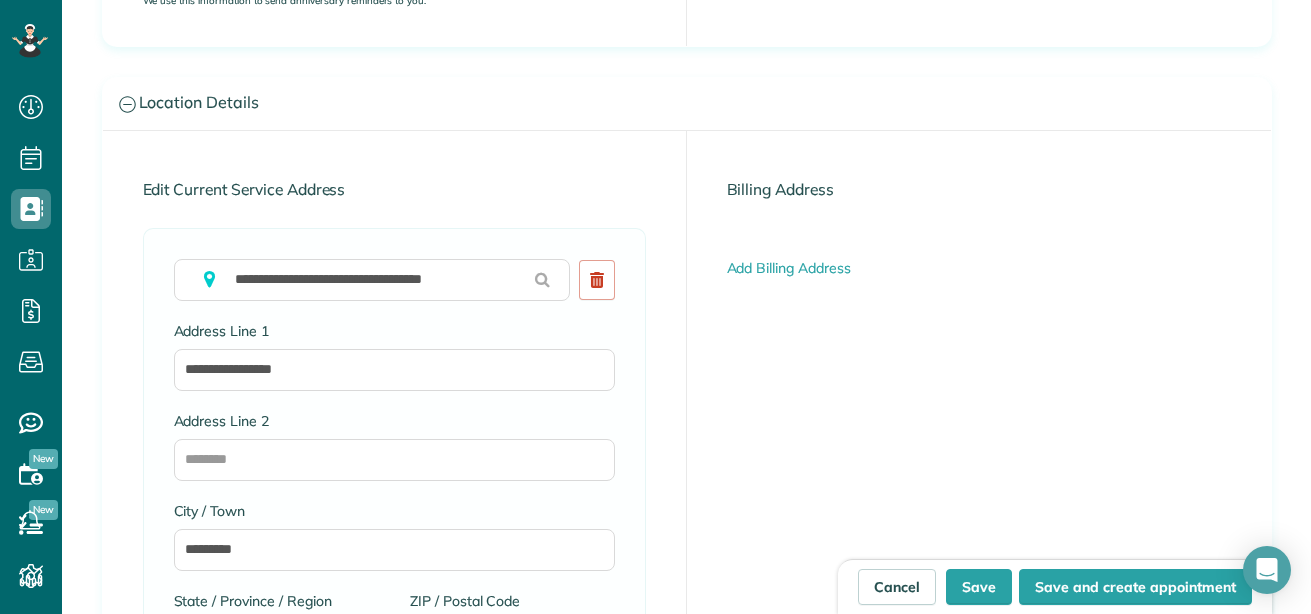 scroll, scrollTop: 1096, scrollLeft: 0, axis: vertical 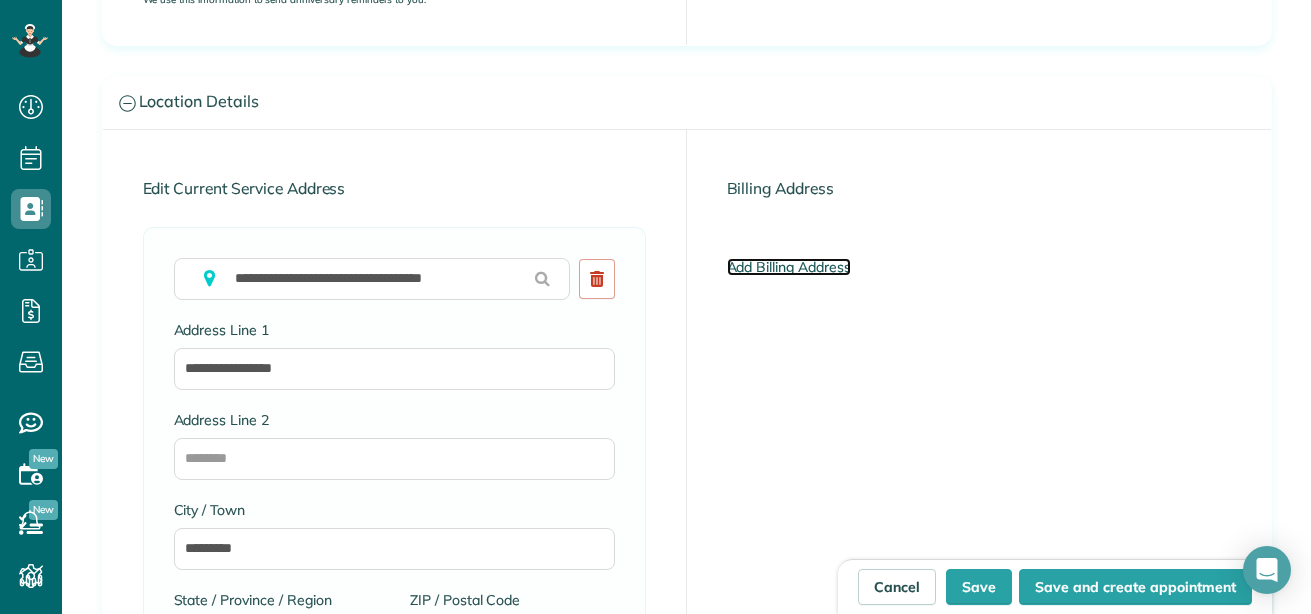click on "Add Billing Address" at bounding box center [789, 267] 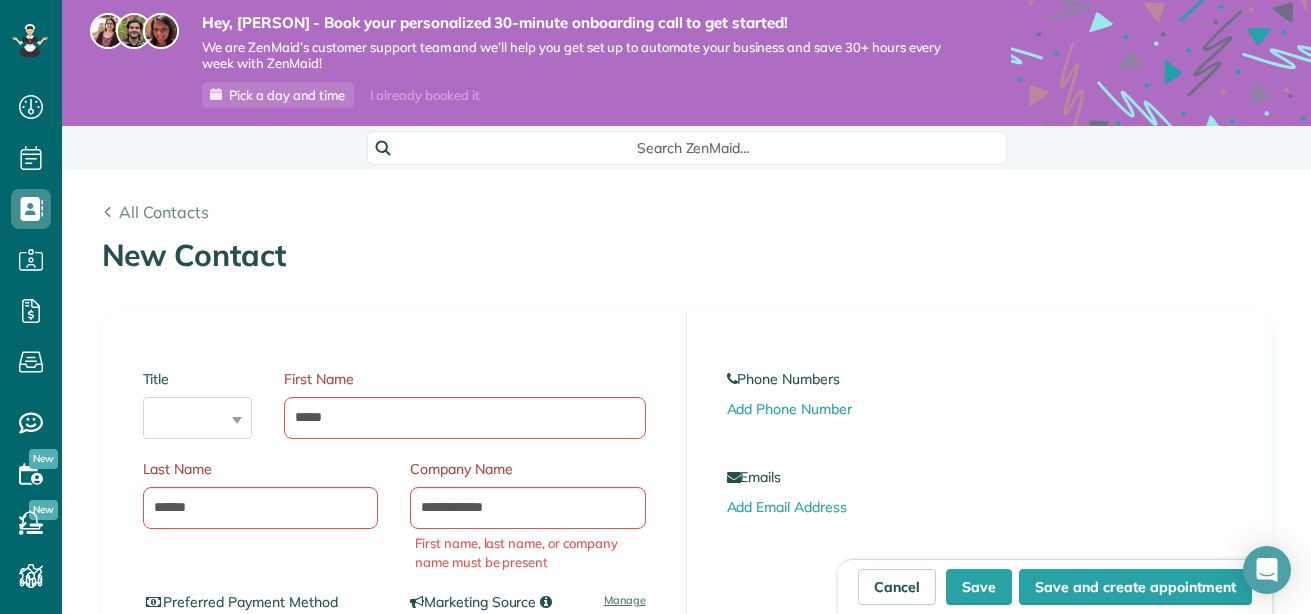 scroll, scrollTop: 0, scrollLeft: 0, axis: both 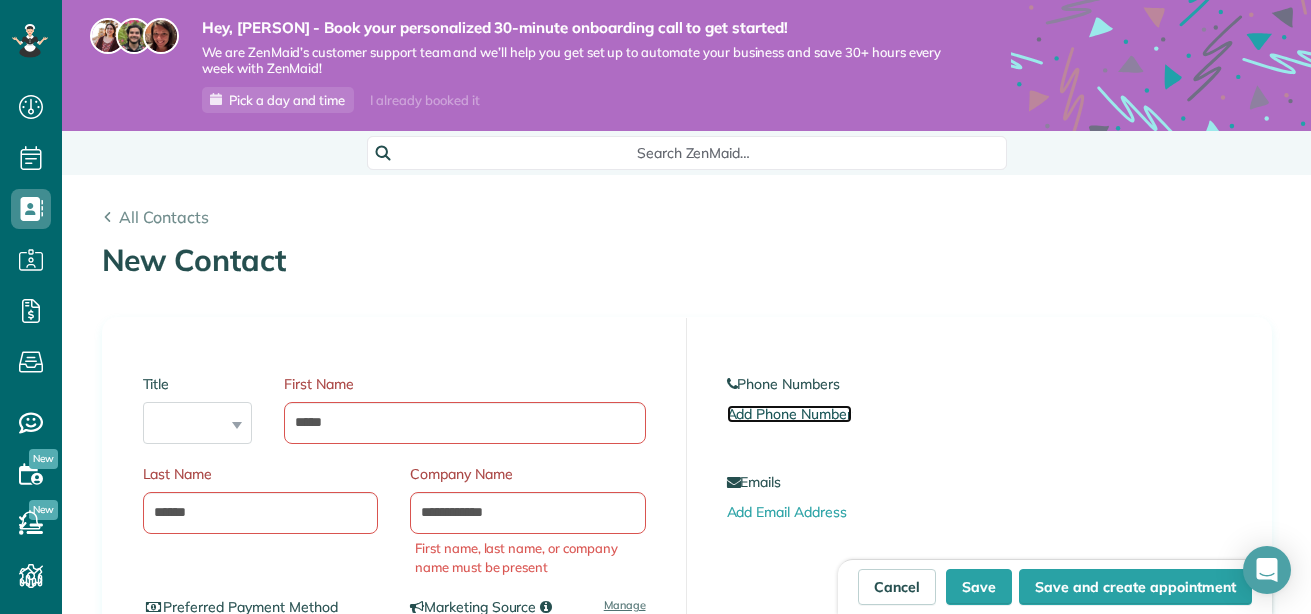 click on "Add Phone Number" at bounding box center [789, 414] 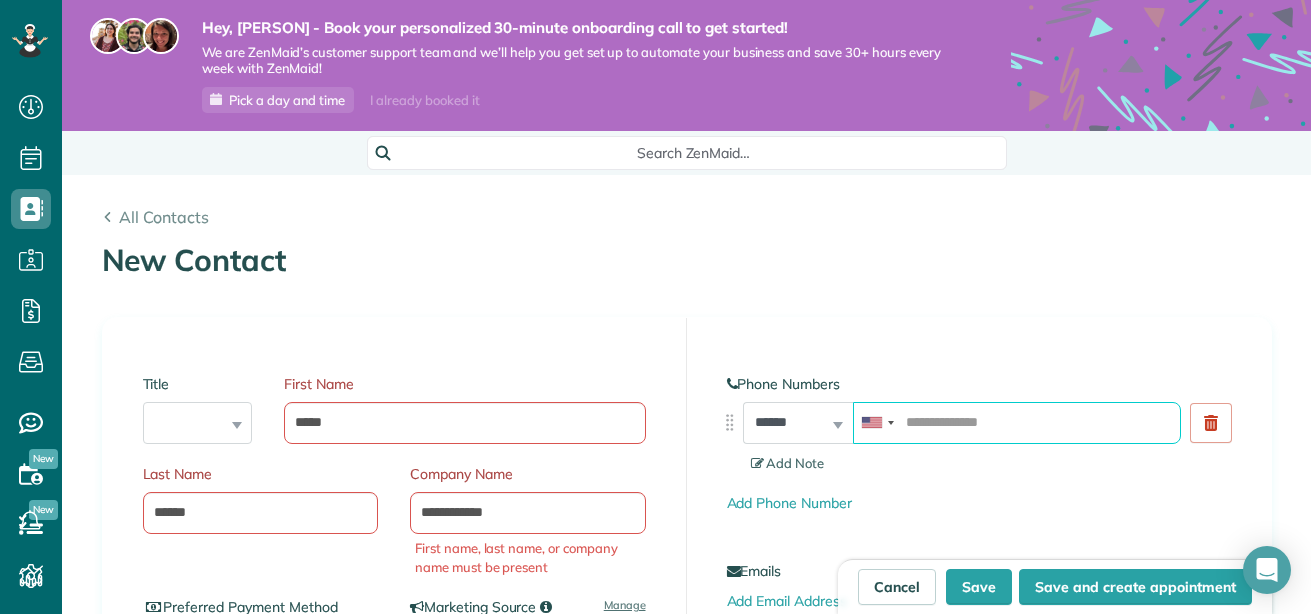 click at bounding box center (1017, 423) 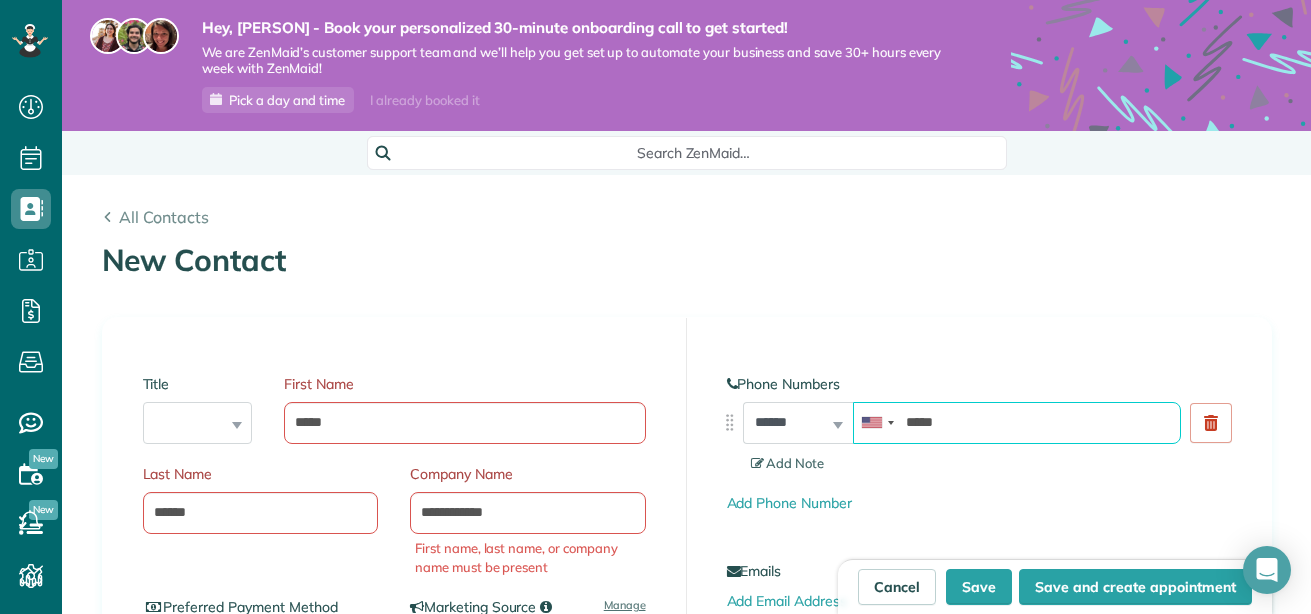 click on "*****" at bounding box center (1017, 423) 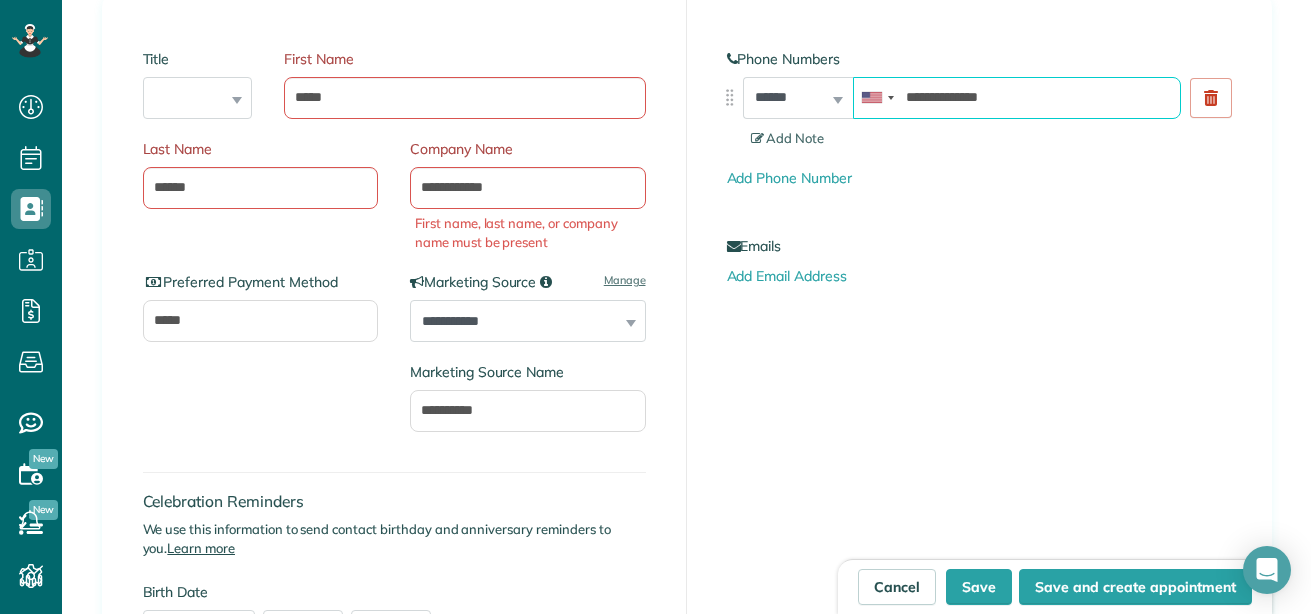 scroll, scrollTop: 327, scrollLeft: 0, axis: vertical 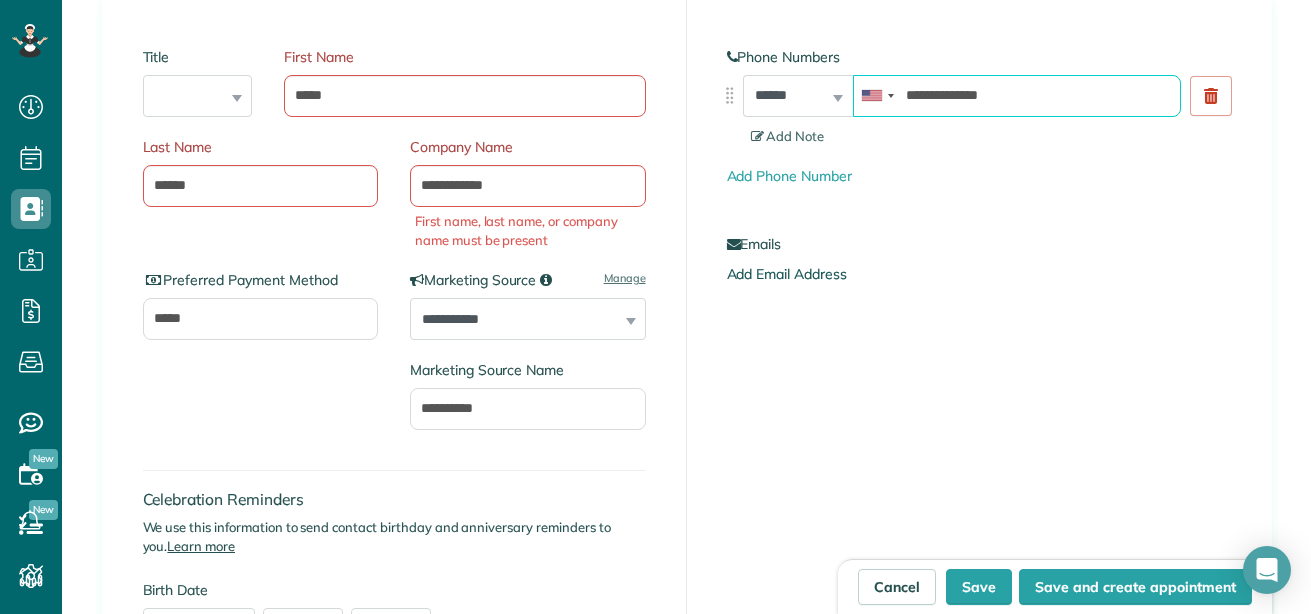 type on "**********" 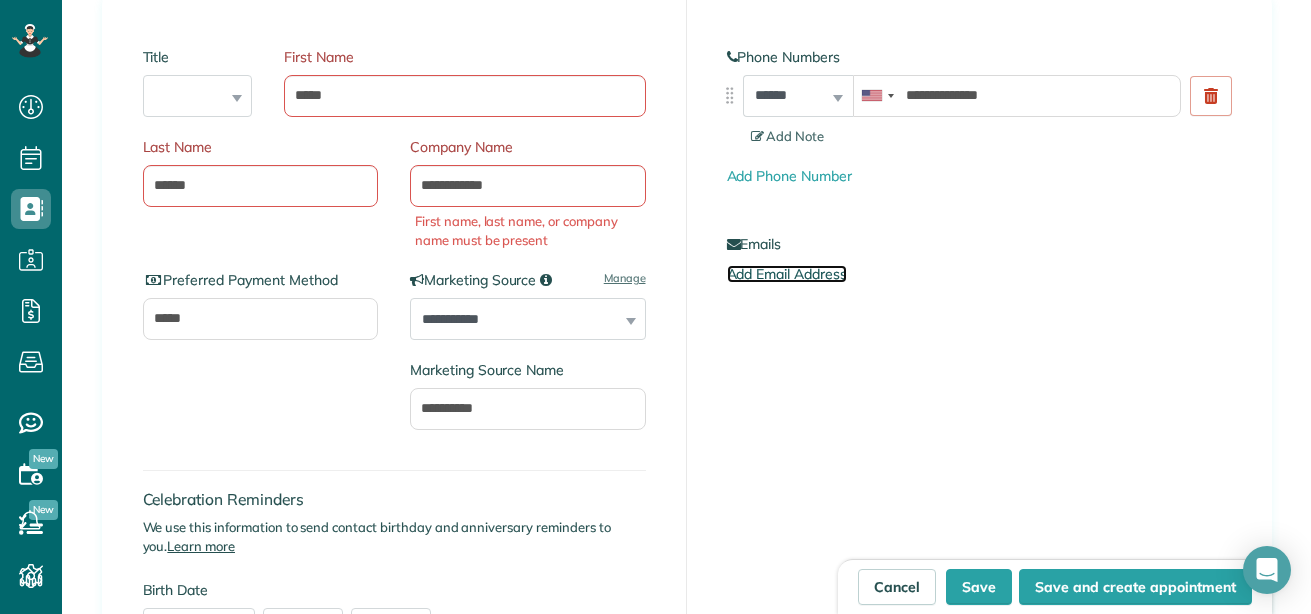 click on "Add Email Address" at bounding box center (787, 274) 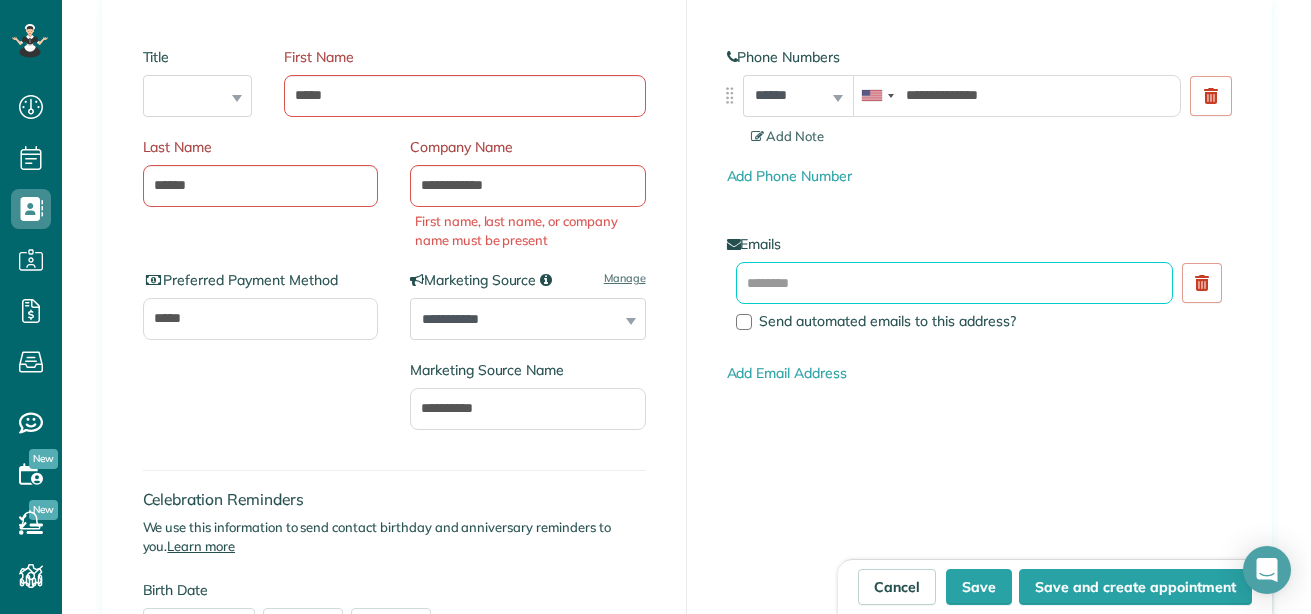 click at bounding box center [955, 283] 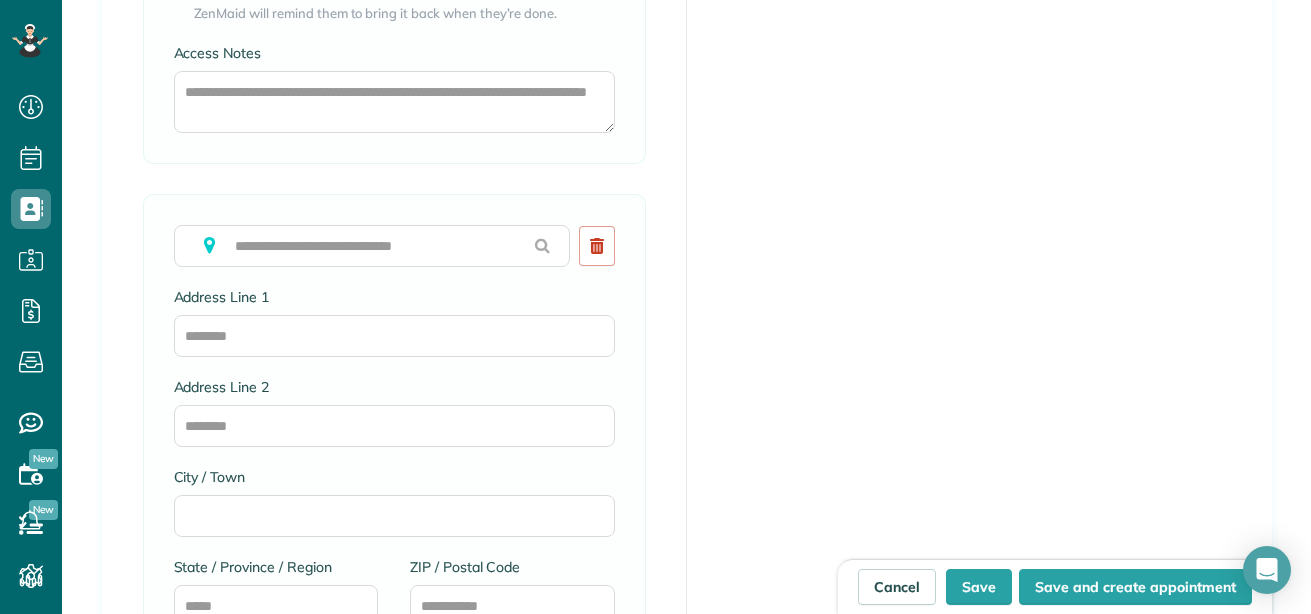 scroll, scrollTop: 1936, scrollLeft: 0, axis: vertical 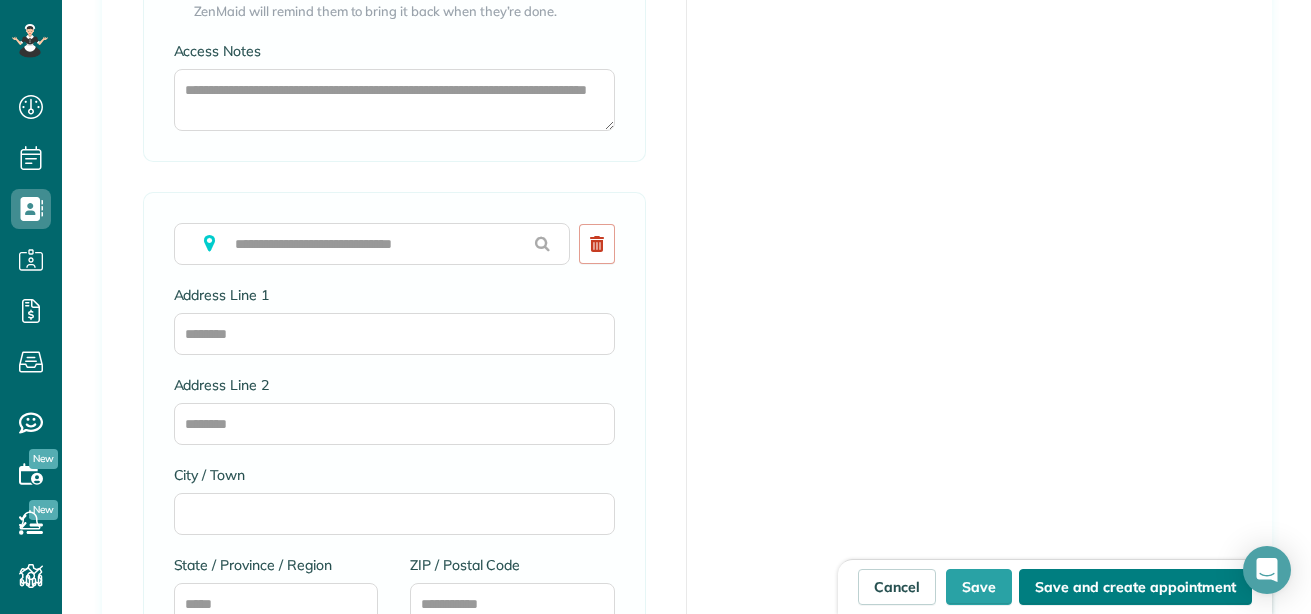 type on "**********" 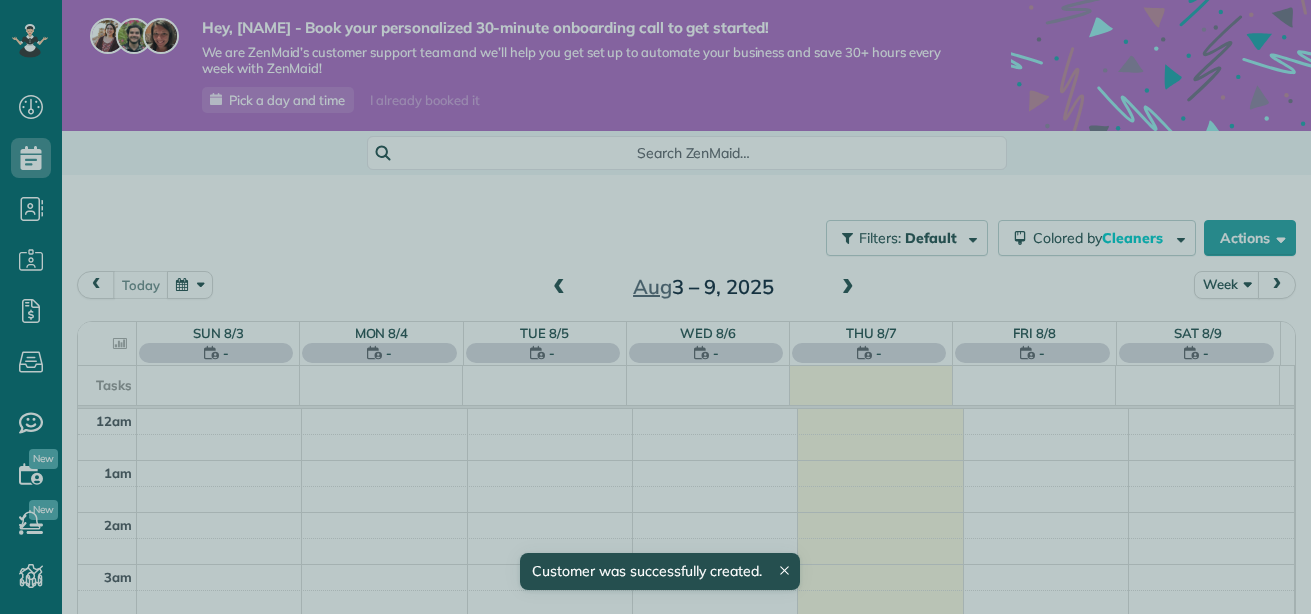 scroll, scrollTop: 0, scrollLeft: 0, axis: both 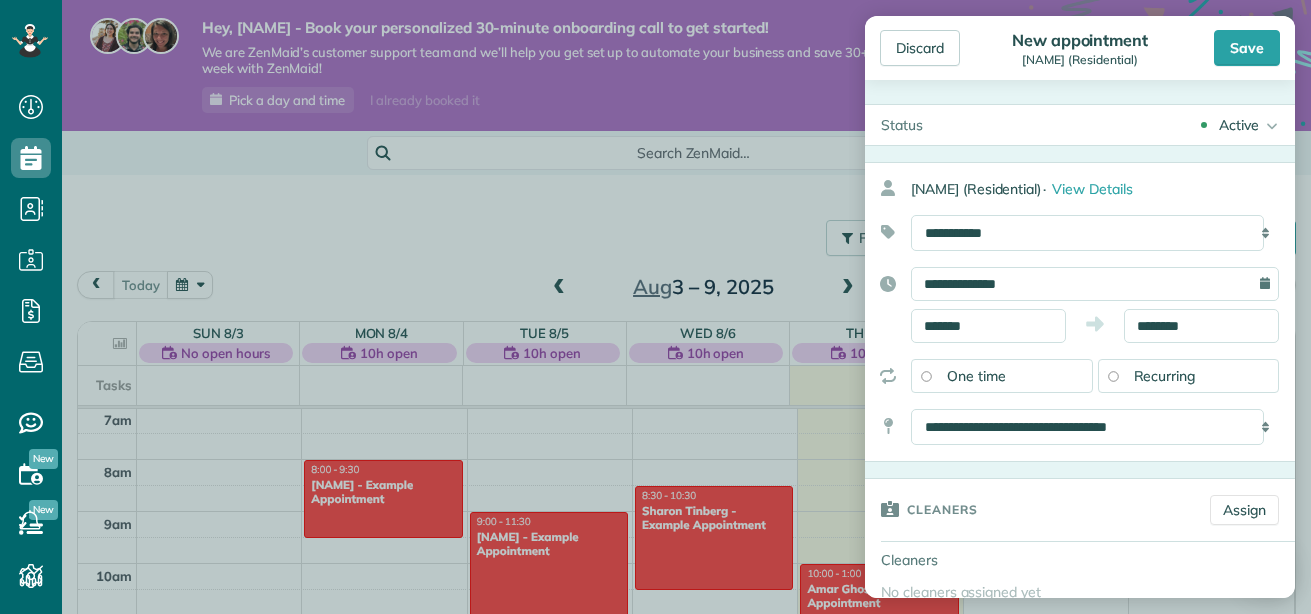 click on "**********" at bounding box center [1095, 284] 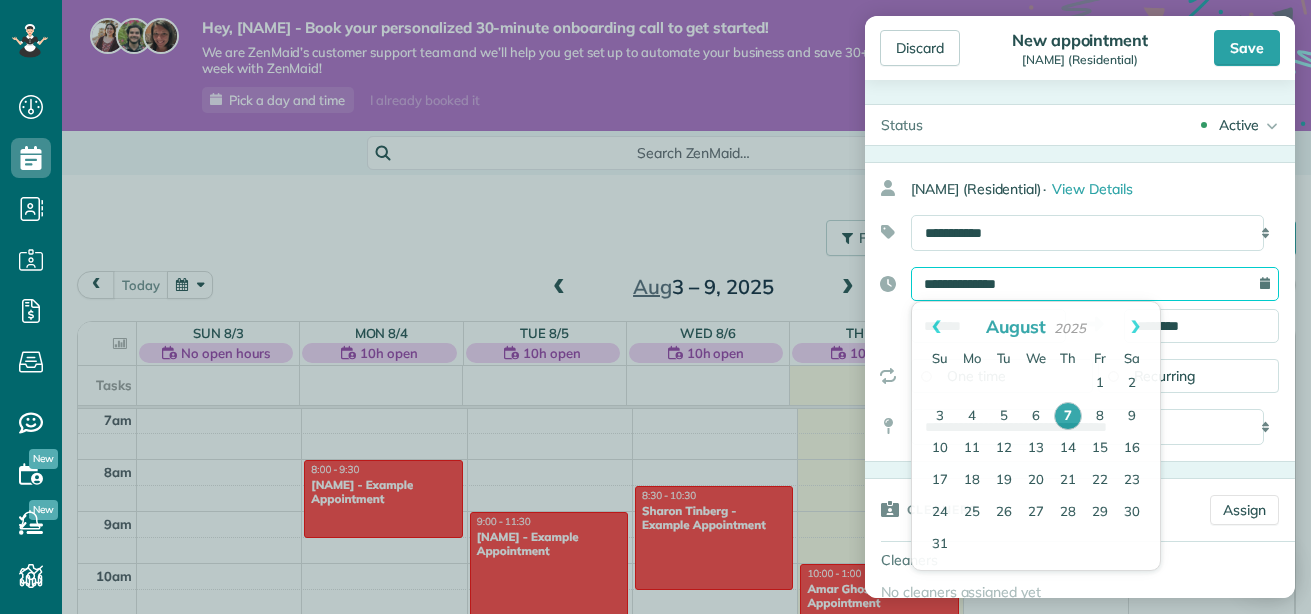 click on "**********" at bounding box center [1095, 284] 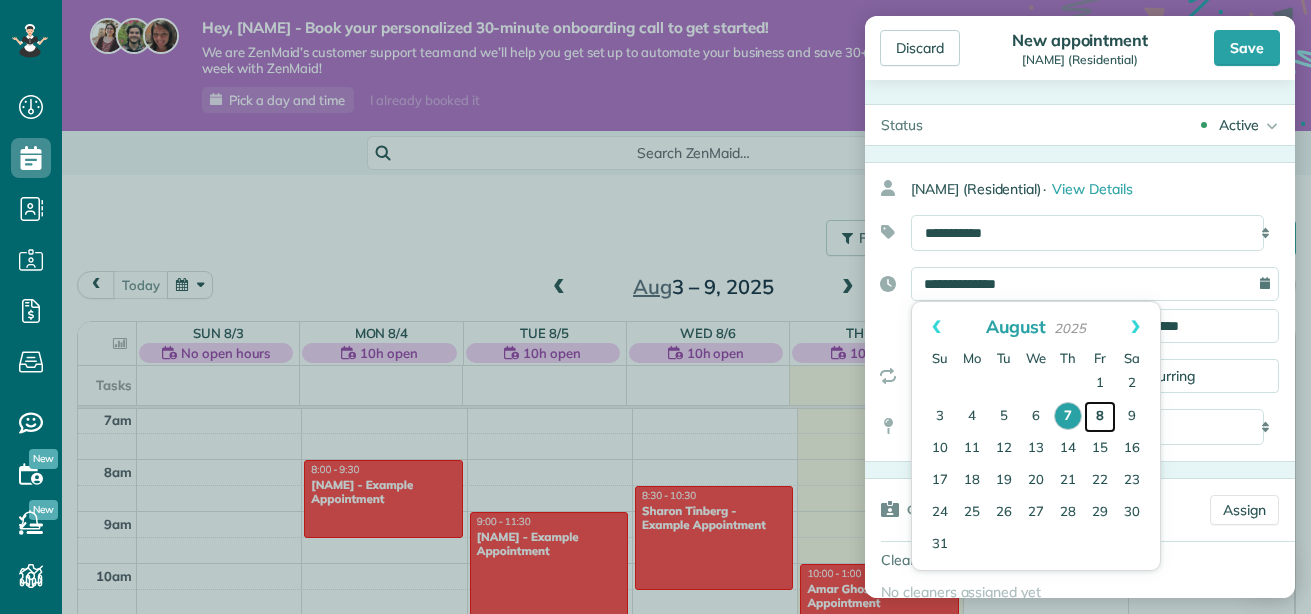 click on "8" at bounding box center [1100, 417] 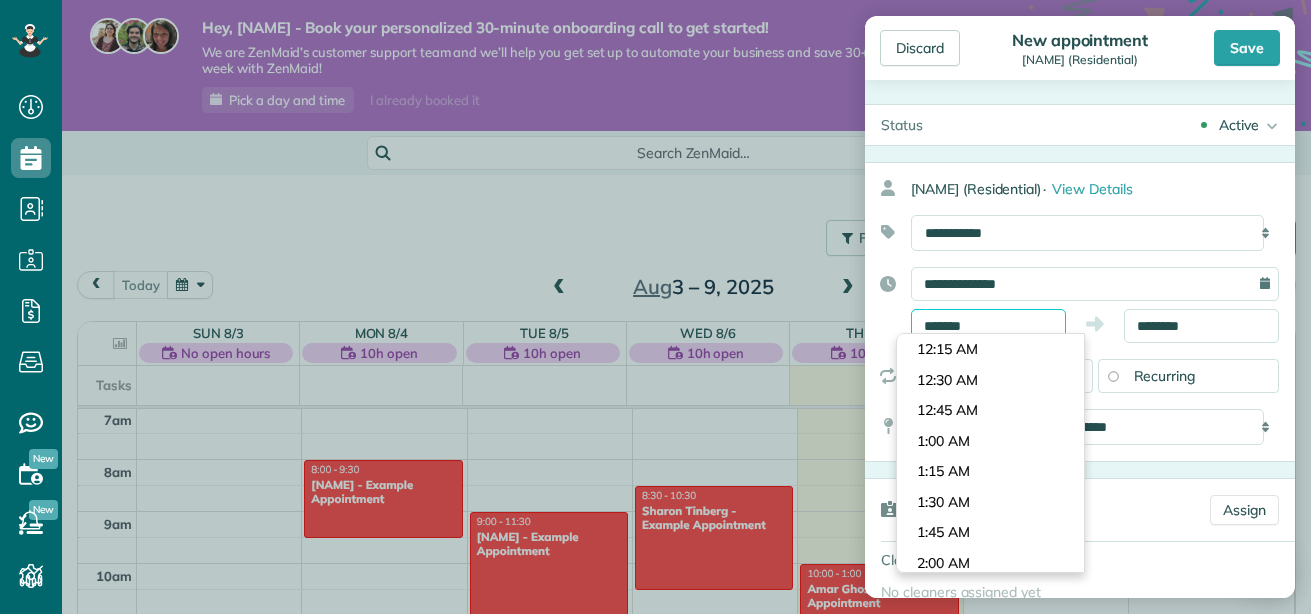 click on "*******" at bounding box center [988, 326] 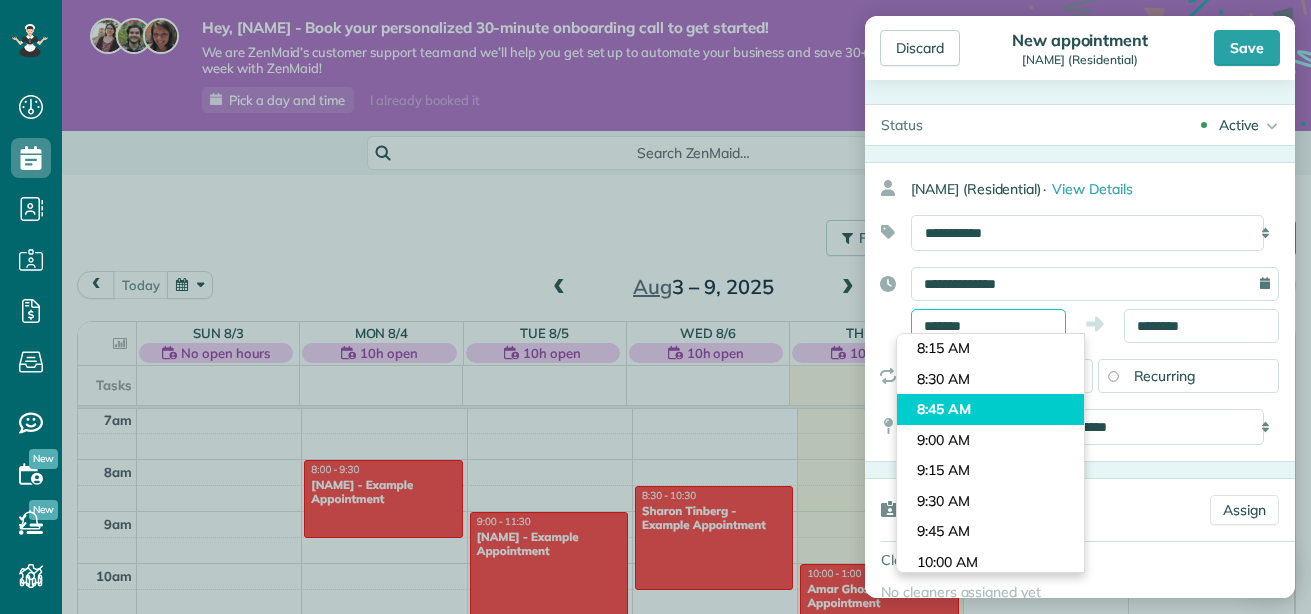 scroll, scrollTop: 977, scrollLeft: 0, axis: vertical 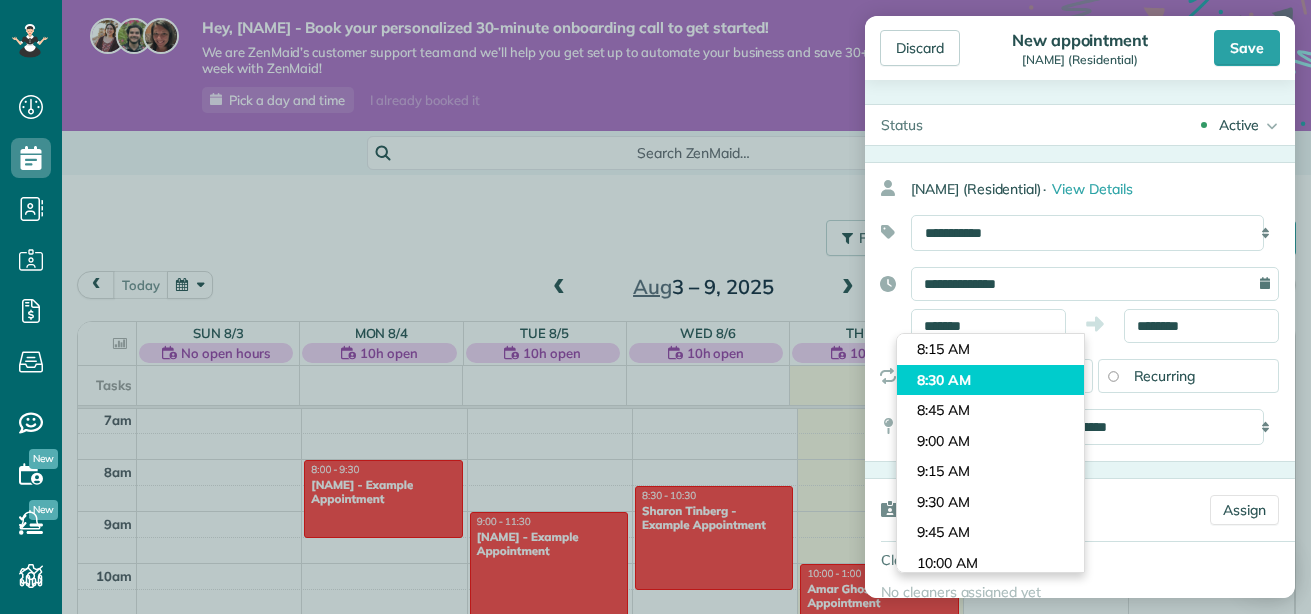 type on "*******" 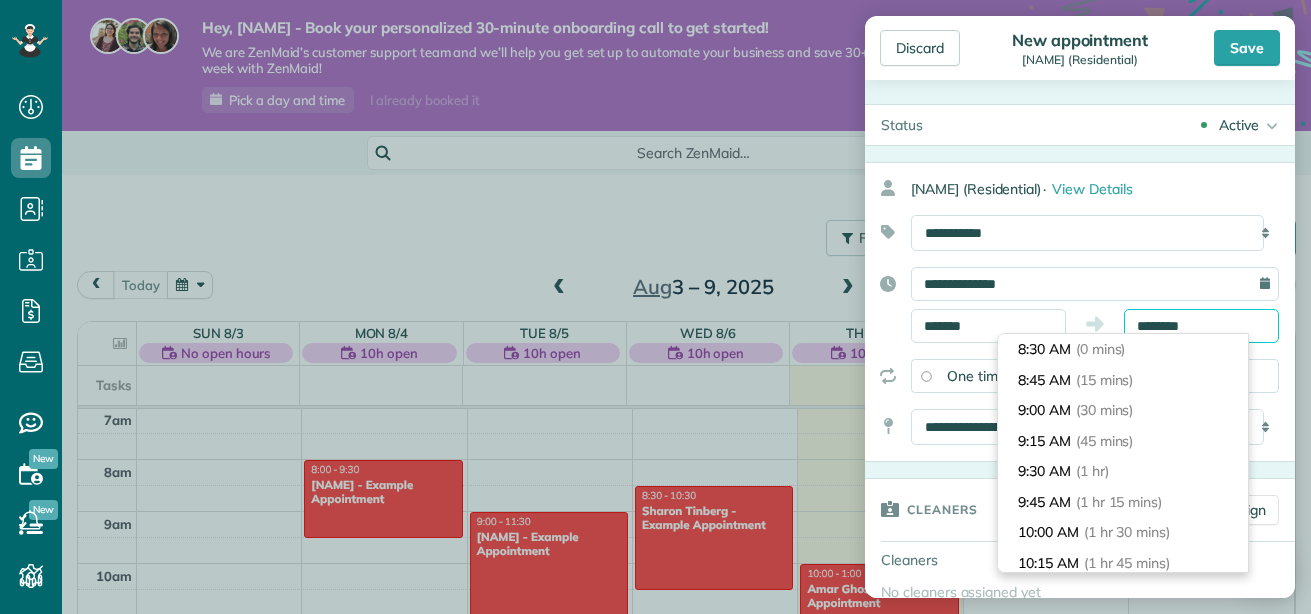 click on "********" at bounding box center [1201, 326] 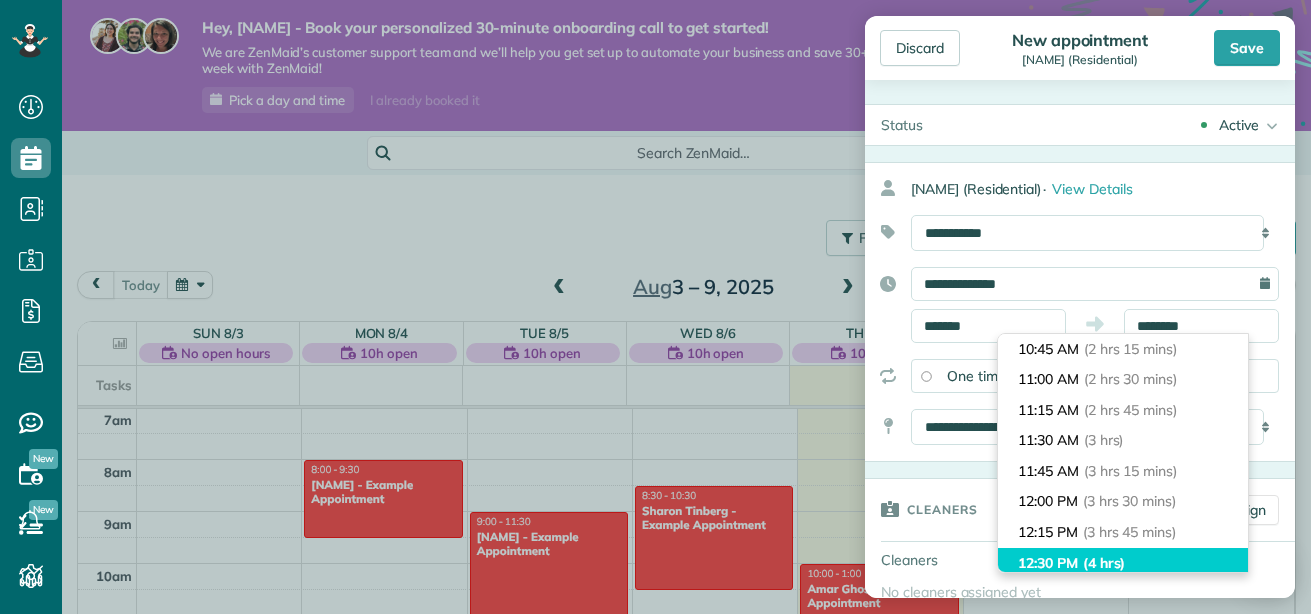 type on "********" 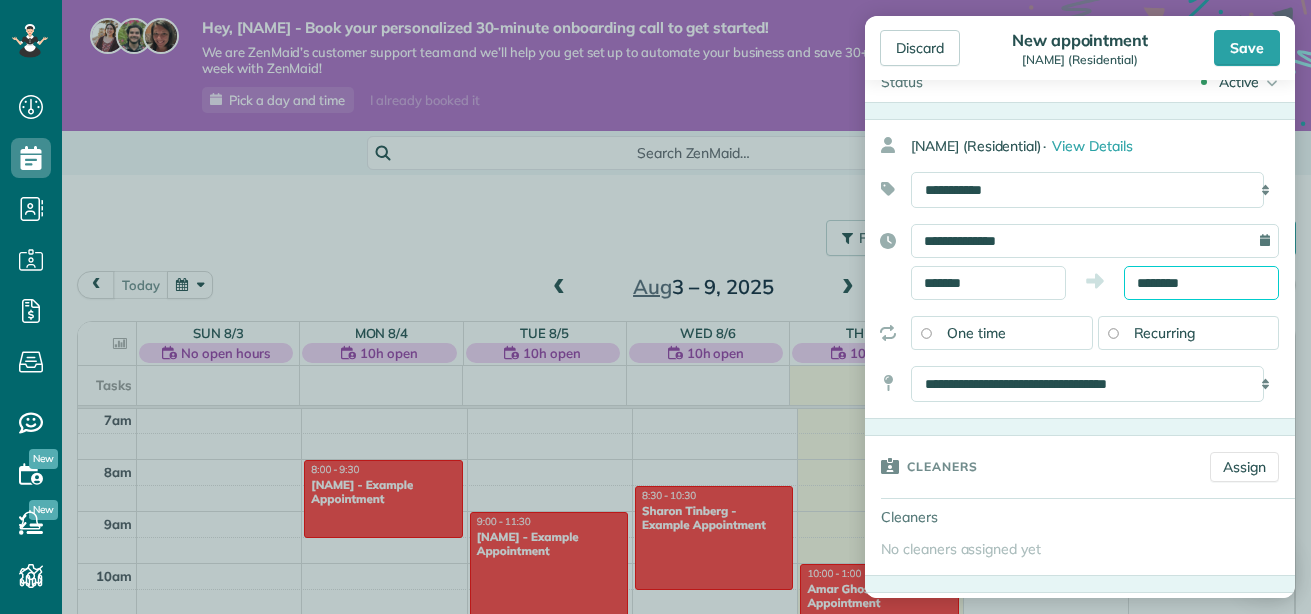 scroll, scrollTop: 48, scrollLeft: 0, axis: vertical 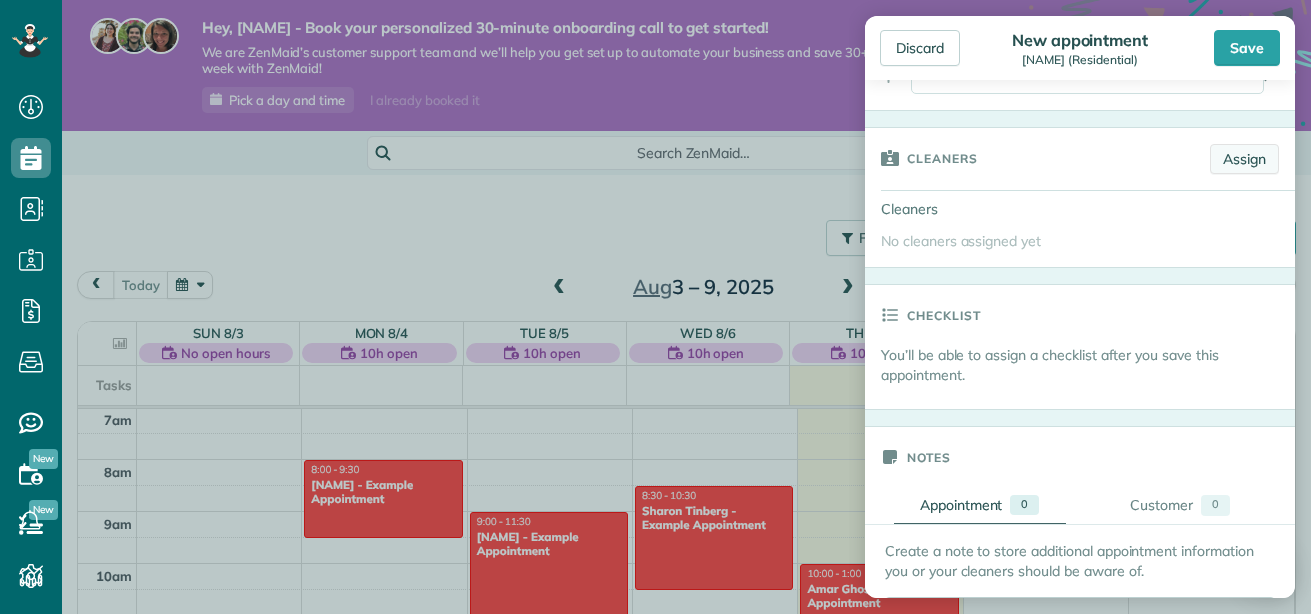 click on "Assign" at bounding box center [1244, 159] 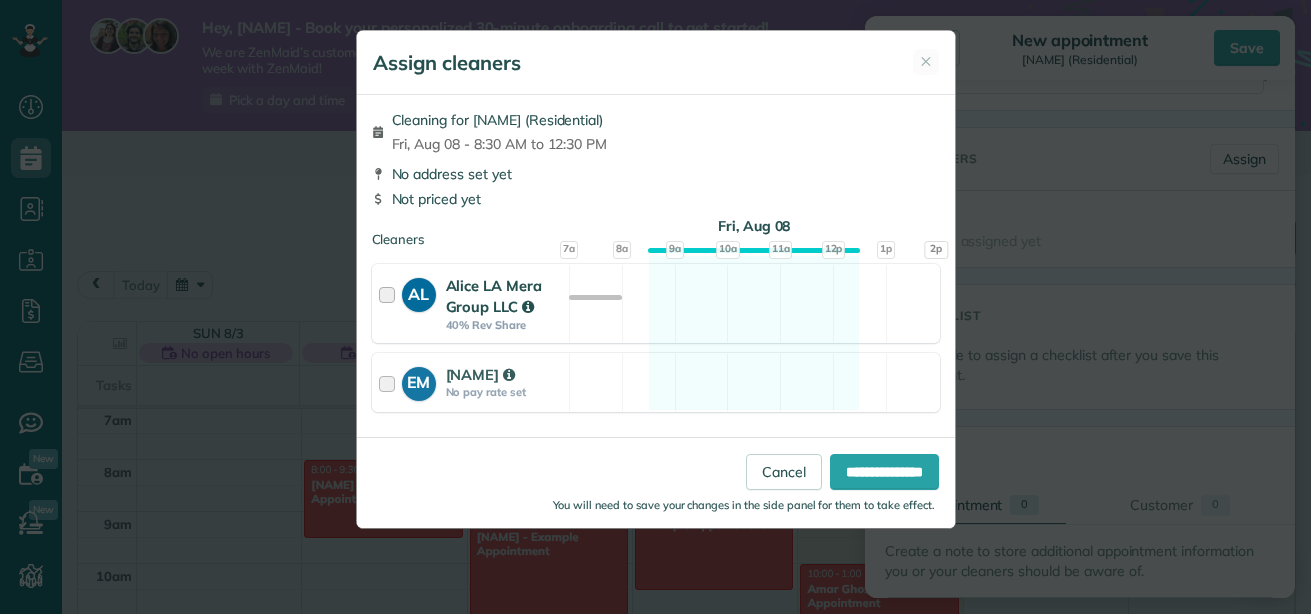 click at bounding box center [390, 303] 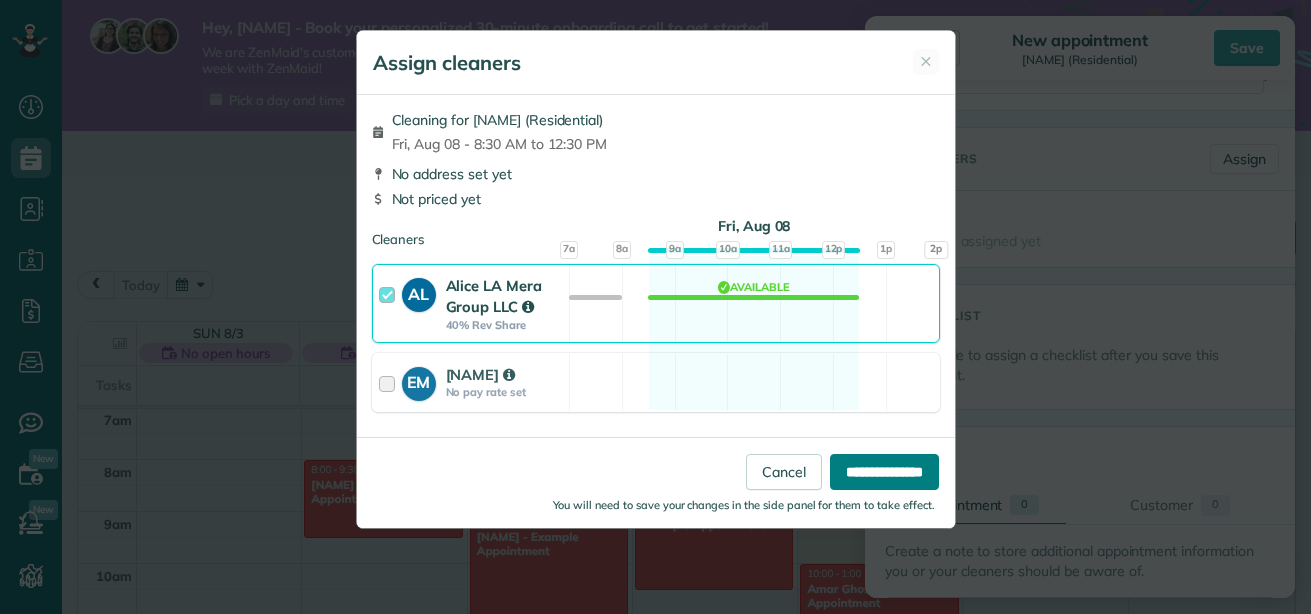 click on "**********" at bounding box center (884, 472) 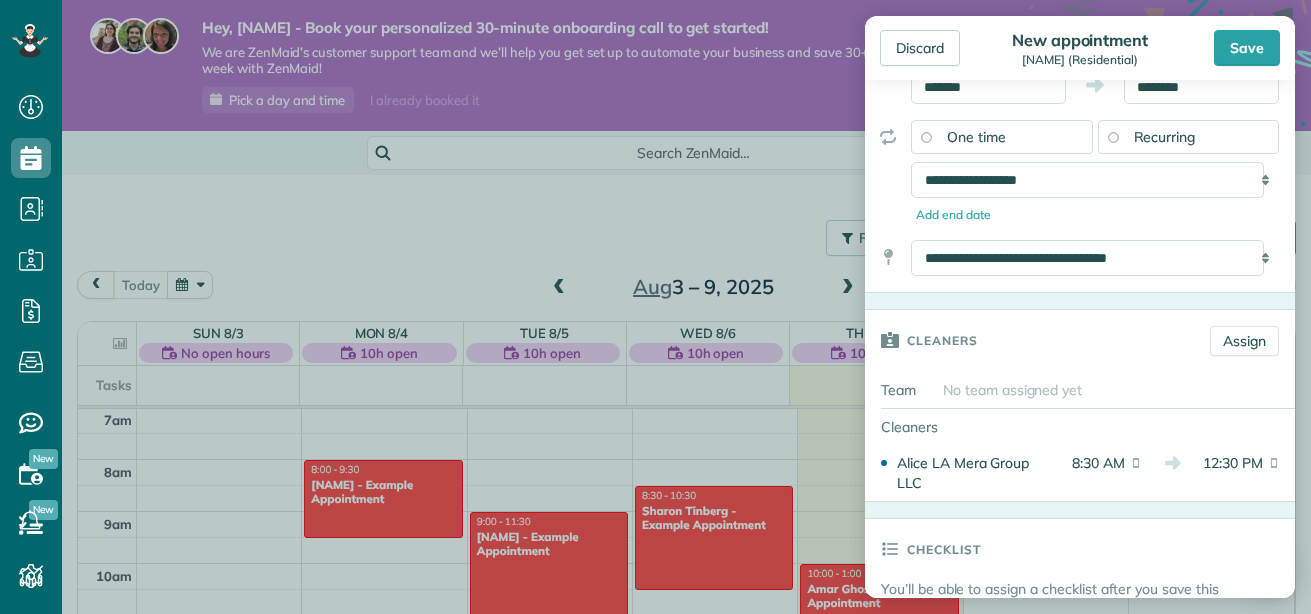 scroll, scrollTop: 238, scrollLeft: 0, axis: vertical 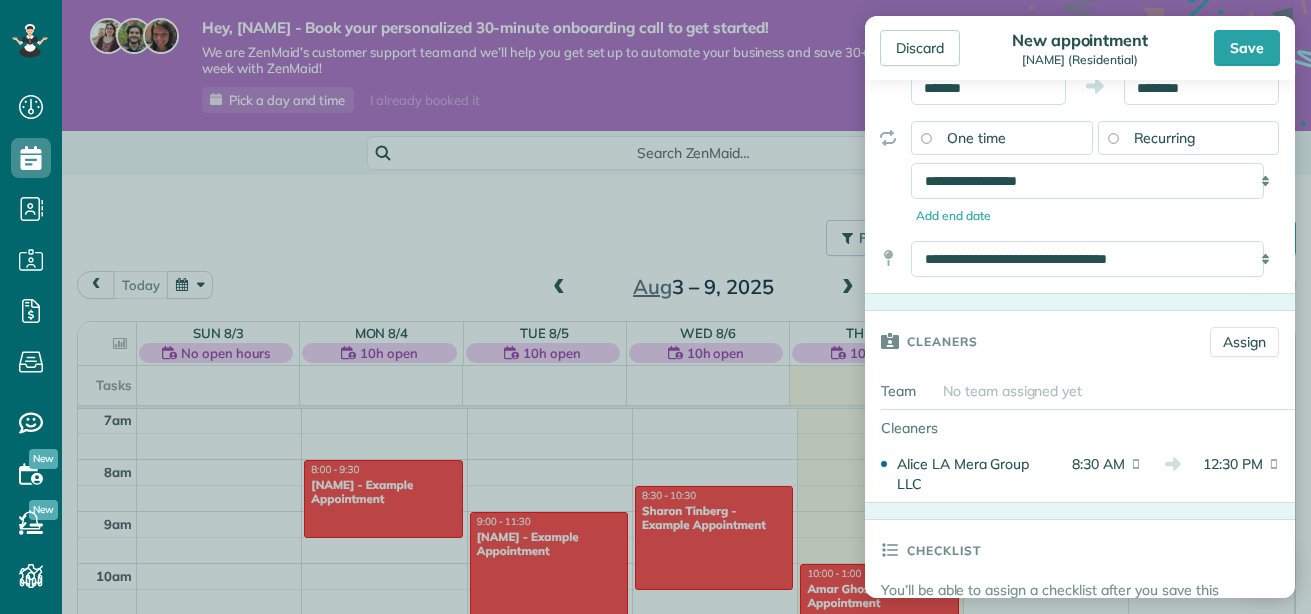 click on "No team assigned yet" at bounding box center [1012, 391] 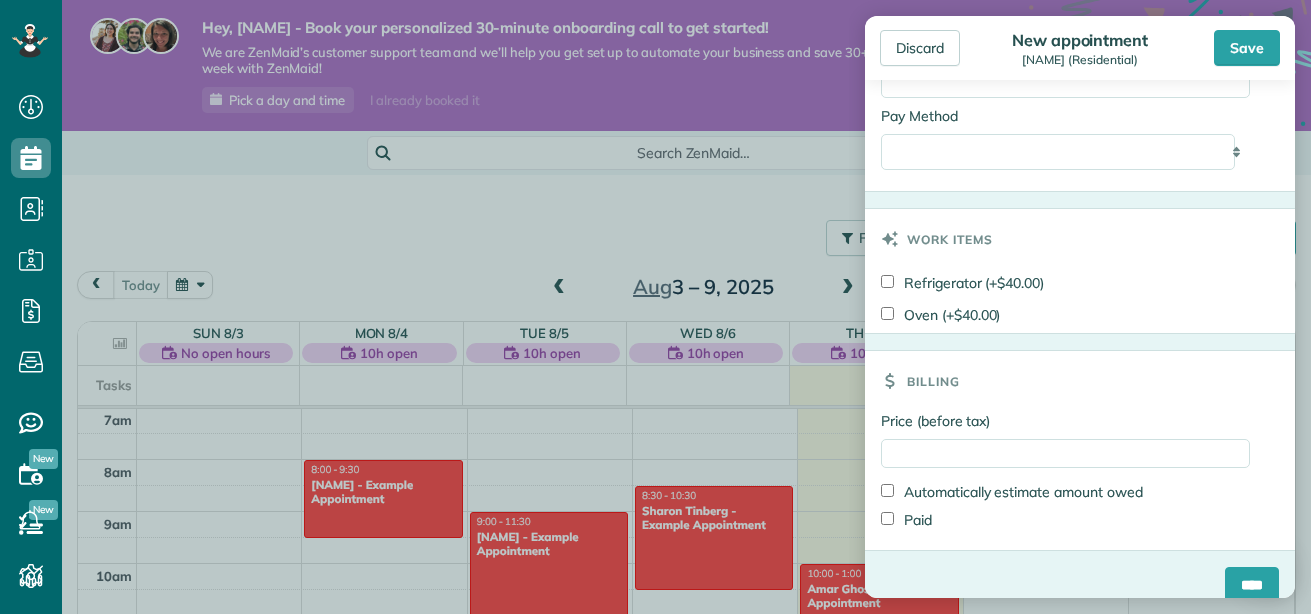 scroll, scrollTop: 1246, scrollLeft: 0, axis: vertical 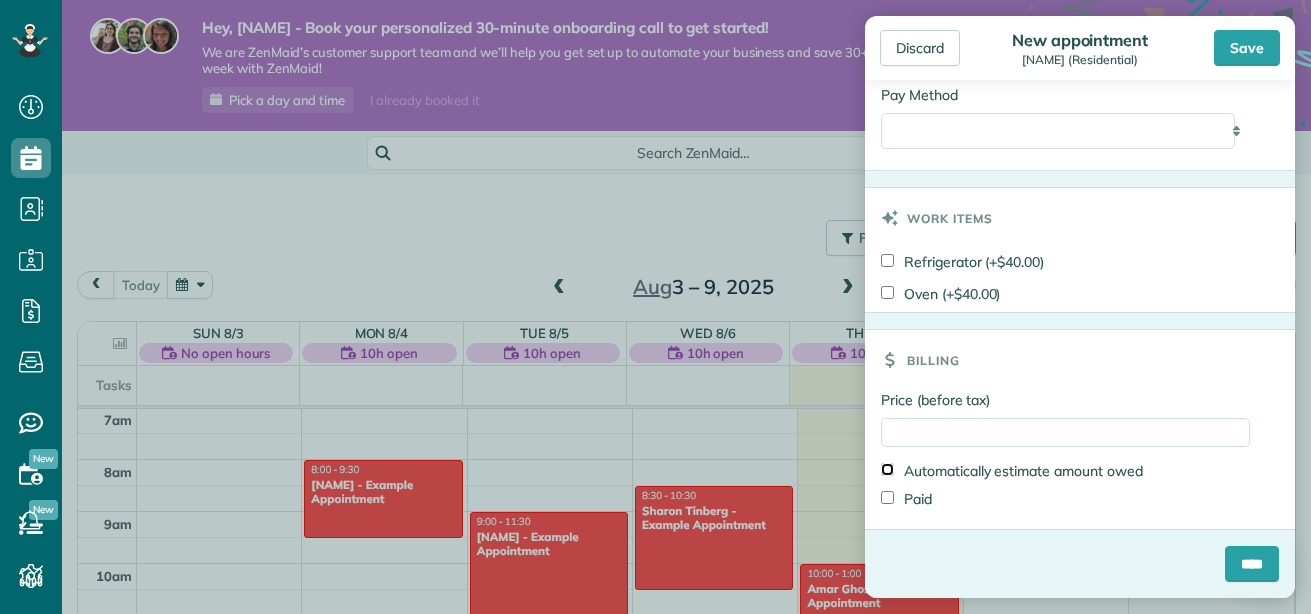 type on "*****" 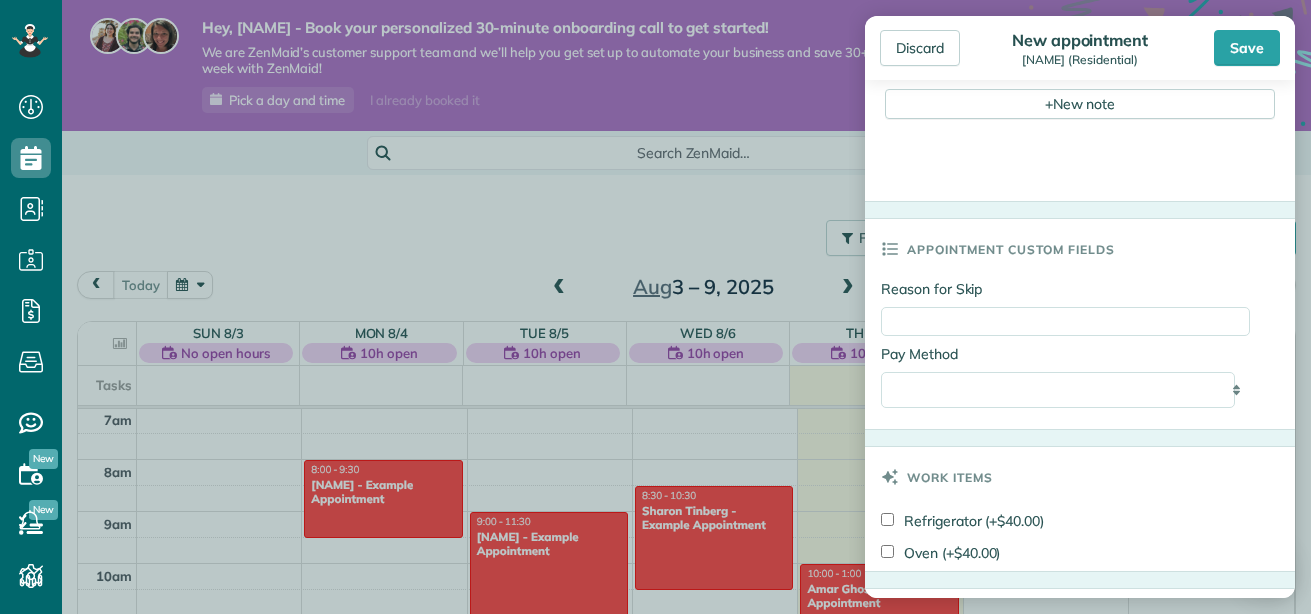 scroll, scrollTop: 975, scrollLeft: 0, axis: vertical 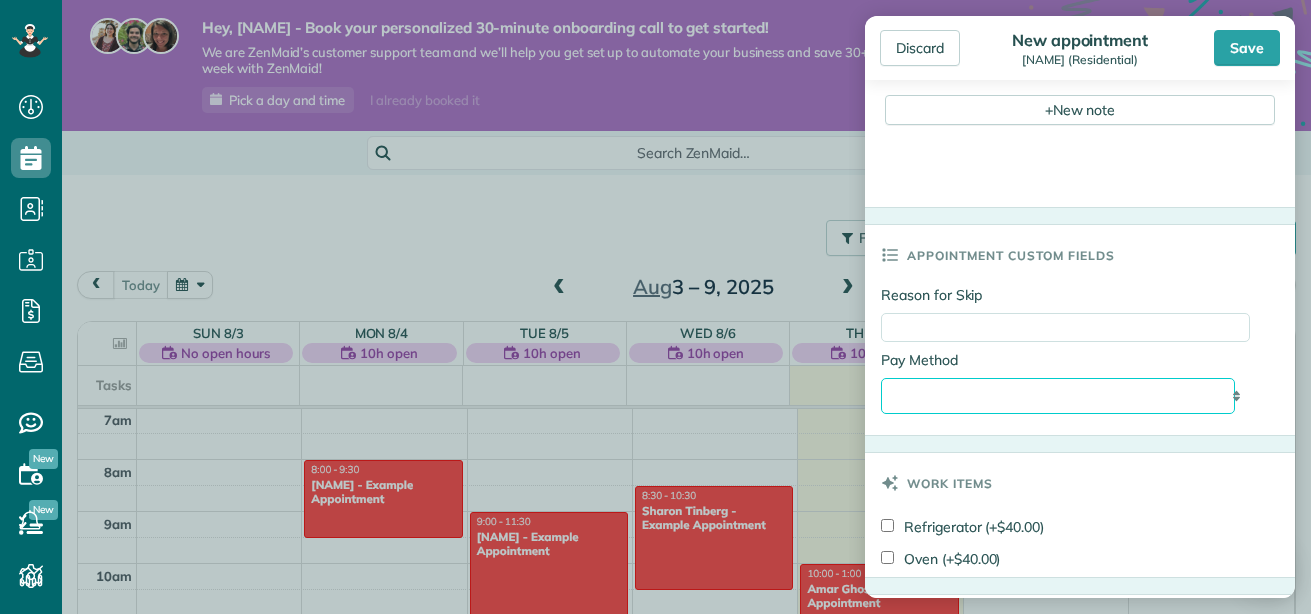 click on "**********" at bounding box center (1058, 396) 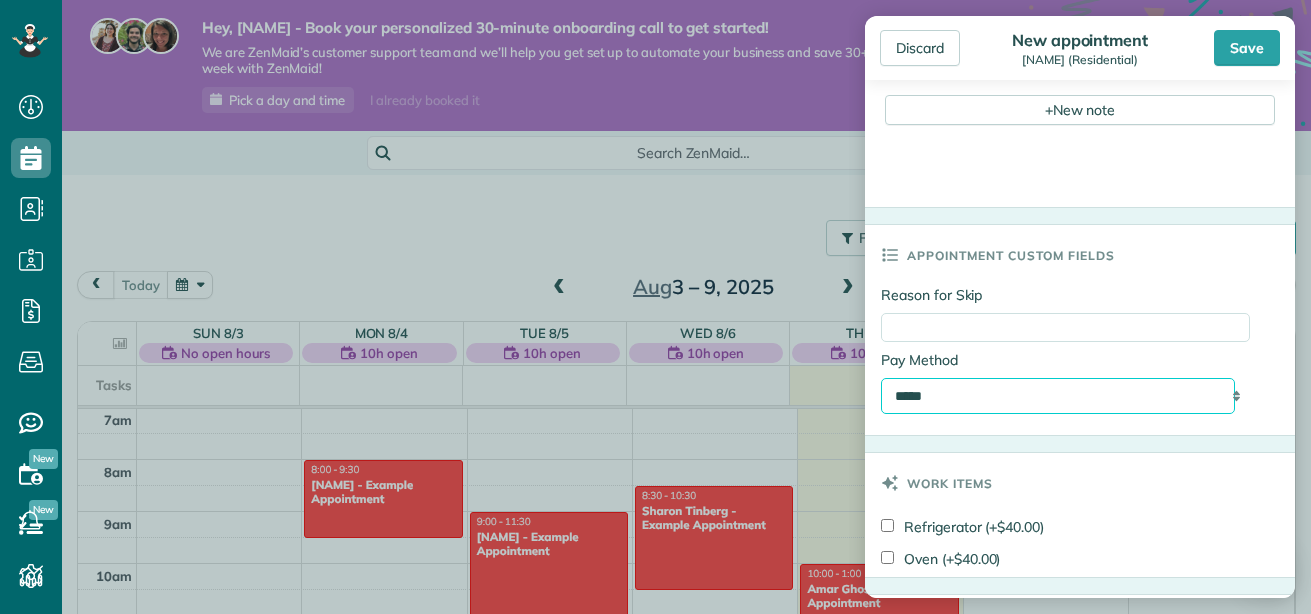 click on "**********" at bounding box center (1058, 396) 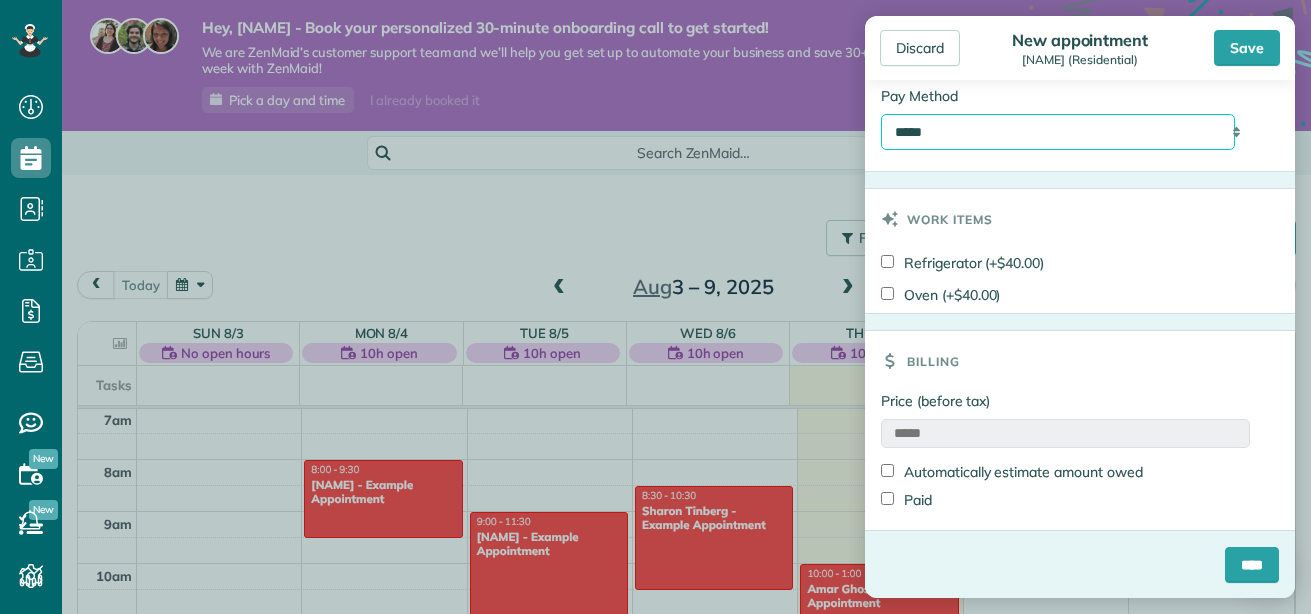 scroll, scrollTop: 1246, scrollLeft: 0, axis: vertical 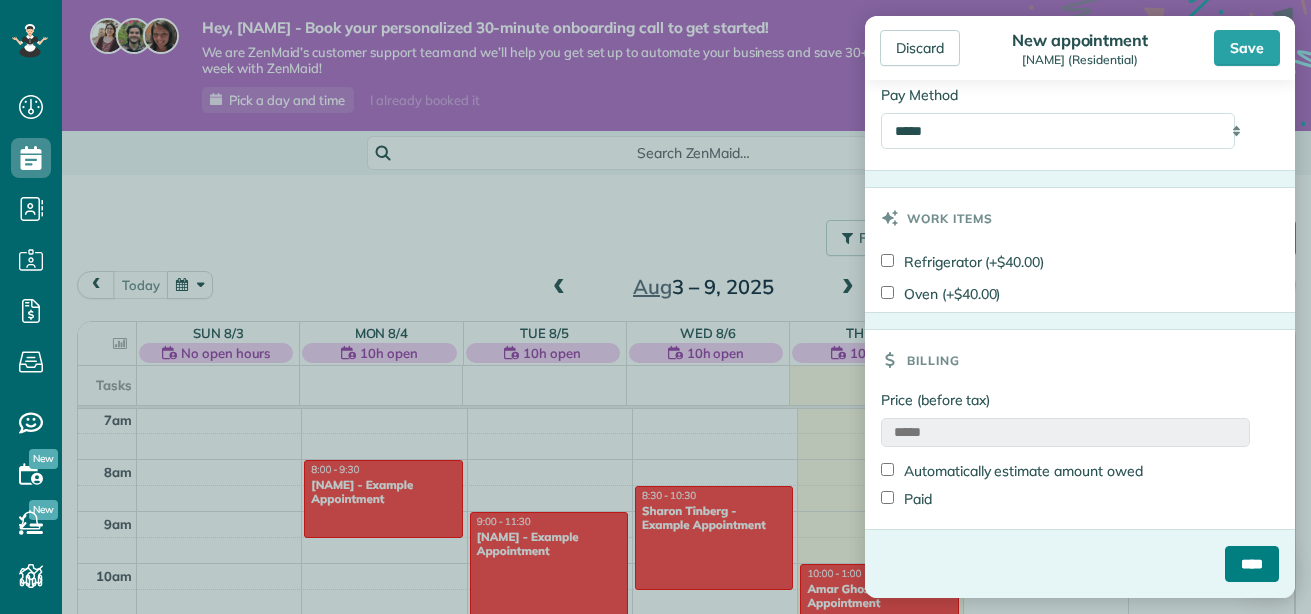 click on "****" at bounding box center [1252, 564] 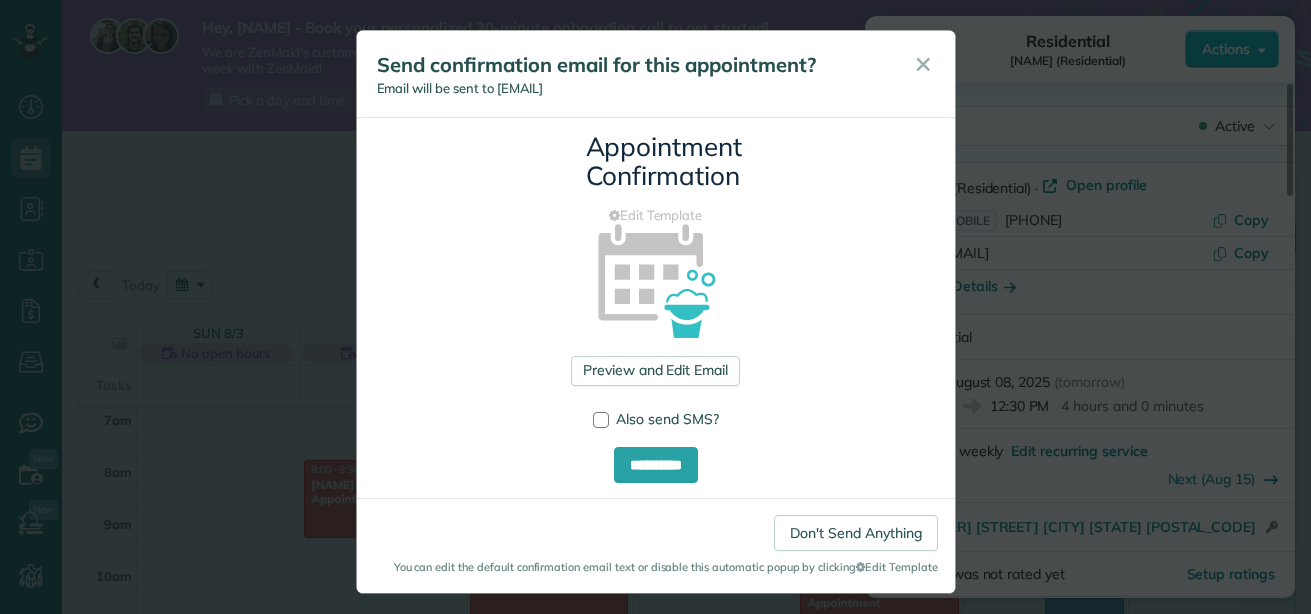 scroll, scrollTop: 10, scrollLeft: 0, axis: vertical 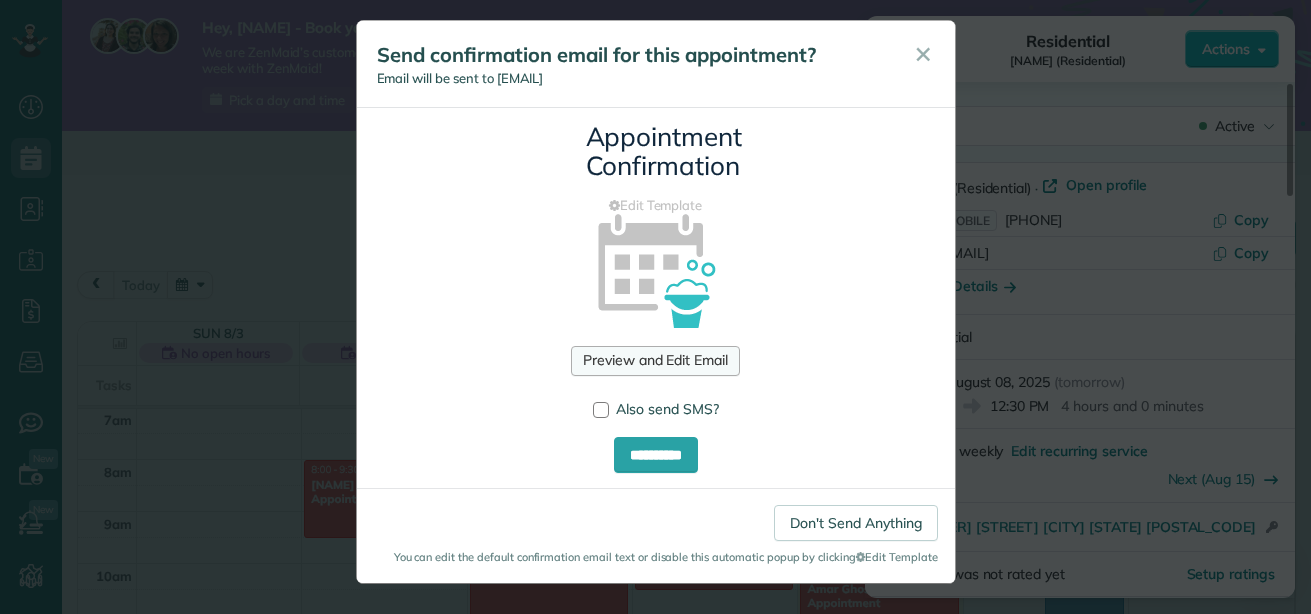 click on "Preview and Edit Email" at bounding box center (655, 361) 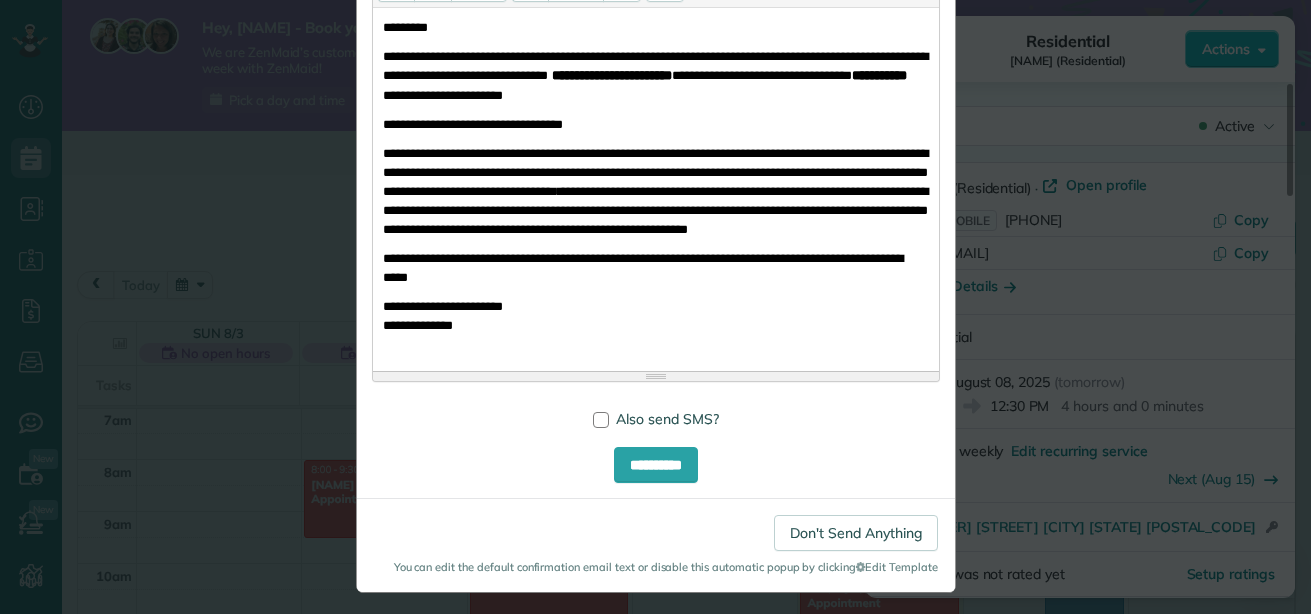 scroll, scrollTop: 568, scrollLeft: 0, axis: vertical 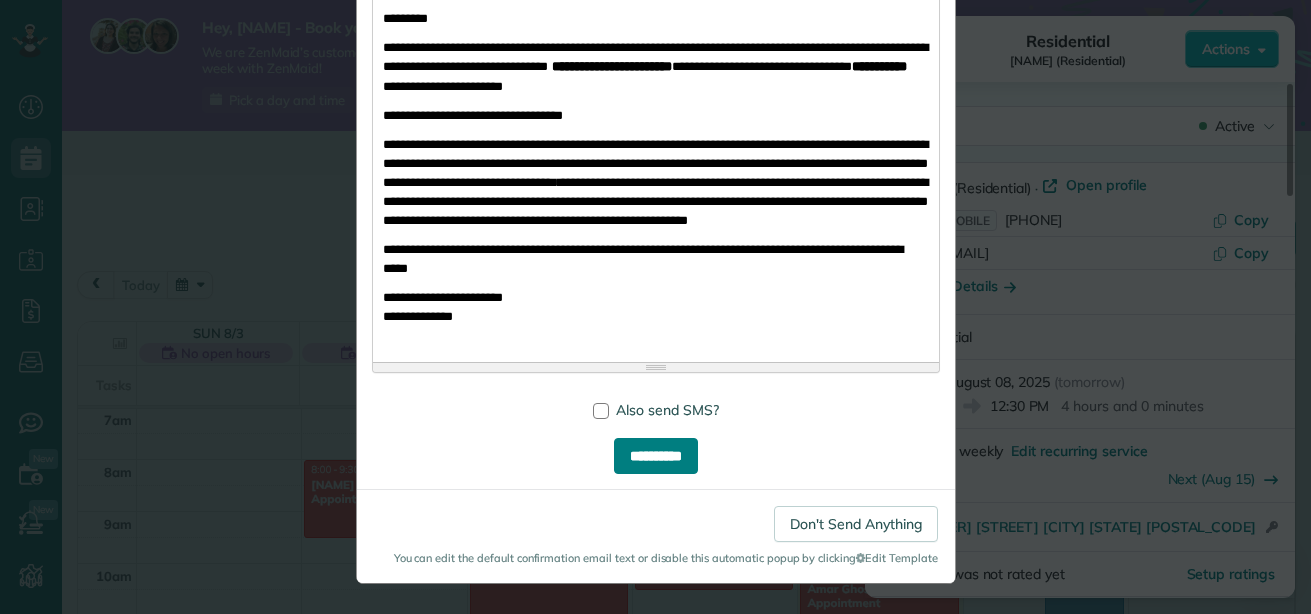 click on "**********" at bounding box center [656, 456] 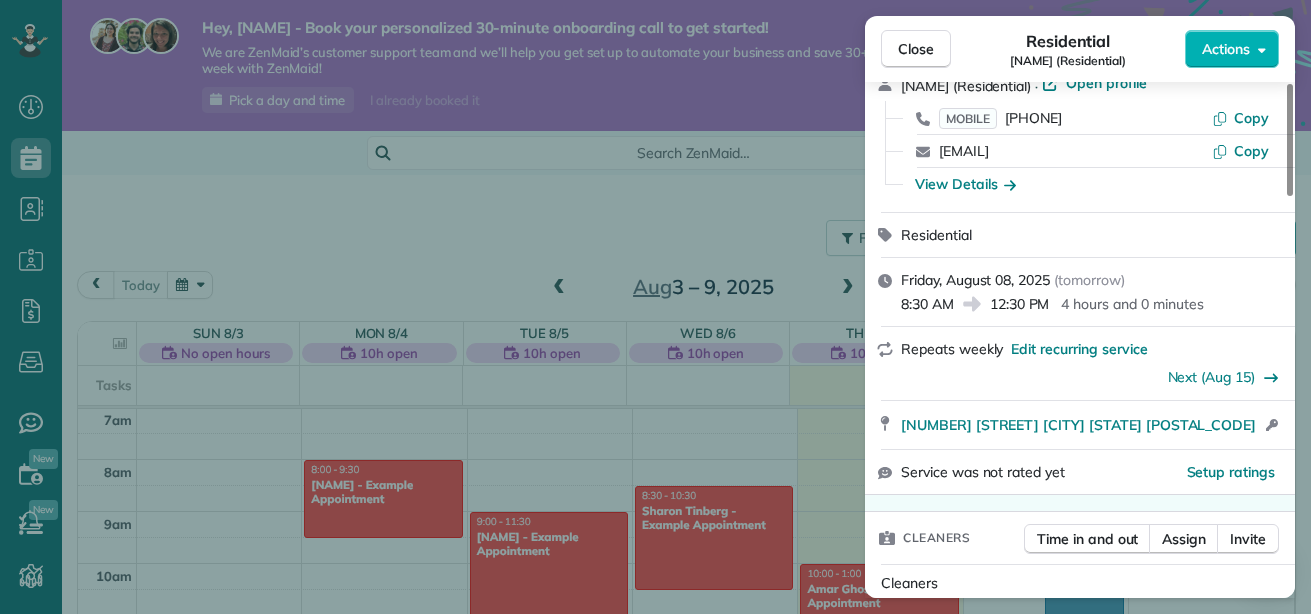 scroll, scrollTop: 106, scrollLeft: 0, axis: vertical 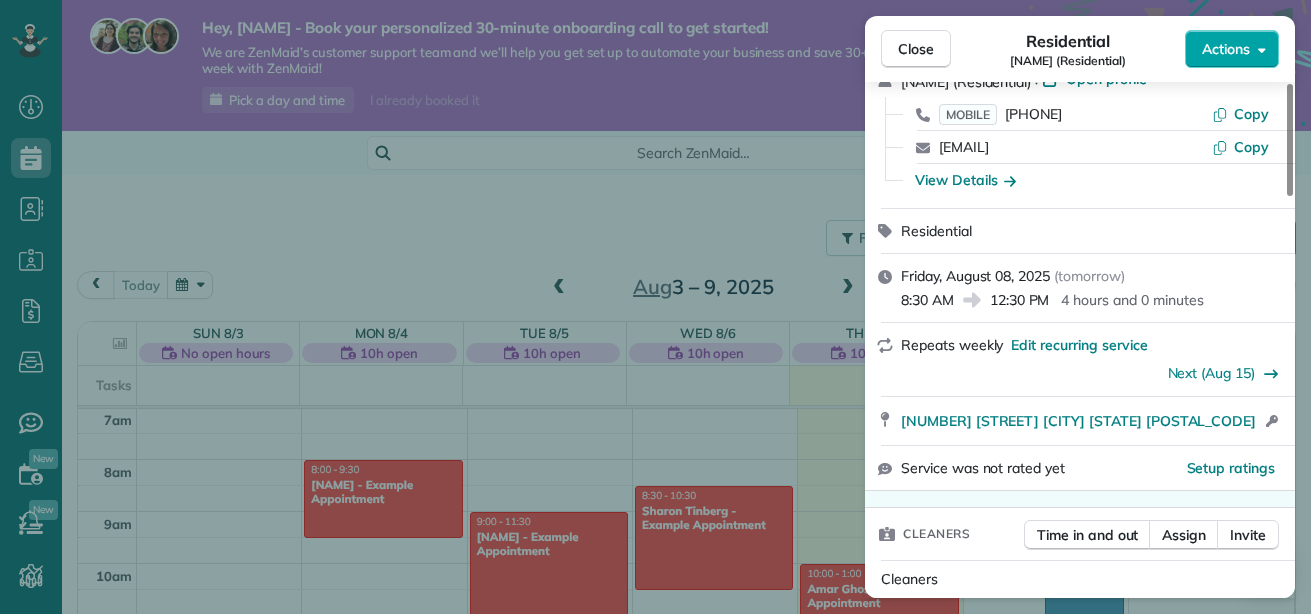 click on "Actions" at bounding box center [1232, 49] 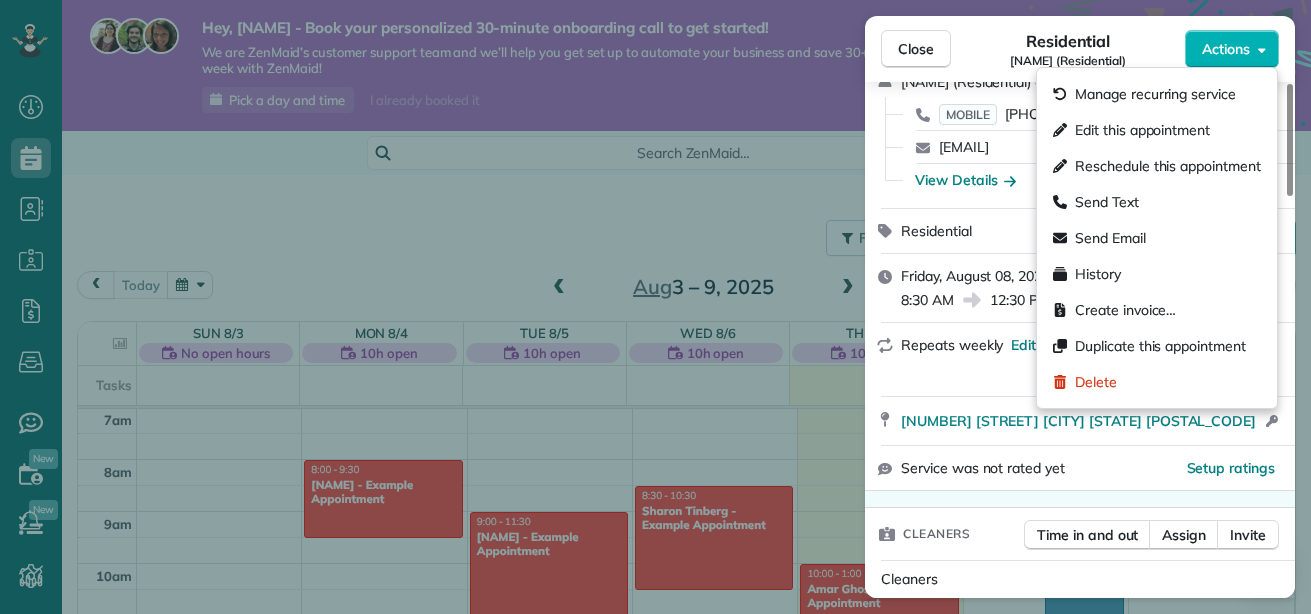 click on "Close Residential Ellen Malhue (Residential) Actions" at bounding box center (1080, 49) 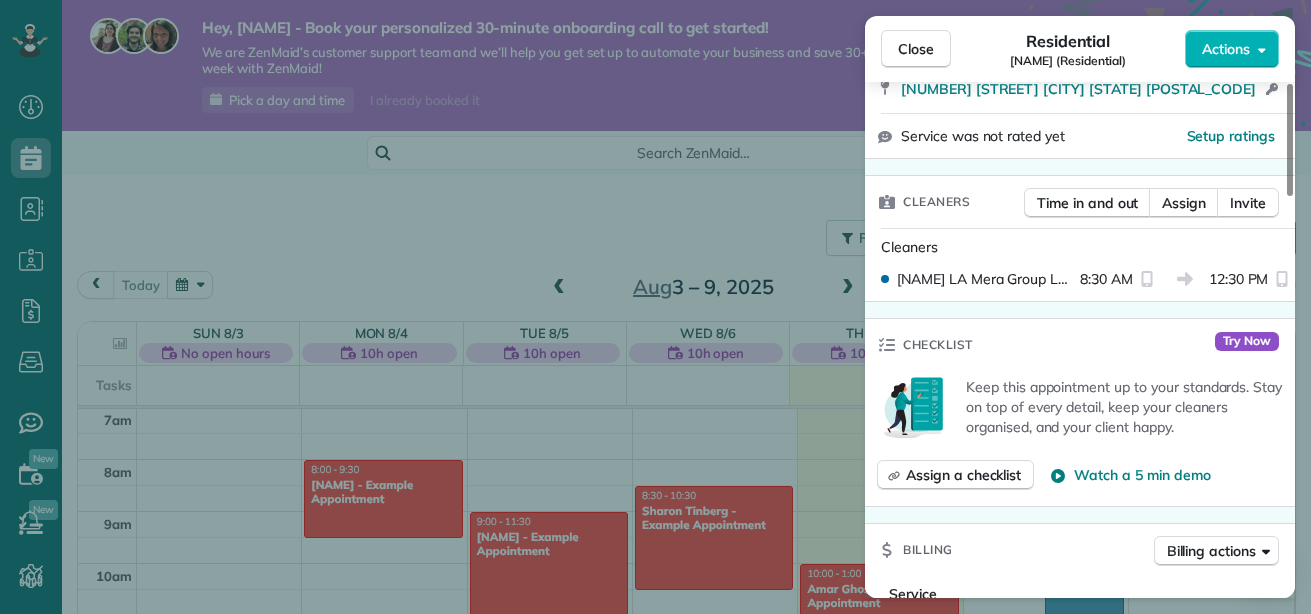scroll, scrollTop: 440, scrollLeft: 0, axis: vertical 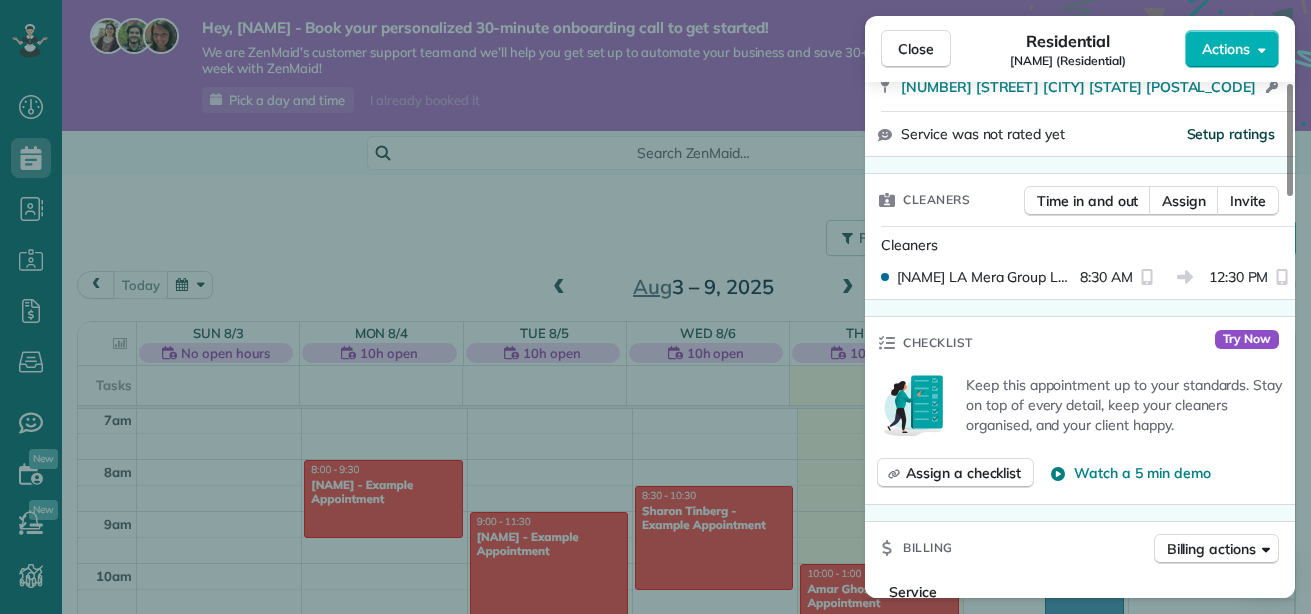 click on "Setup ratings" at bounding box center (1231, 134) 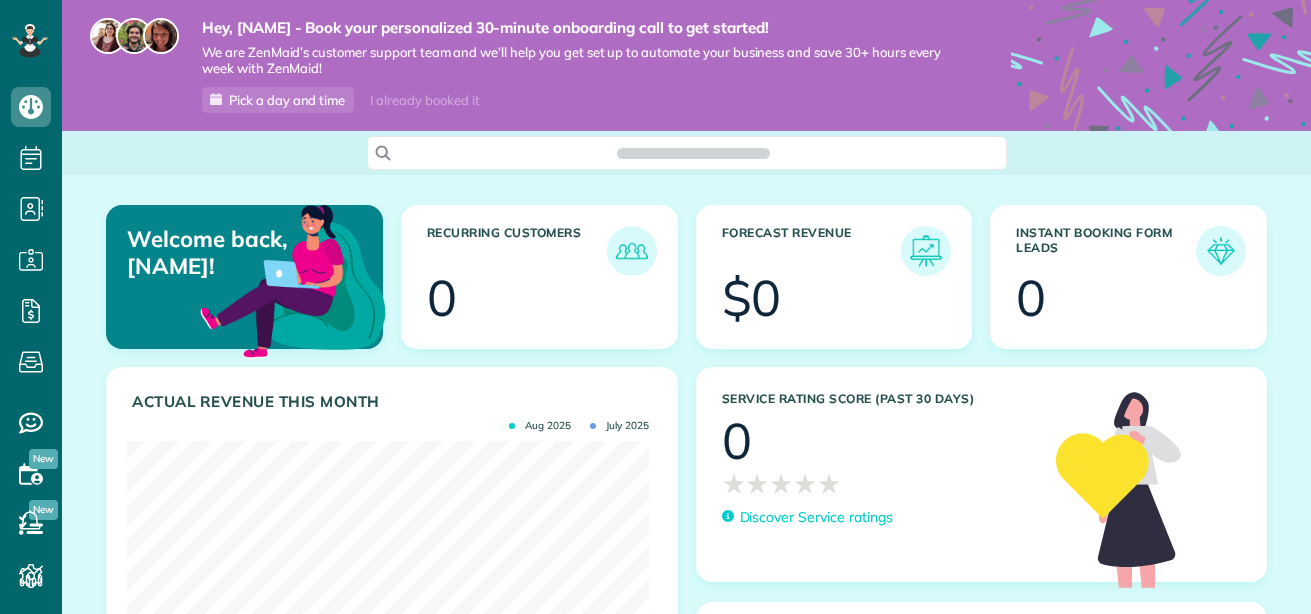 scroll, scrollTop: 0, scrollLeft: 0, axis: both 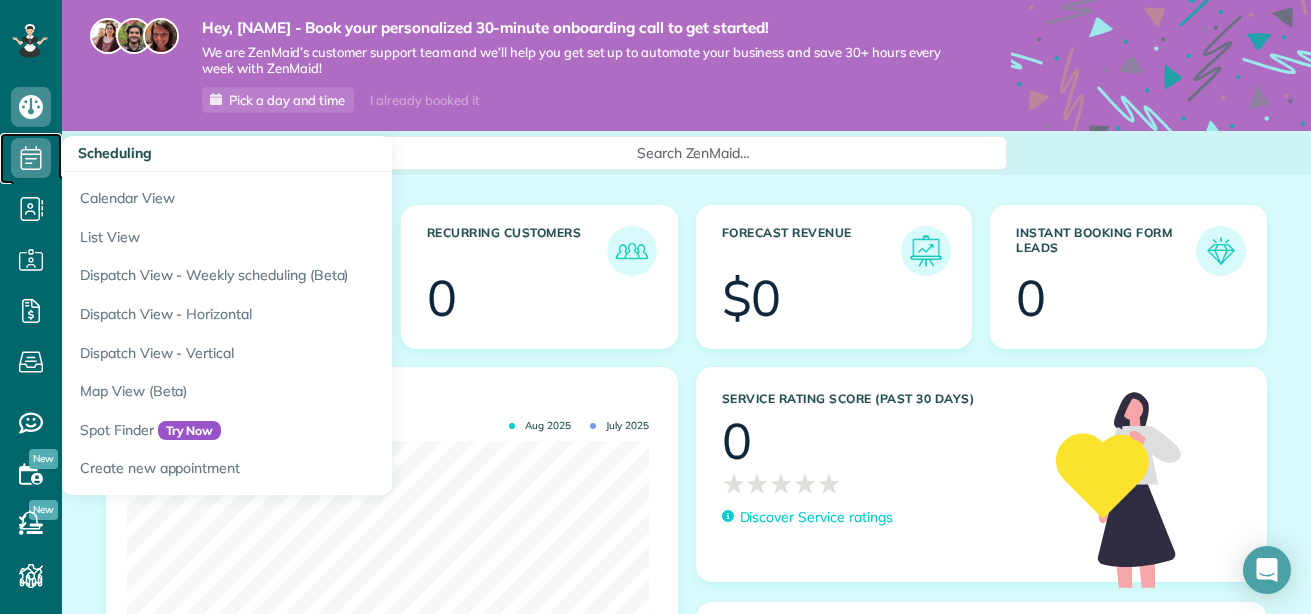 click 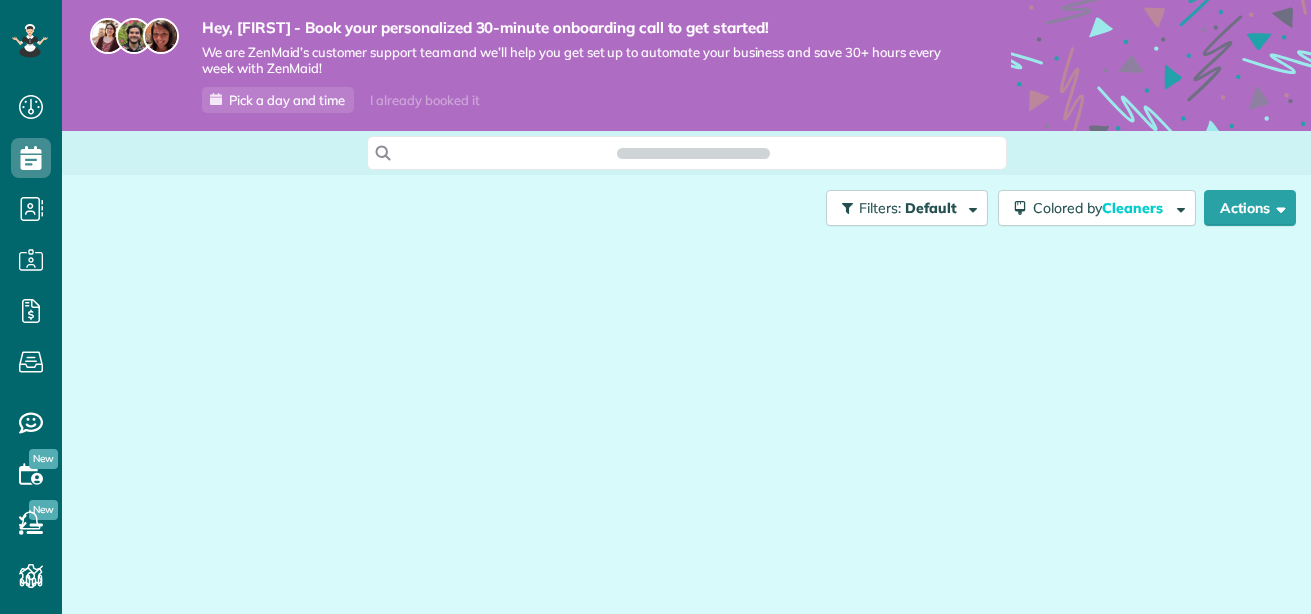 scroll, scrollTop: 0, scrollLeft: 0, axis: both 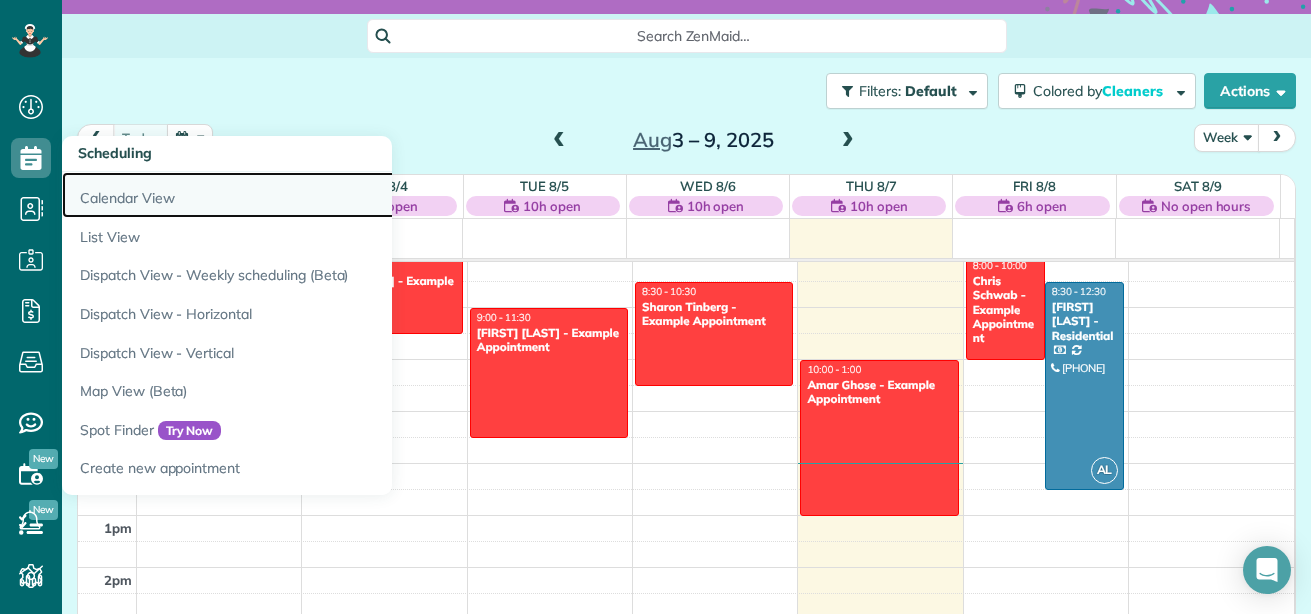 click on "Calendar View" at bounding box center [312, 195] 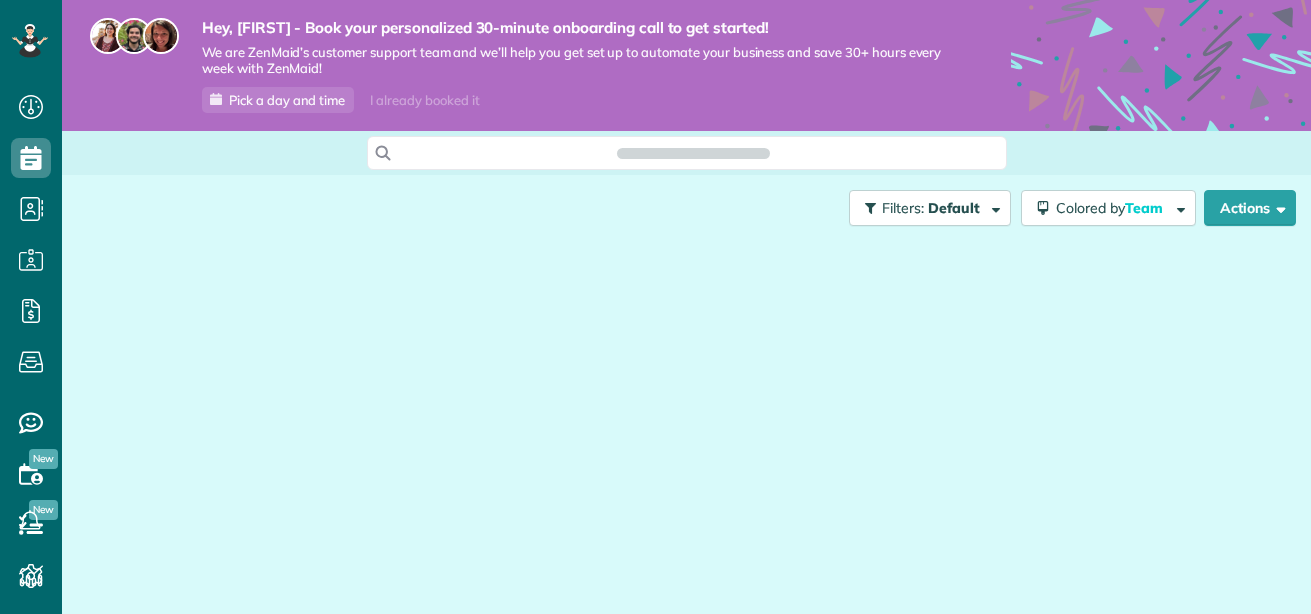 scroll, scrollTop: 0, scrollLeft: 0, axis: both 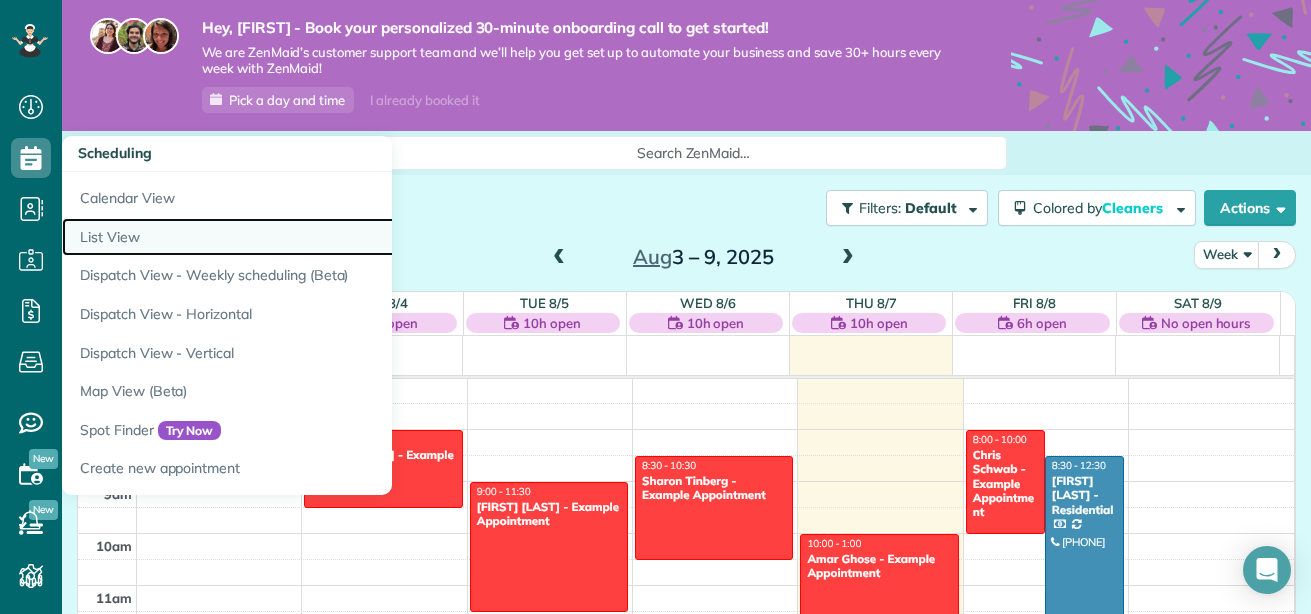click on "List View" at bounding box center [312, 237] 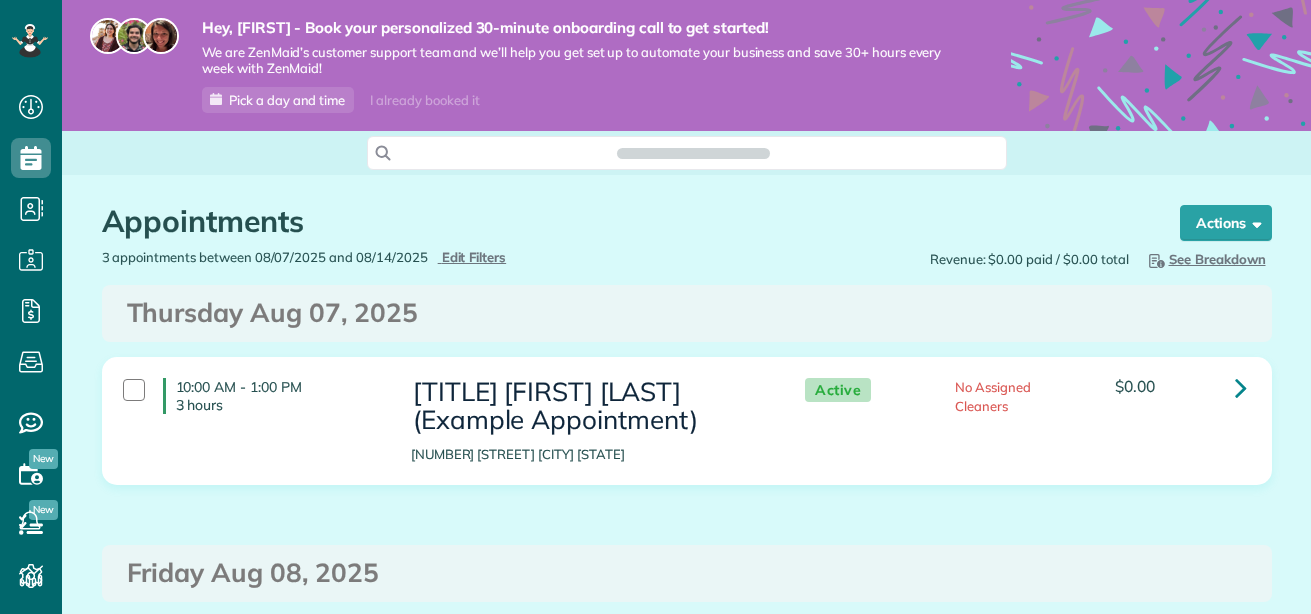 scroll, scrollTop: 0, scrollLeft: 0, axis: both 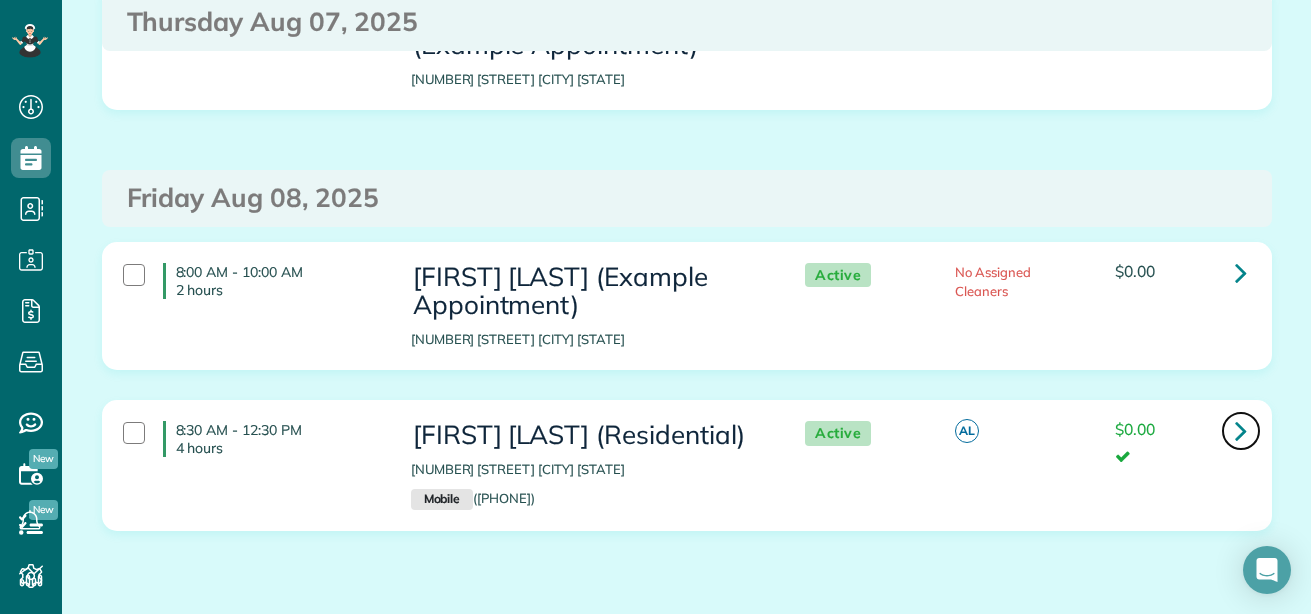 click at bounding box center (1241, 430) 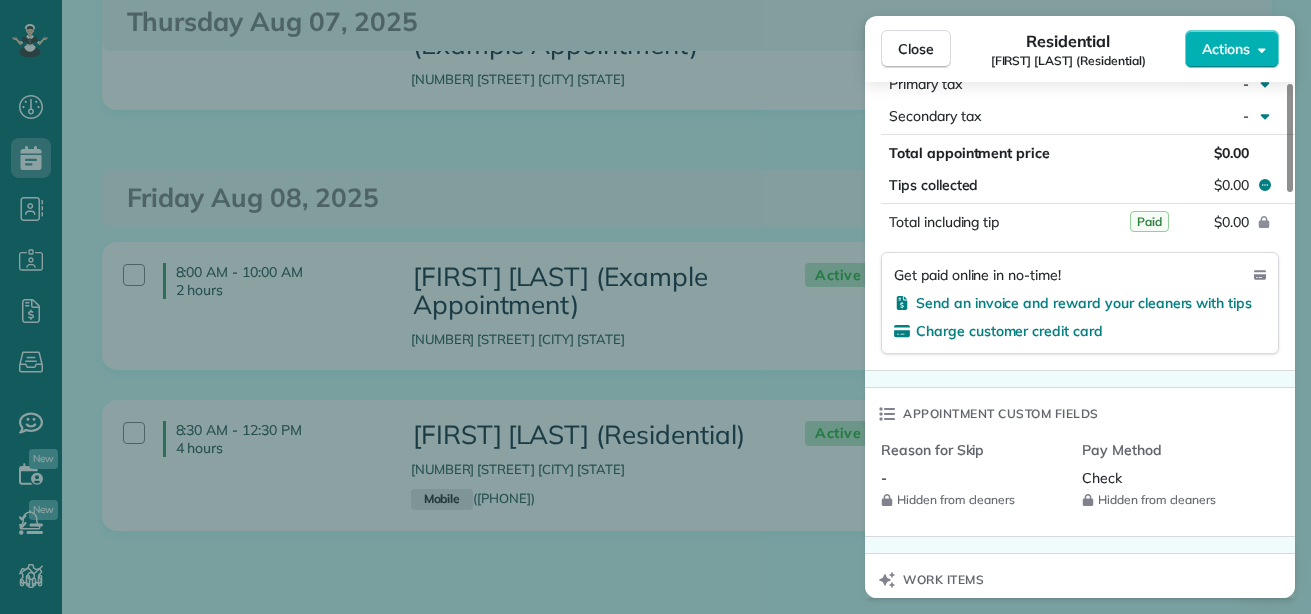 scroll, scrollTop: 1098, scrollLeft: 0, axis: vertical 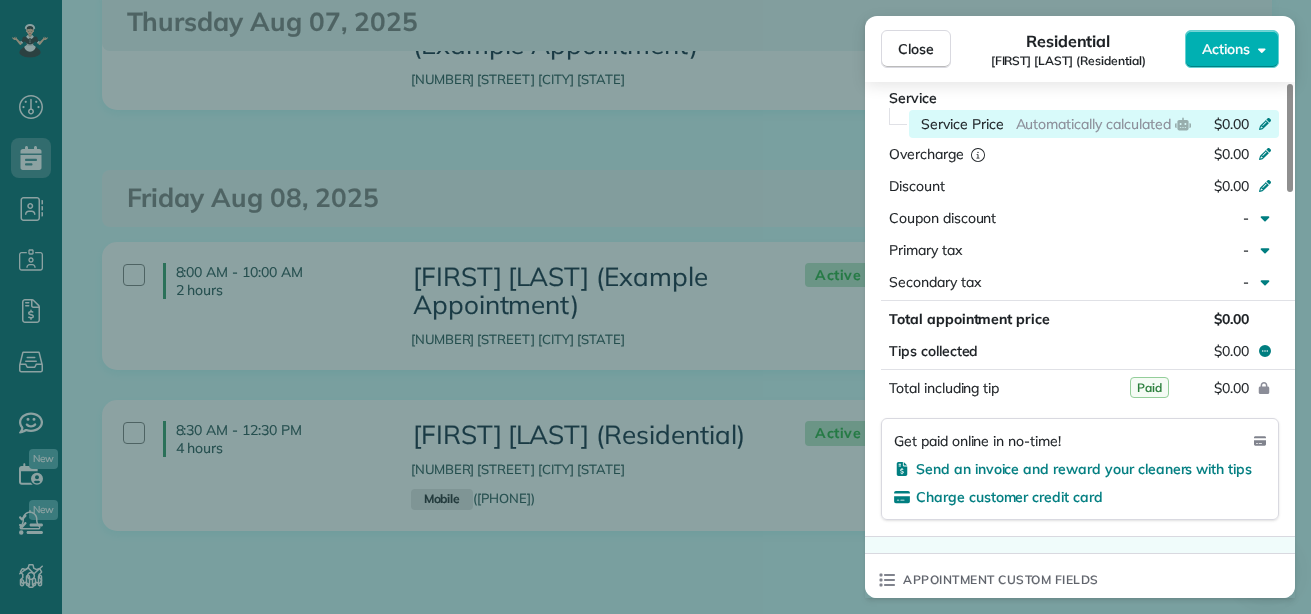click 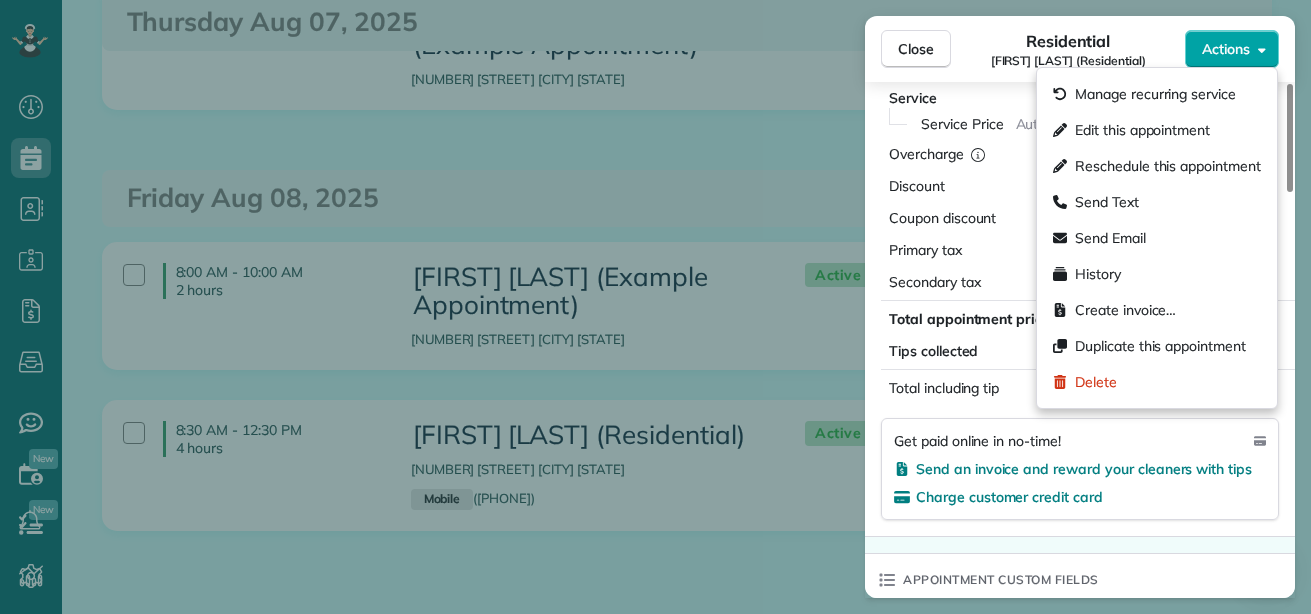 click 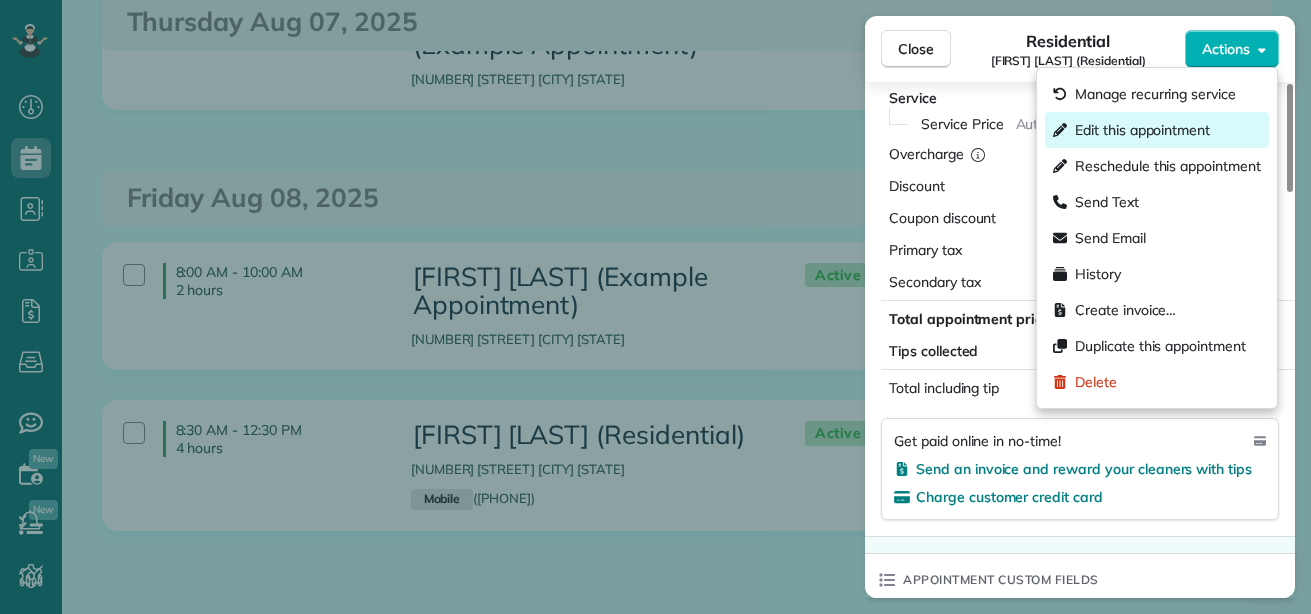 click on "Edit this appointment" at bounding box center [1142, 130] 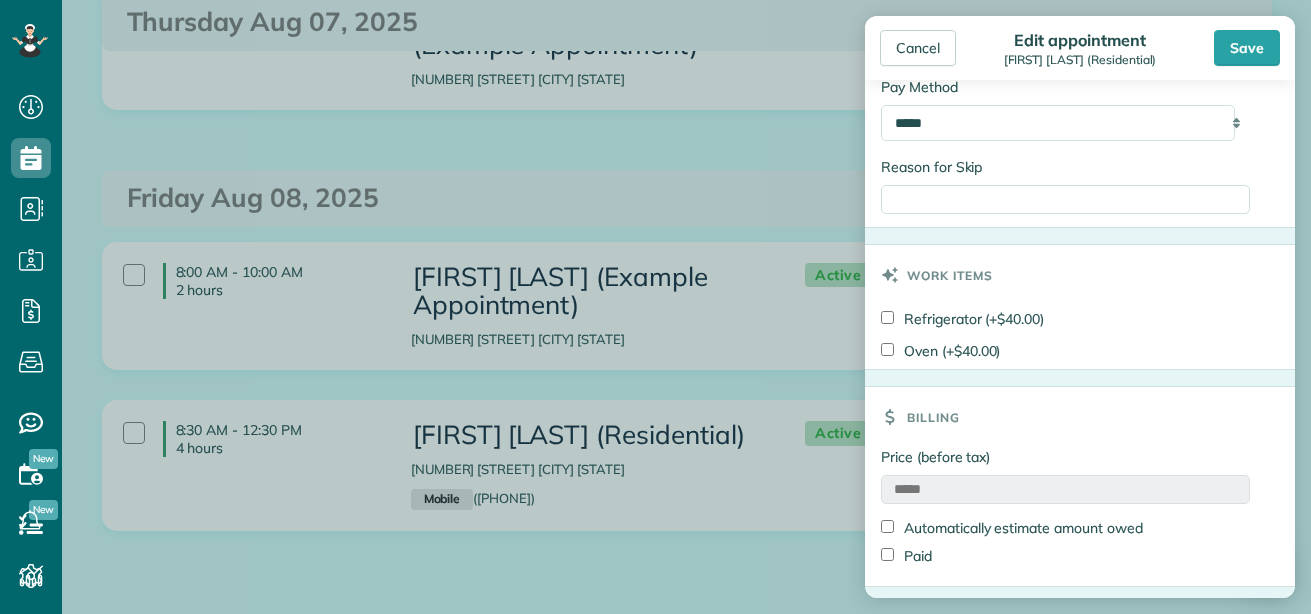 scroll, scrollTop: 1034, scrollLeft: 0, axis: vertical 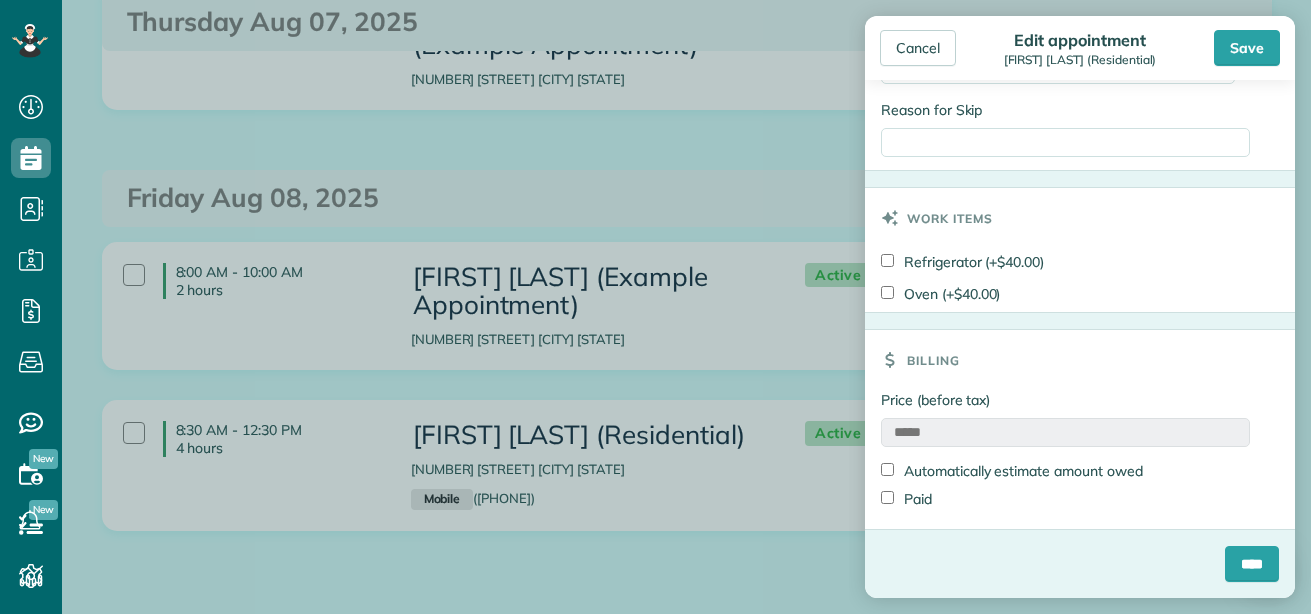 click on "*****" at bounding box center [1065, 432] 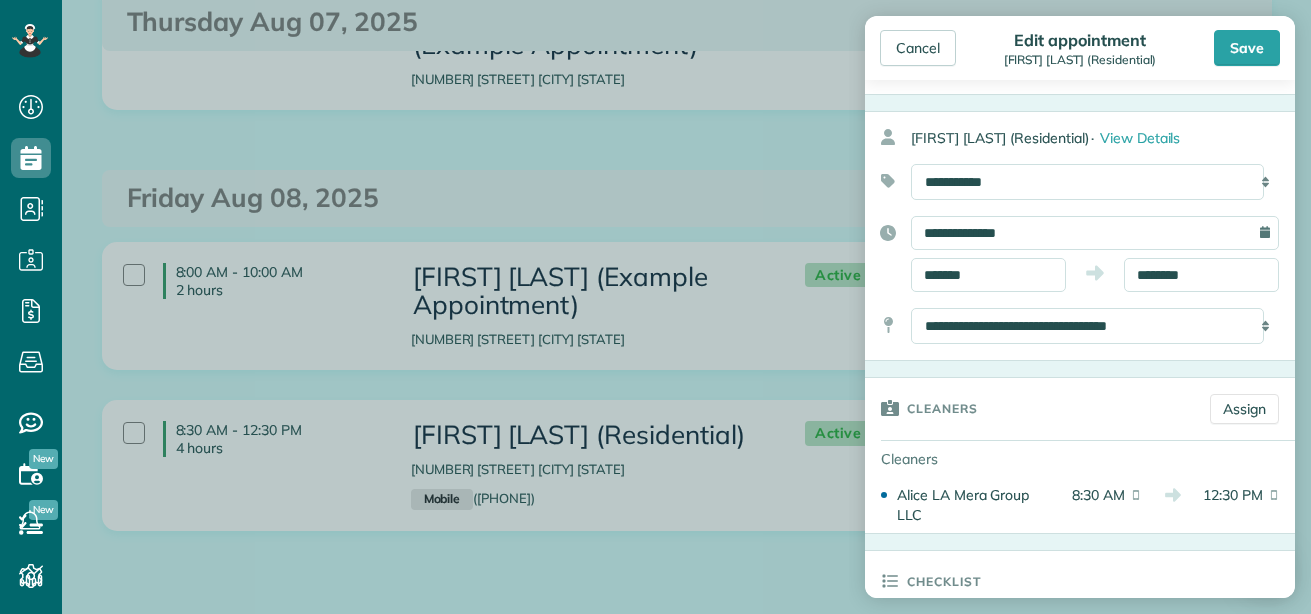 scroll, scrollTop: 0, scrollLeft: 0, axis: both 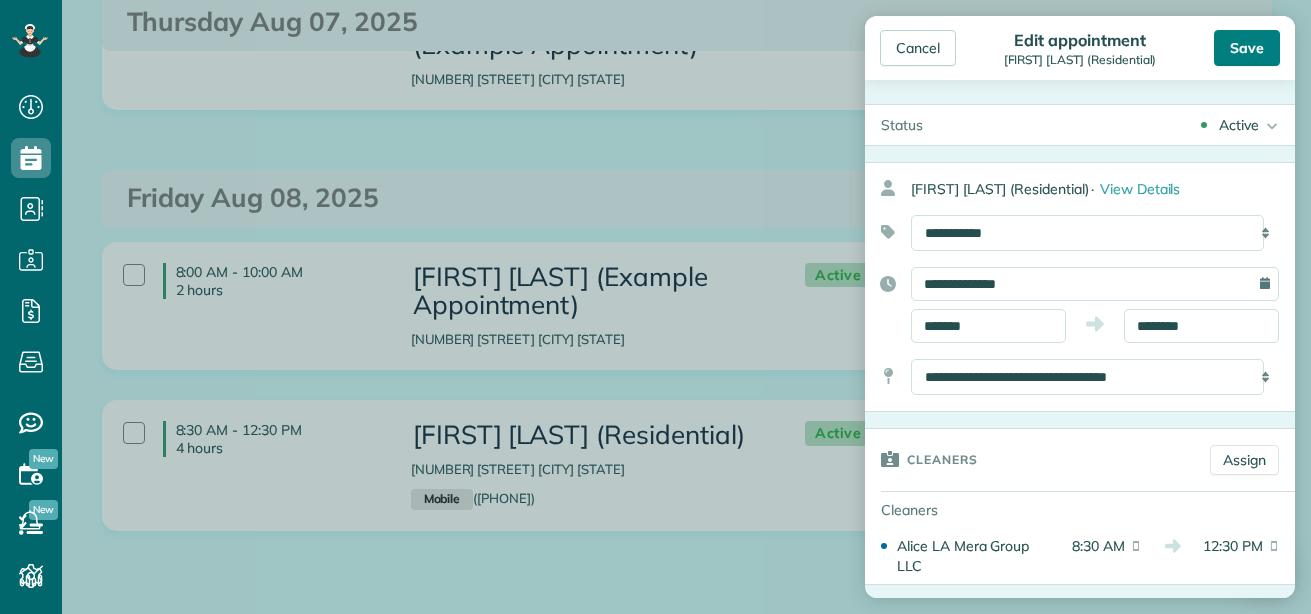 click on "Save" at bounding box center (1247, 48) 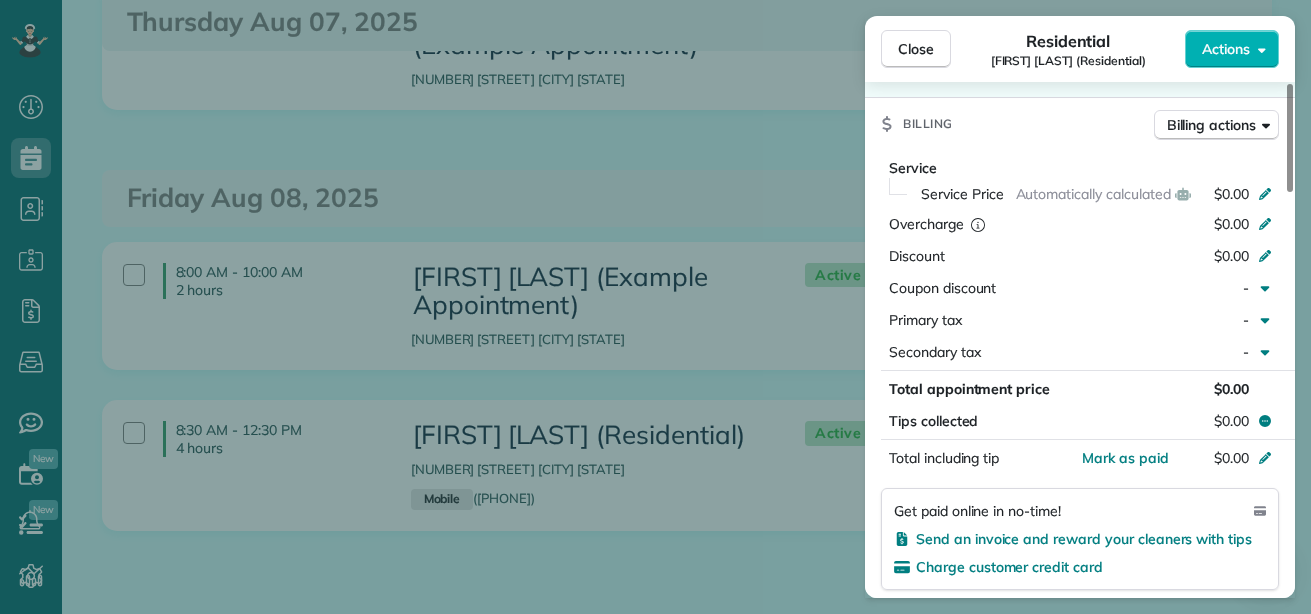 scroll, scrollTop: 862, scrollLeft: 0, axis: vertical 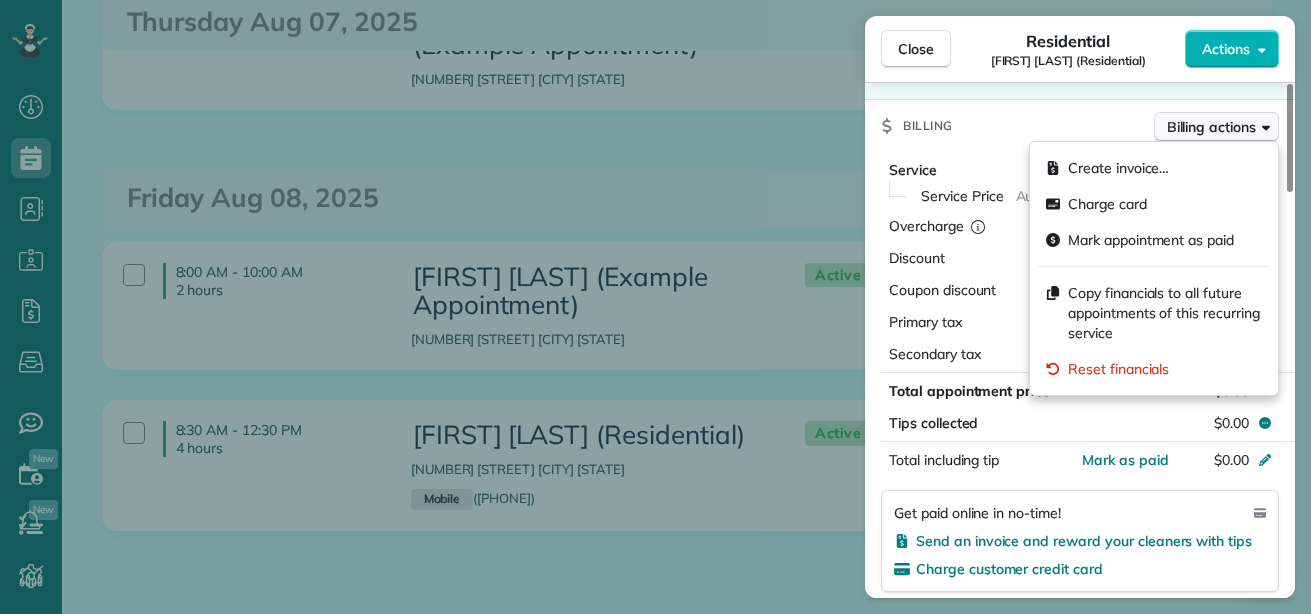 click 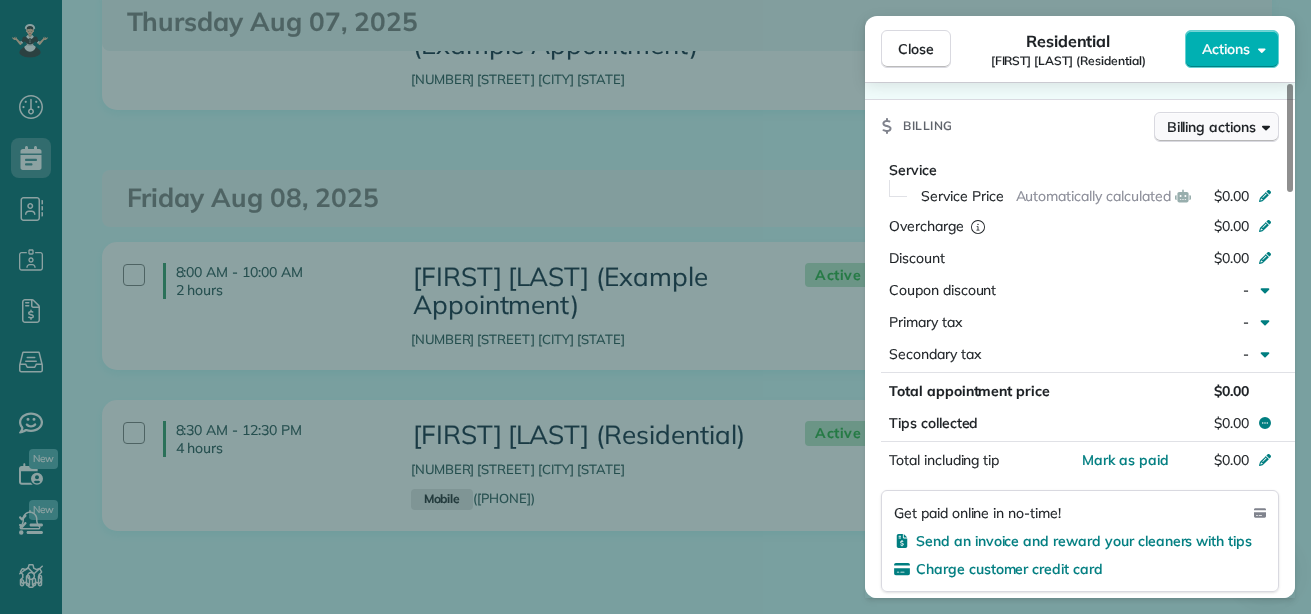 click 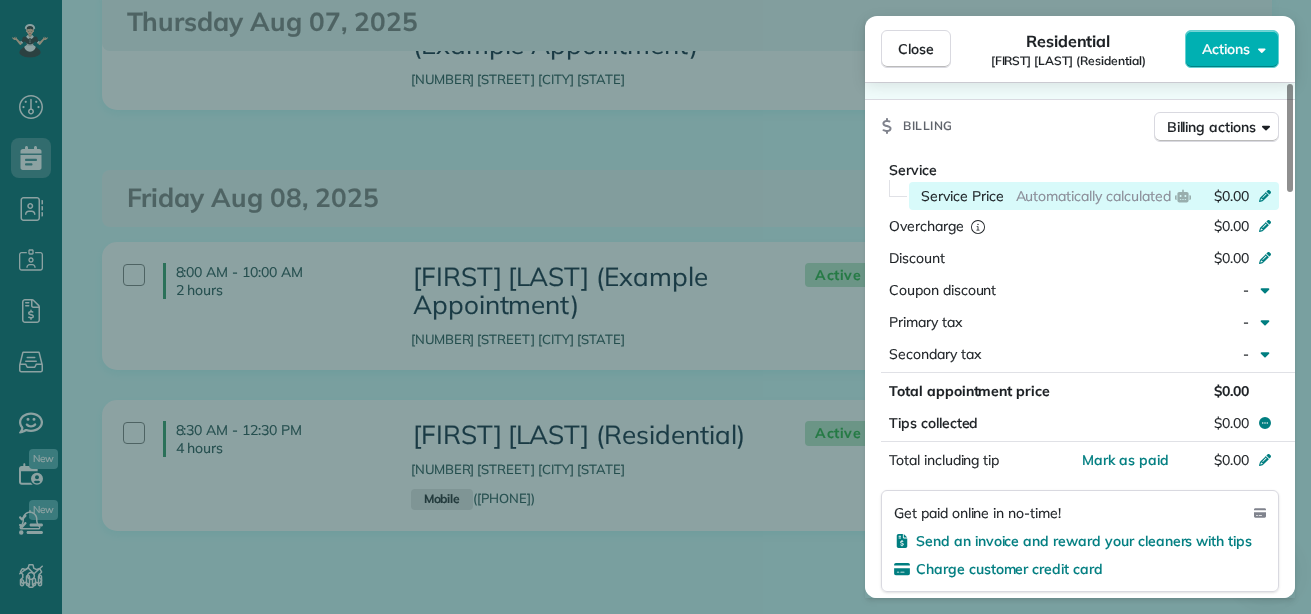 click on "Automatically calculated" at bounding box center (1093, 196) 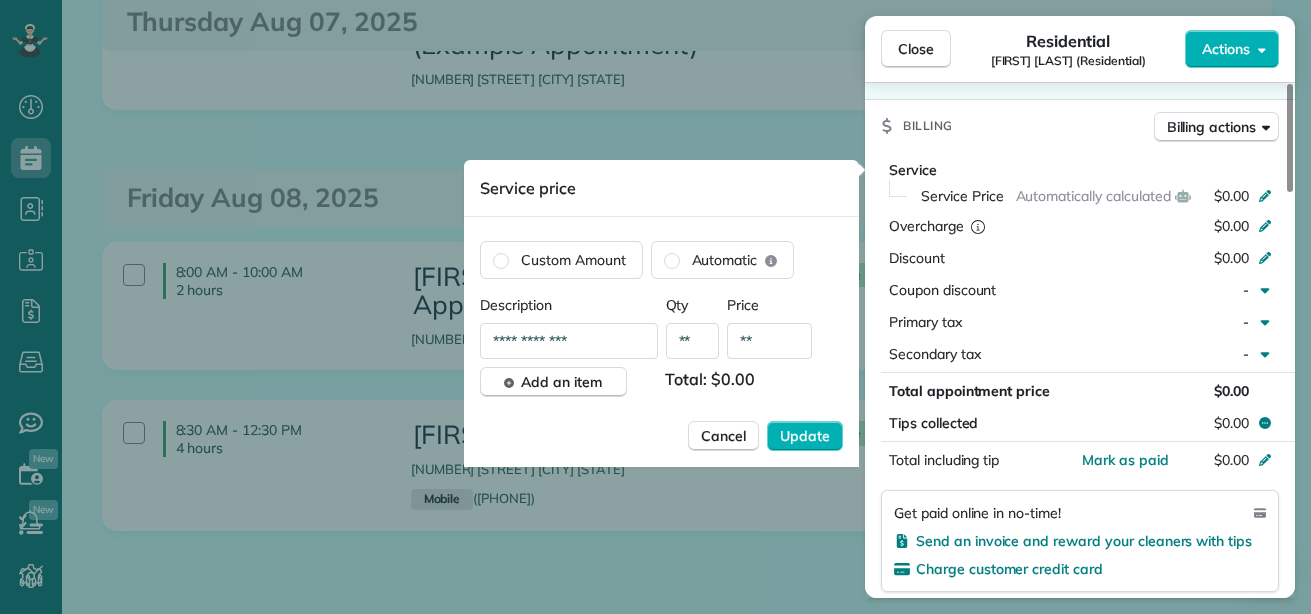 click on "**" at bounding box center [769, 341] 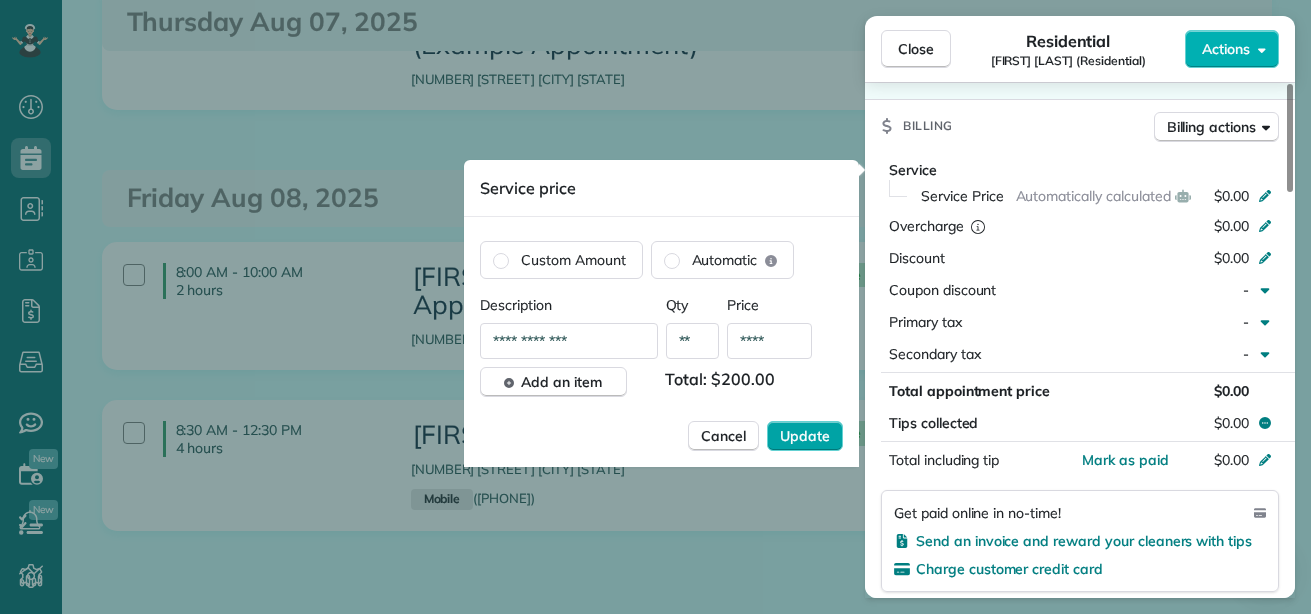 type on "****" 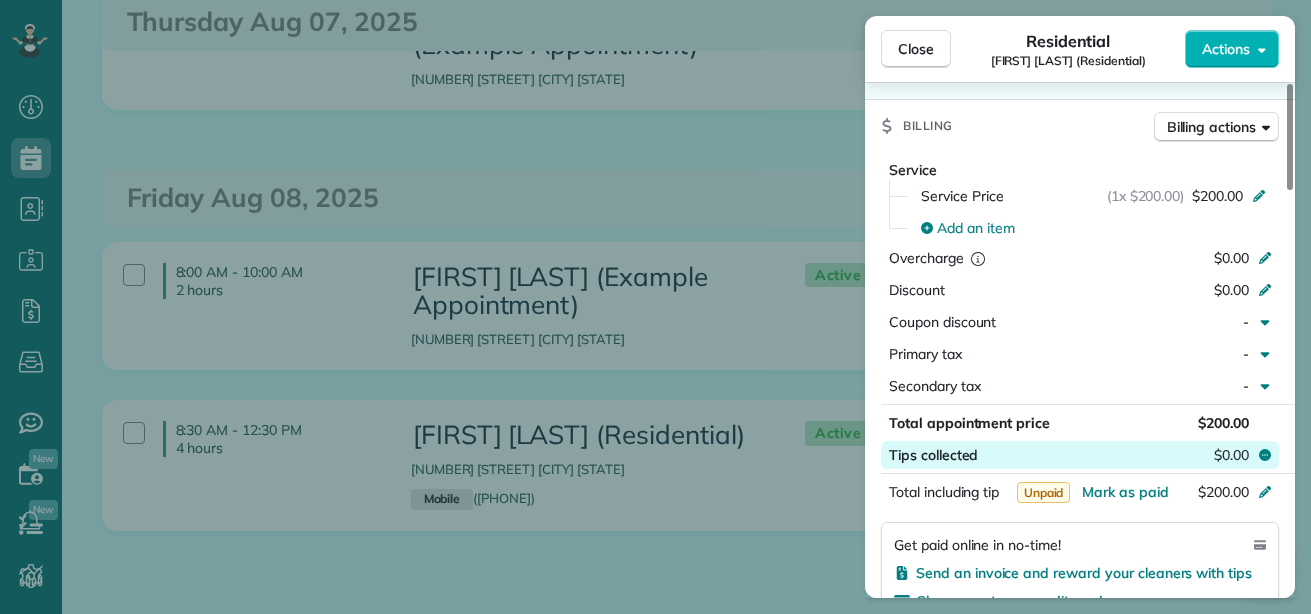 click 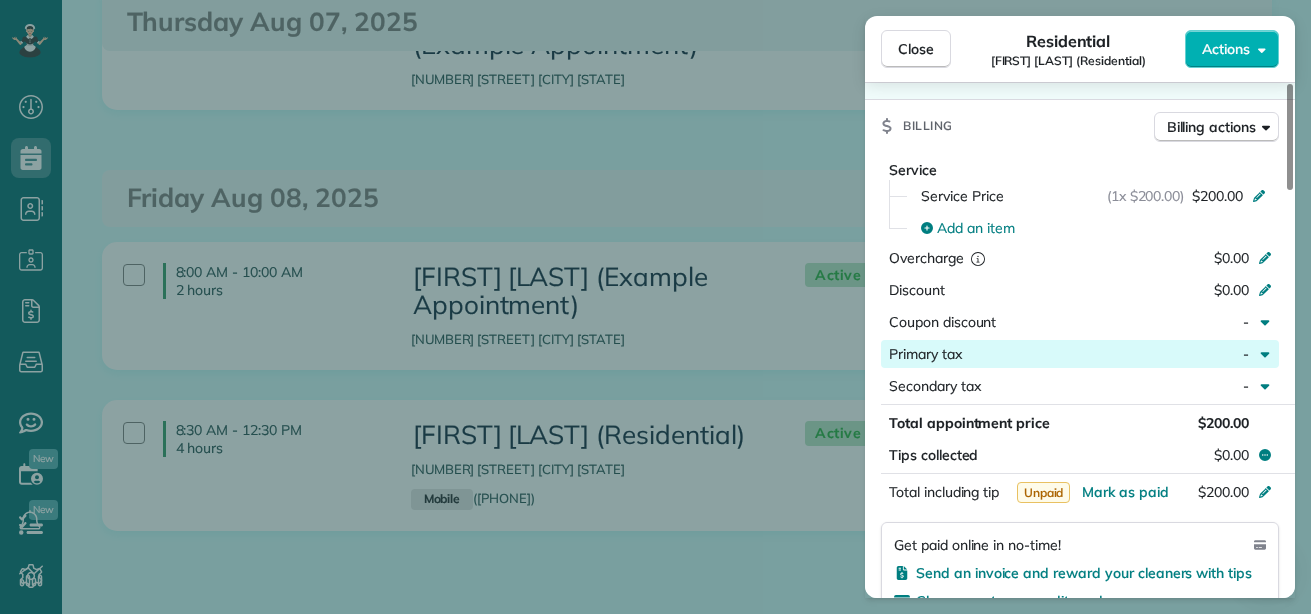 click 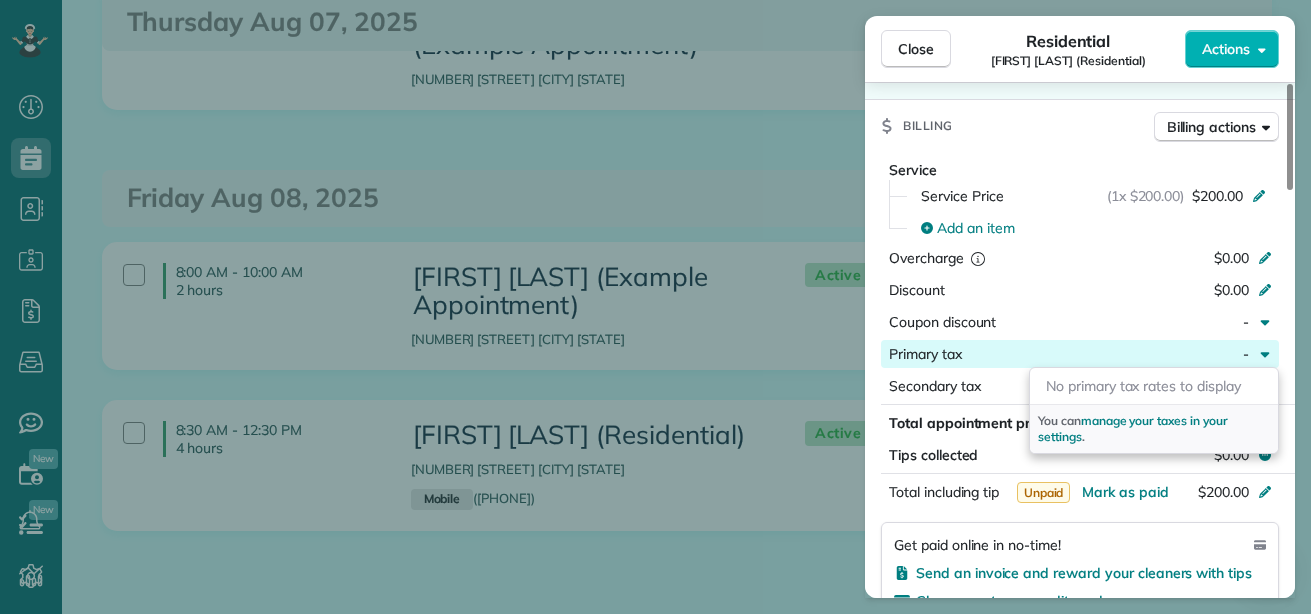 click on "Close Residential Ellen Malhue (Residential) Actions Status Active Ellen Malhue (Residential) · Open profile MOBILE (954) 328-7952 Copy redservices4you@gmail.com Copy View Details Residential Friday, August 08, 2025 ( tomorrow ) 8:30 AM 12:30 PM 4 hours and 0 minutes Repeats weekly Edit recurring service Next (Aug 15) 15155 95th Street Fellsmere FL 32948 Open access information Service was not rated yet Cleaners Time in and out Assign Invite Cleaners Alice   LA Mera Group LLC 8:30 AM 12:30 PM Checklist Try Now Keep this appointment up to your standards. Stay on top of every detail, keep your cleaners organised, and your client happy. Assign a checklist Watch a 5 min demo Billing Billing actions Service Service Price (1x $200.00) $200.00 Add an item Overcharge $0.00 Discount $0.00 Coupon discount - Primary tax - Secondary tax - Total appointment price $200.00 Tips collected $0.00 Unpaid Mark as paid Total including tip $200.00 Get paid online in no-time! Send an invoice and reward your cleaners with tips - 0" at bounding box center (655, 307) 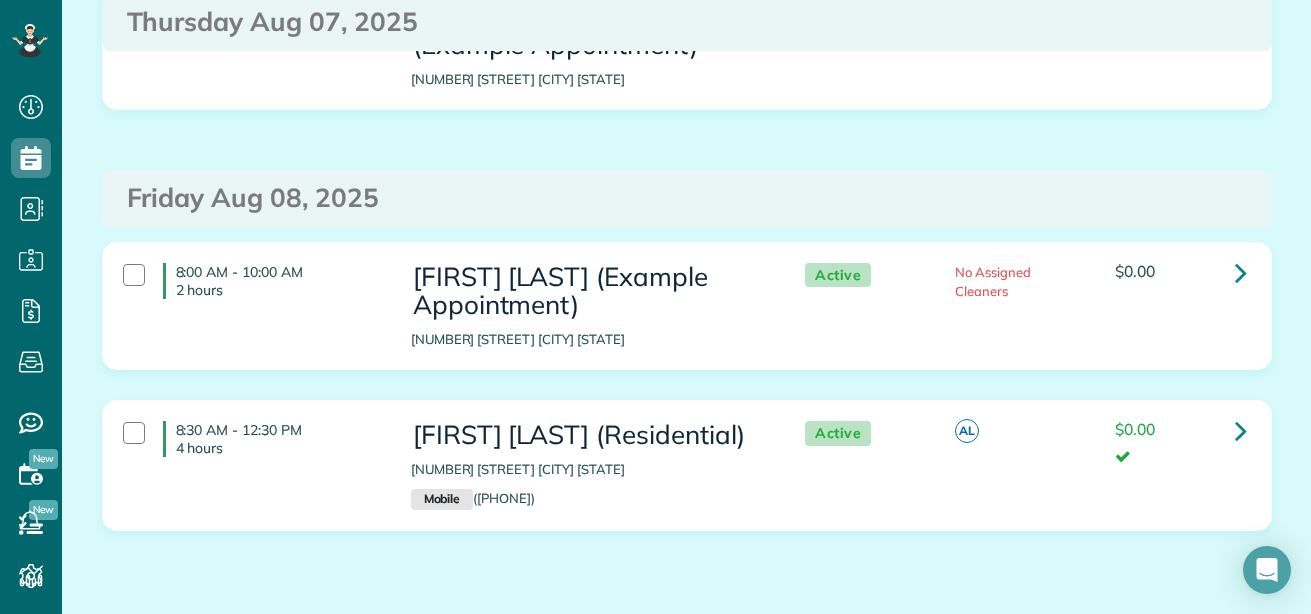 click on "$0.00" at bounding box center [1180, 443] 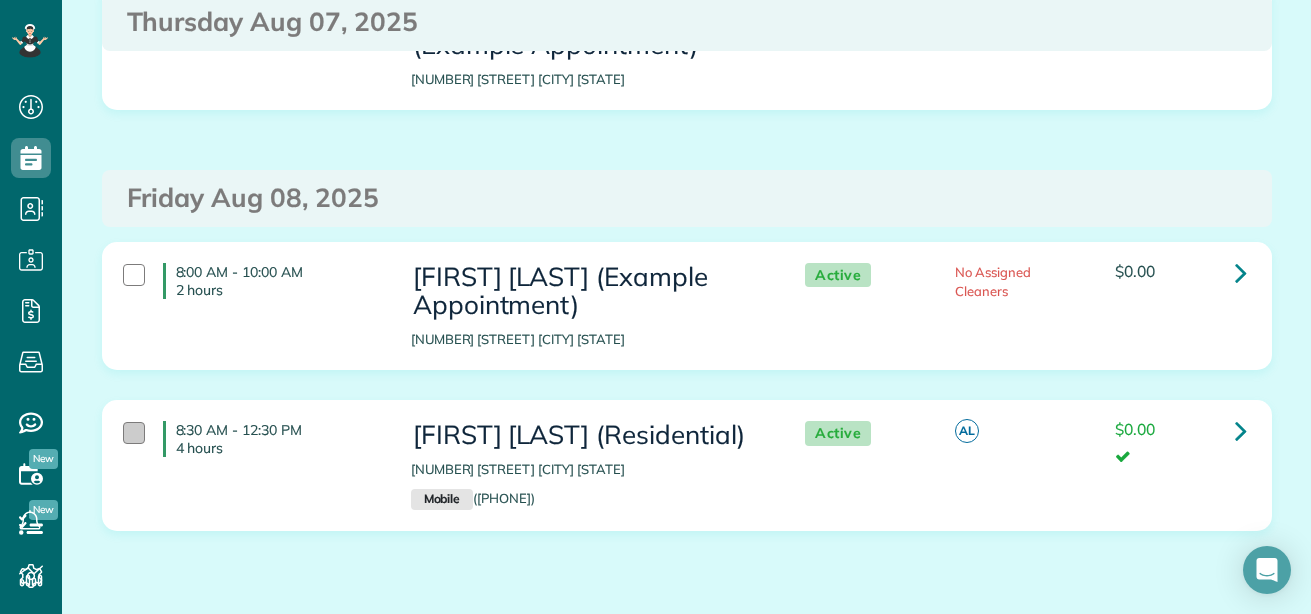 click at bounding box center [134, 433] 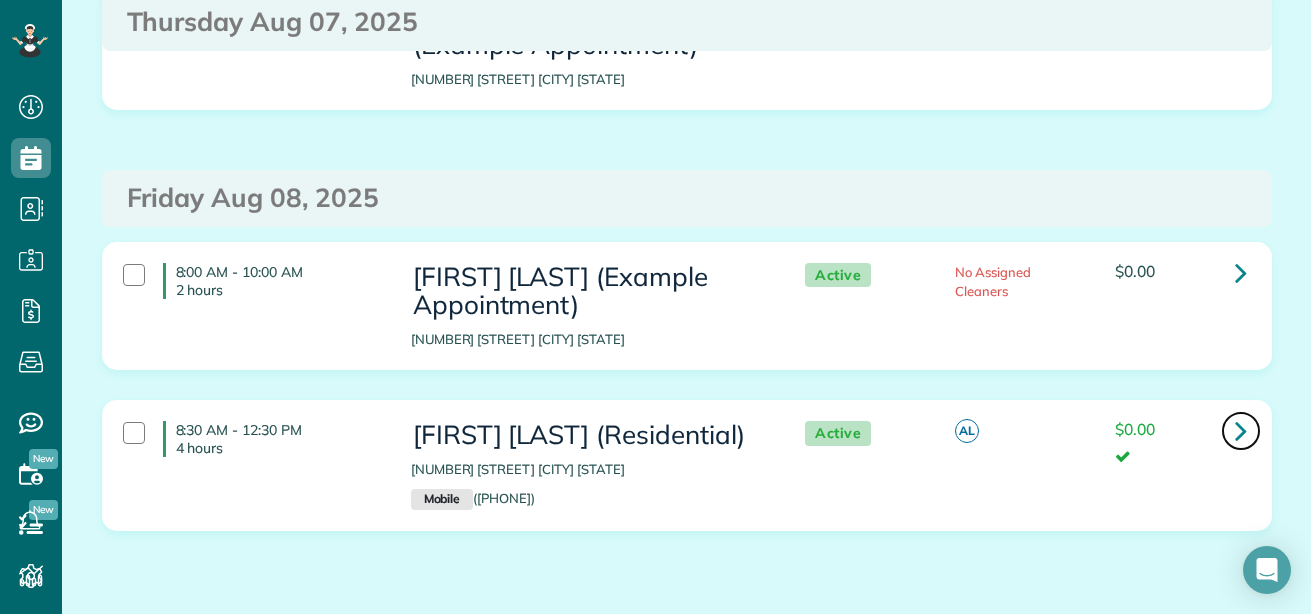 click at bounding box center (1241, 431) 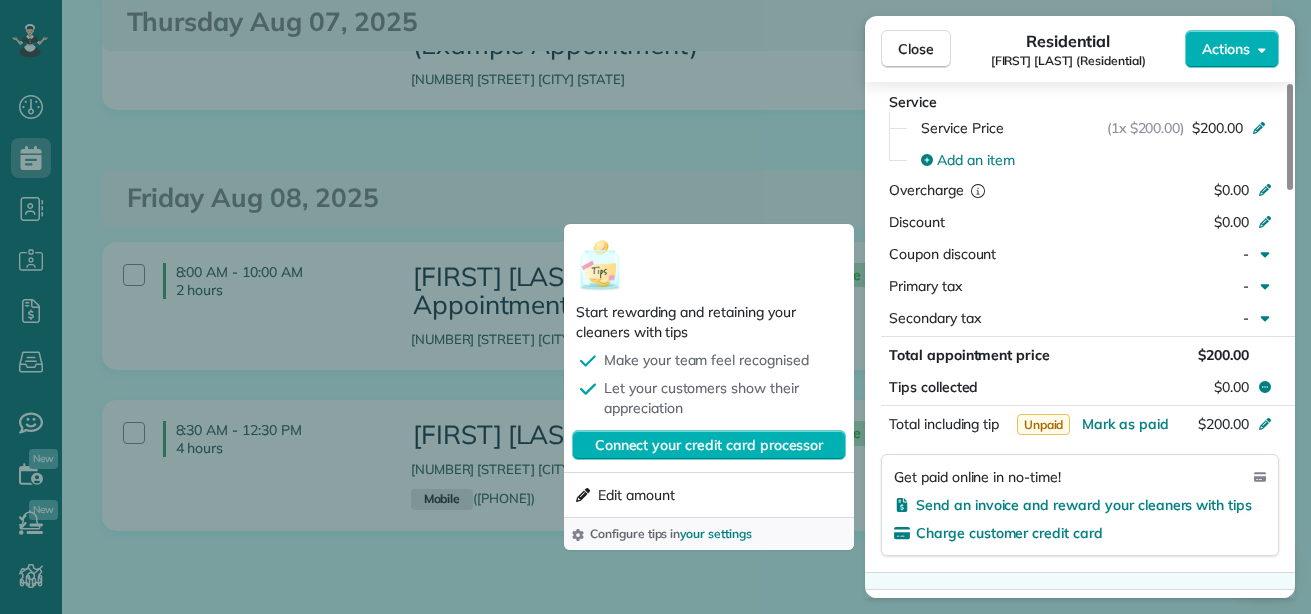 scroll, scrollTop: 928, scrollLeft: 0, axis: vertical 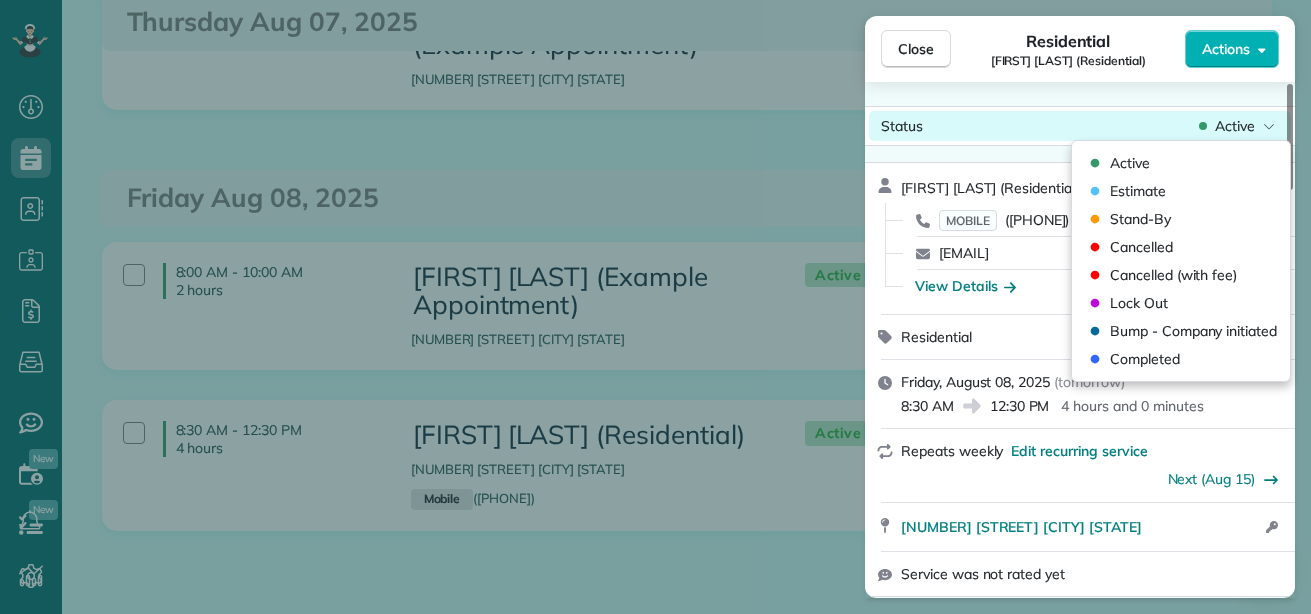 click 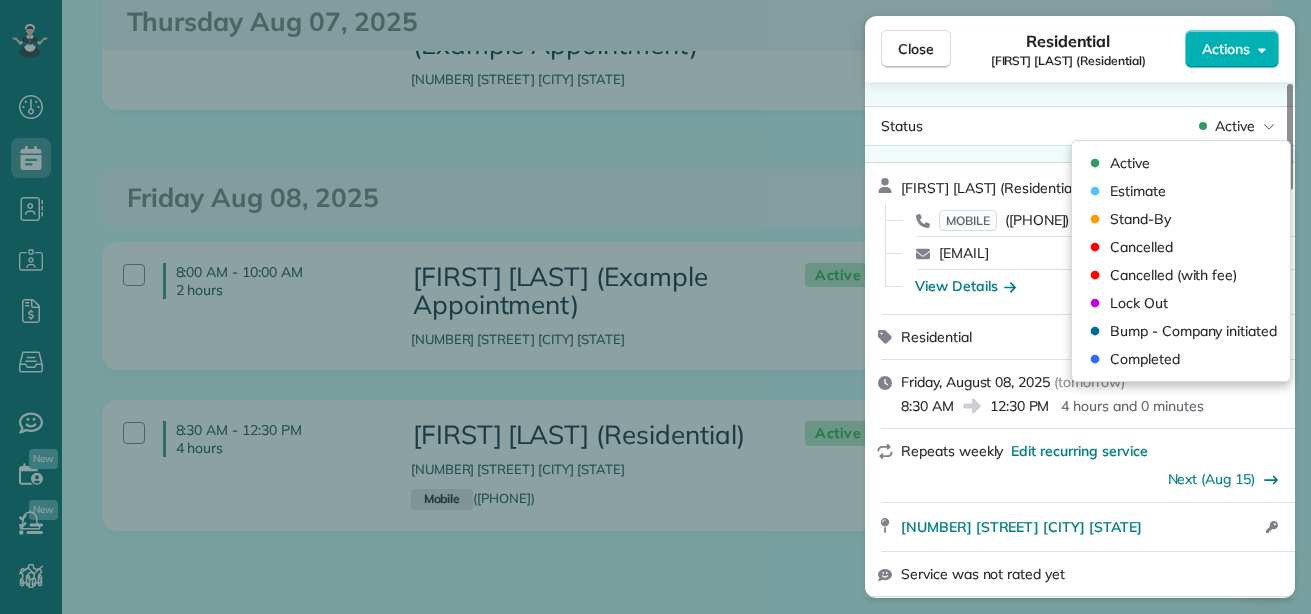 click on "Status Active Ellen Malhue (Residential) · Open profile MOBILE (954) 328-7952 Copy redservices4you@gmail.com Copy View Details Residential Friday, August 08, 2025 ( tomorrow ) 8:30 AM 12:30 PM 4 hours and 0 minutes Repeats weekly Edit recurring service Next (Aug 15) 15155 95th Street Fellsmere FL 32948 Open access information Service was not rated yet Cleaners Time in and out Assign Invite Cleaners Alice   LA Mera Group LLC 8:30 AM 12:30 PM Checklist Try Now Keep this appointment up to your standards. Stay on top of every detail, keep your cleaners organised, and your client happy. Assign a checklist Watch a 5 min demo Billing Billing actions Service Service Price (1x $200.00) $200.00 Add an item Overcharge $0.00 Discount $0.00 Coupon discount - Primary tax - Secondary tax - Total appointment price $200.00 Tips collected $0.00 Unpaid Mark as paid Total including tip $200.00 Get paid online in no-time! Send an invoice and reward your cleaners with tips Charge customer credit card Appointment custom fields - 0" at bounding box center [1080, 340] 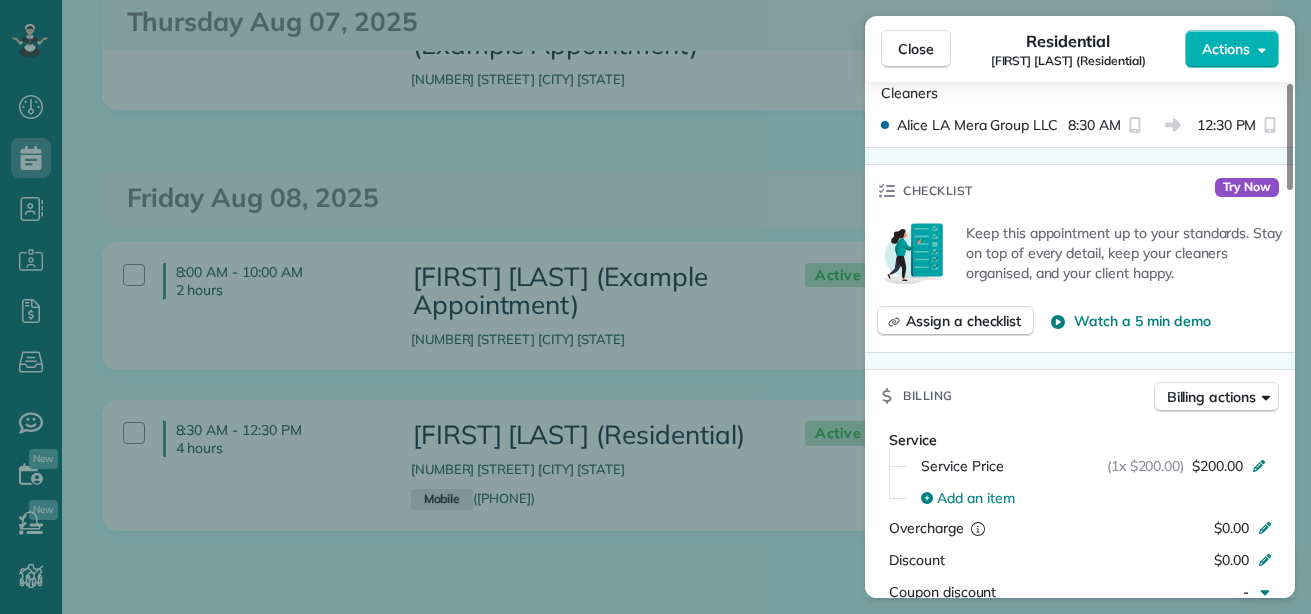 scroll, scrollTop: 586, scrollLeft: 0, axis: vertical 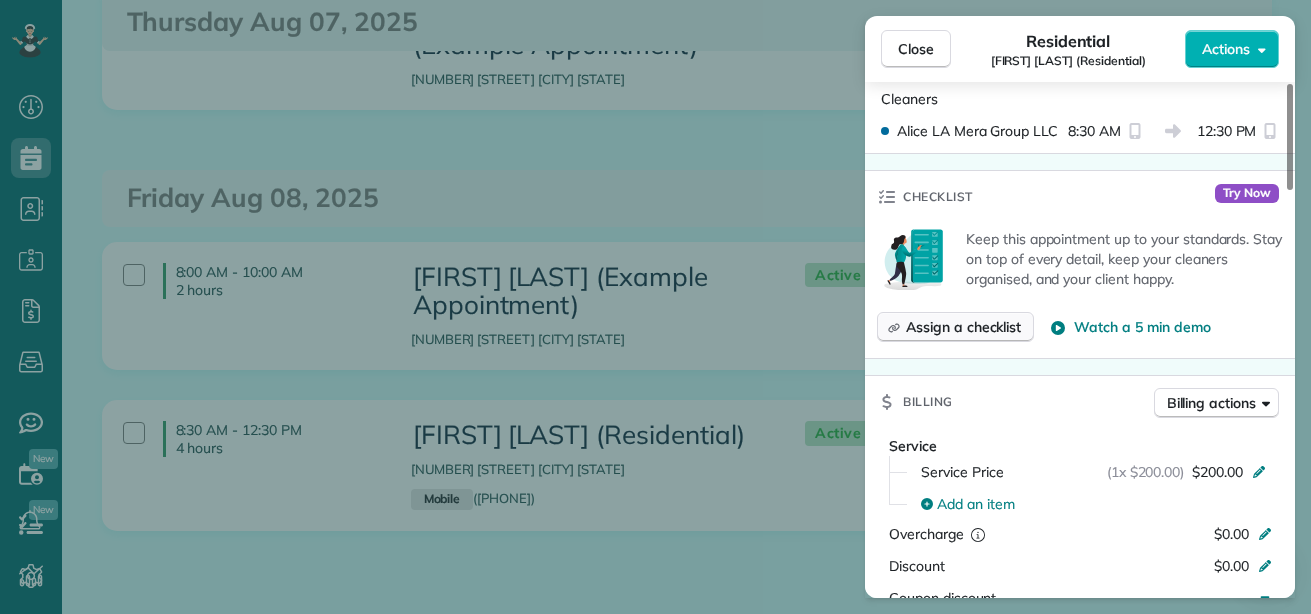 click on "Assign a checklist" at bounding box center (963, 327) 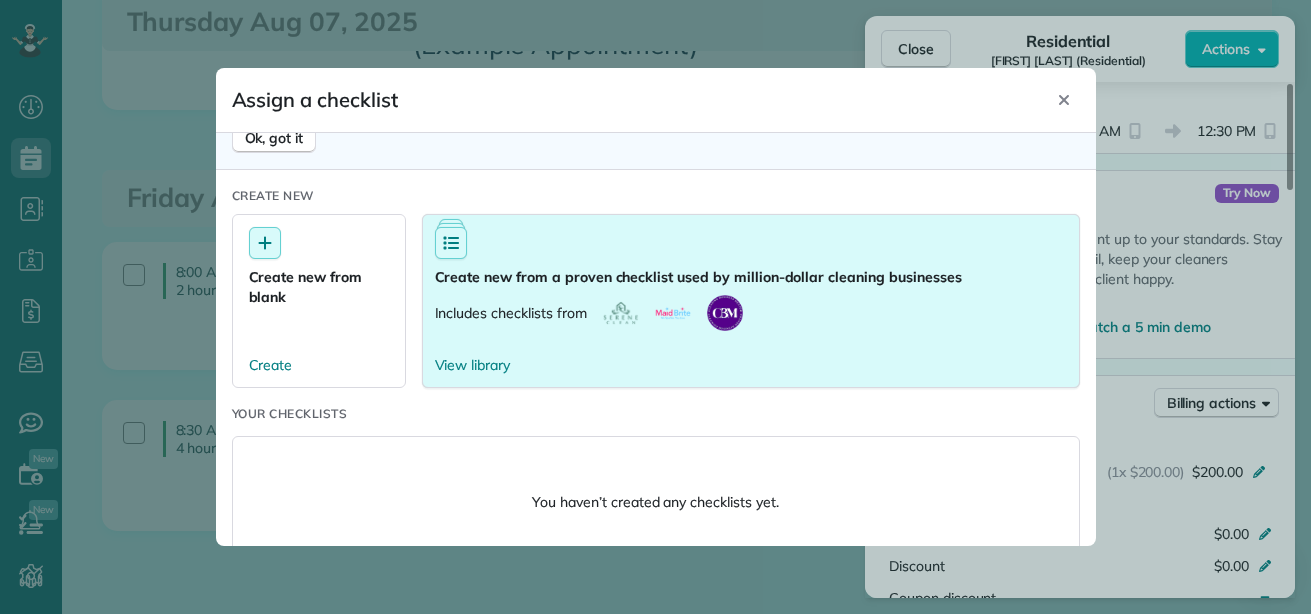 scroll, scrollTop: 140, scrollLeft: 0, axis: vertical 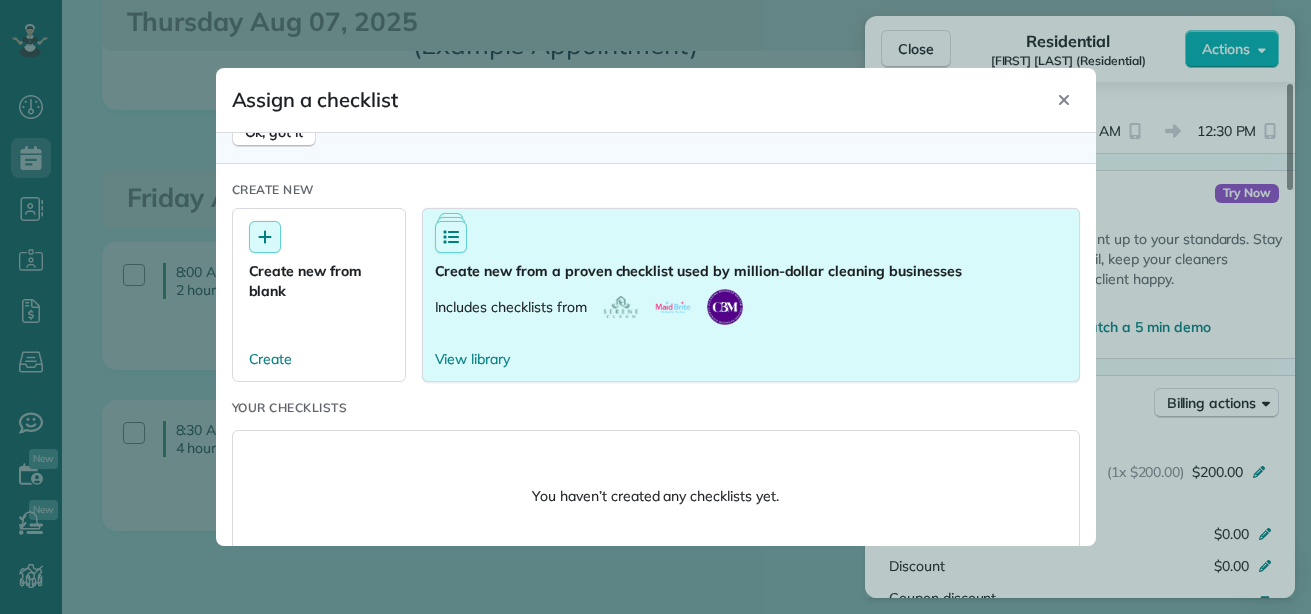 click on "Create new from a proven checklist used by million-dollar cleaning businesses" at bounding box center [698, 271] 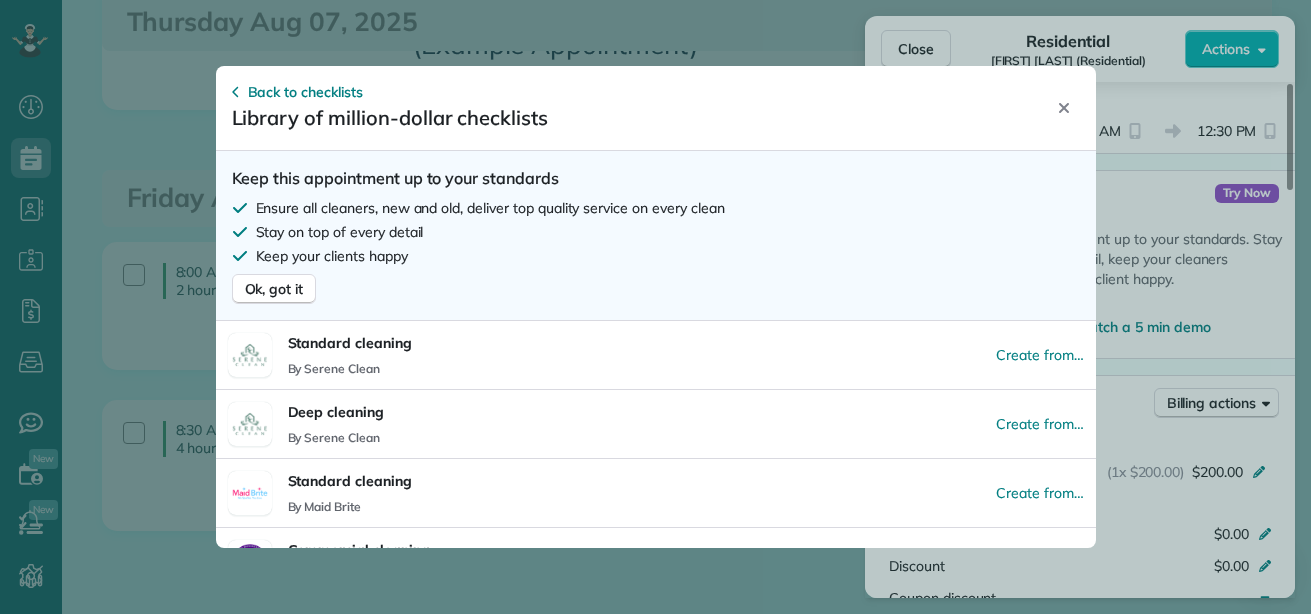 scroll, scrollTop: 0, scrollLeft: 0, axis: both 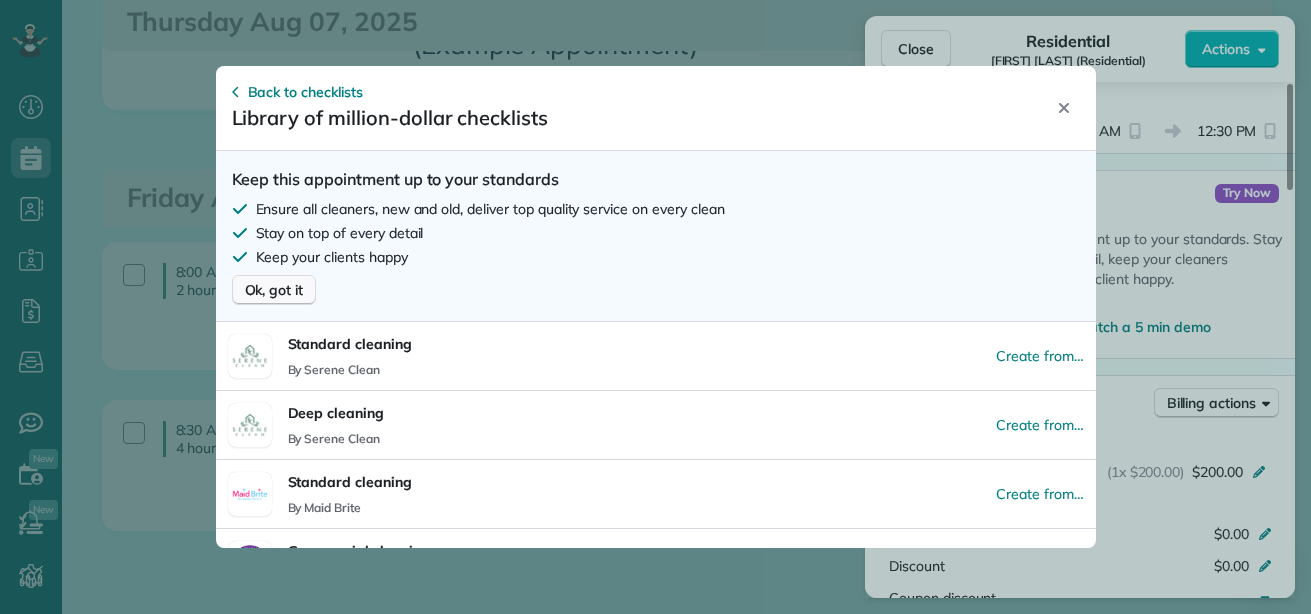 click on "Ok, got it" at bounding box center (274, 290) 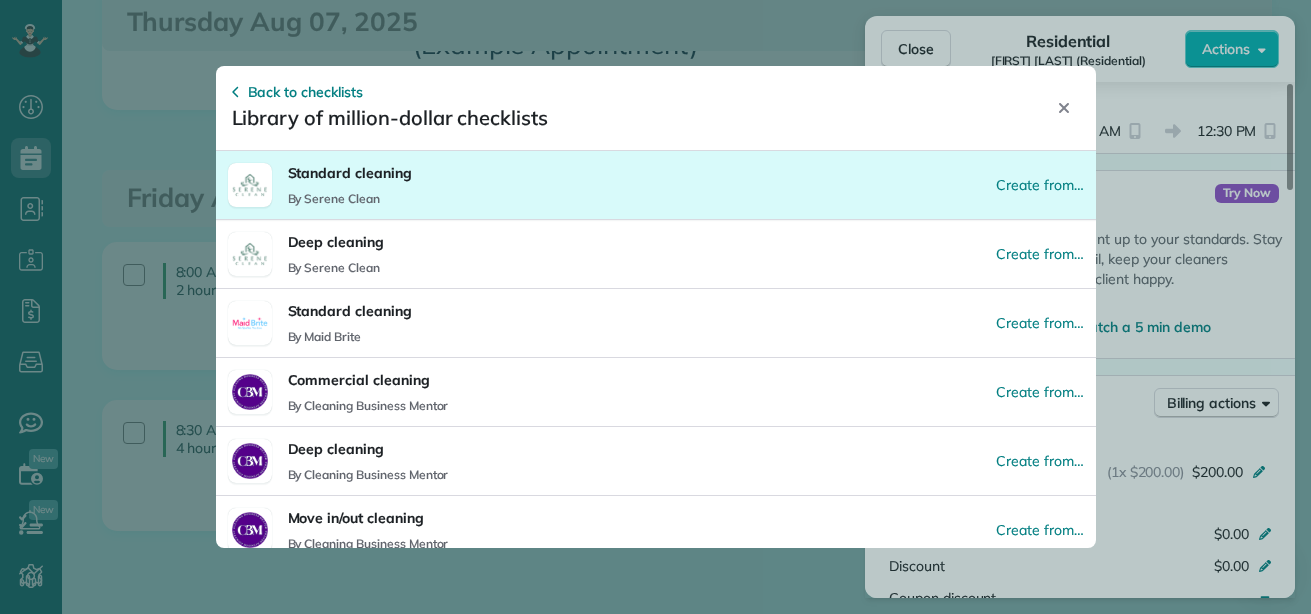 click on "By Serene Clean" at bounding box center (350, 199) 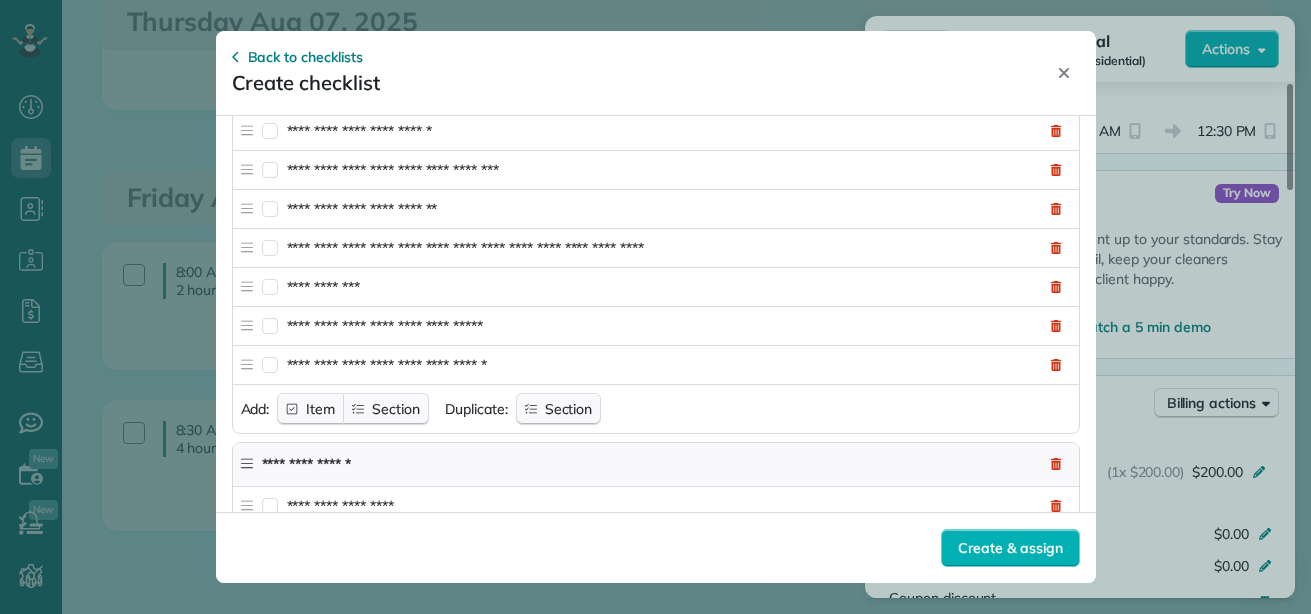 scroll, scrollTop: 4177, scrollLeft: 0, axis: vertical 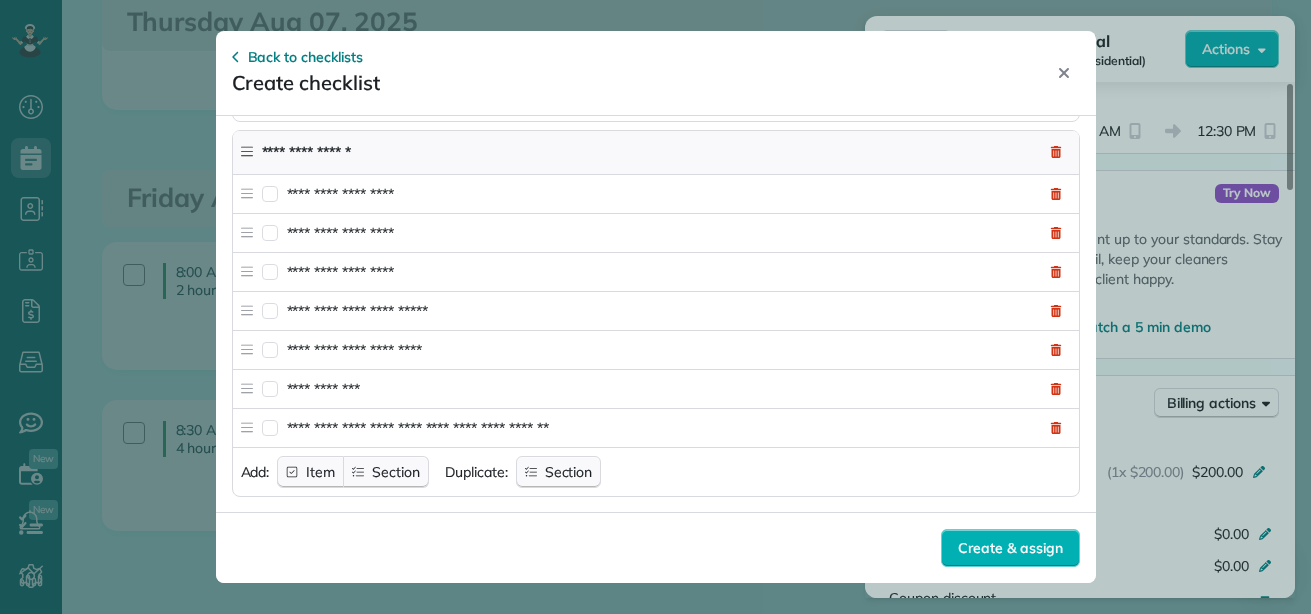 click 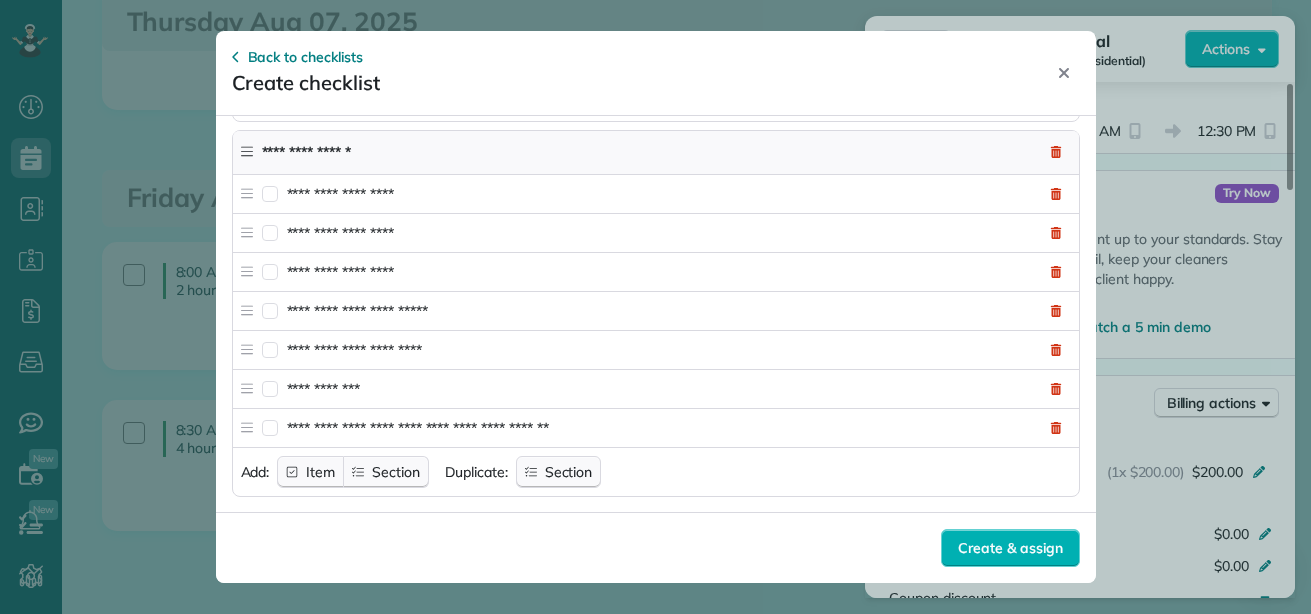 click 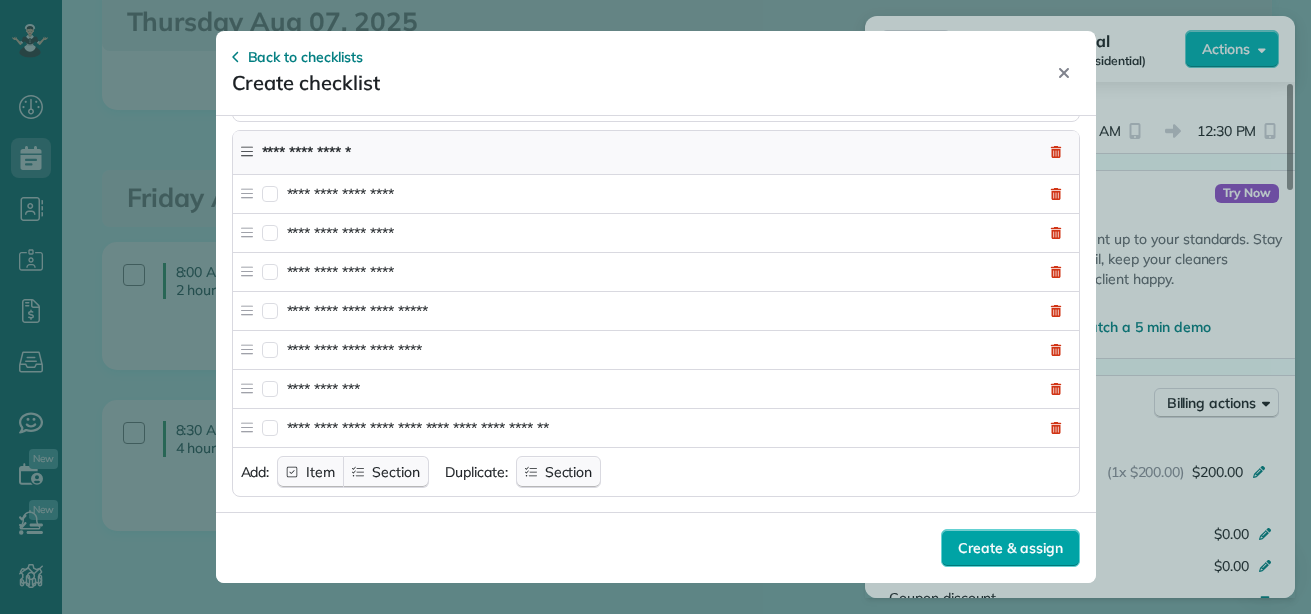 click on "Create & assign" at bounding box center [1010, 548] 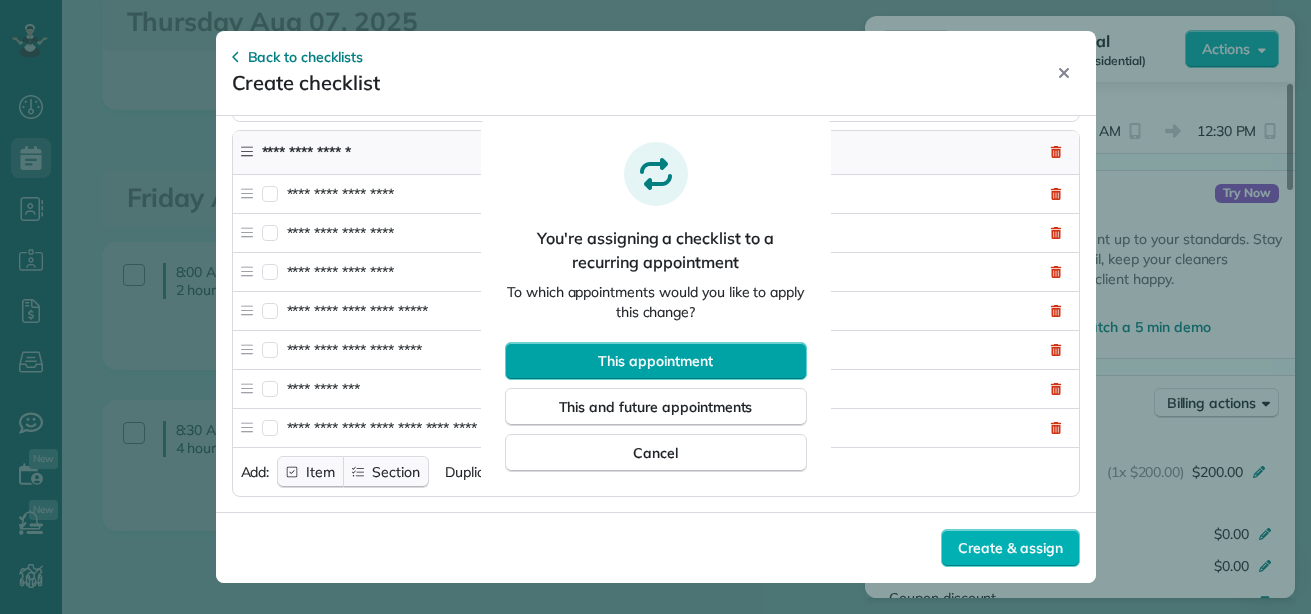 click on "This appointment" at bounding box center (655, 361) 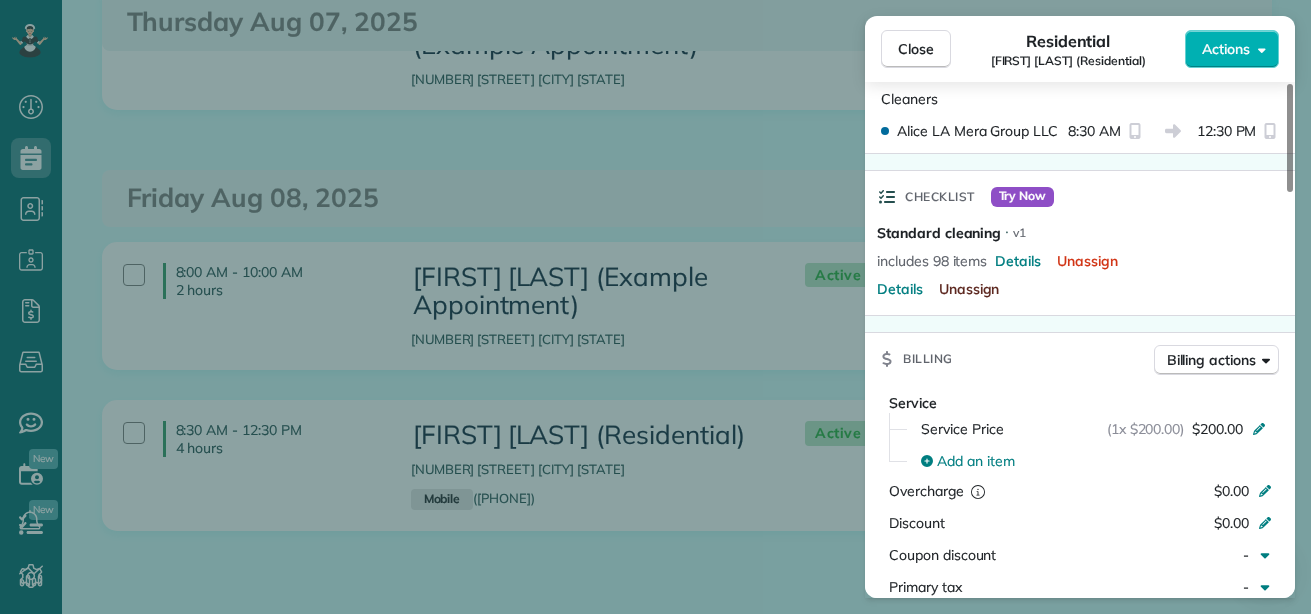 click on "Unassign" at bounding box center (969, 289) 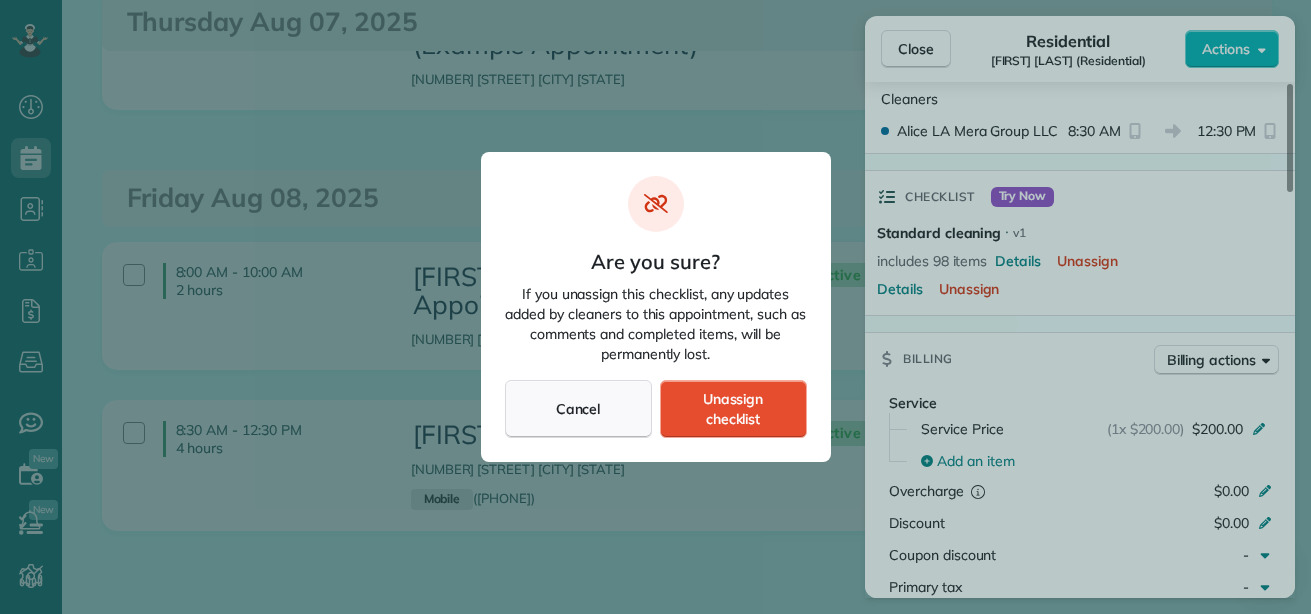click on "Cancel" at bounding box center [578, 409] 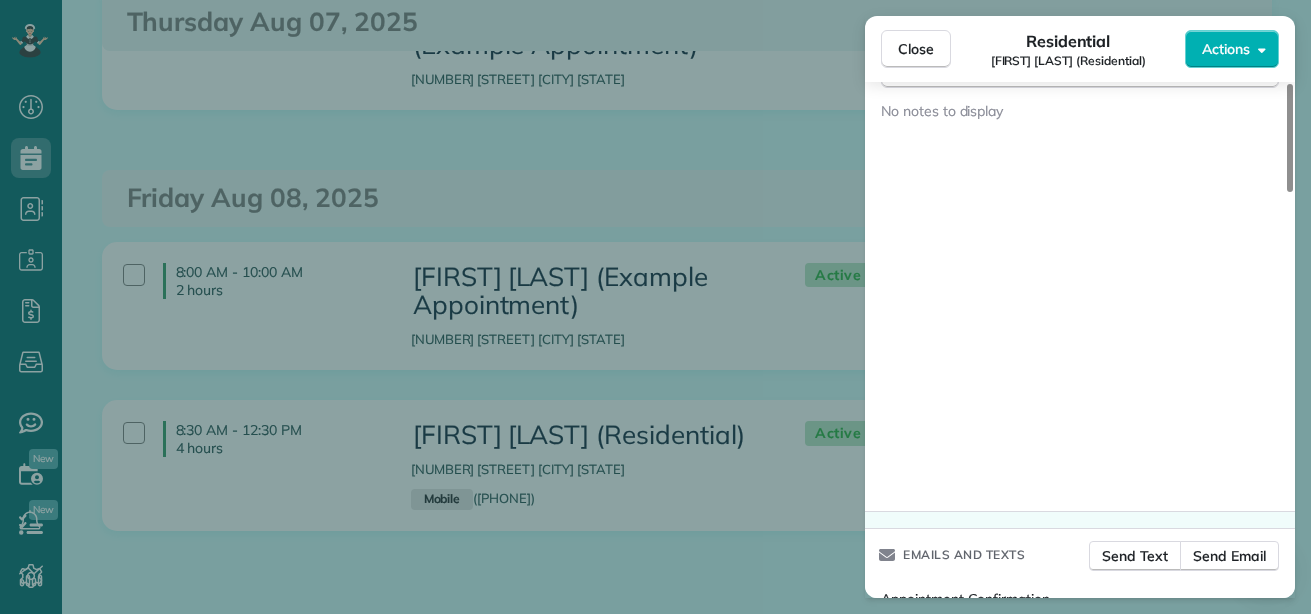 scroll, scrollTop: 1927, scrollLeft: 0, axis: vertical 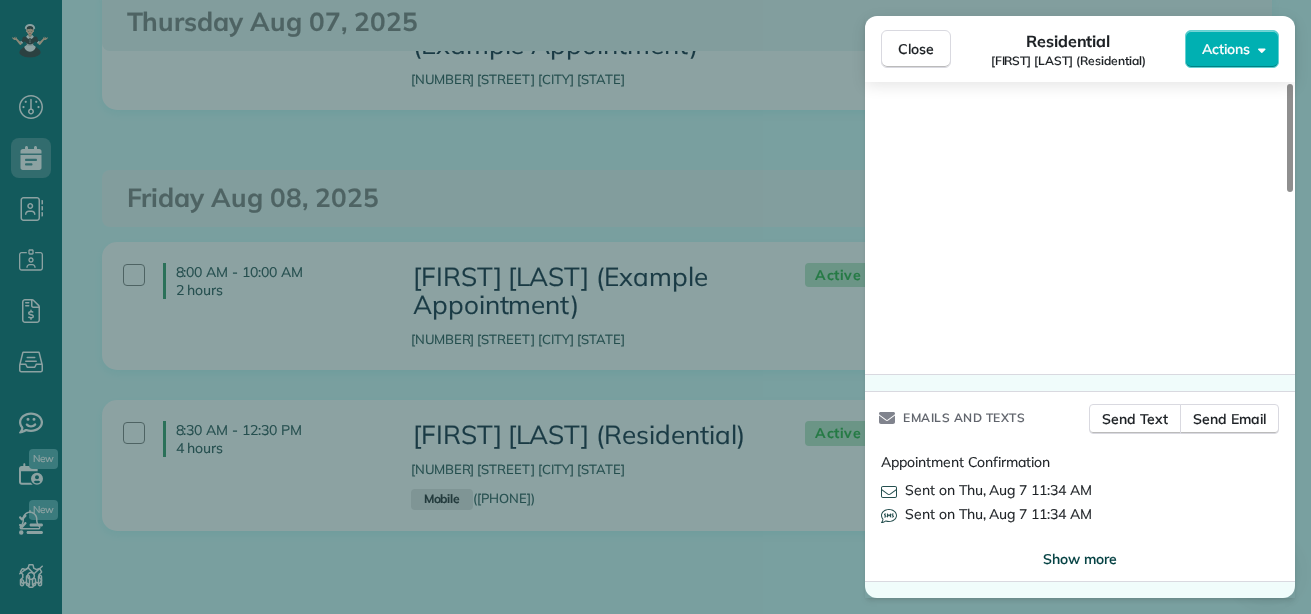 click on "Show more" at bounding box center (1080, 559) 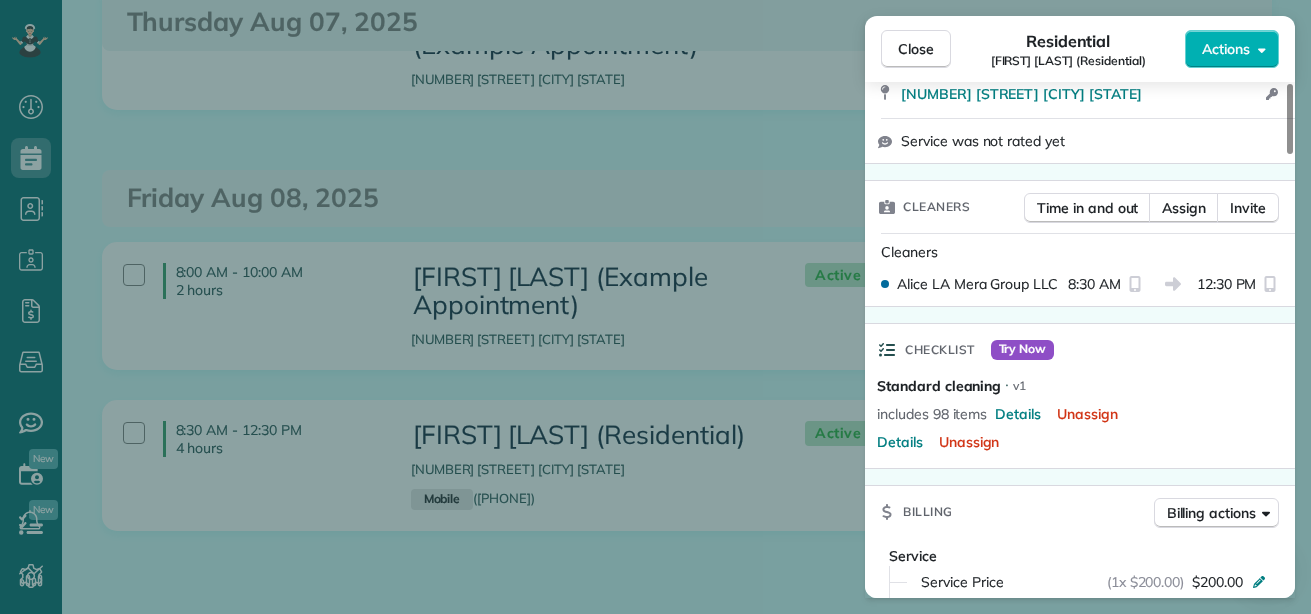 scroll, scrollTop: 0, scrollLeft: 0, axis: both 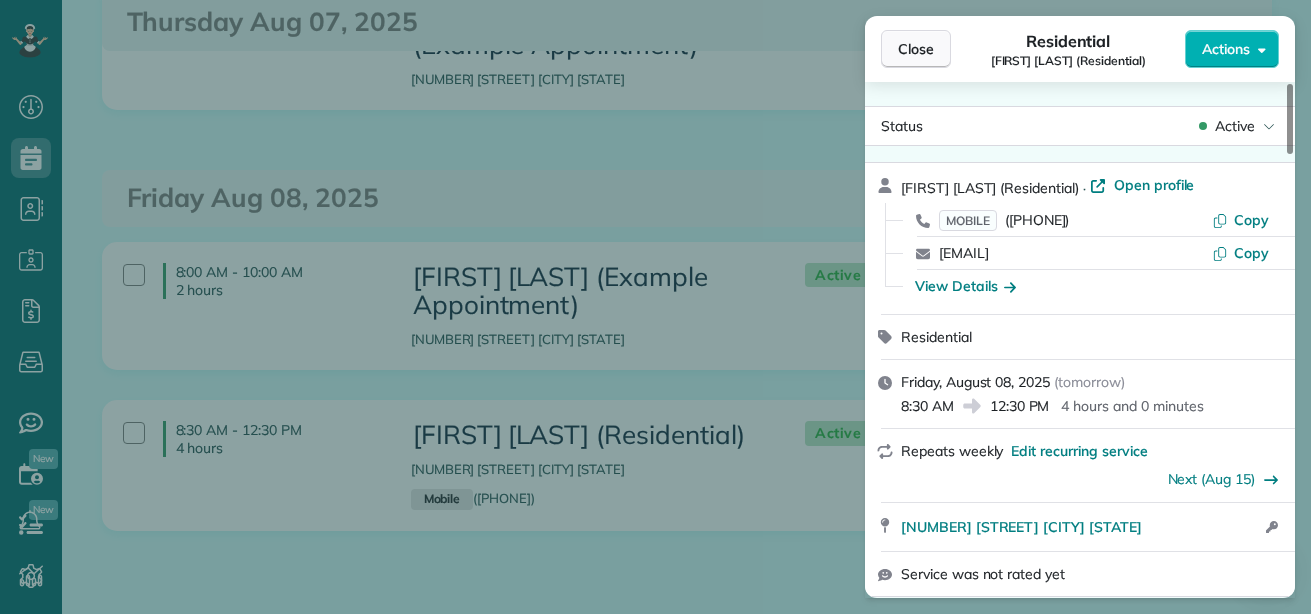 click on "Close" at bounding box center [916, 49] 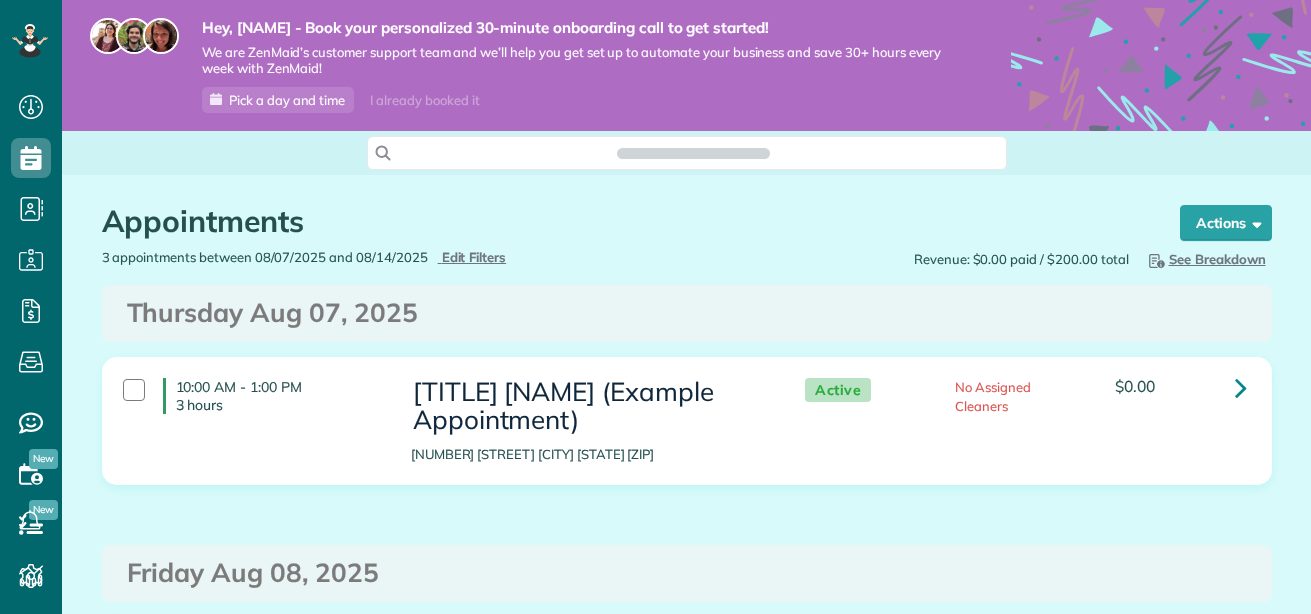 scroll, scrollTop: 0, scrollLeft: 0, axis: both 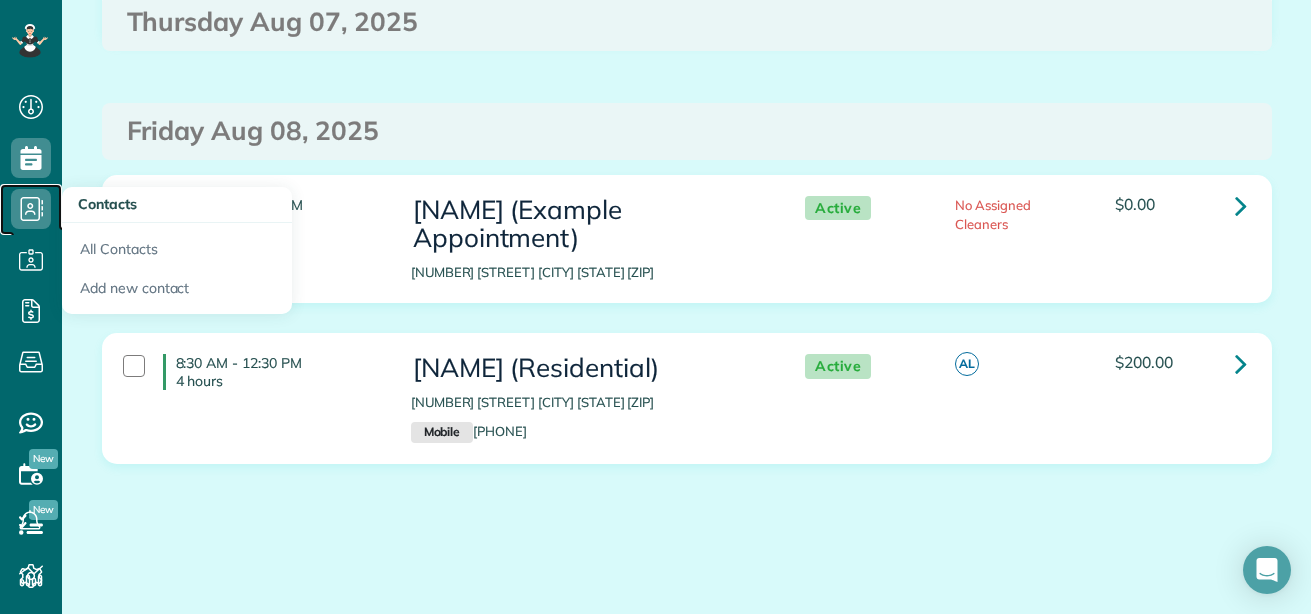 click 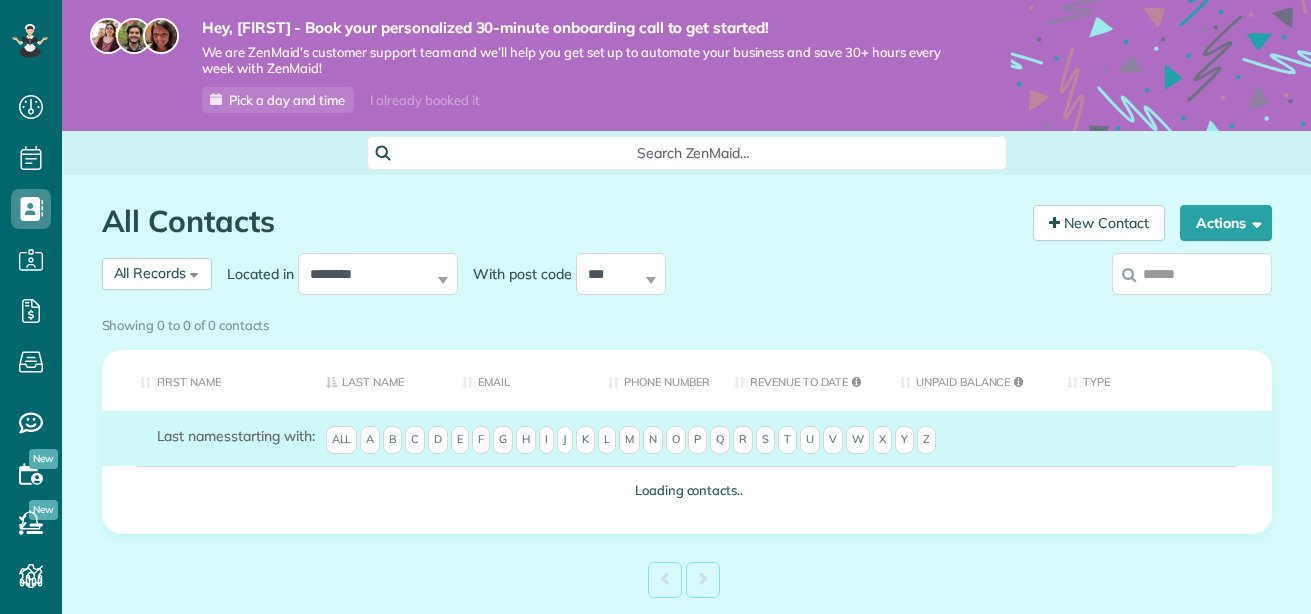 scroll, scrollTop: 0, scrollLeft: 0, axis: both 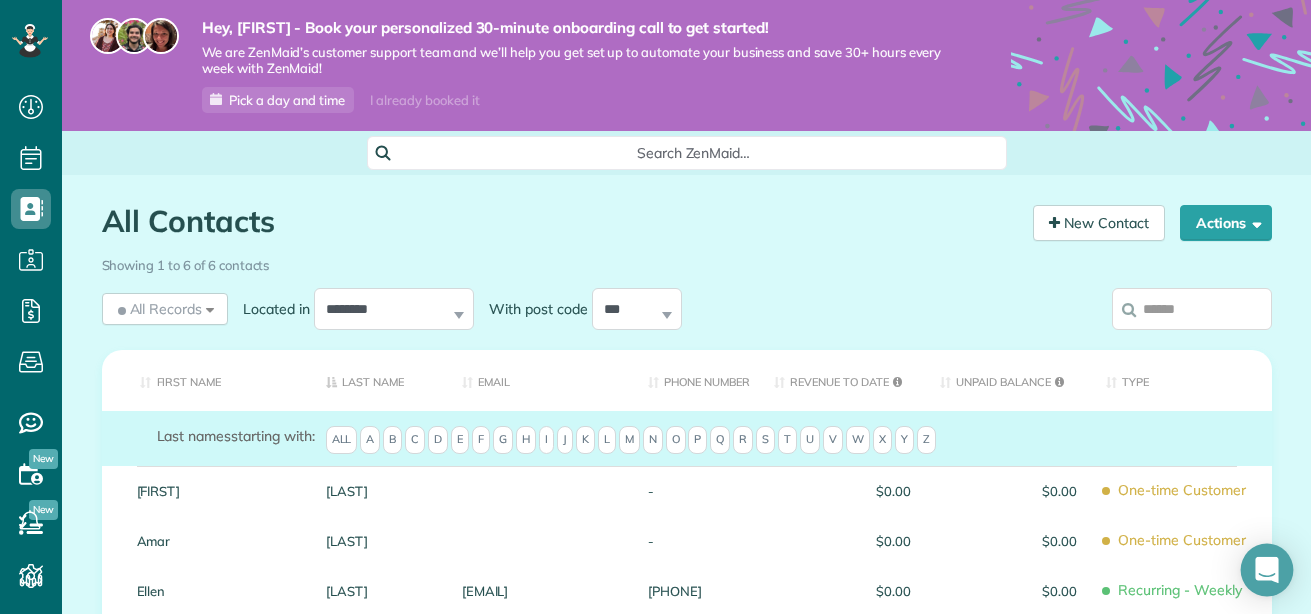 click 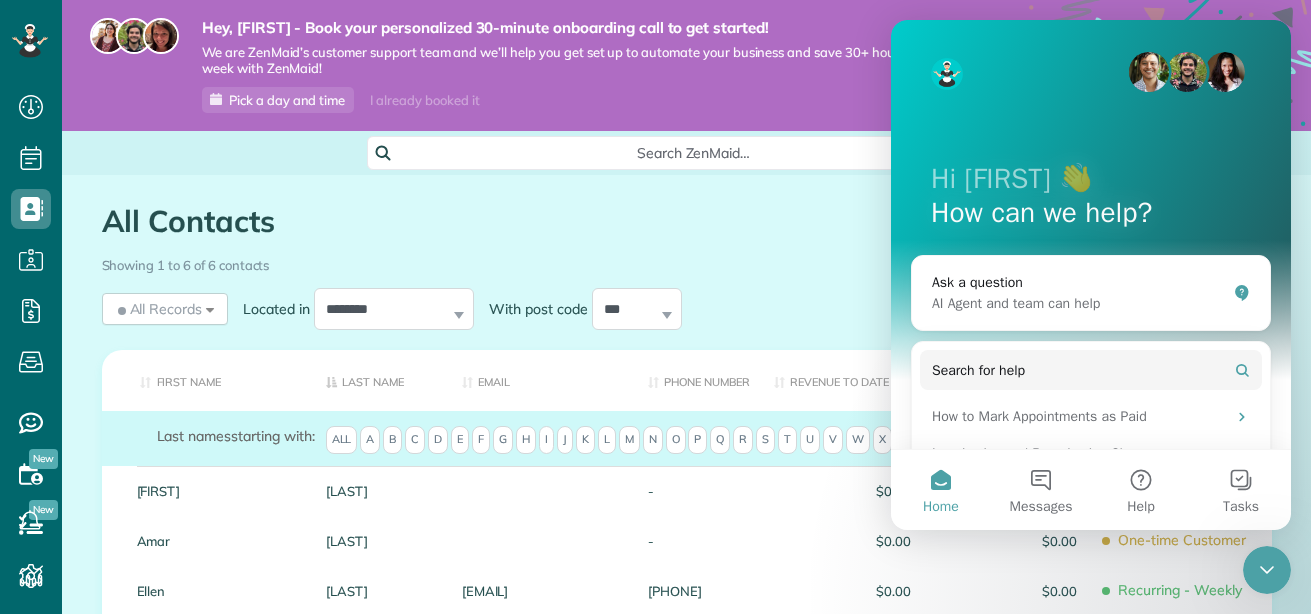 scroll, scrollTop: 0, scrollLeft: 0, axis: both 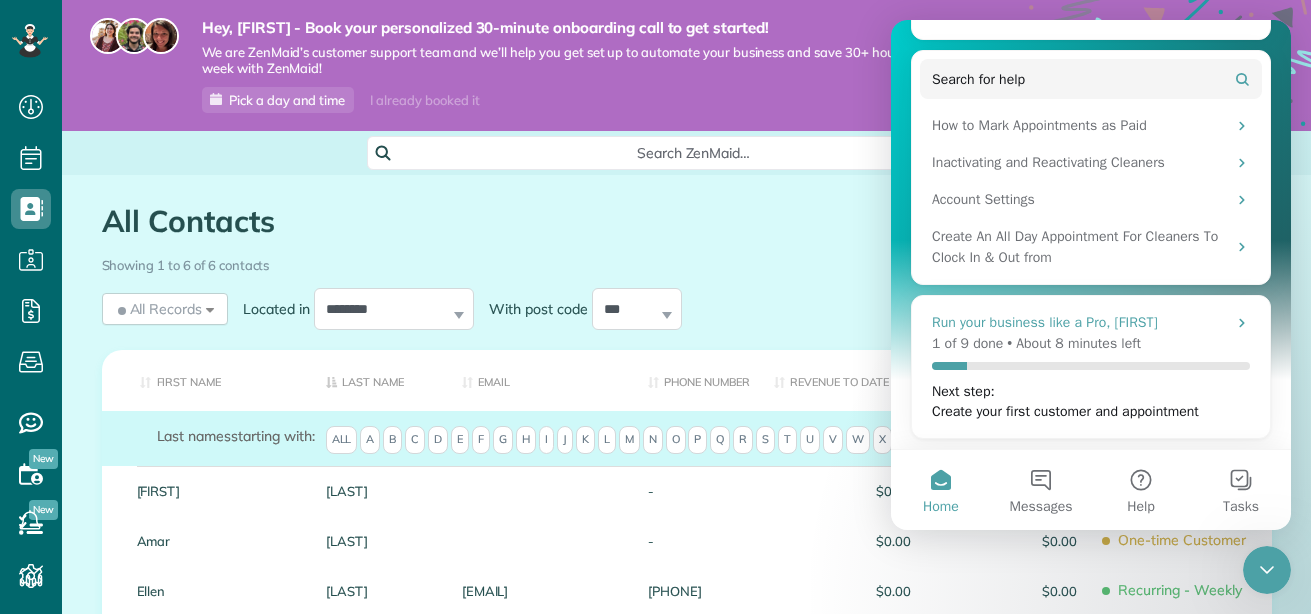 click on "Next step :  Create your first customer and appointment" at bounding box center [1091, 402] 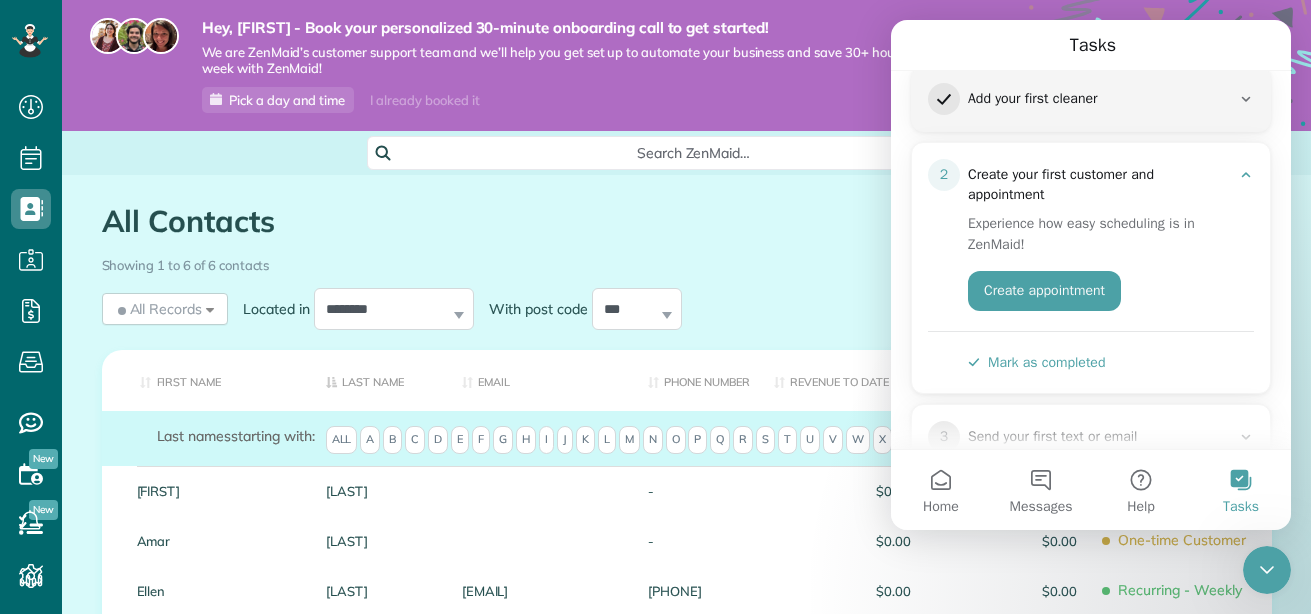 scroll, scrollTop: 229, scrollLeft: 0, axis: vertical 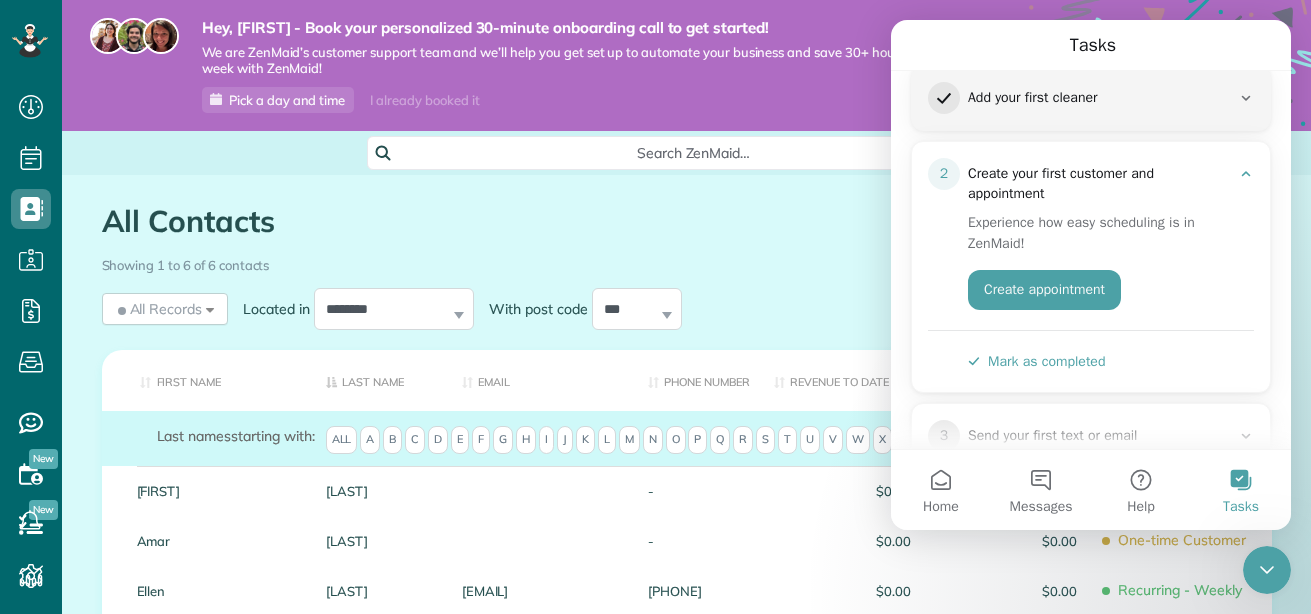 click on "Mark as completed" at bounding box center (1036, 361) 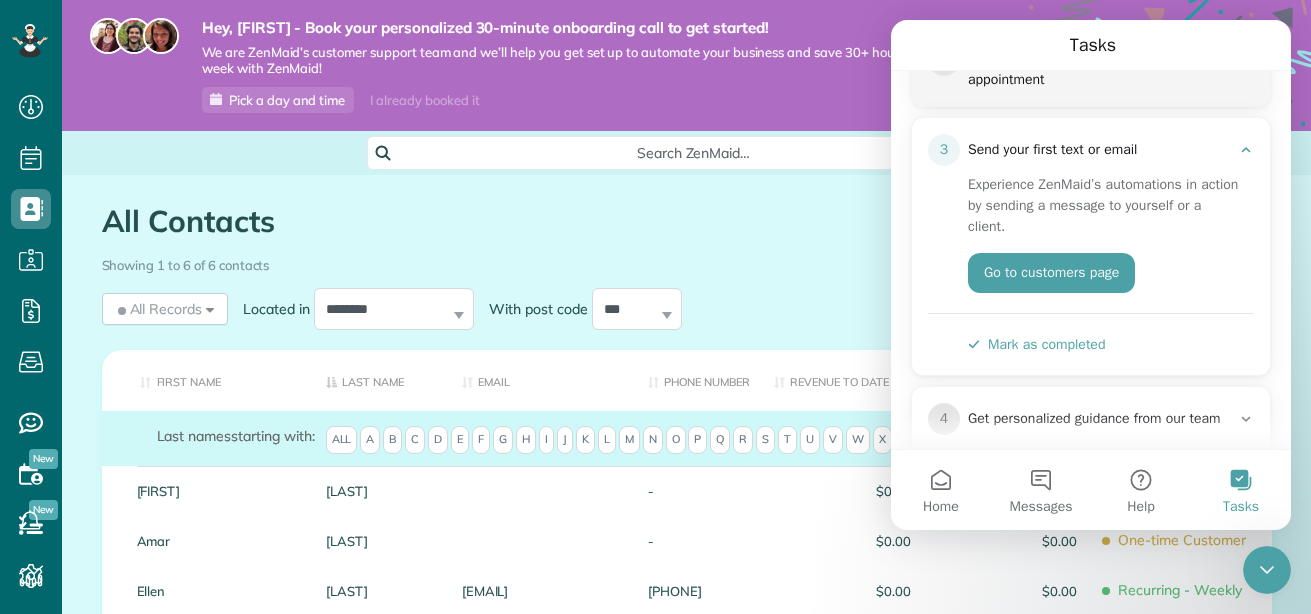 scroll, scrollTop: 344, scrollLeft: 0, axis: vertical 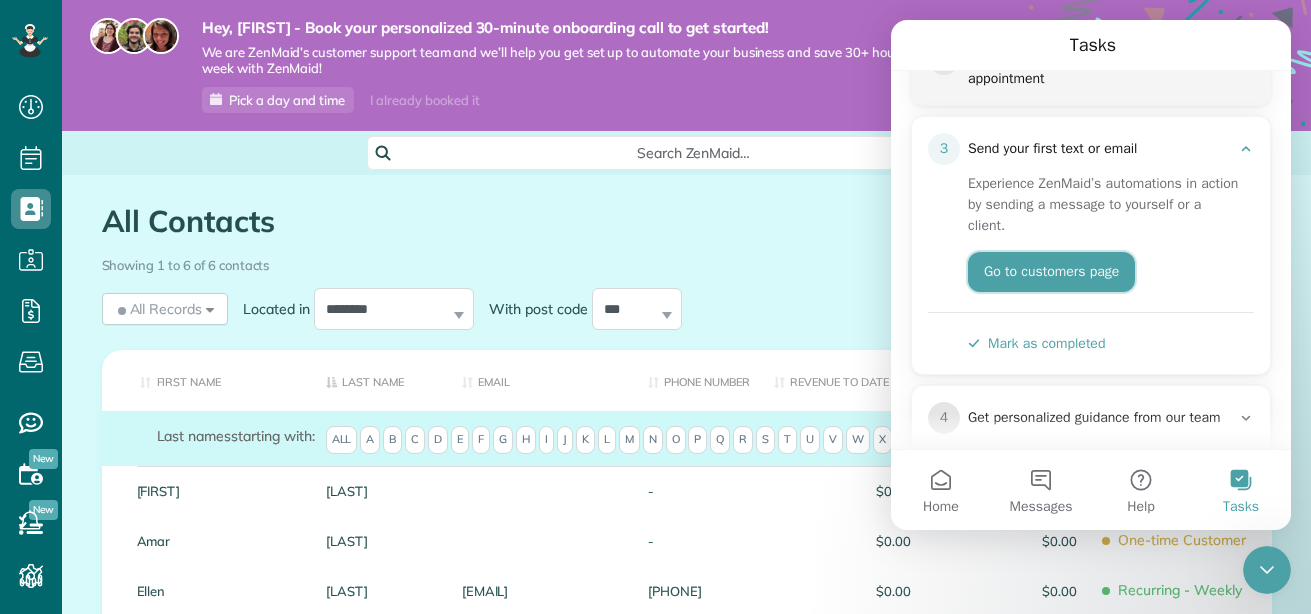 click on "Go to customers page" at bounding box center [1051, 272] 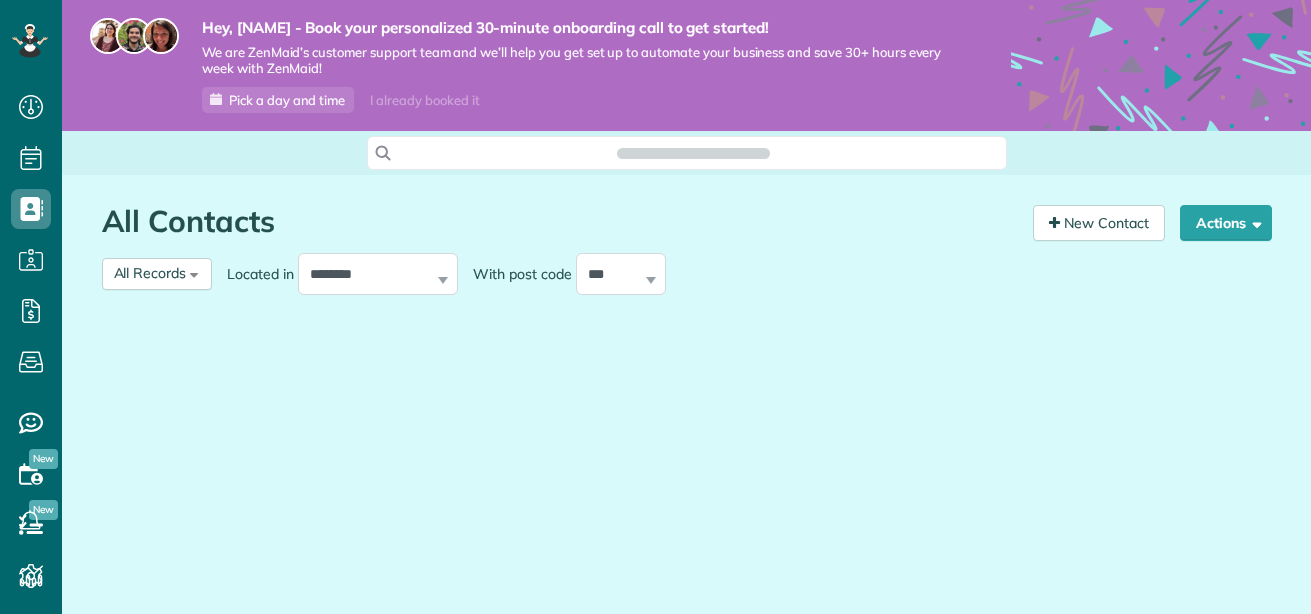 scroll, scrollTop: 0, scrollLeft: 0, axis: both 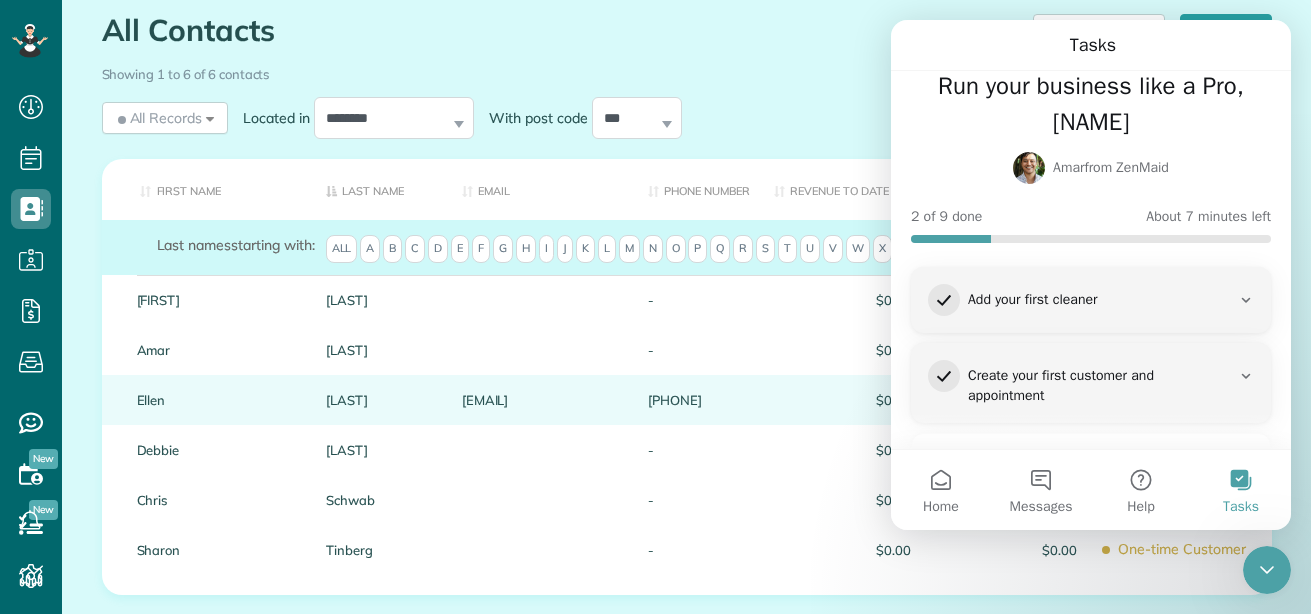 click on "[LAST]" at bounding box center (379, 400) 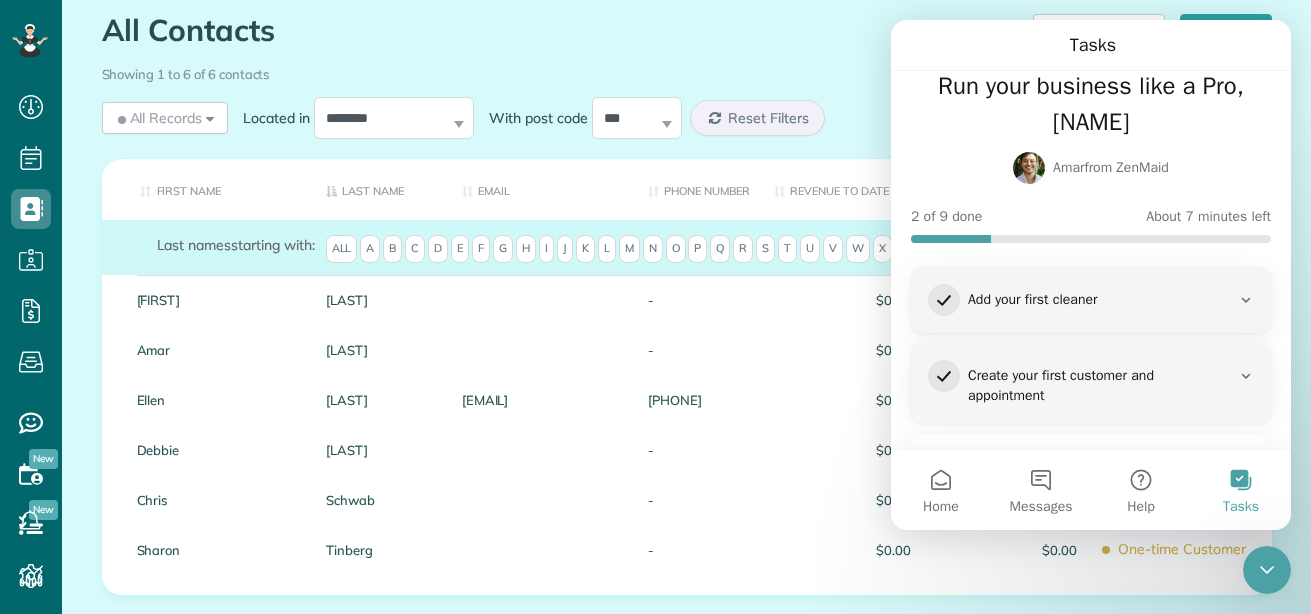 click 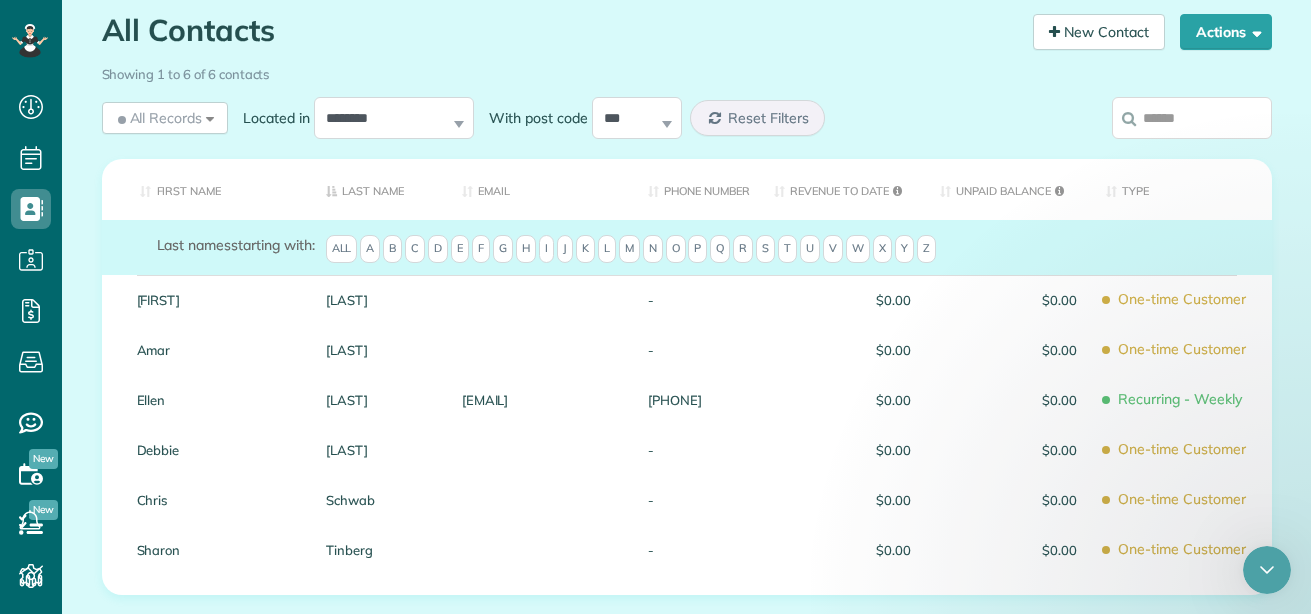 scroll, scrollTop: 0, scrollLeft: 0, axis: both 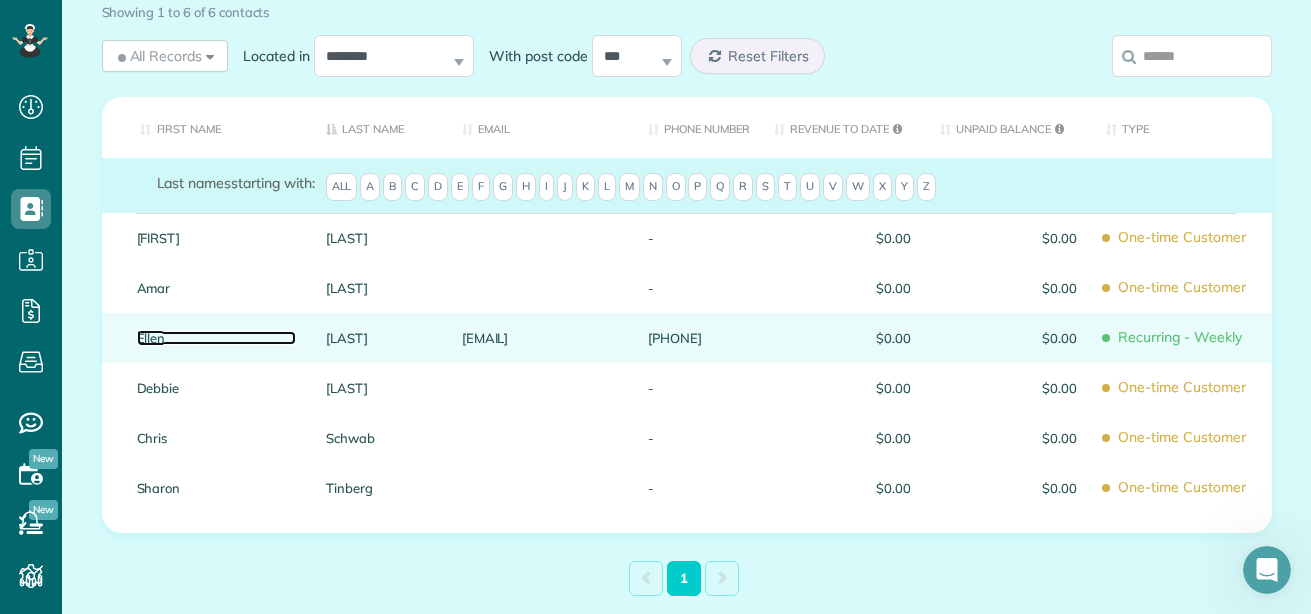 click on "Ellen" at bounding box center [216, 338] 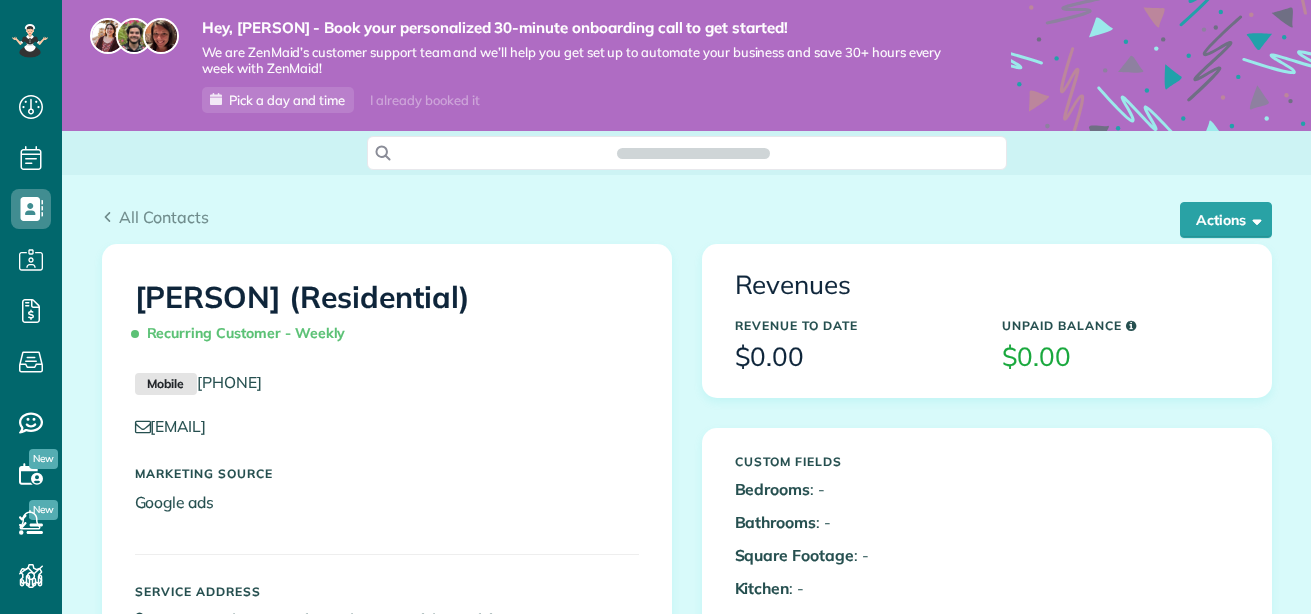 scroll, scrollTop: 0, scrollLeft: 0, axis: both 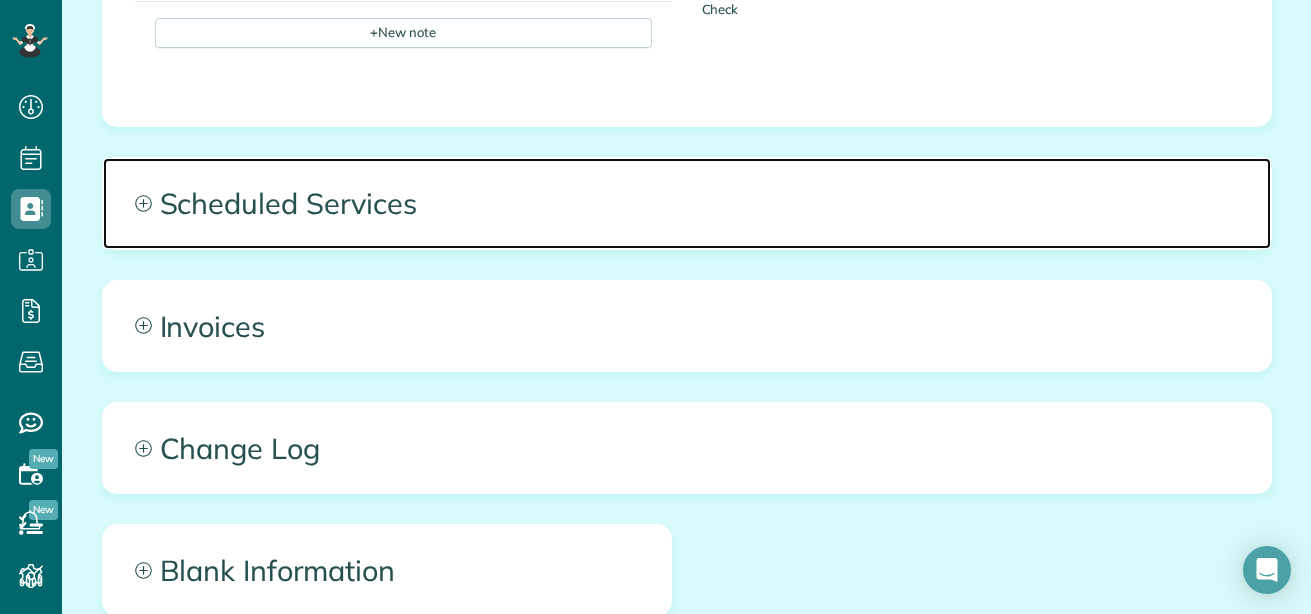 click on "Scheduled Services" at bounding box center [687, 203] 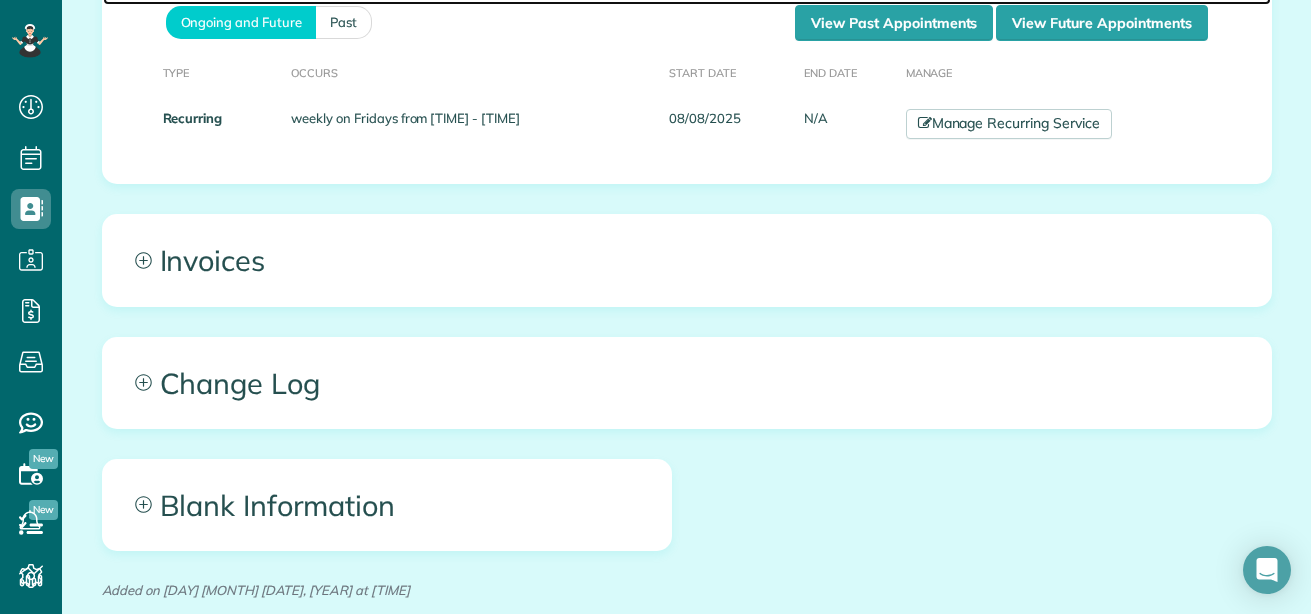 scroll, scrollTop: 1213, scrollLeft: 0, axis: vertical 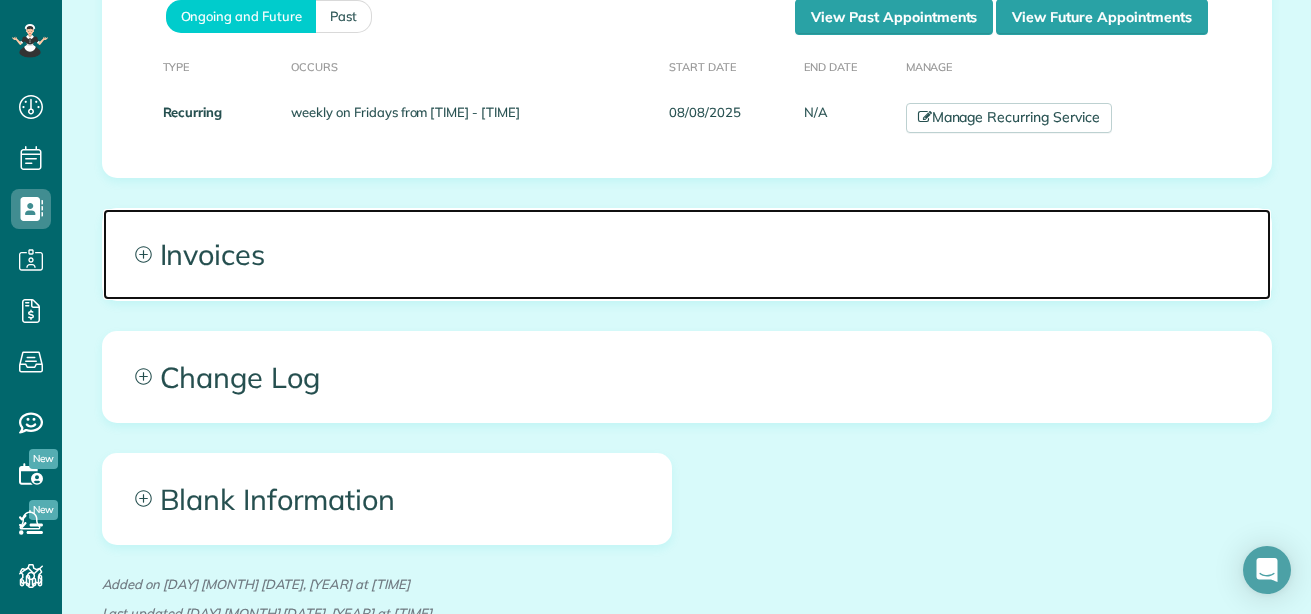 click 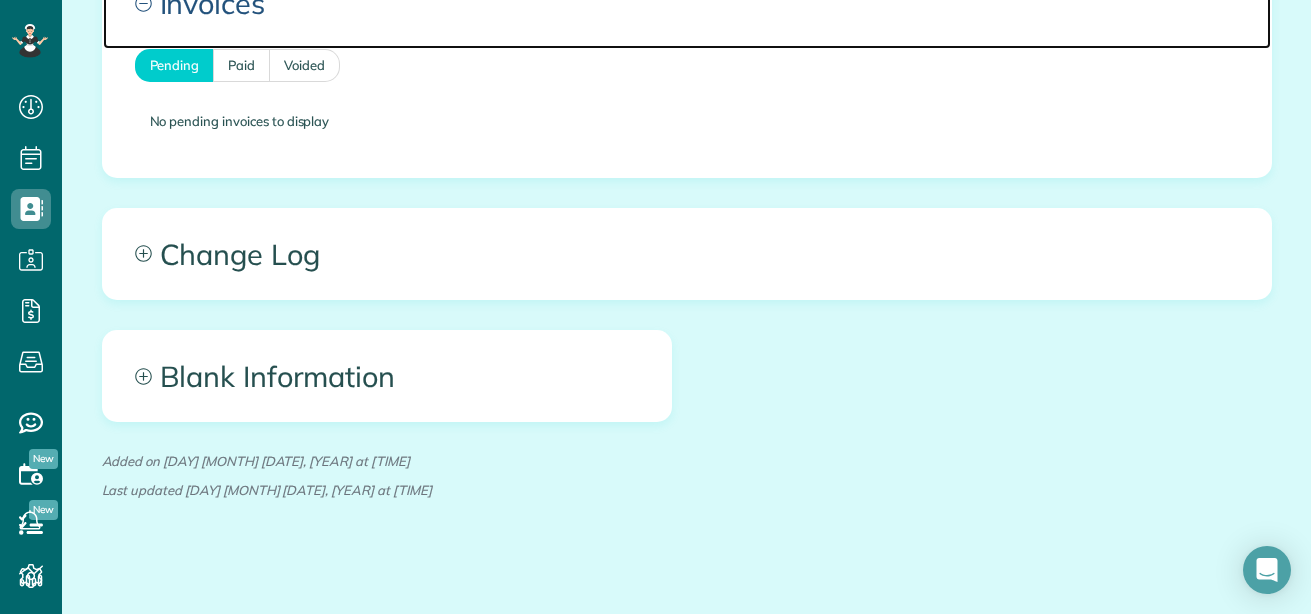 scroll, scrollTop: 1467, scrollLeft: 0, axis: vertical 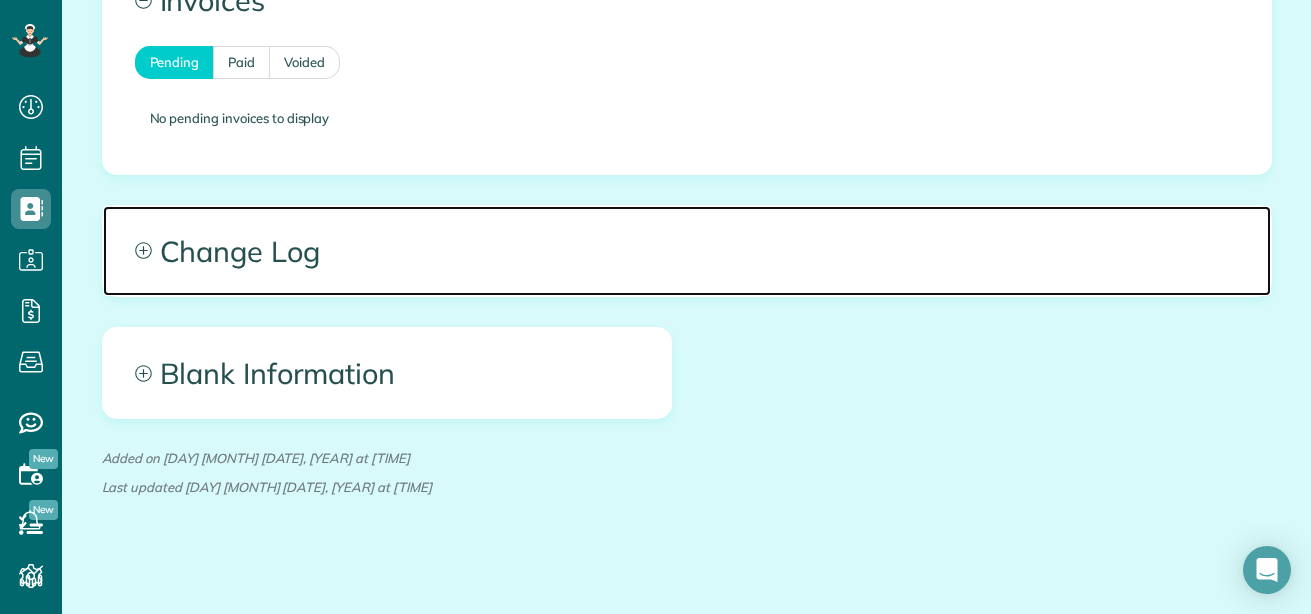 click 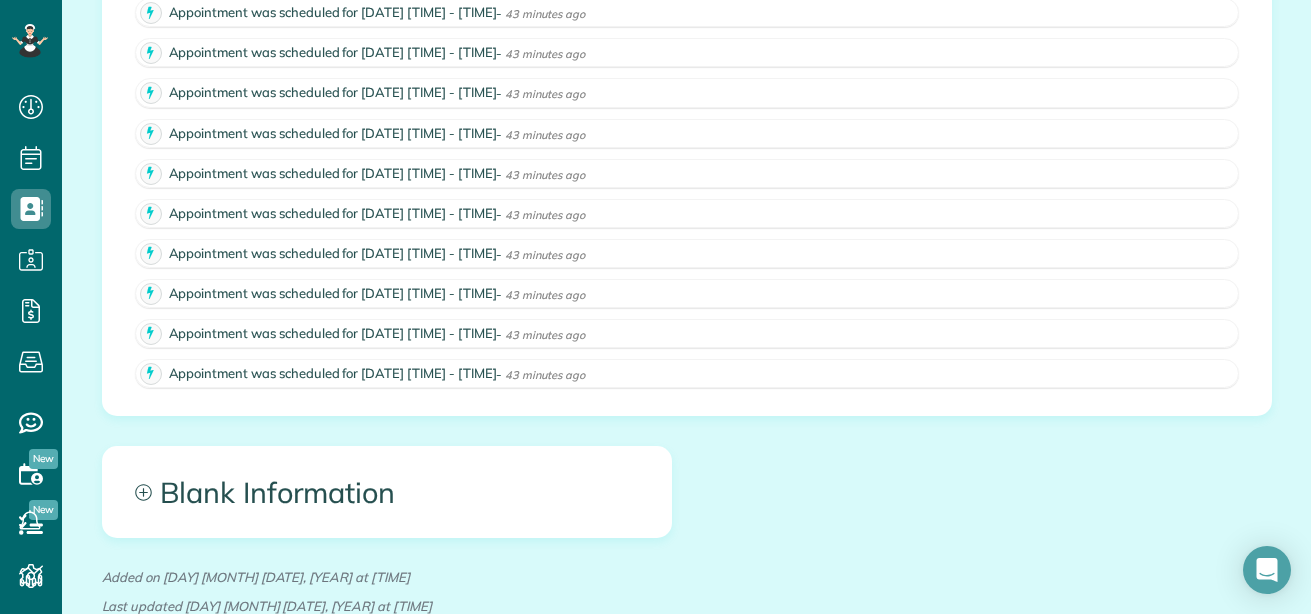 scroll, scrollTop: 2097, scrollLeft: 0, axis: vertical 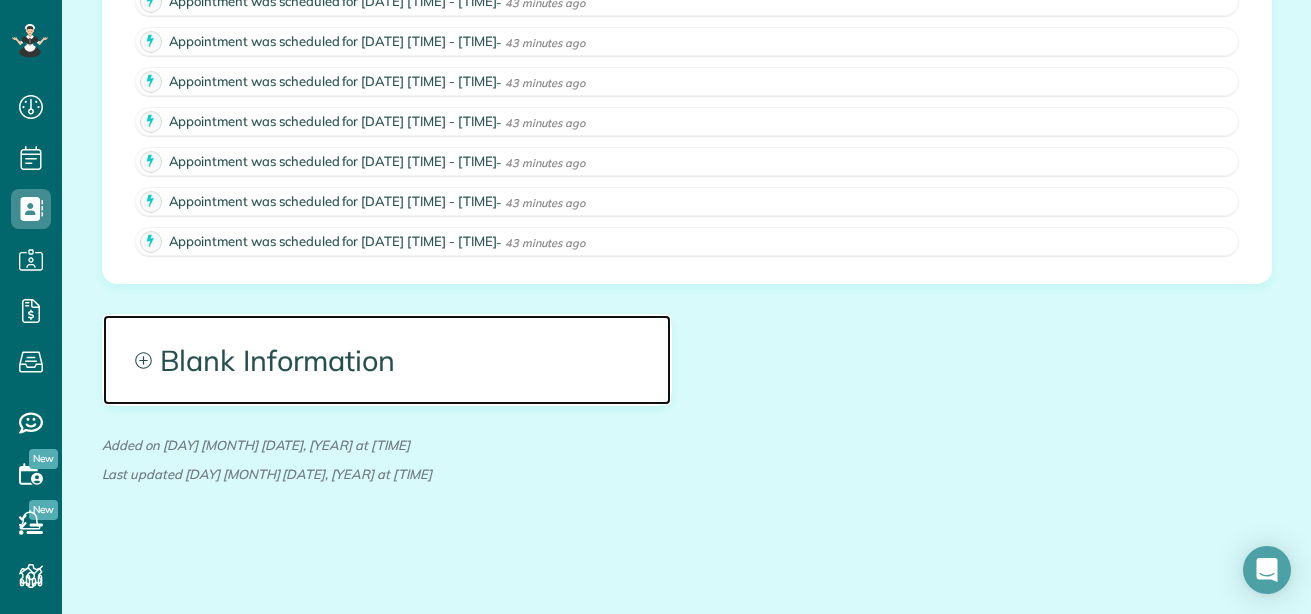 click 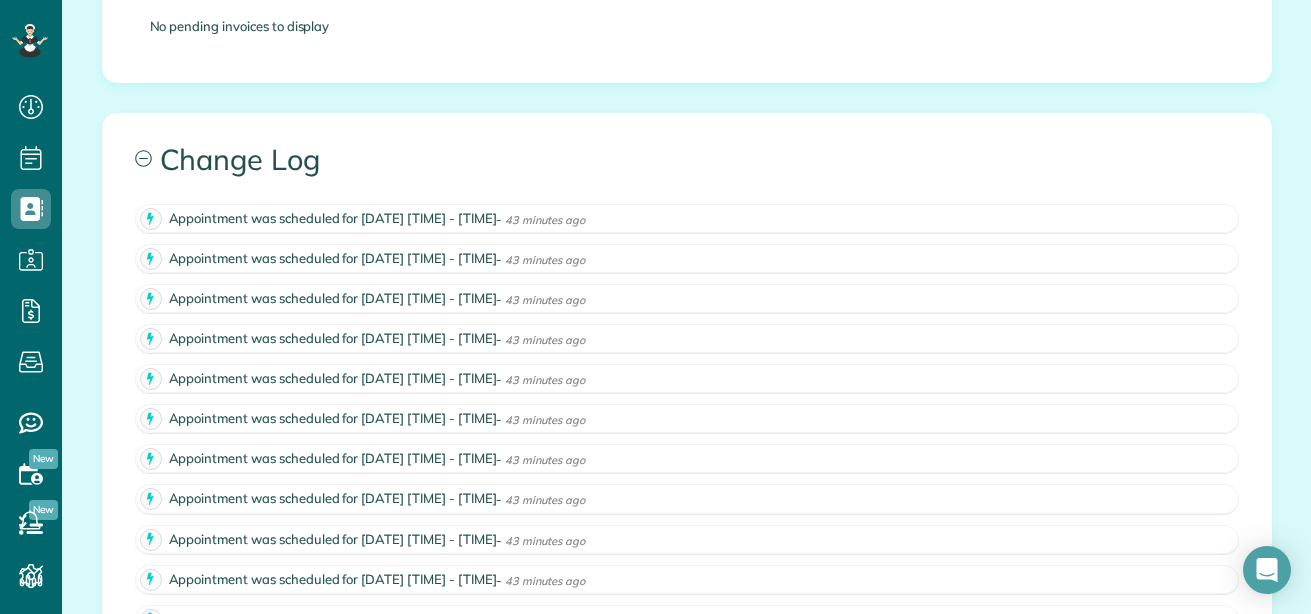 scroll, scrollTop: 1565, scrollLeft: 0, axis: vertical 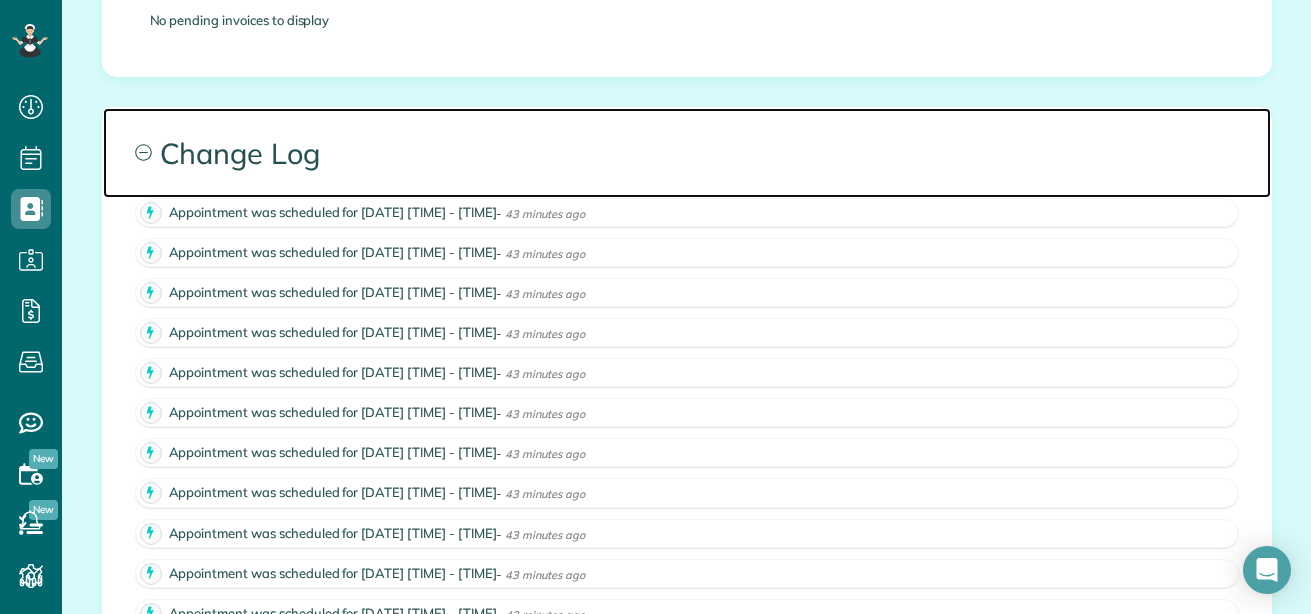 click 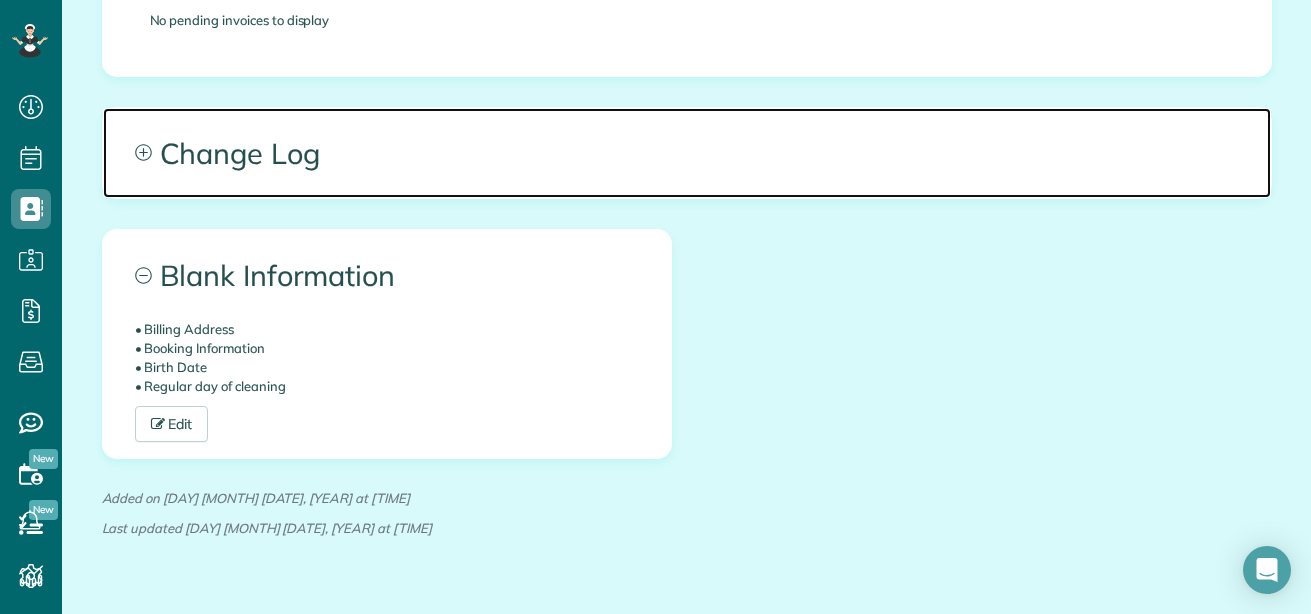 click on "Change Log" at bounding box center (687, 153) 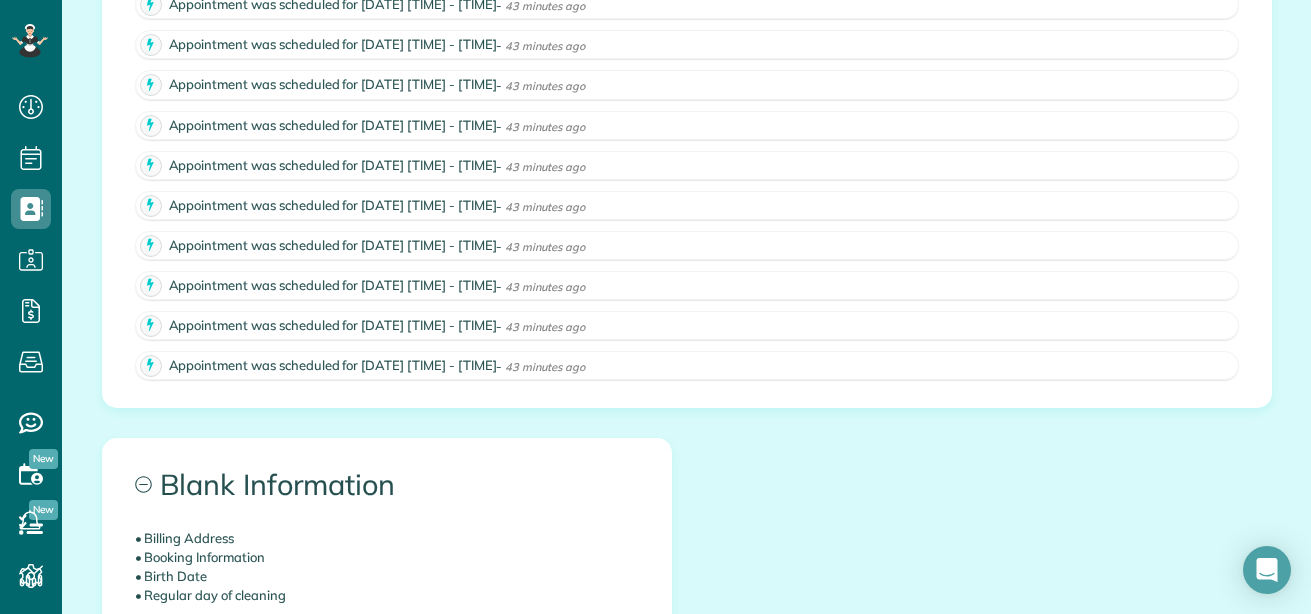 scroll, scrollTop: 1974, scrollLeft: 0, axis: vertical 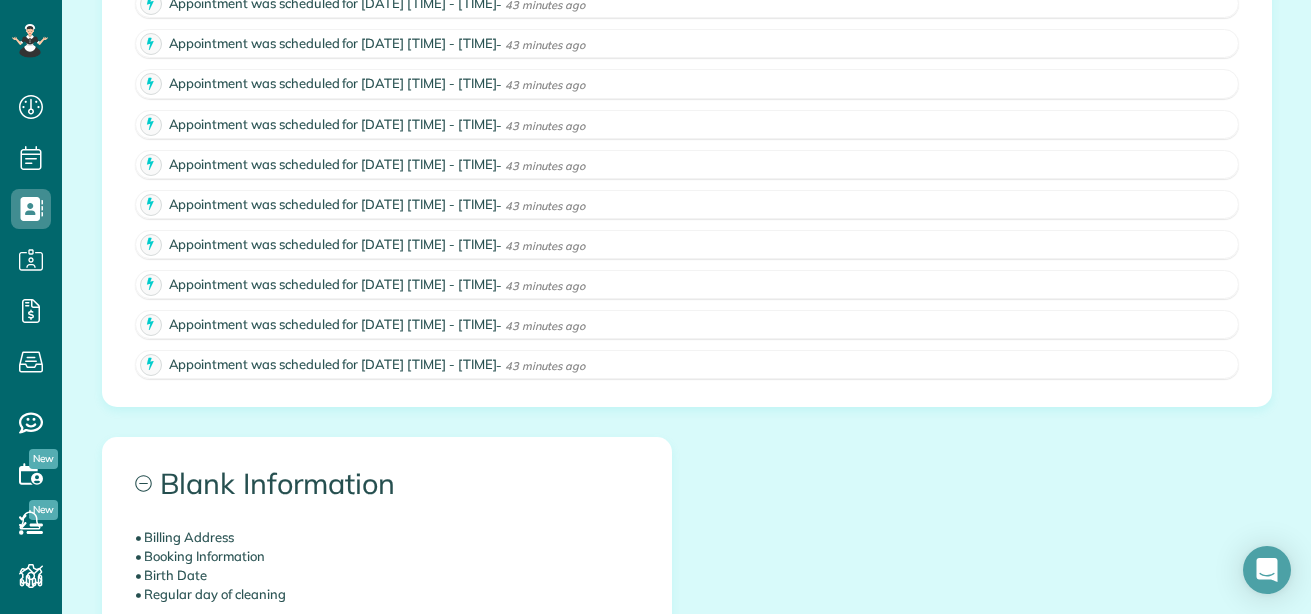 click on "Appointment was scheduled for [DATE]  [TIME] - [TIME]" at bounding box center [333, 364] 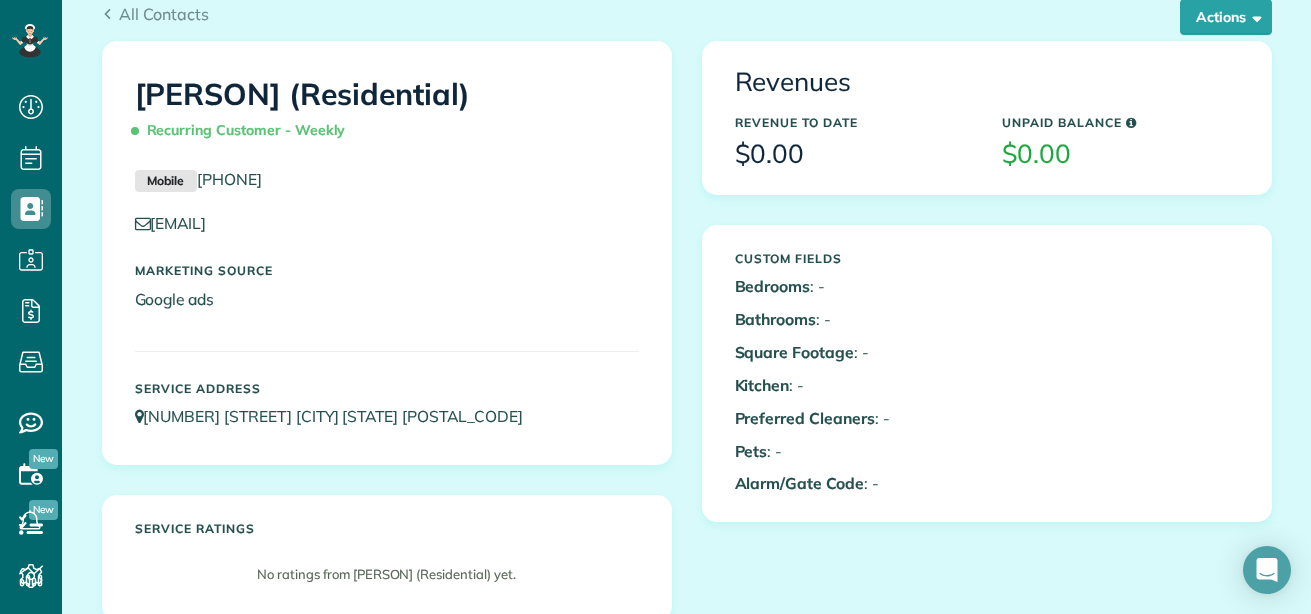 scroll, scrollTop: 0, scrollLeft: 0, axis: both 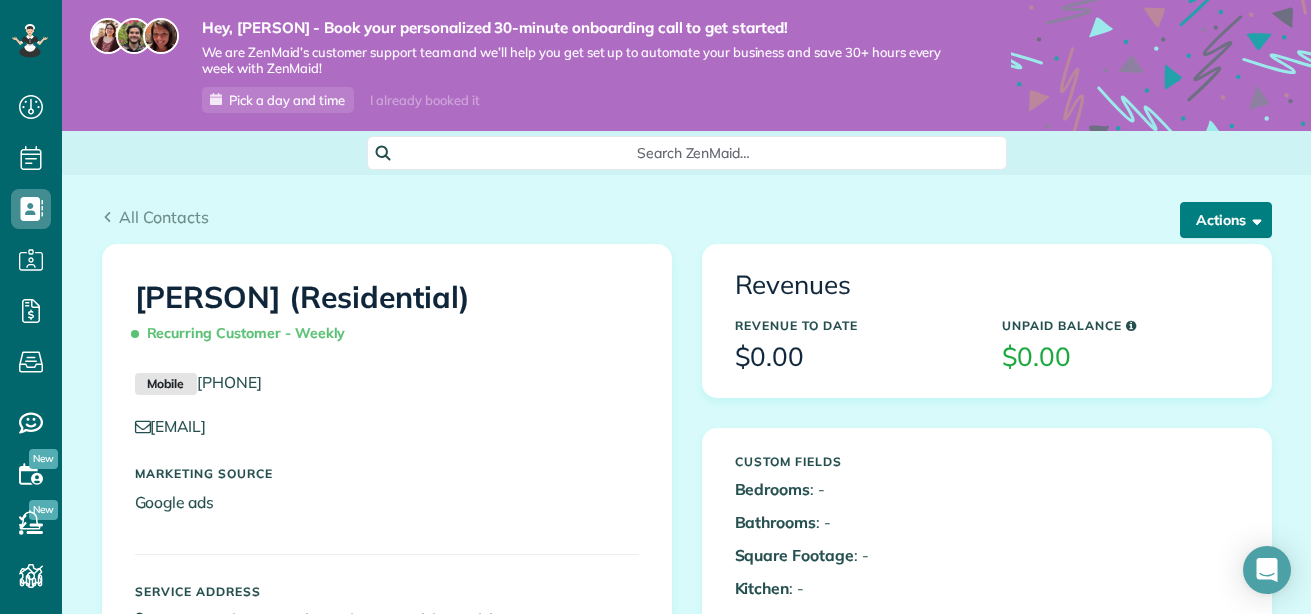 click at bounding box center (1253, 219) 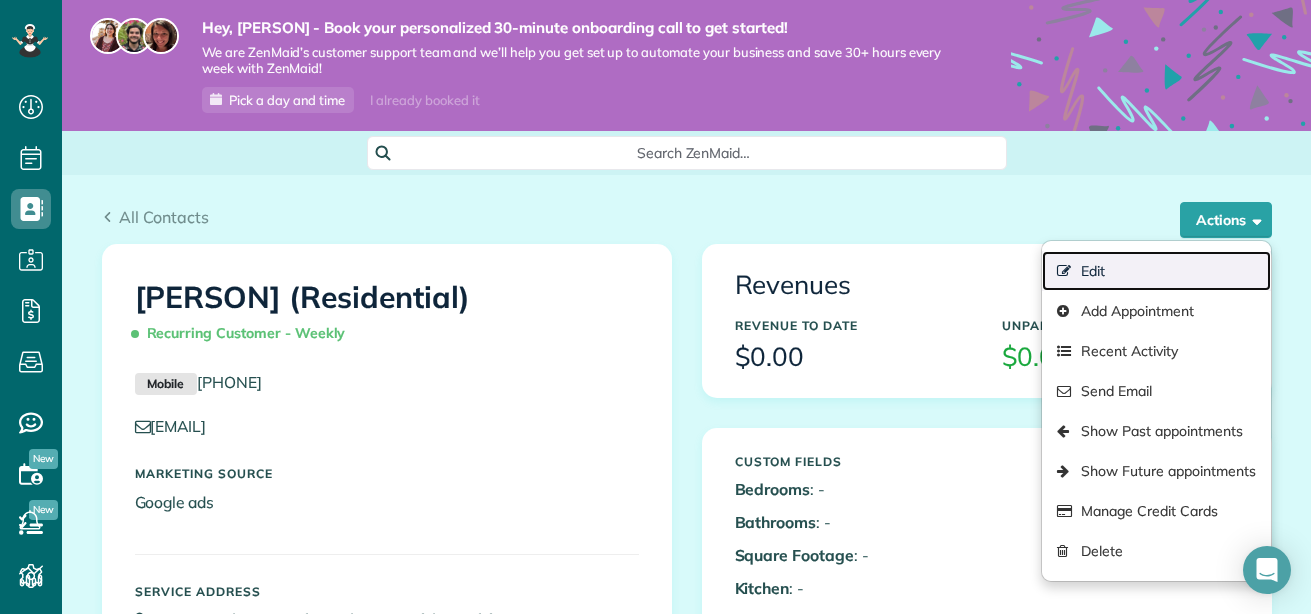 click at bounding box center [1065, 272] 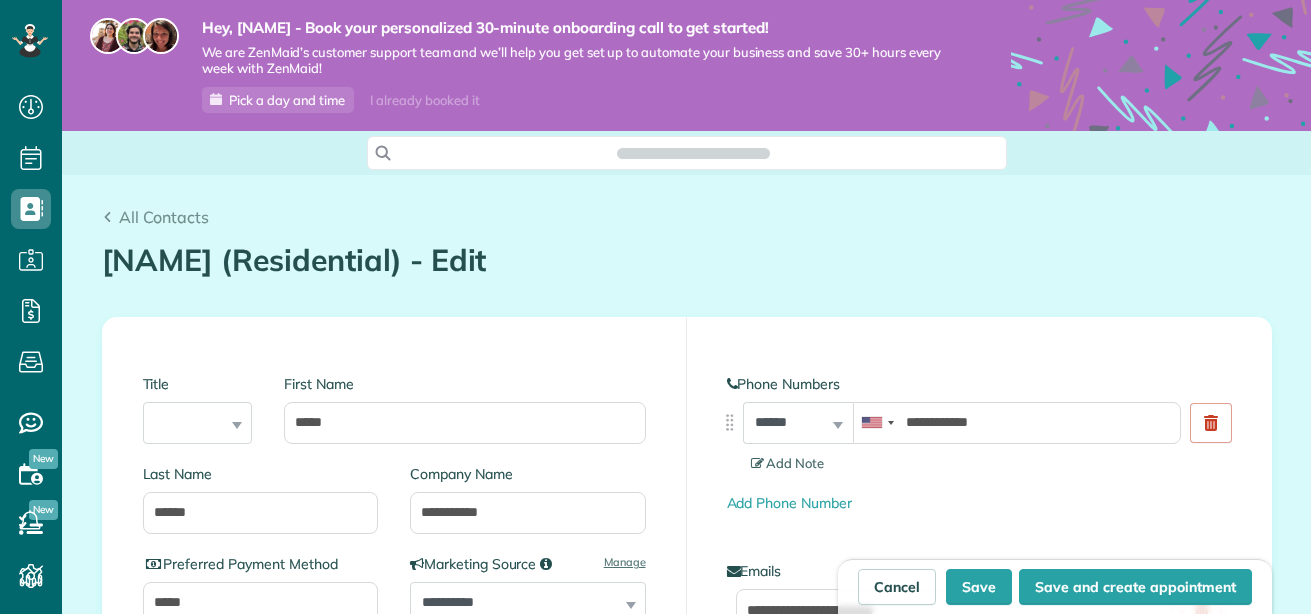 scroll, scrollTop: 0, scrollLeft: 0, axis: both 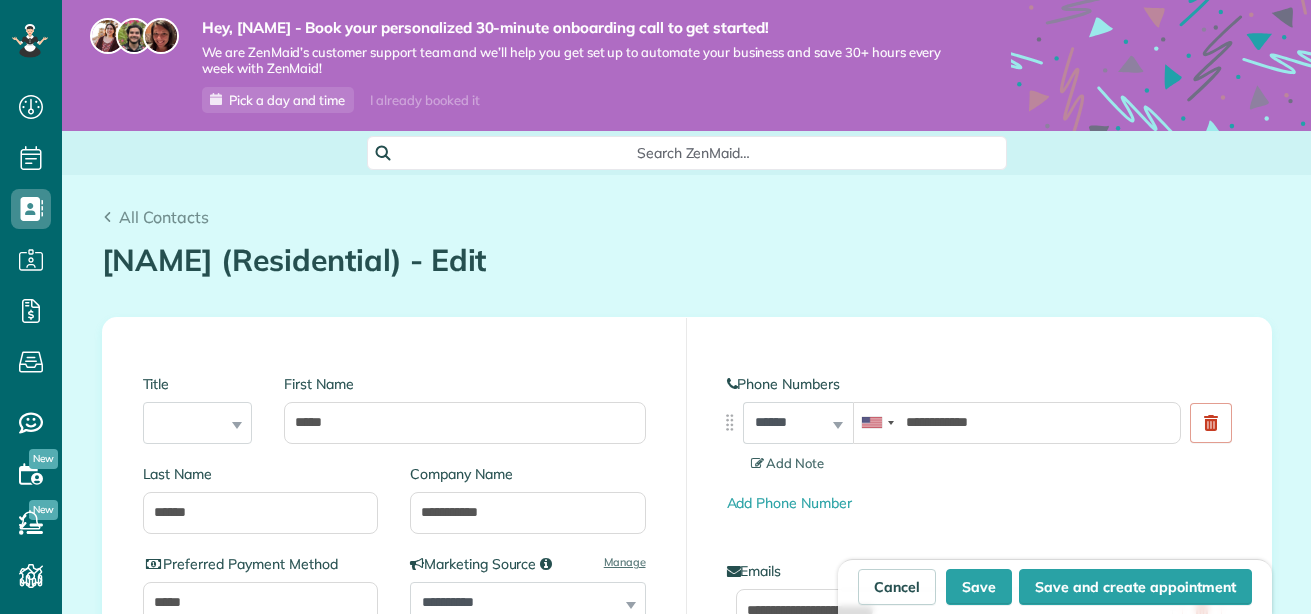 type on "**********" 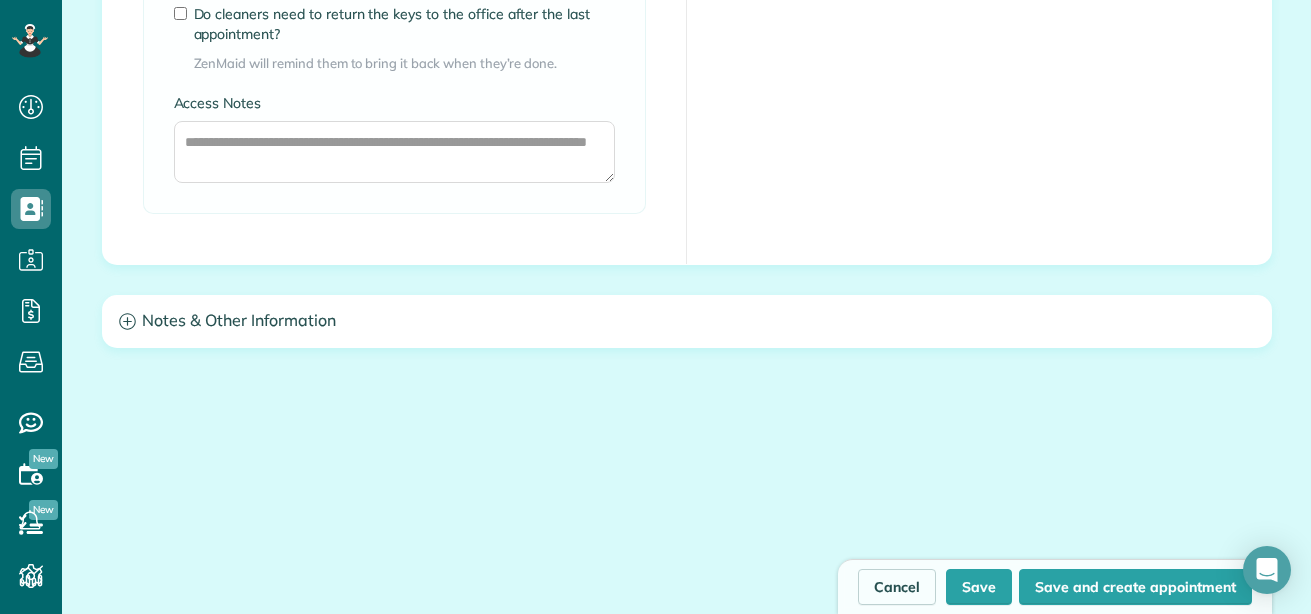 scroll, scrollTop: 1926, scrollLeft: 0, axis: vertical 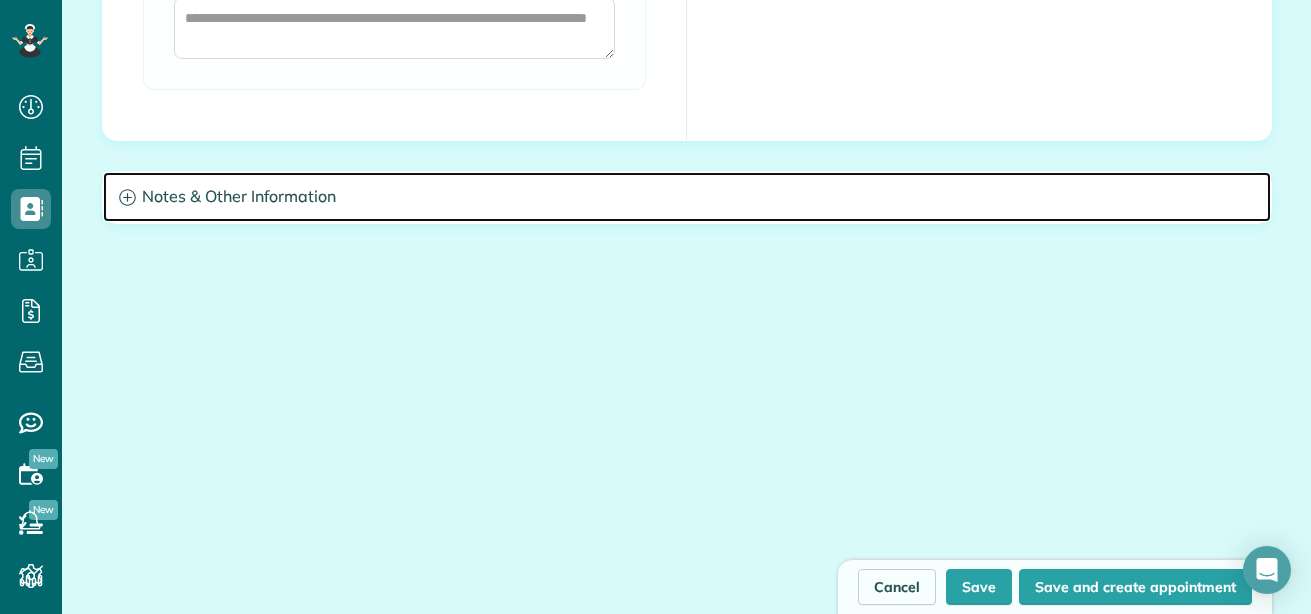 click on "Notes & Other Information" at bounding box center [687, 197] 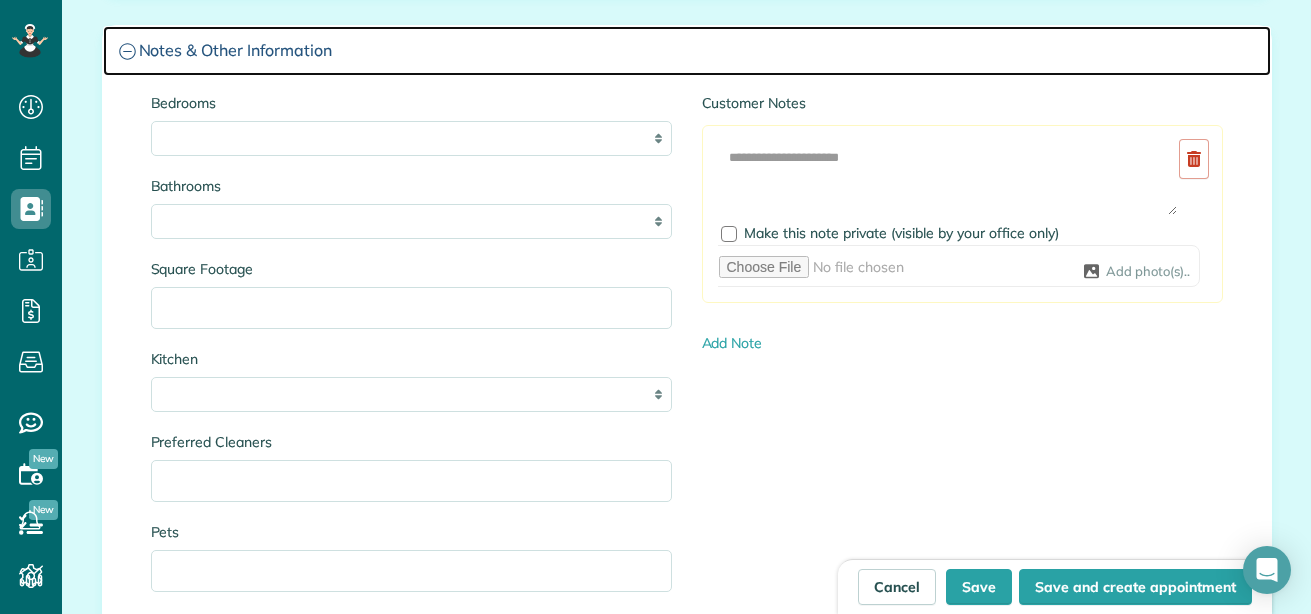 scroll, scrollTop: 2071, scrollLeft: 0, axis: vertical 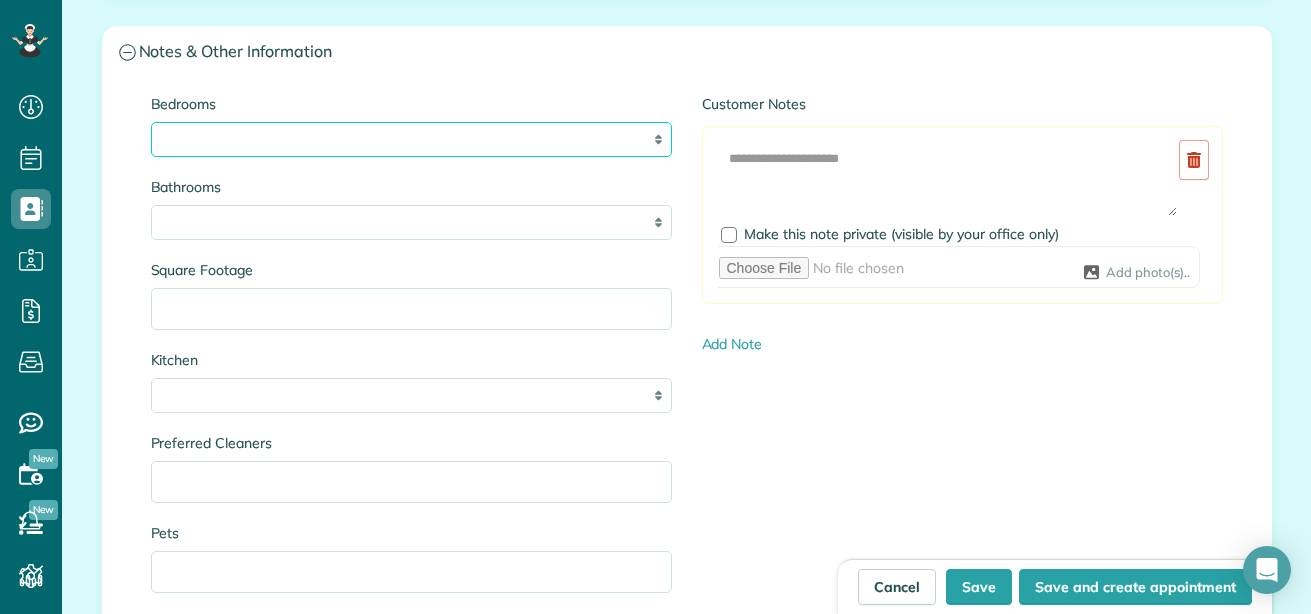 click on "*
*
*
*
**" at bounding box center [411, 139] 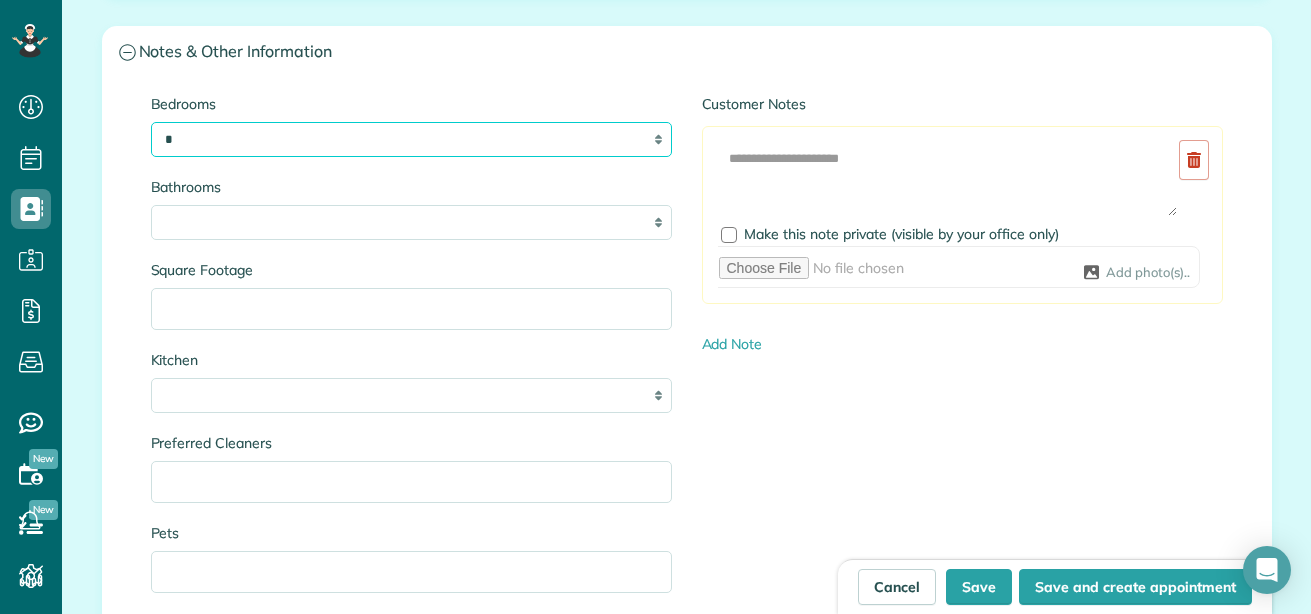 click on "*
*
*
*
**" at bounding box center (411, 139) 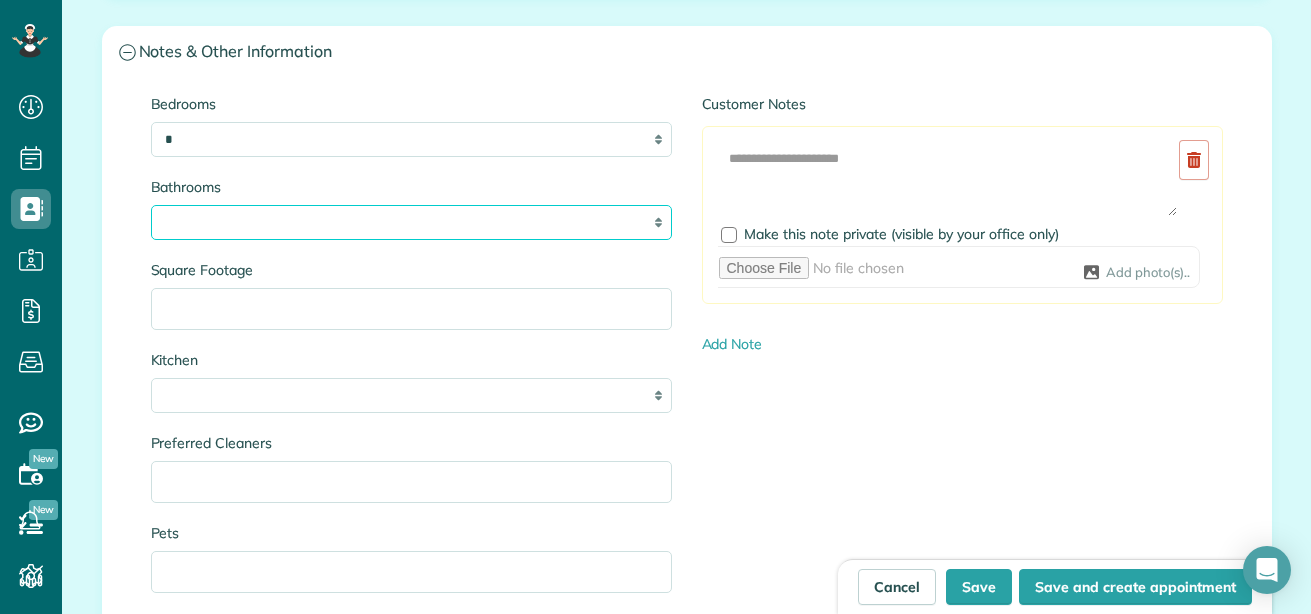 click on "*
***
*
***
*
***
*
***
**" at bounding box center (411, 222) 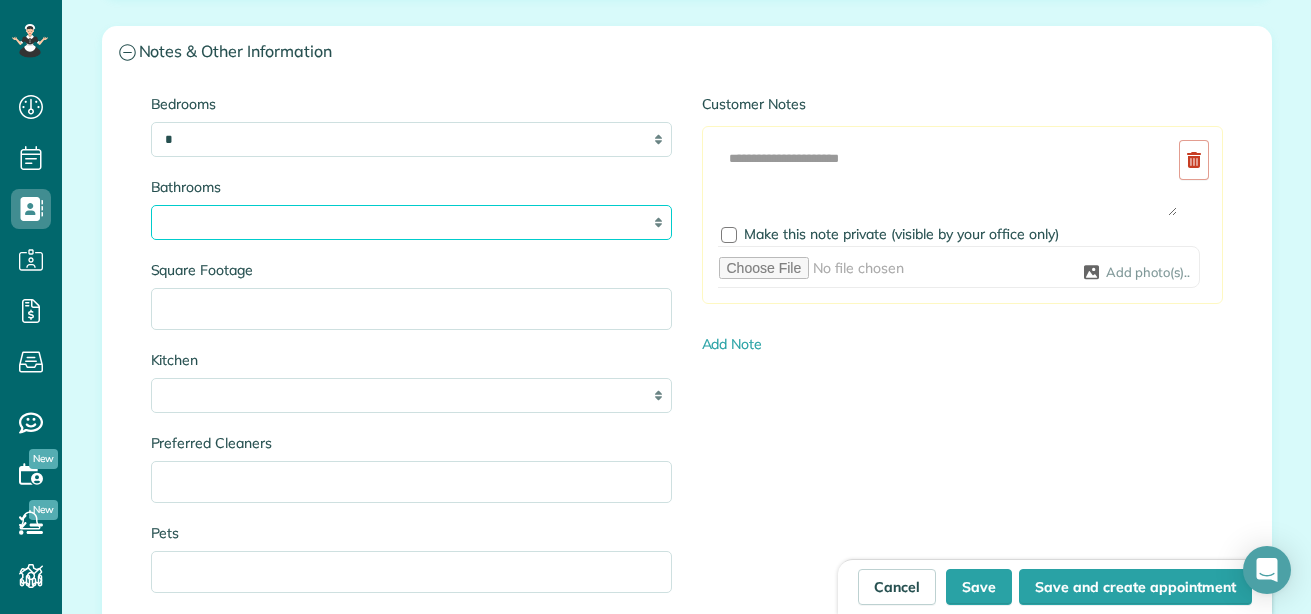 select on "***" 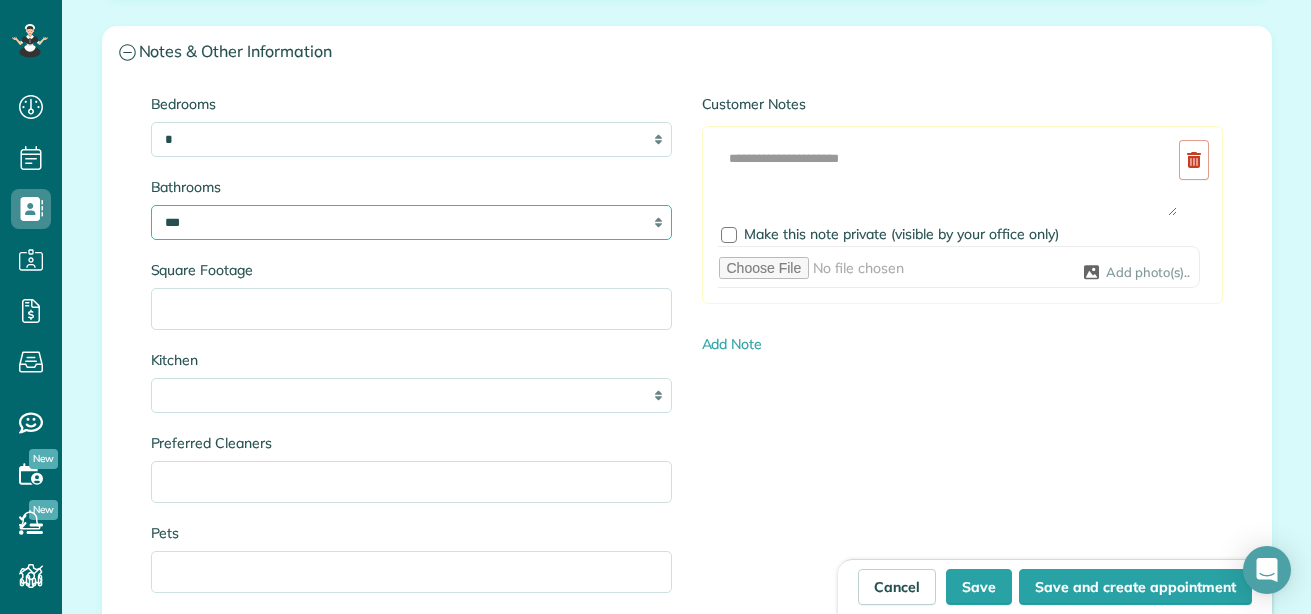 click on "*
***
*
***
*
***
*
***
**" at bounding box center (411, 222) 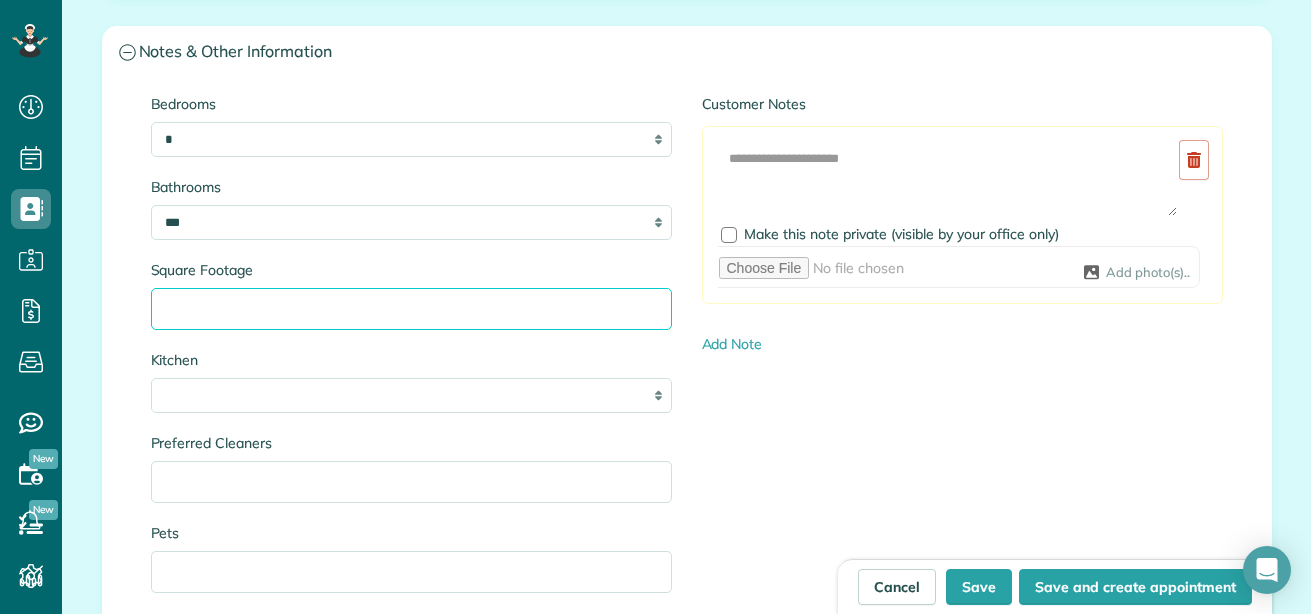 click on "Square Footage" at bounding box center [411, 309] 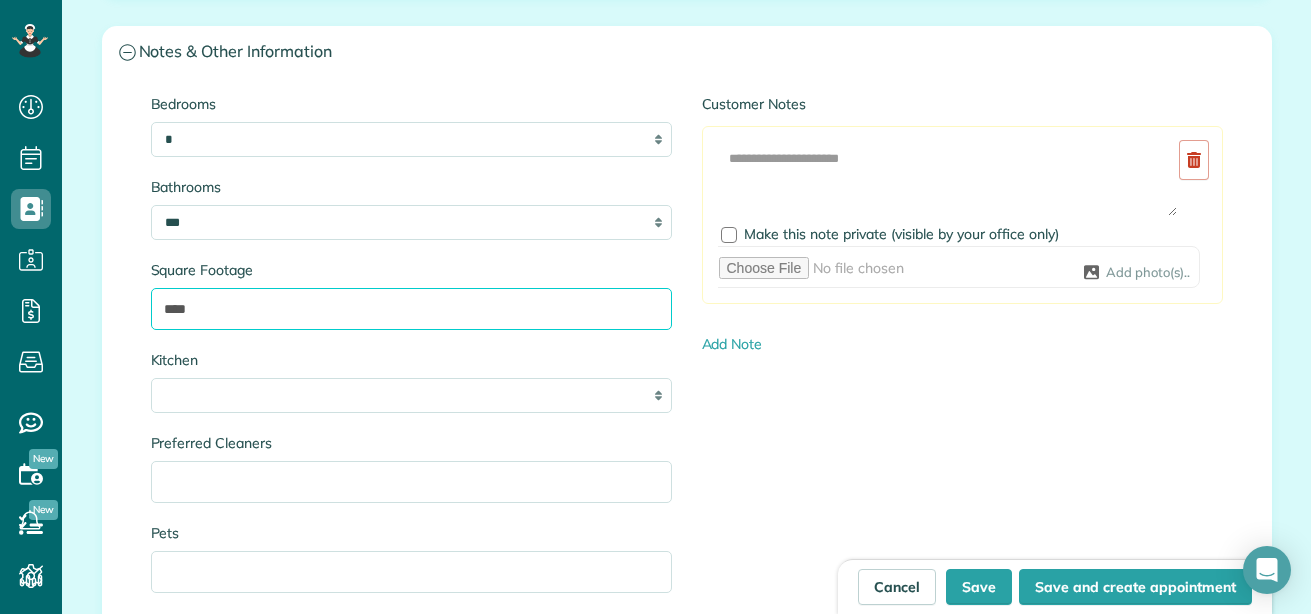 type on "****" 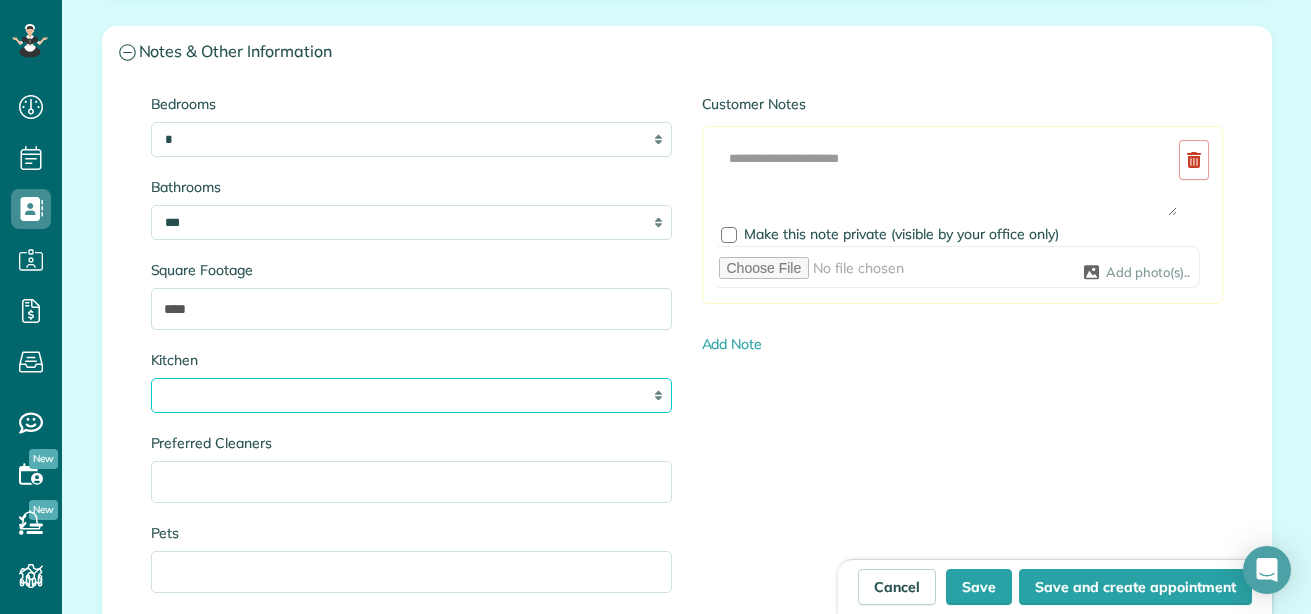 click on "*
*
*
*" at bounding box center [411, 395] 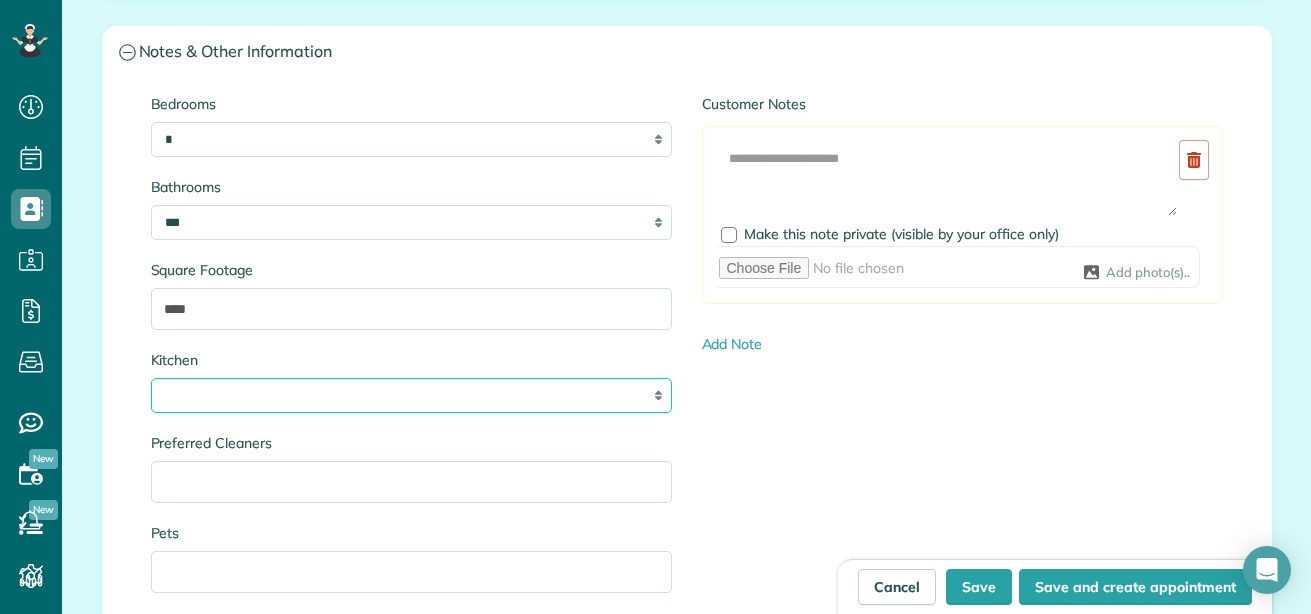 select on "*" 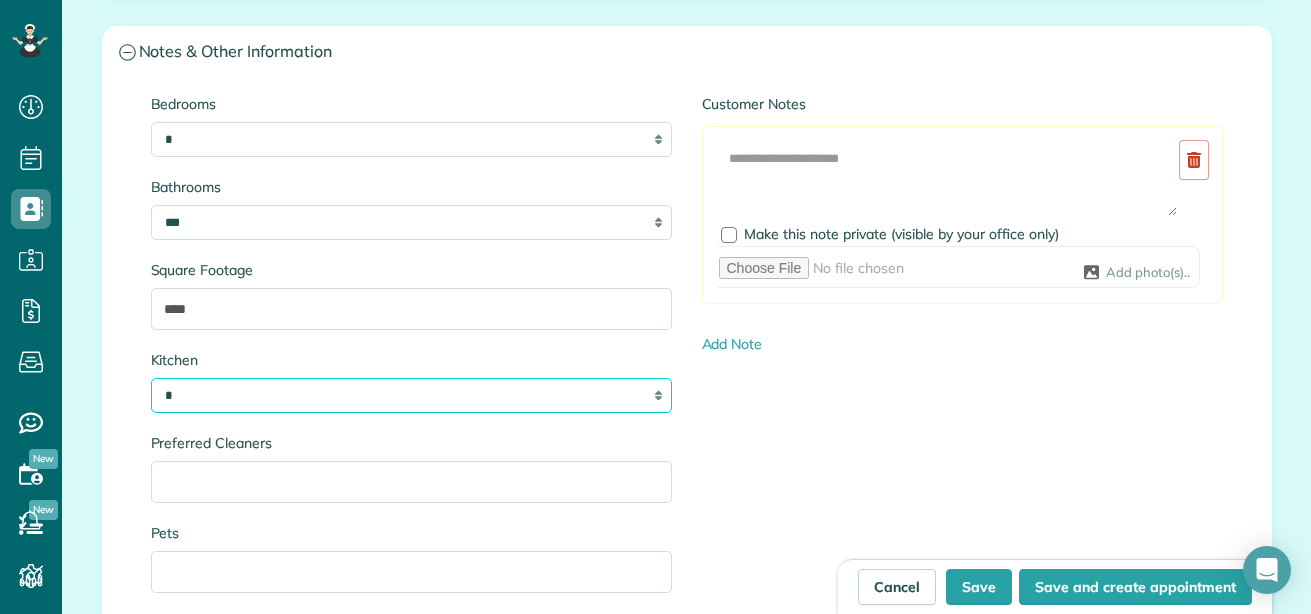 click on "*
*
*
*" at bounding box center [411, 395] 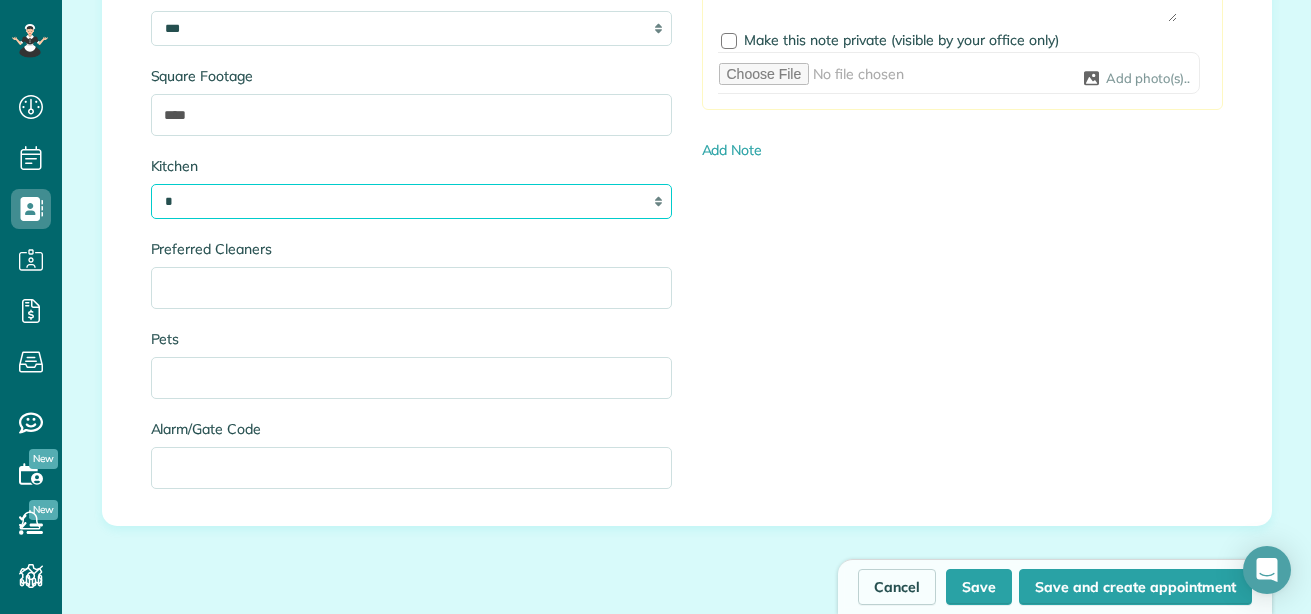 scroll, scrollTop: 2266, scrollLeft: 0, axis: vertical 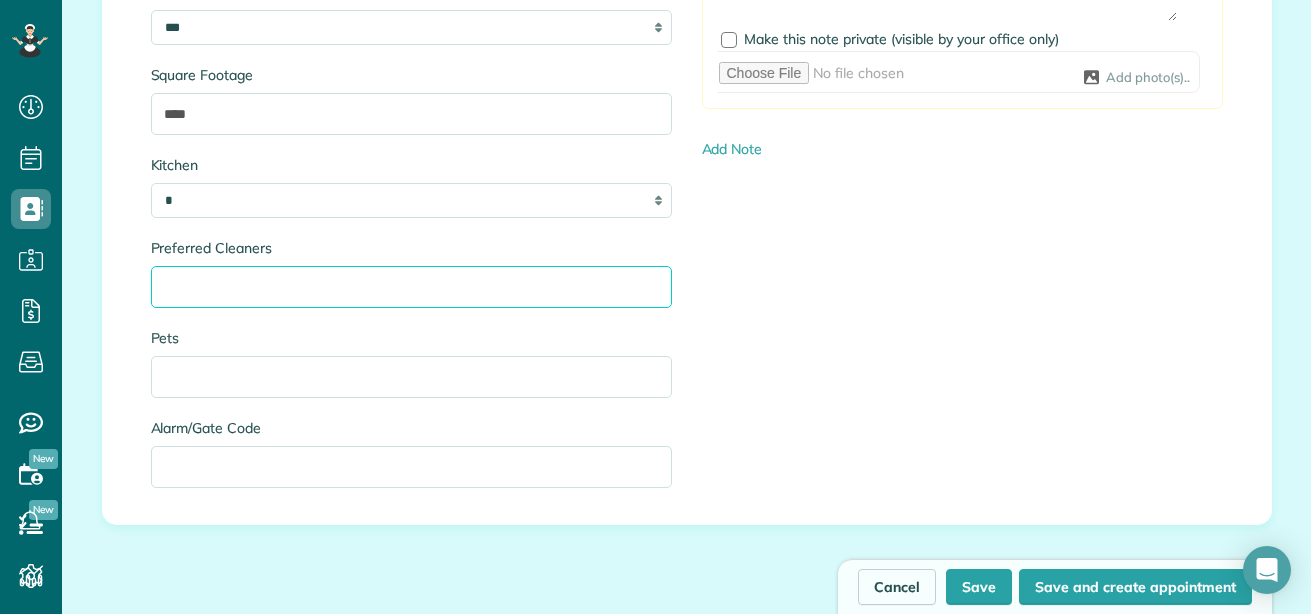click on "Preferred Cleaners" at bounding box center [411, 287] 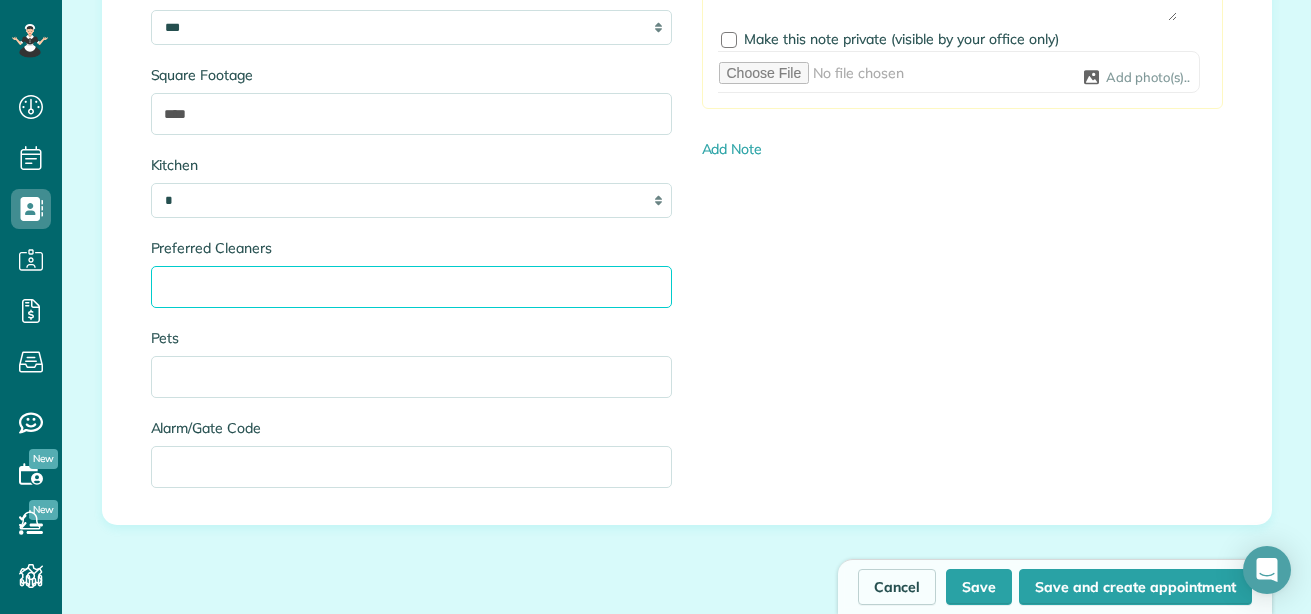type on "*" 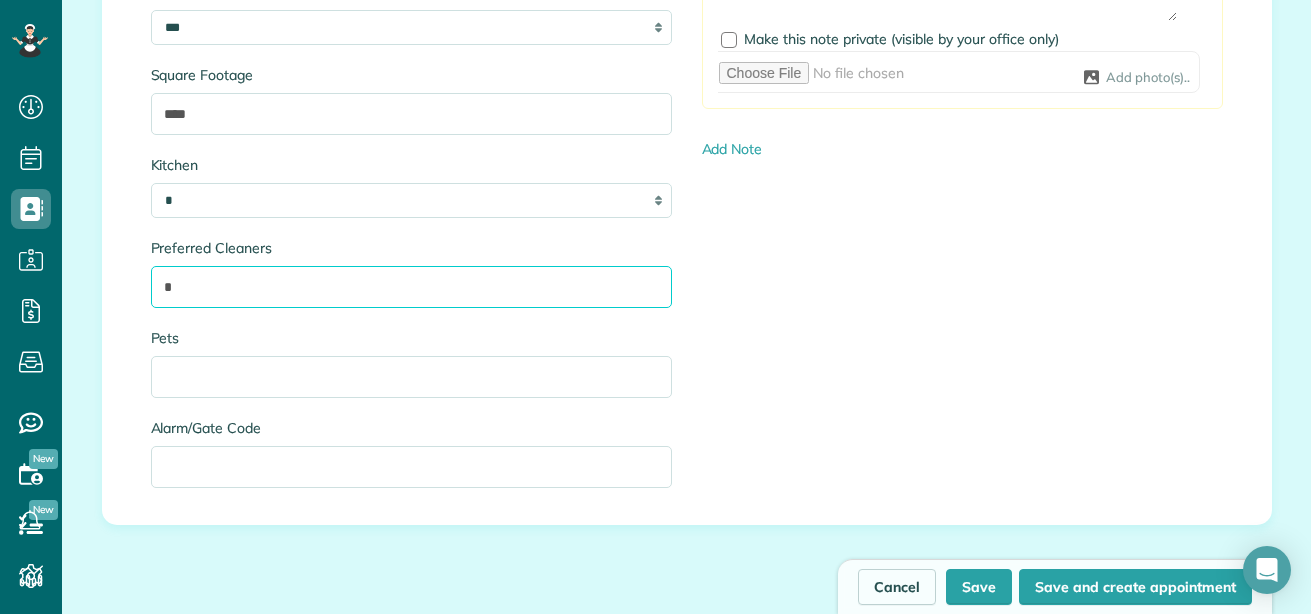 type 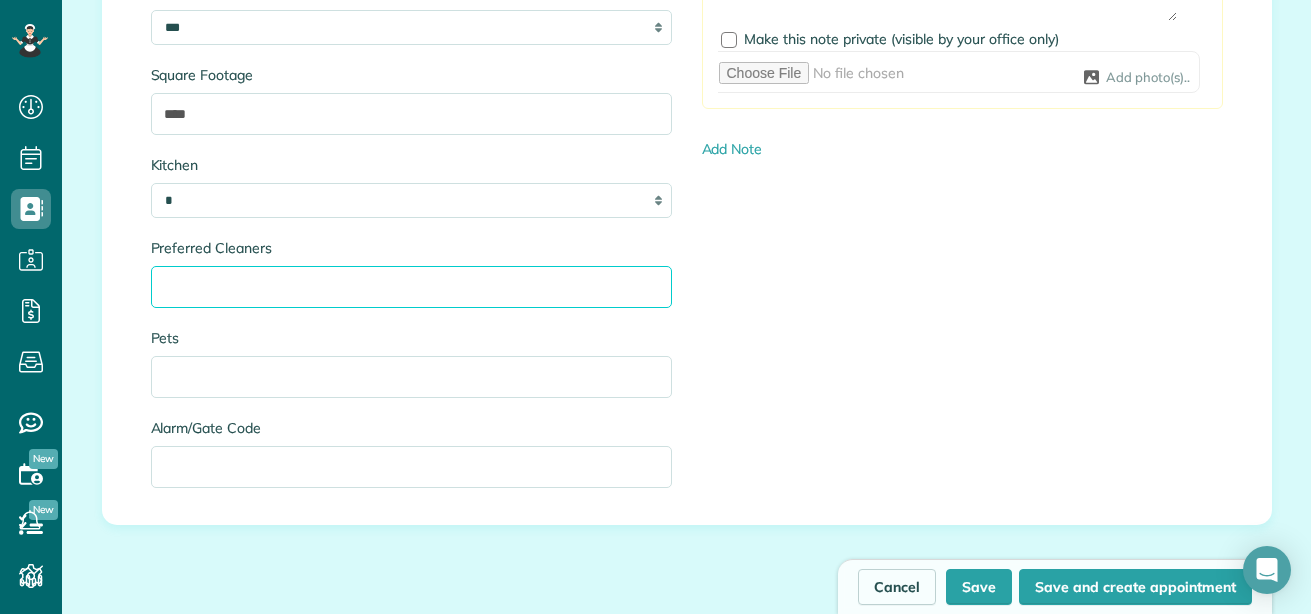 click on "Preferred Cleaners" at bounding box center (411, 287) 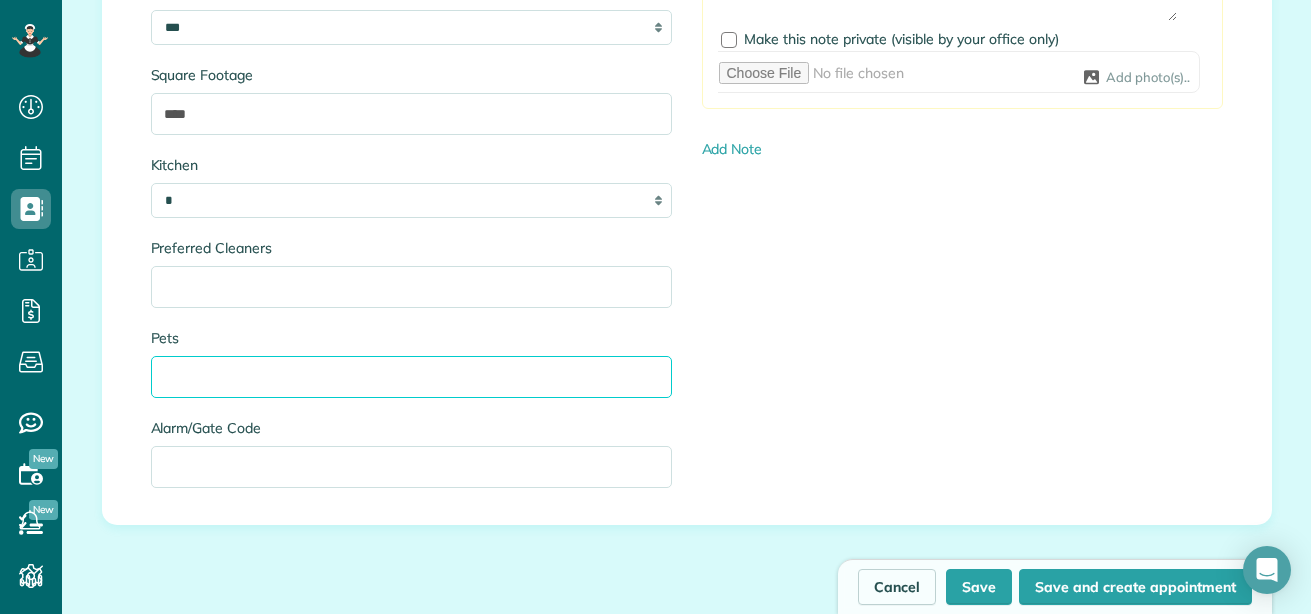 click on "Pets" at bounding box center [411, 377] 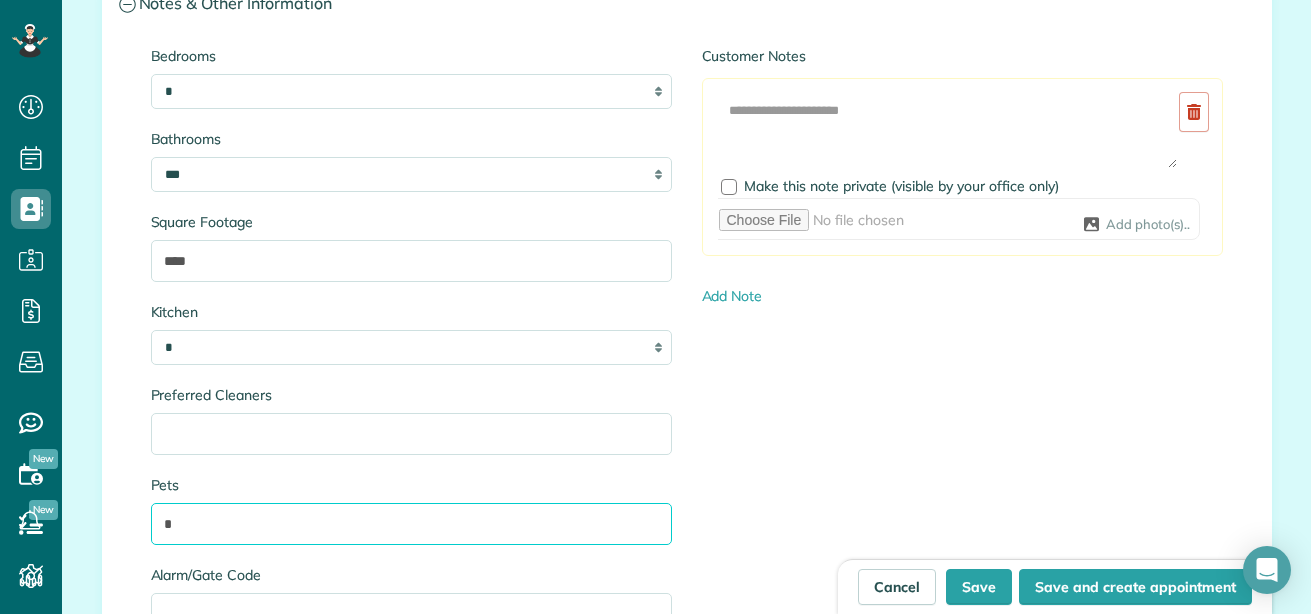 scroll, scrollTop: 2120, scrollLeft: 0, axis: vertical 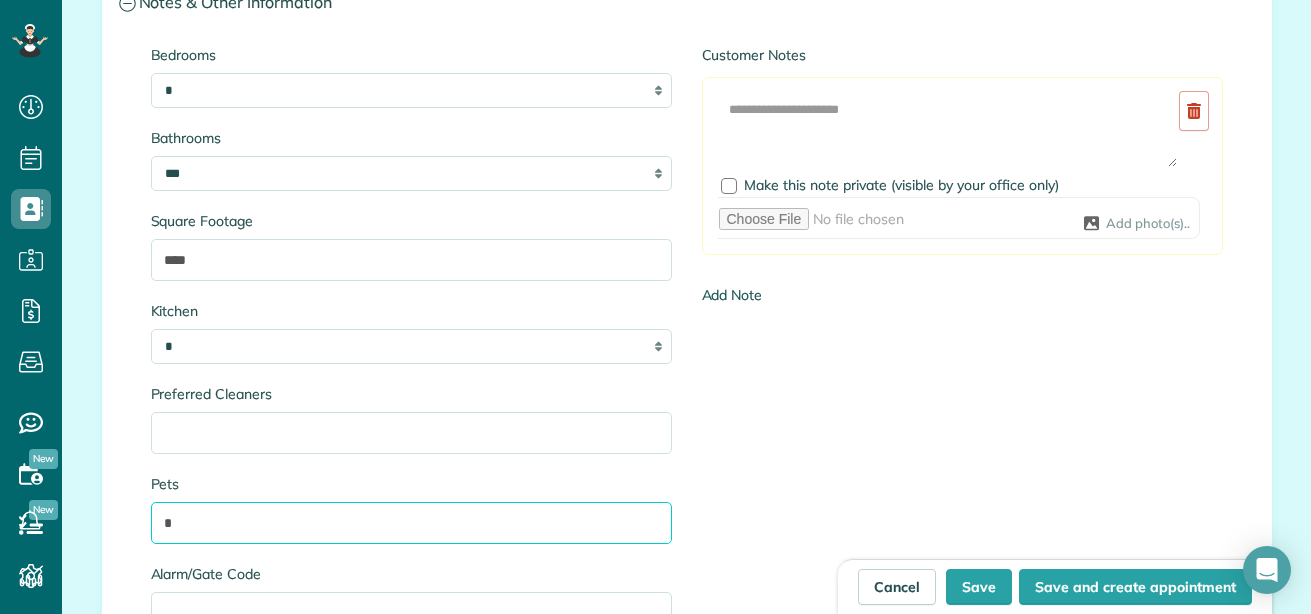 type on "*" 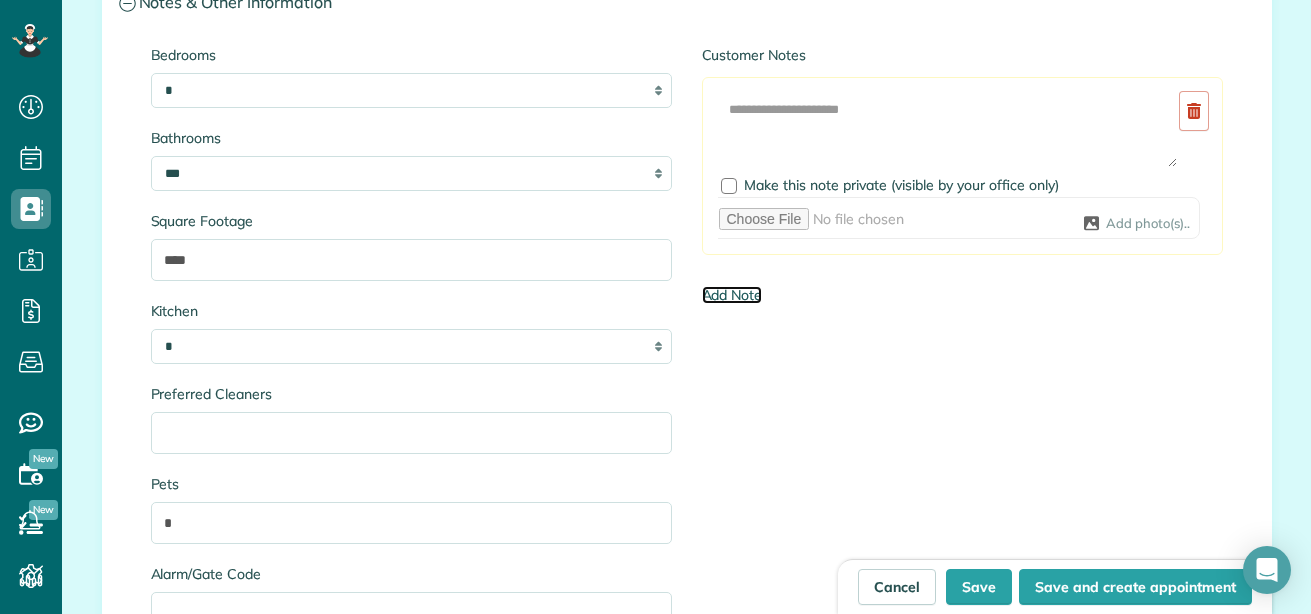 click on "Add Note" at bounding box center (732, 295) 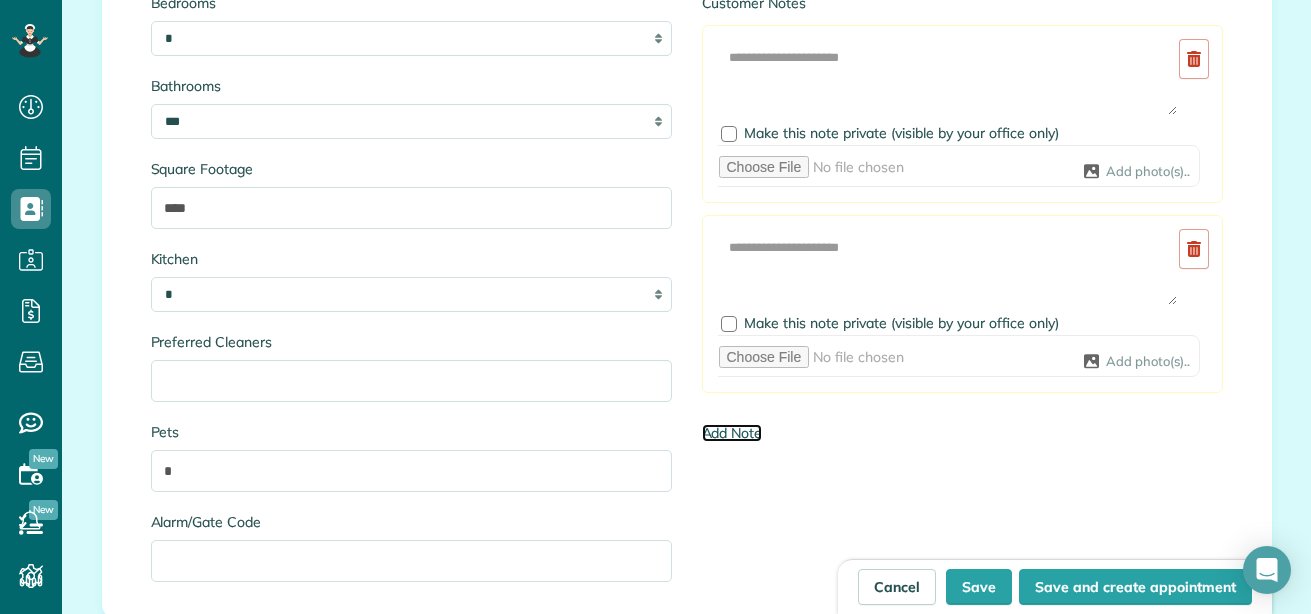 scroll, scrollTop: 2173, scrollLeft: 0, axis: vertical 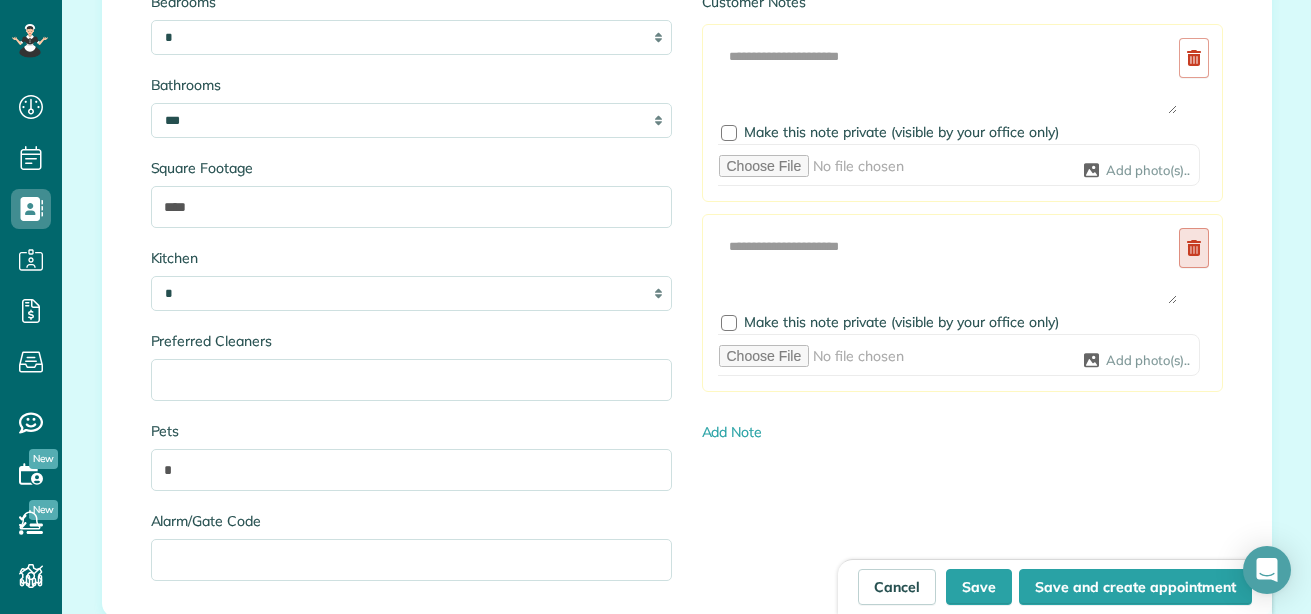 click 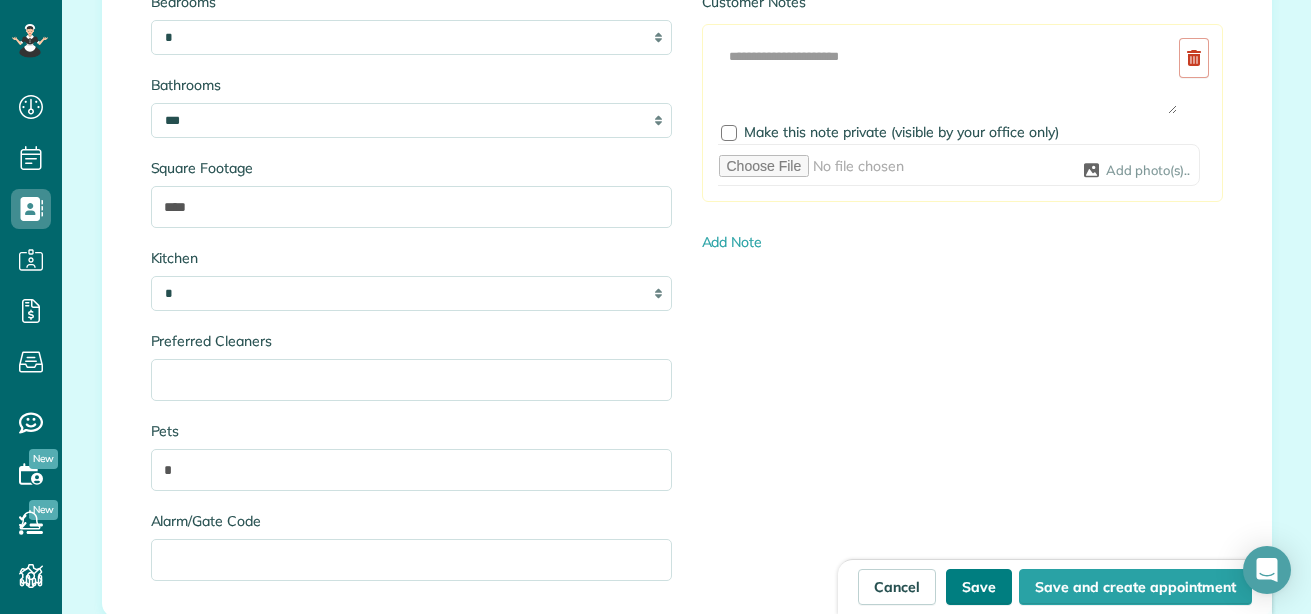 click on "Save" at bounding box center (979, 587) 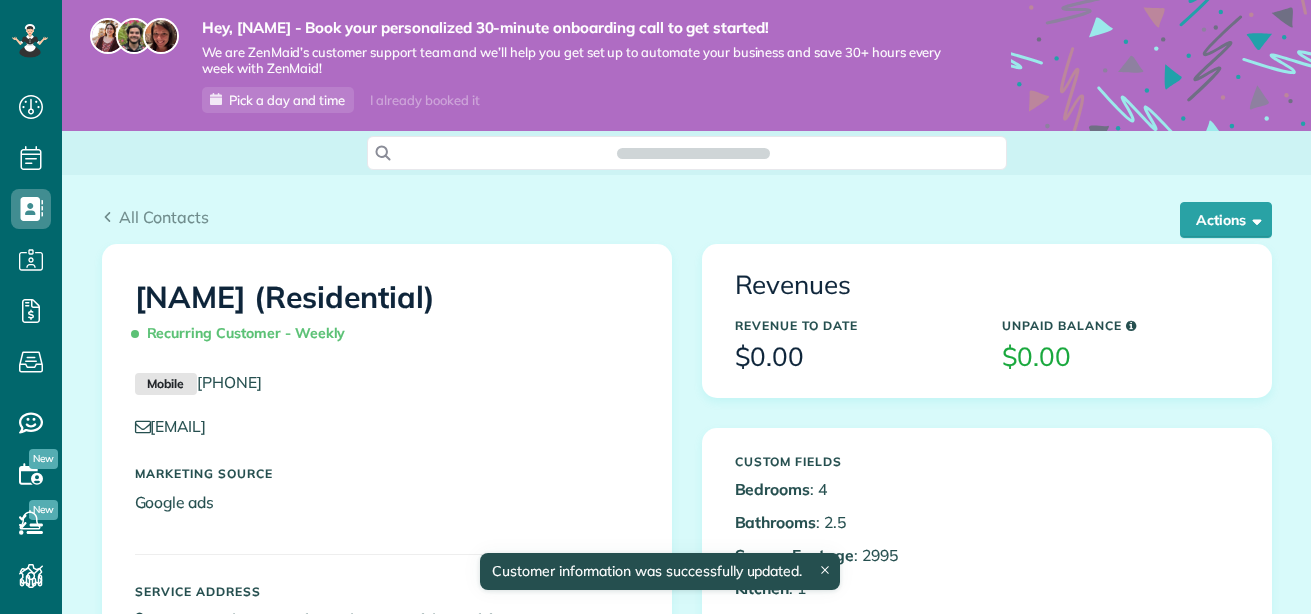 scroll, scrollTop: 0, scrollLeft: 0, axis: both 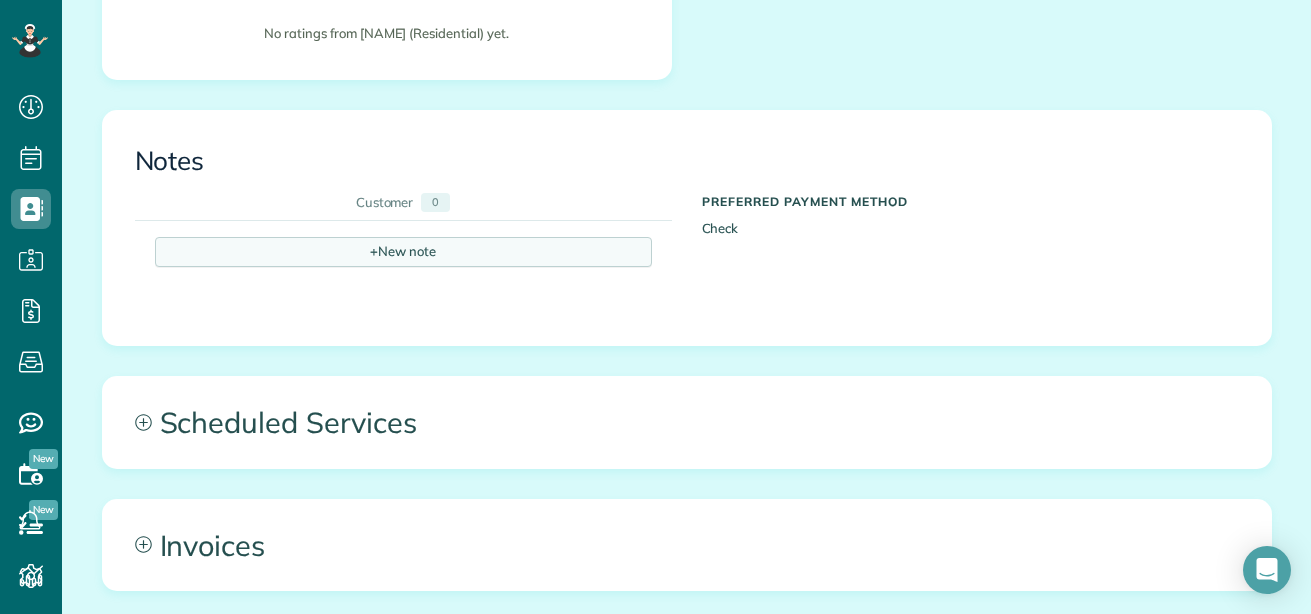 click on "+" at bounding box center (374, 251) 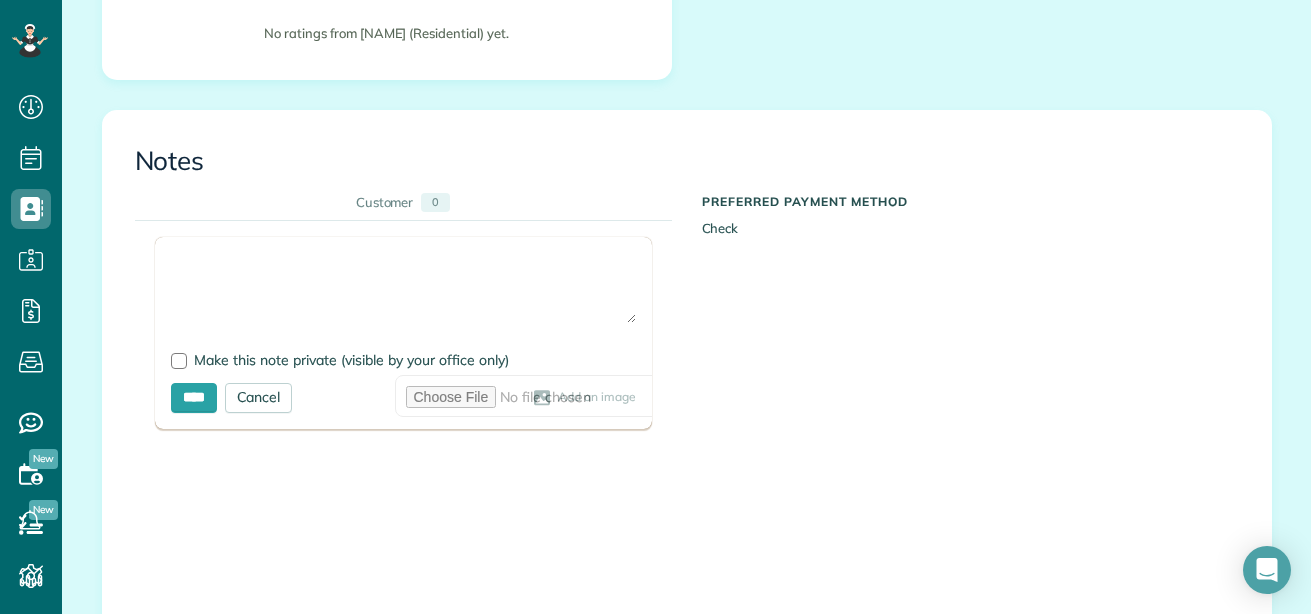 click at bounding box center [403, 288] 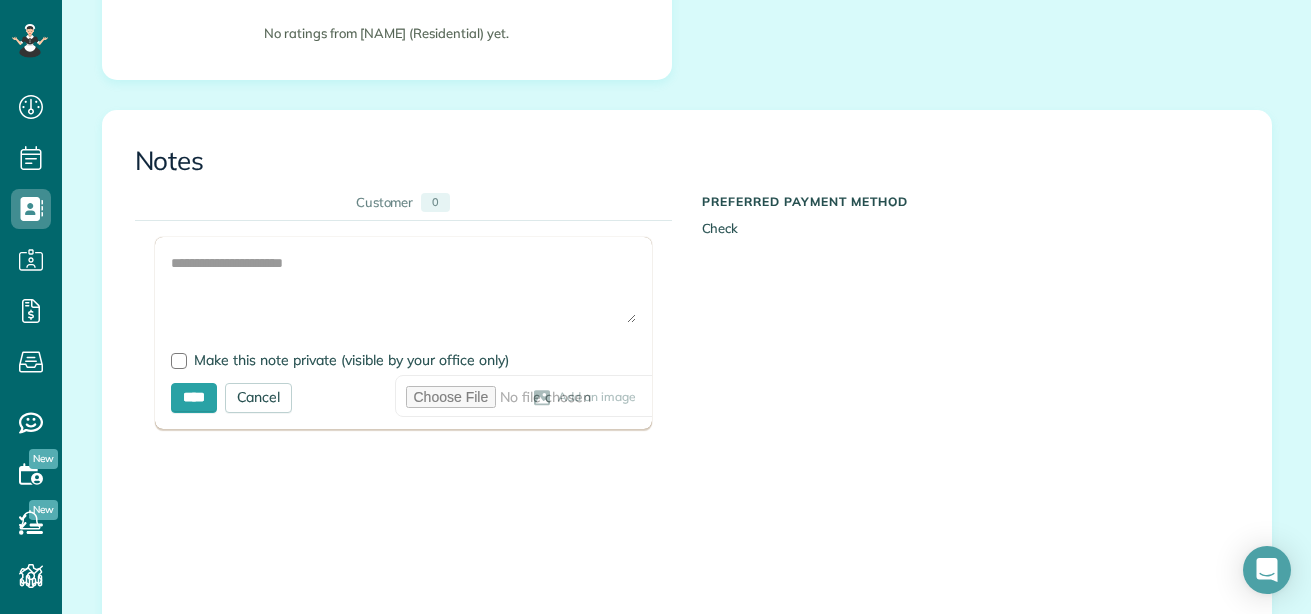click on "Add Image
Make this note private (visible by your office only)
****
Cancel
Add an image" at bounding box center [672, 430] 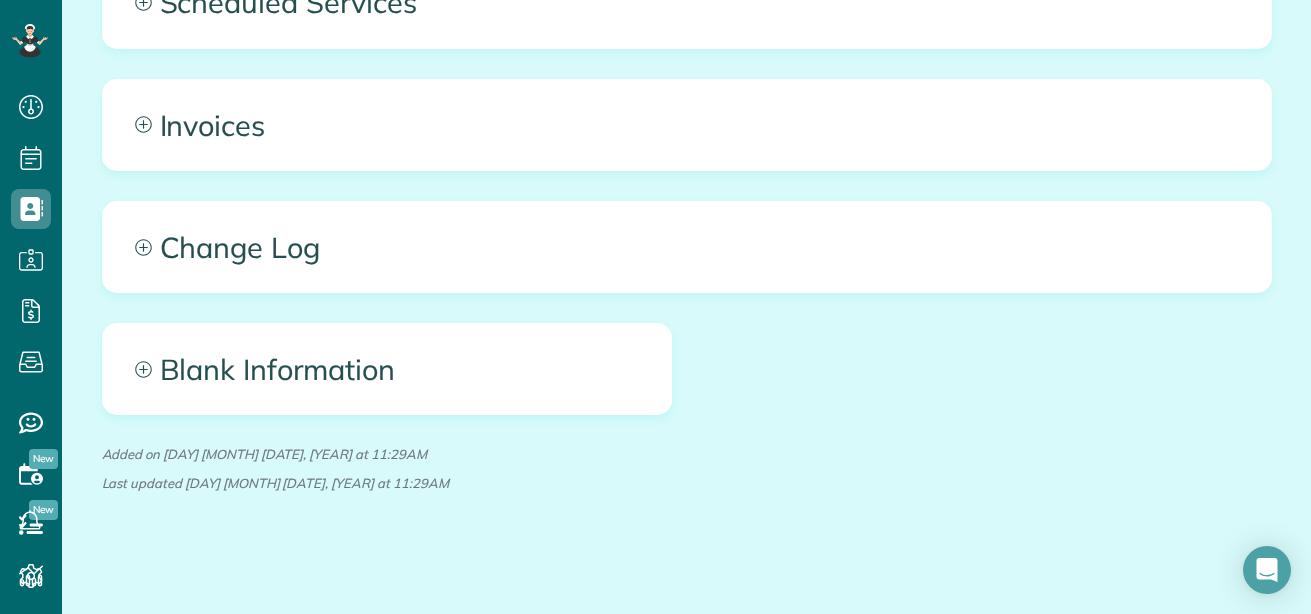 scroll, scrollTop: 1525, scrollLeft: 0, axis: vertical 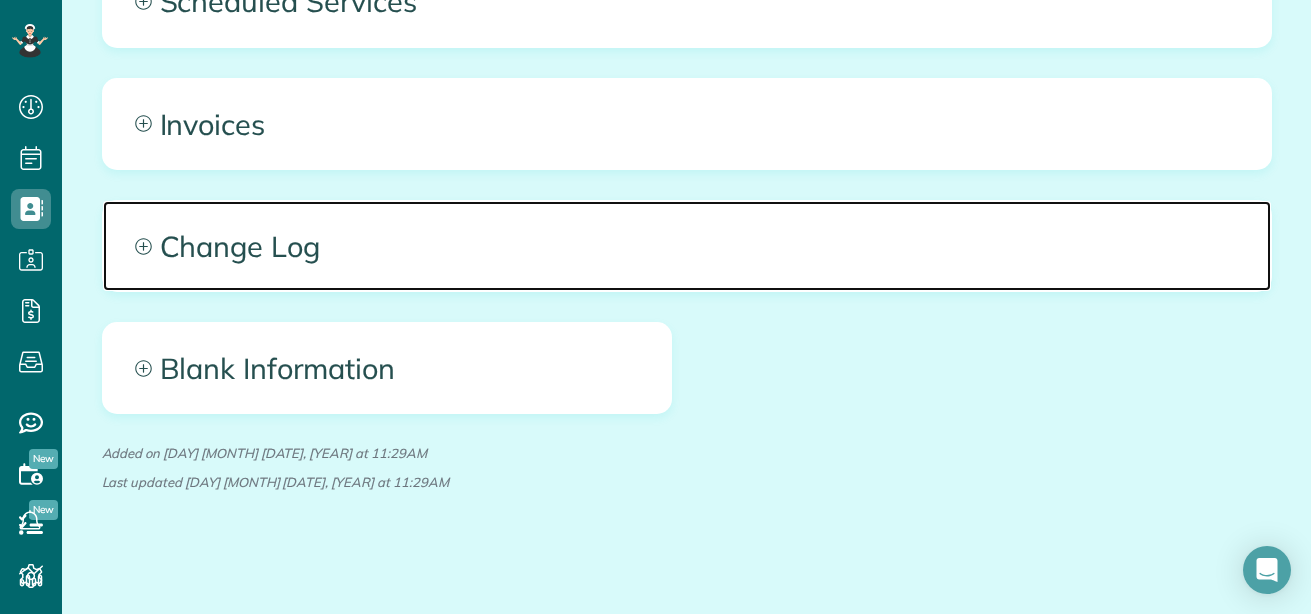 click 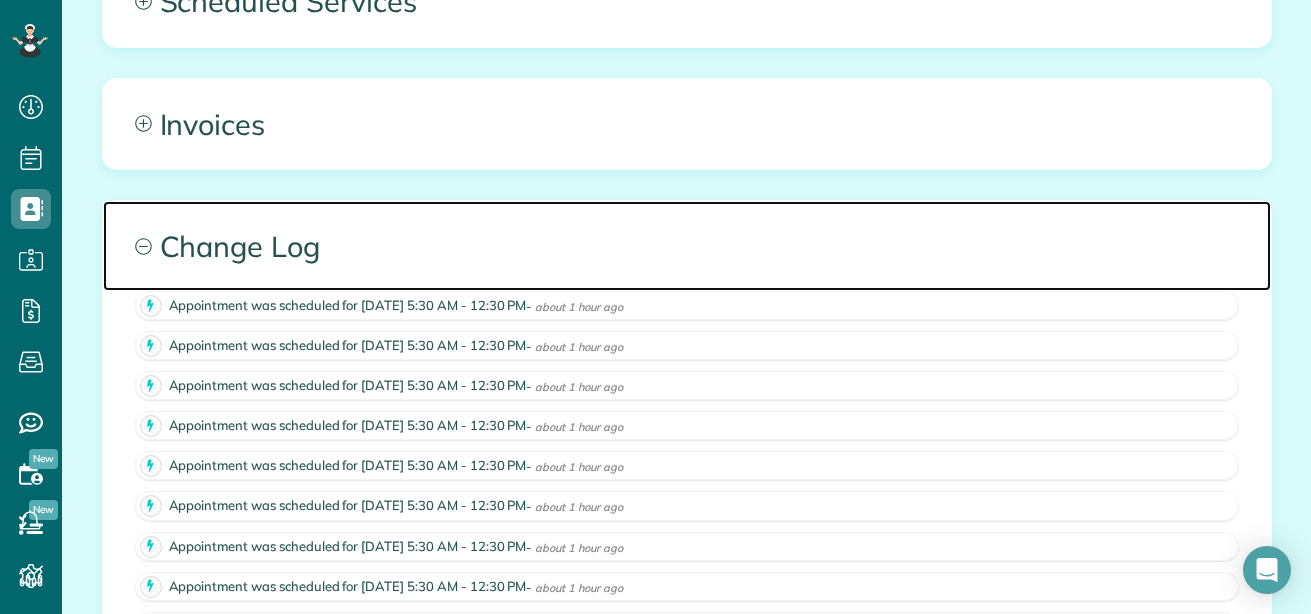 click 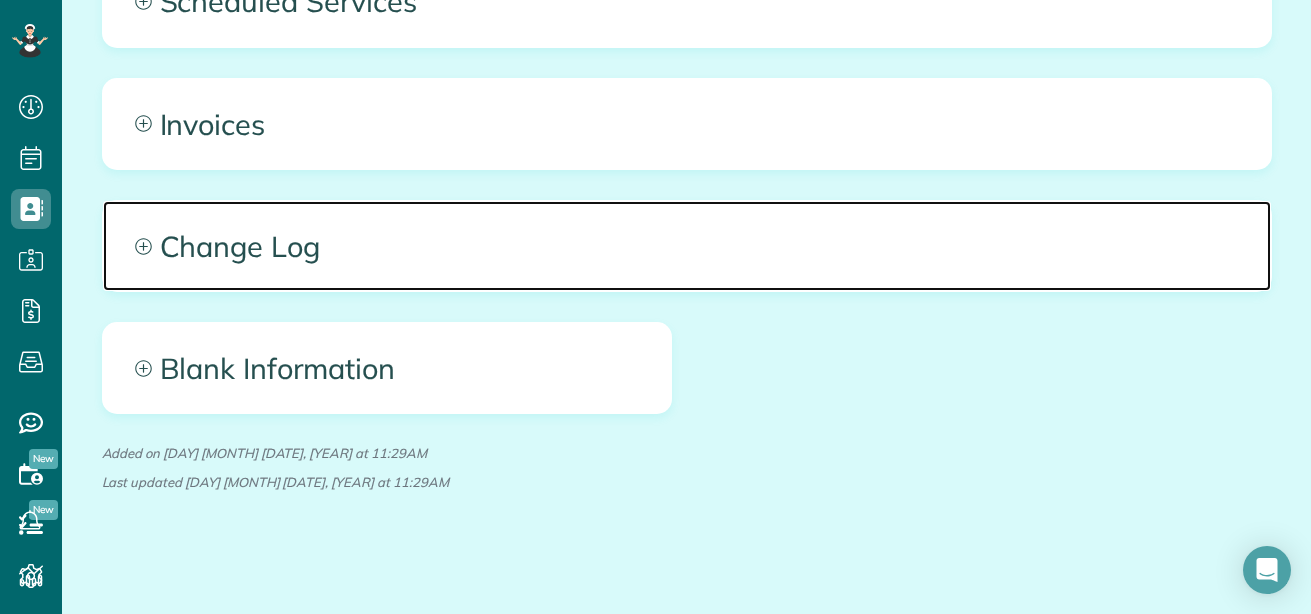 click 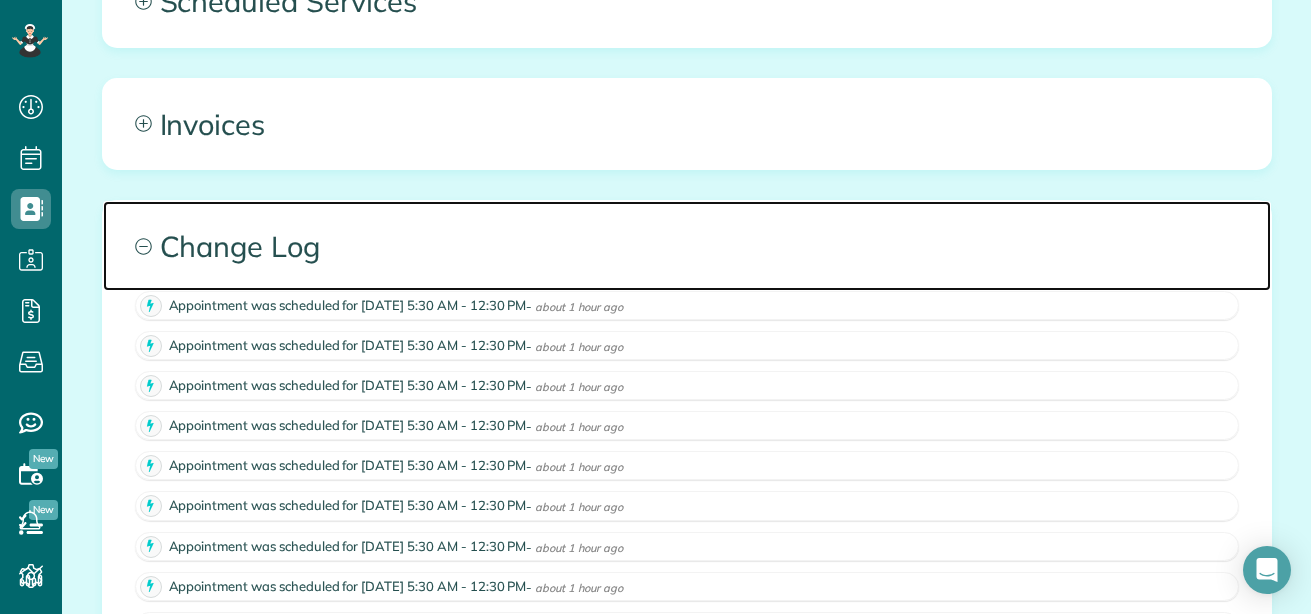 click 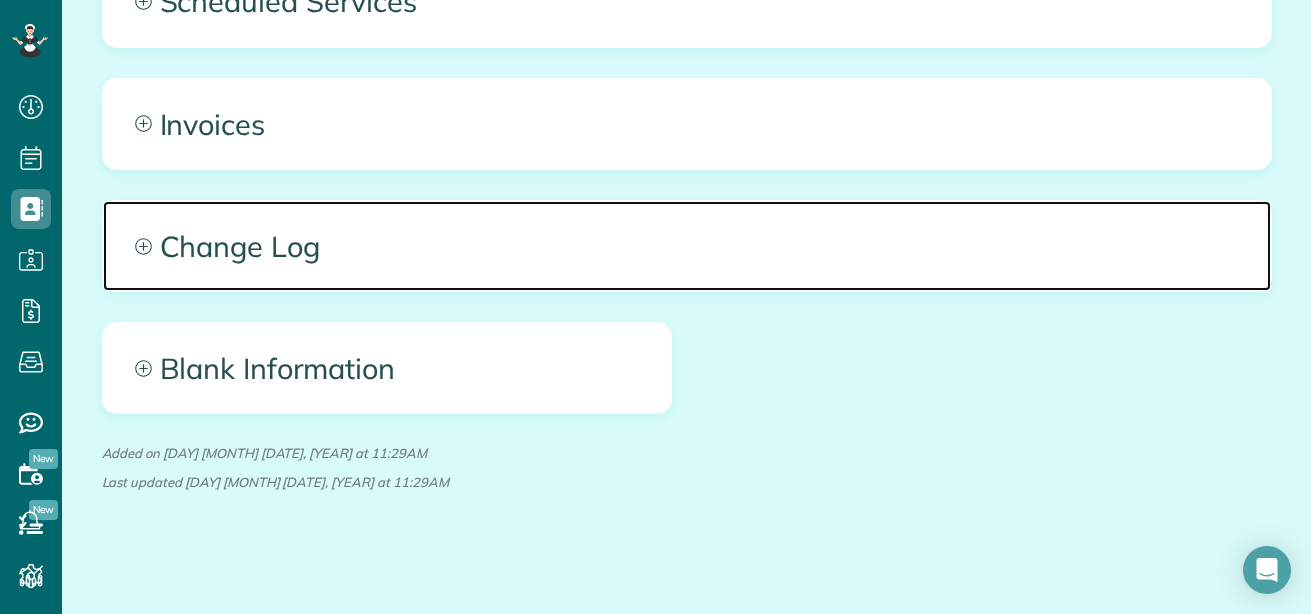 scroll, scrollTop: 1534, scrollLeft: 0, axis: vertical 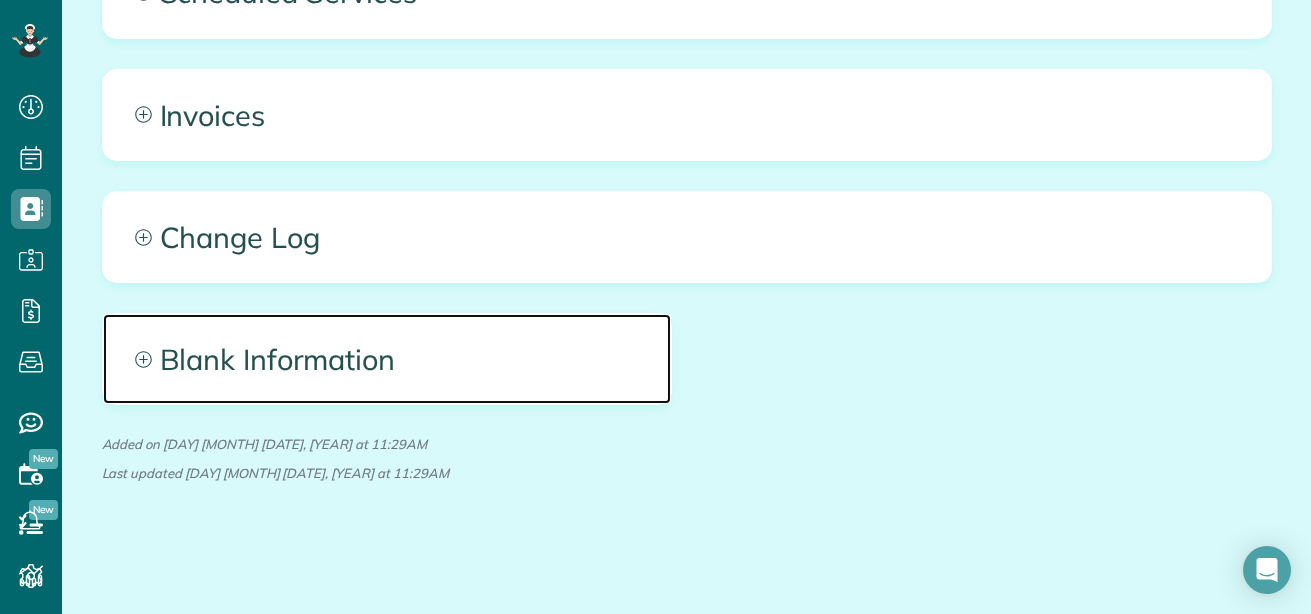 click on "Blank Information" at bounding box center [387, 359] 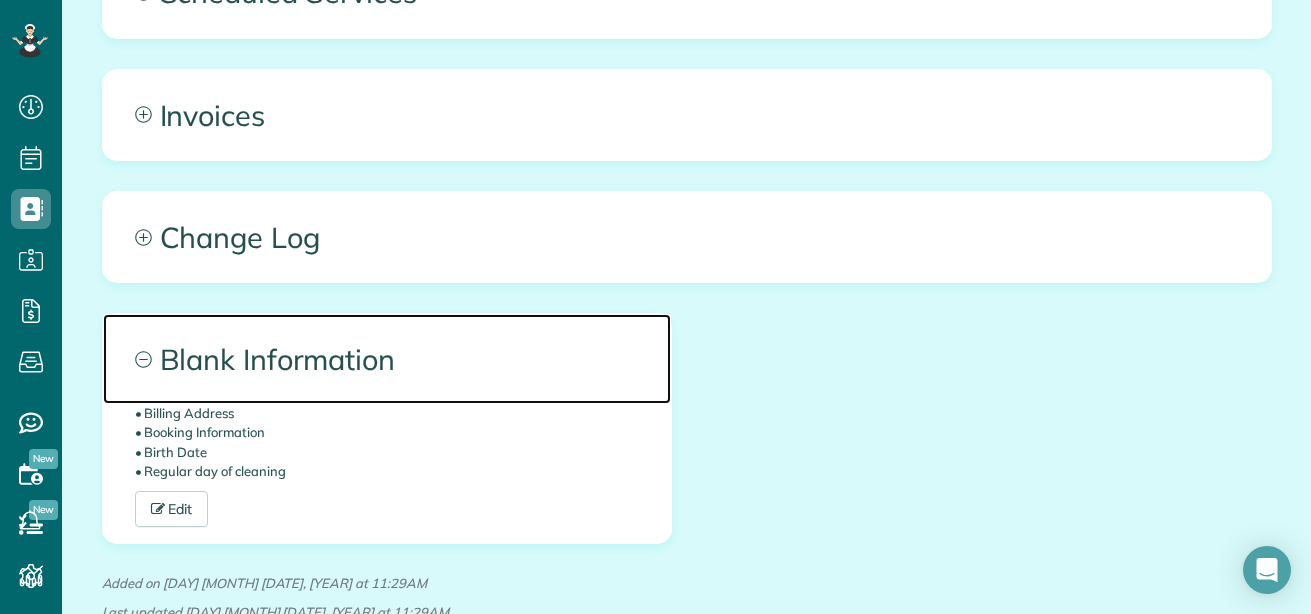 click on "Blank Information" at bounding box center (387, 359) 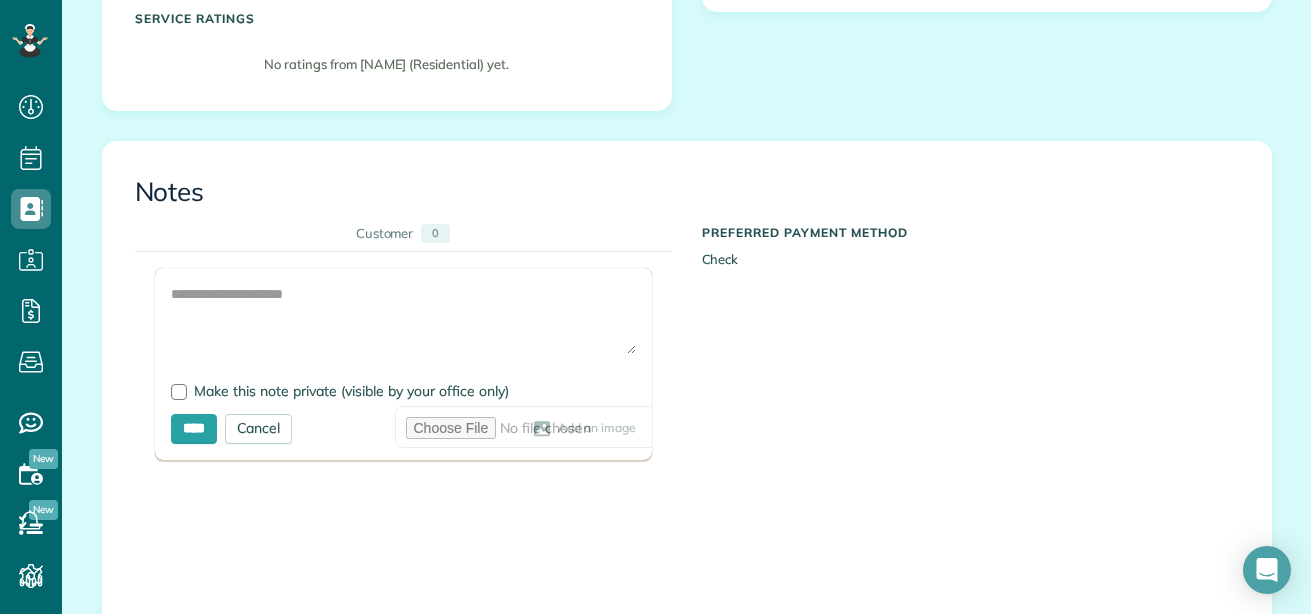 scroll, scrollTop: 713, scrollLeft: 0, axis: vertical 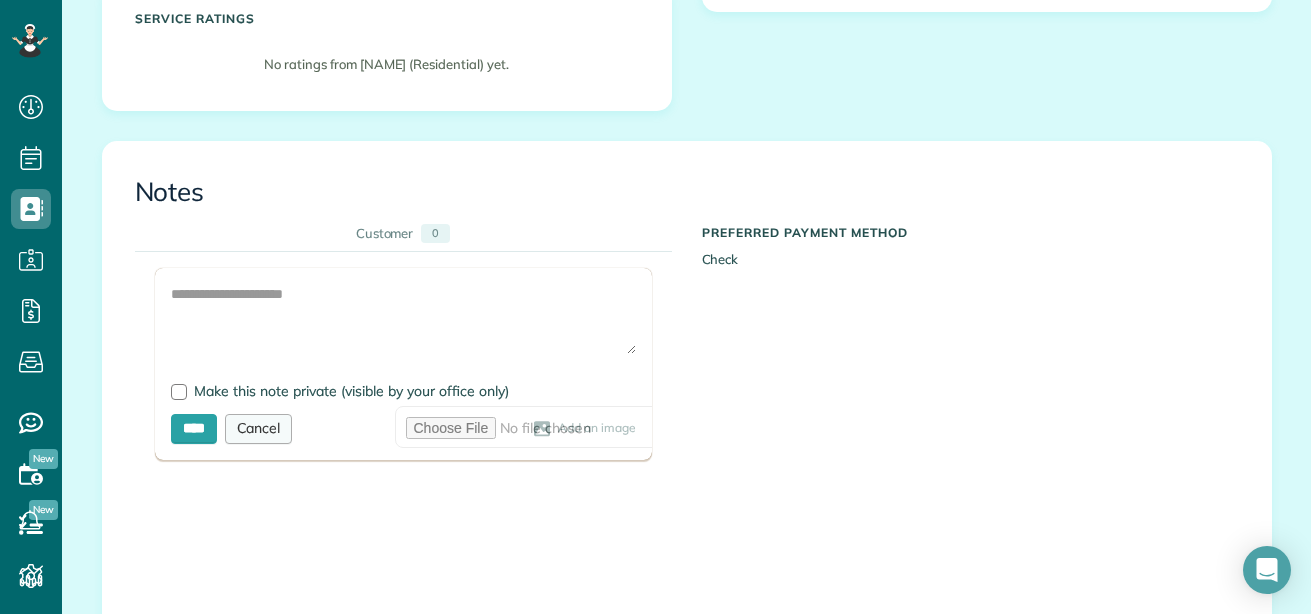 click on "Cancel" at bounding box center (259, 429) 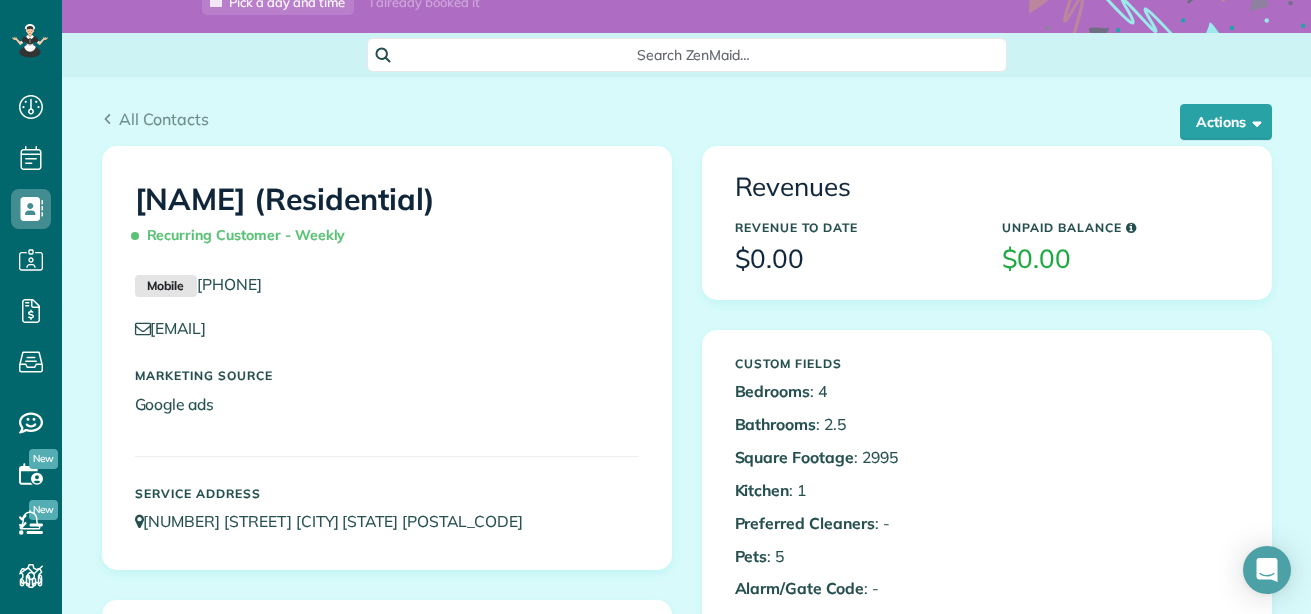 scroll, scrollTop: 97, scrollLeft: 0, axis: vertical 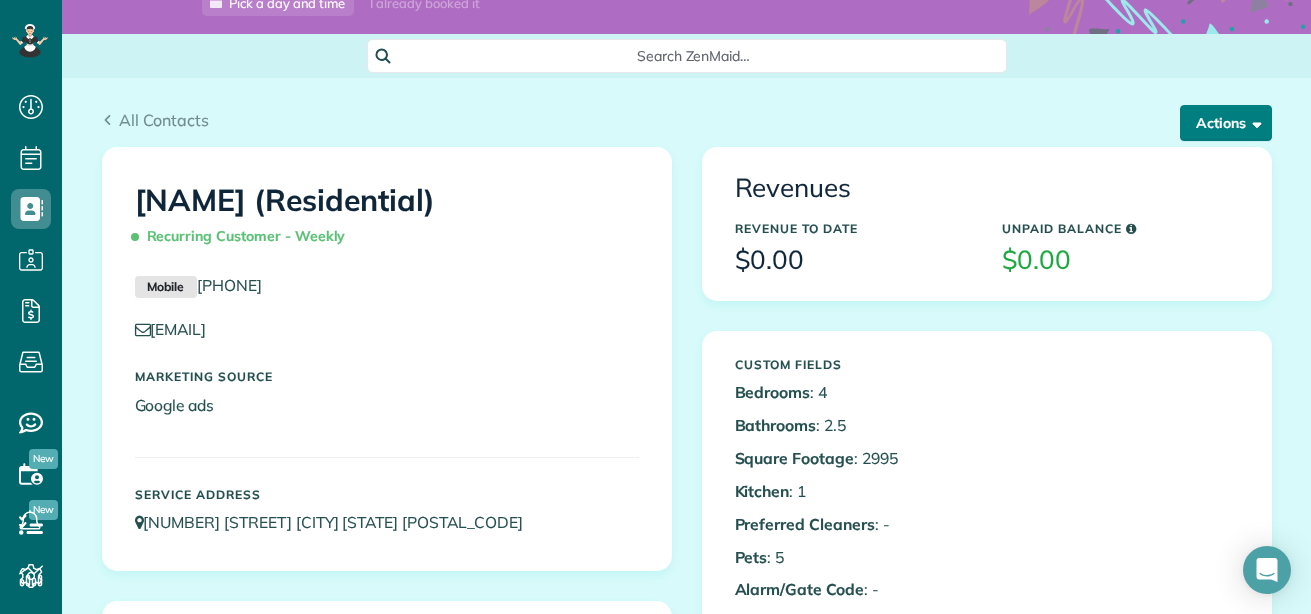 click on "Actions" at bounding box center (1226, 123) 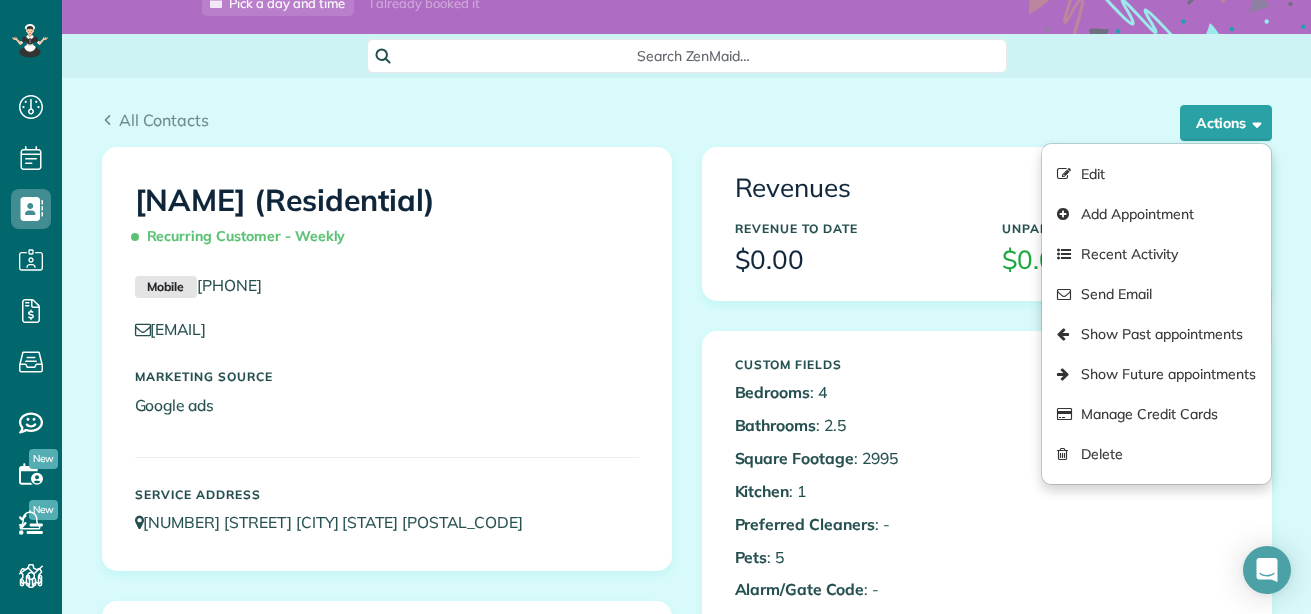 click on "All Contacts
Actions
Edit
Add Appointment
Recent Activity
Send Email
Show Past appointments
Show Future appointments
Manage Credit Cards
Delete" at bounding box center [687, 112] 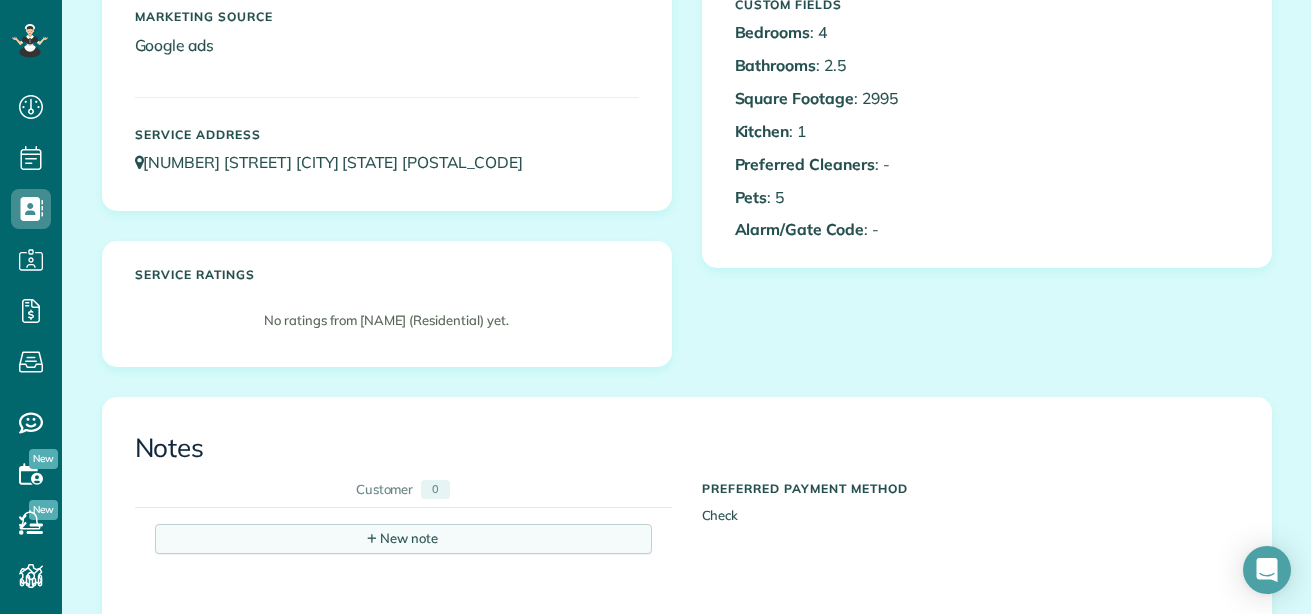 scroll, scrollTop: 0, scrollLeft: 0, axis: both 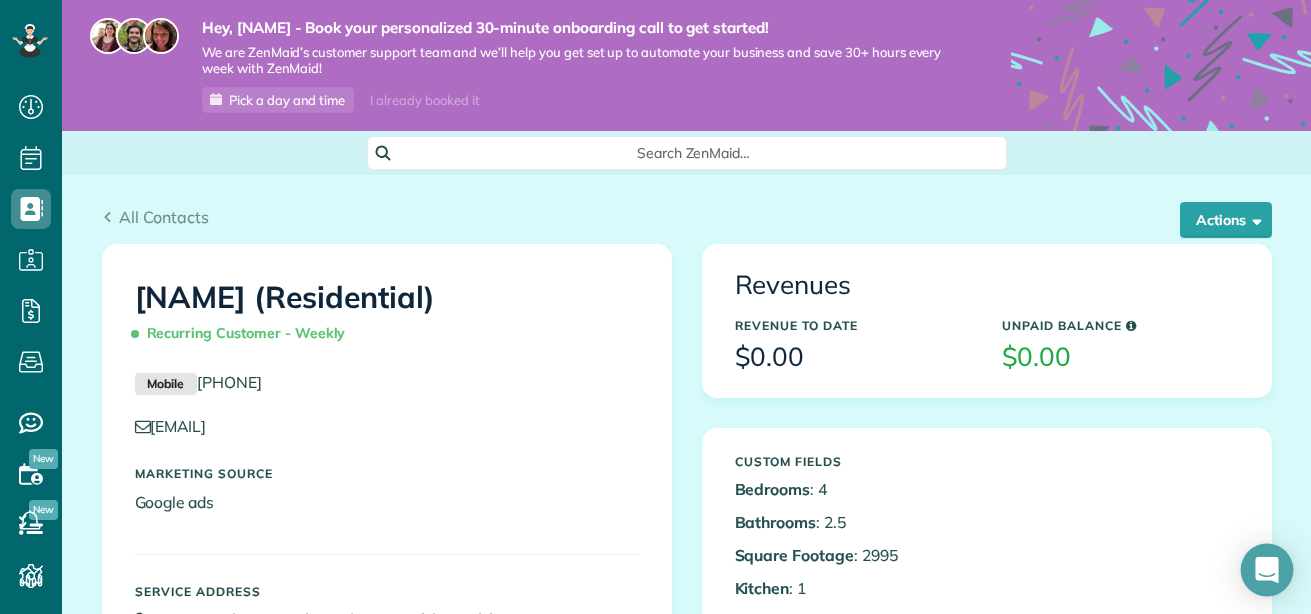 click 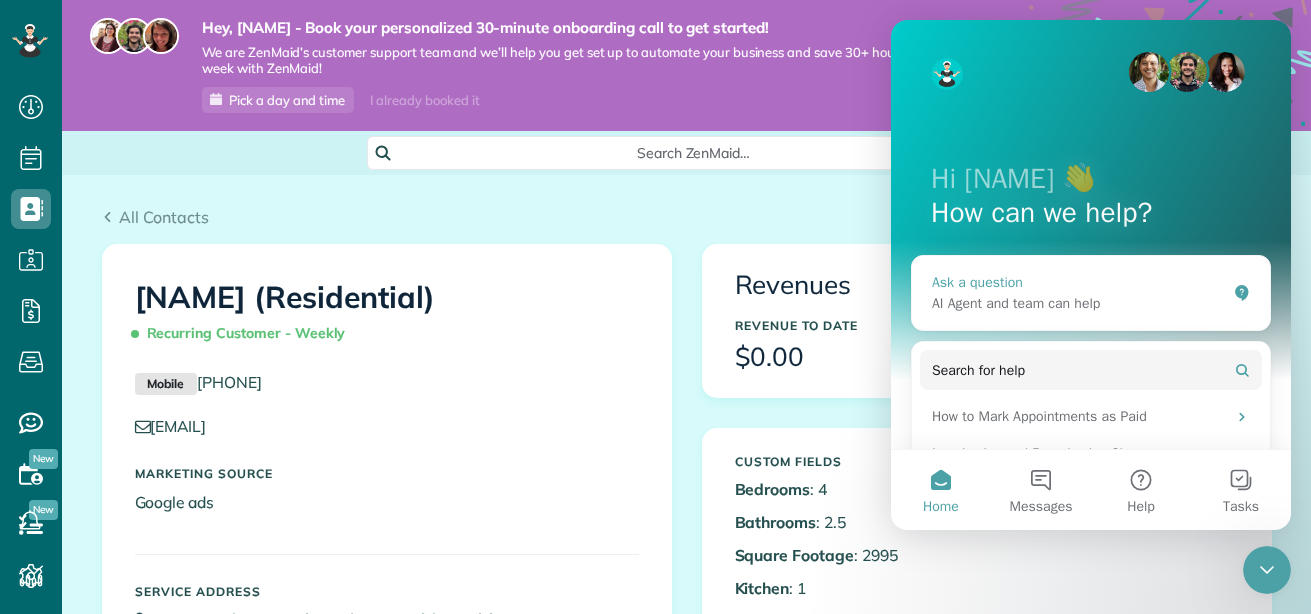 scroll, scrollTop: 0, scrollLeft: 0, axis: both 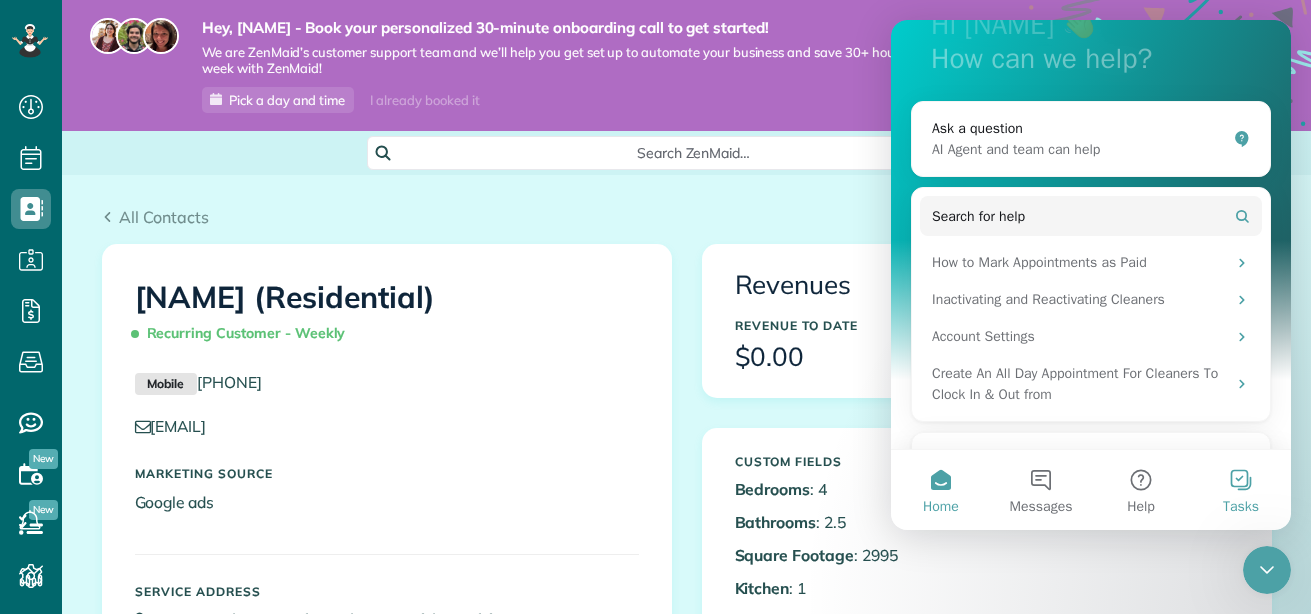 click on "Tasks" at bounding box center (1241, 490) 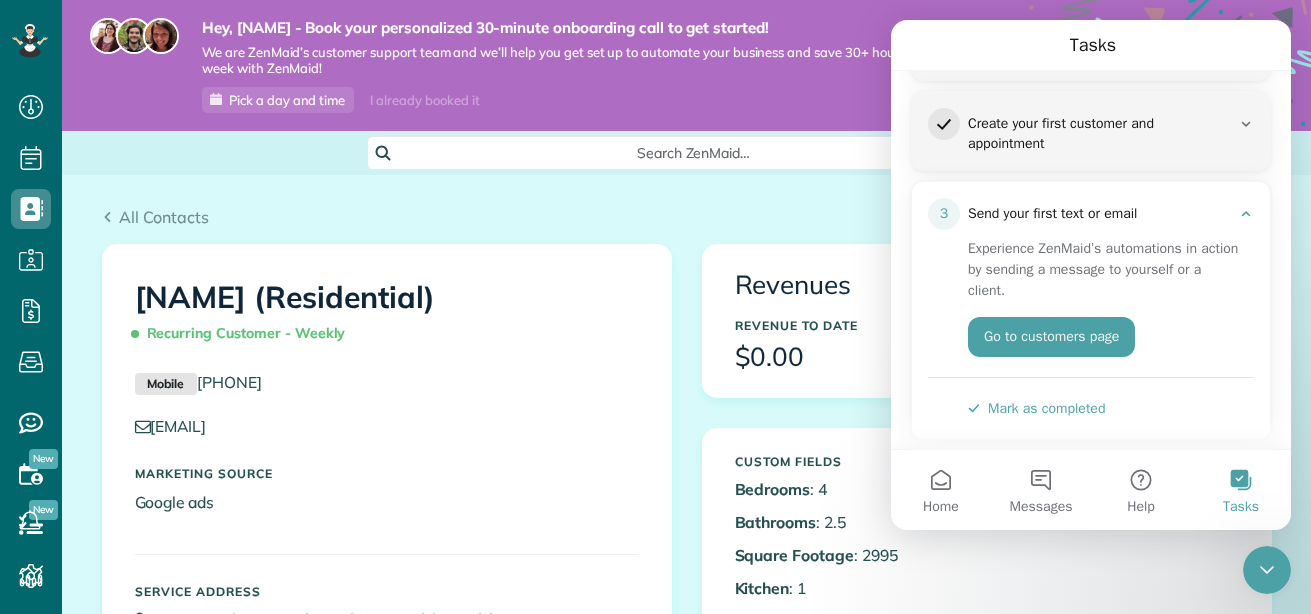 scroll, scrollTop: 280, scrollLeft: 0, axis: vertical 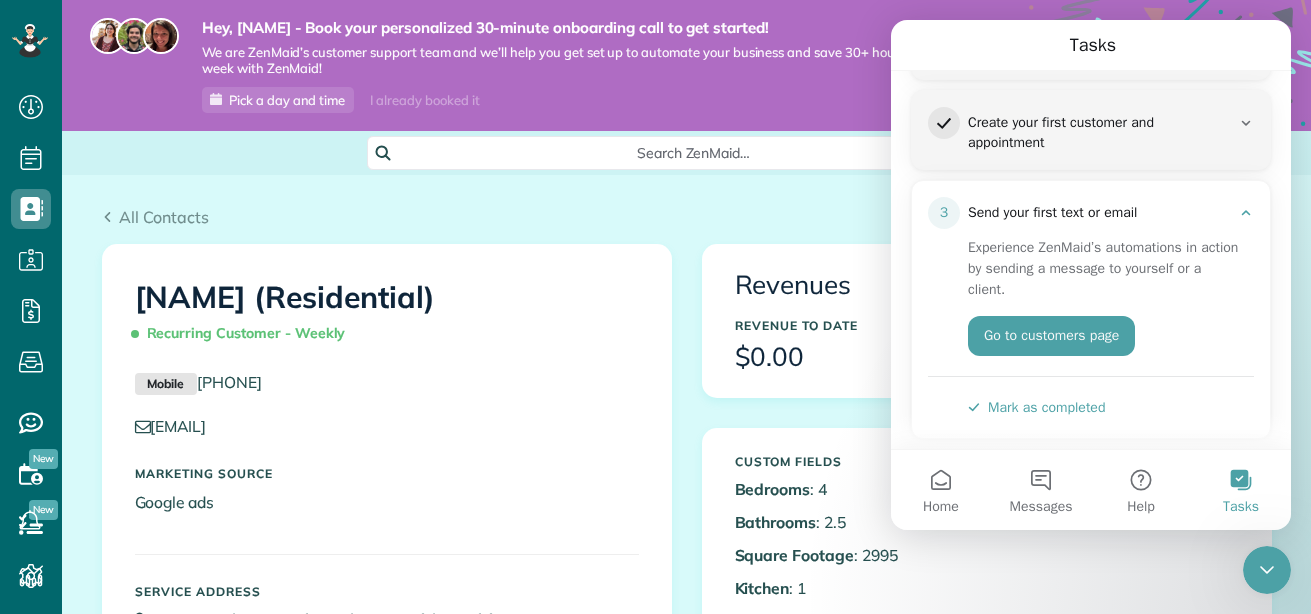 click on "Mark as completed" at bounding box center (1036, 407) 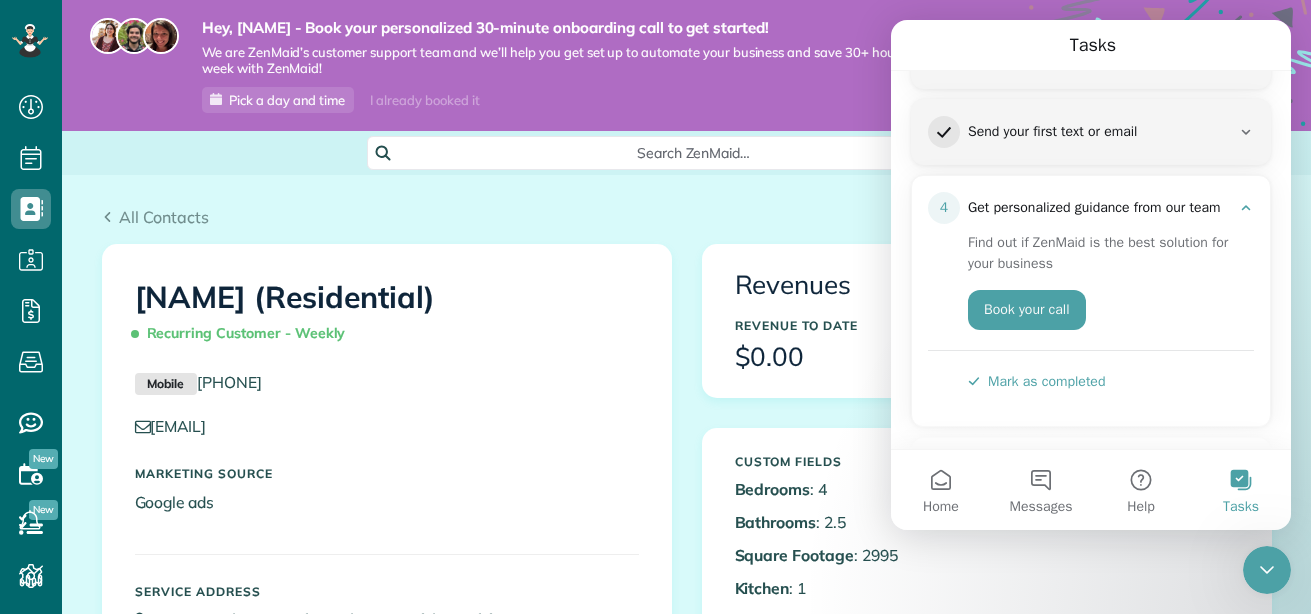 scroll, scrollTop: 362, scrollLeft: 0, axis: vertical 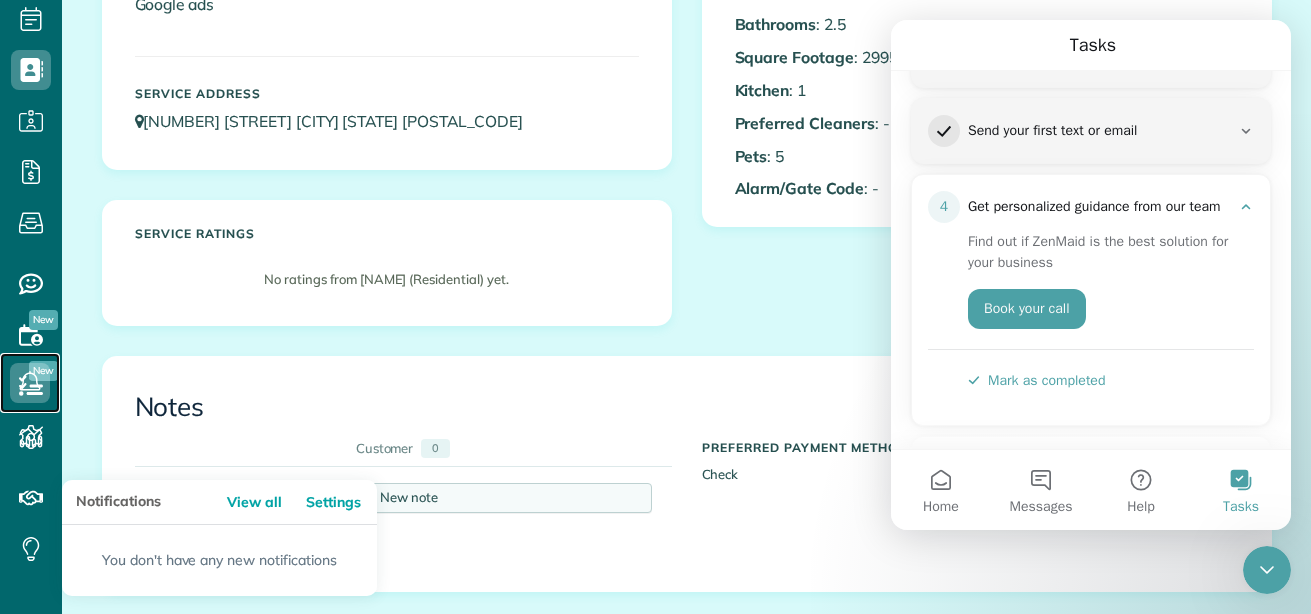 click 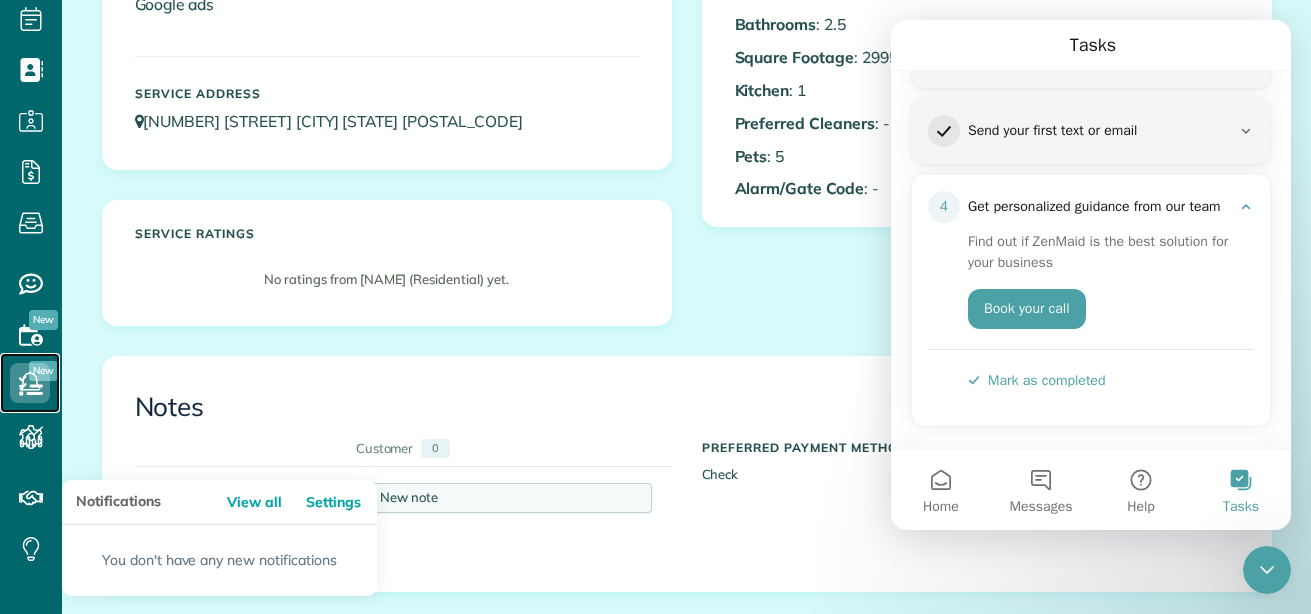 click 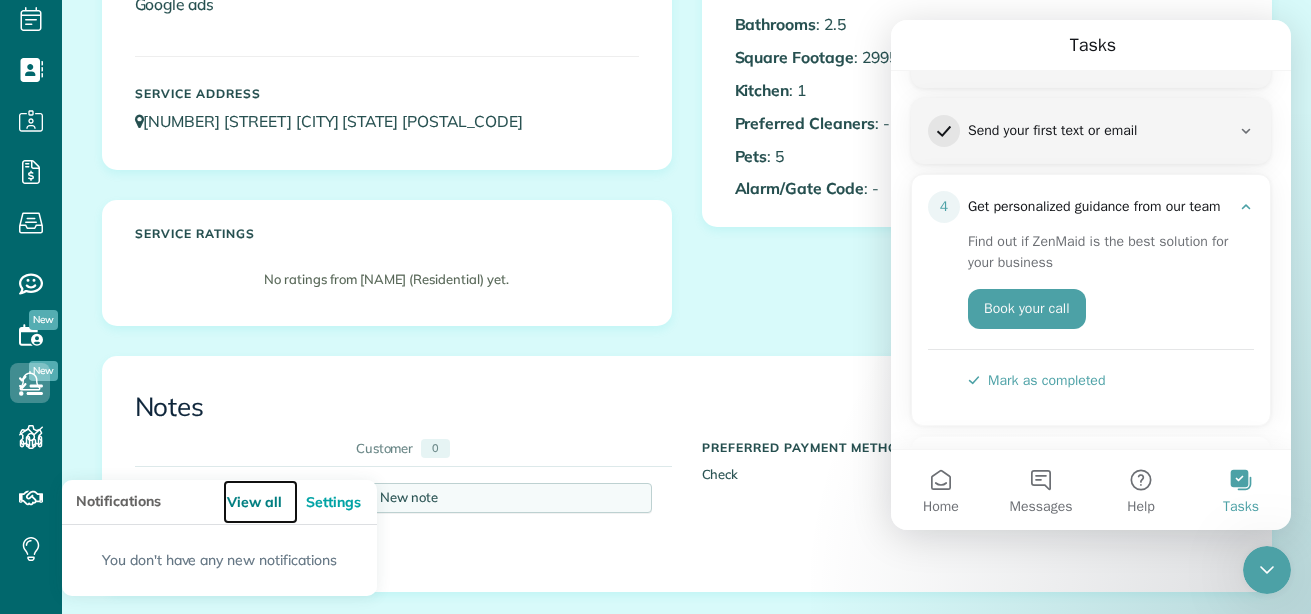 click on "View all" at bounding box center [260, 502] 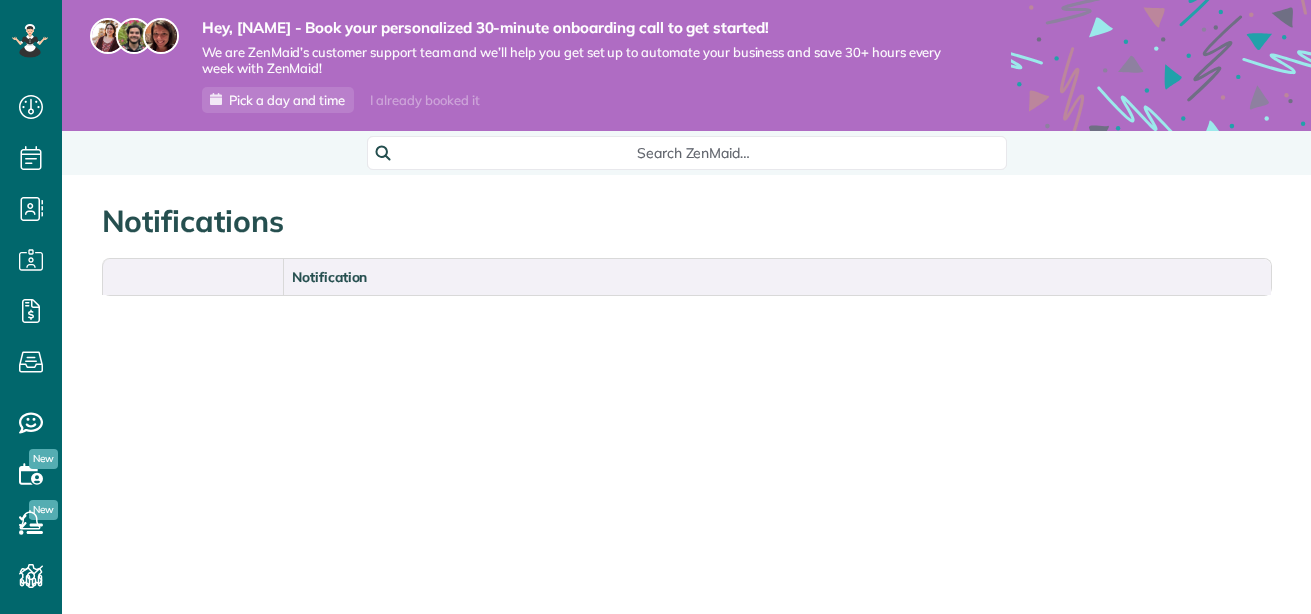 scroll, scrollTop: 0, scrollLeft: 0, axis: both 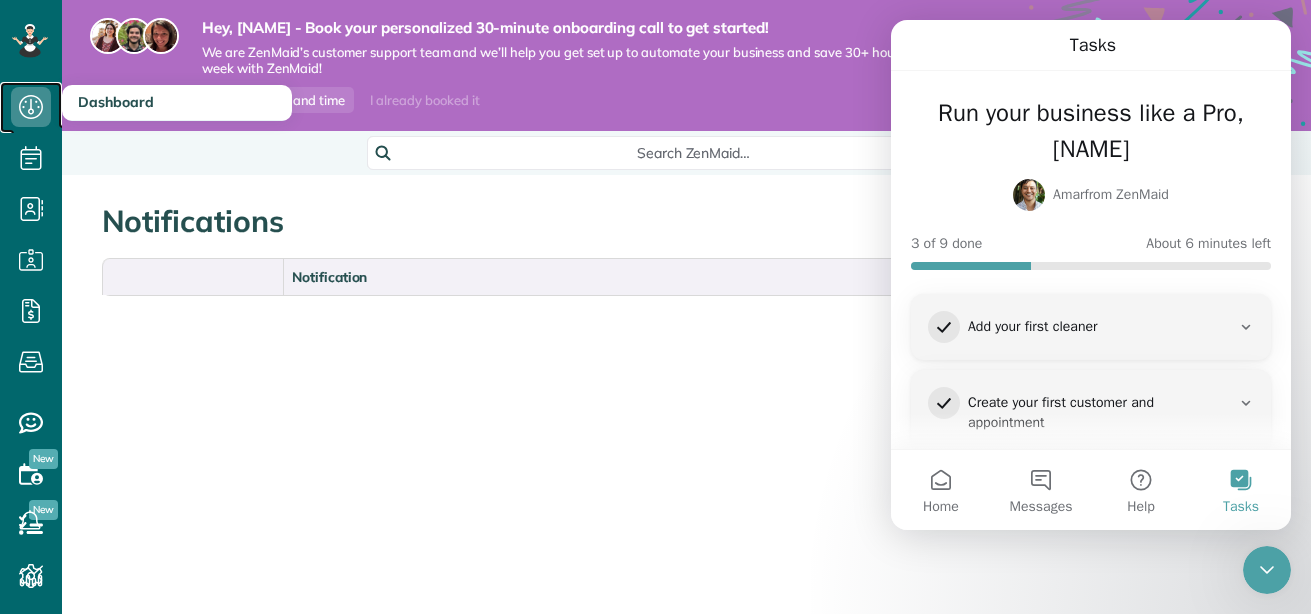 click 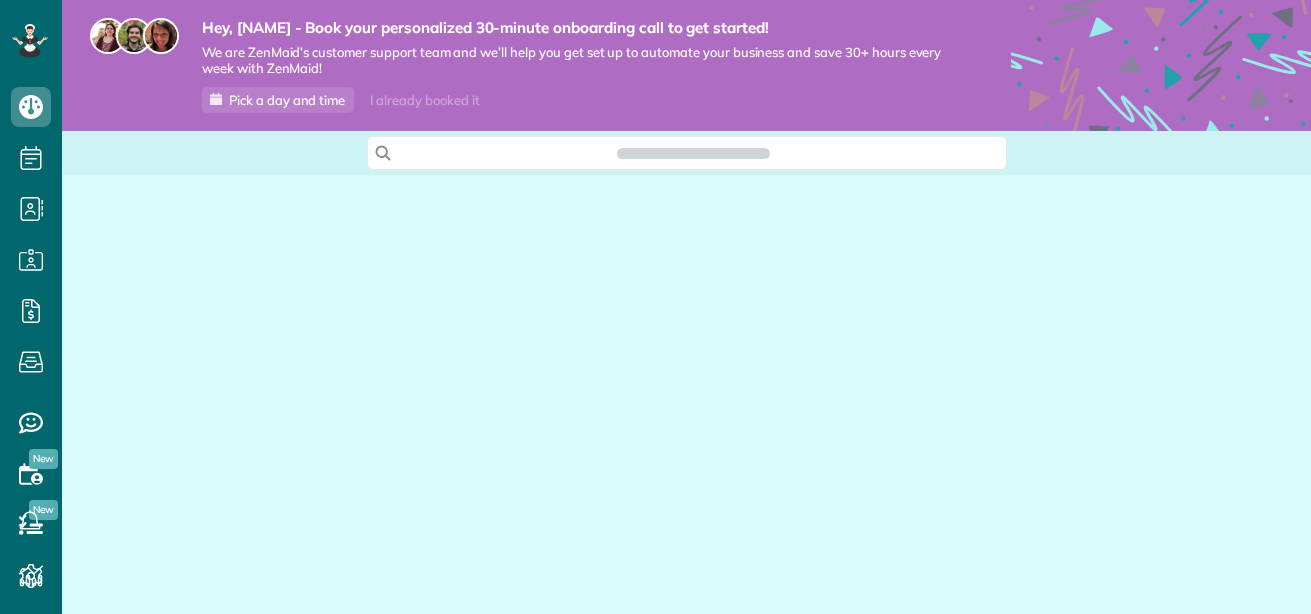 scroll, scrollTop: 0, scrollLeft: 0, axis: both 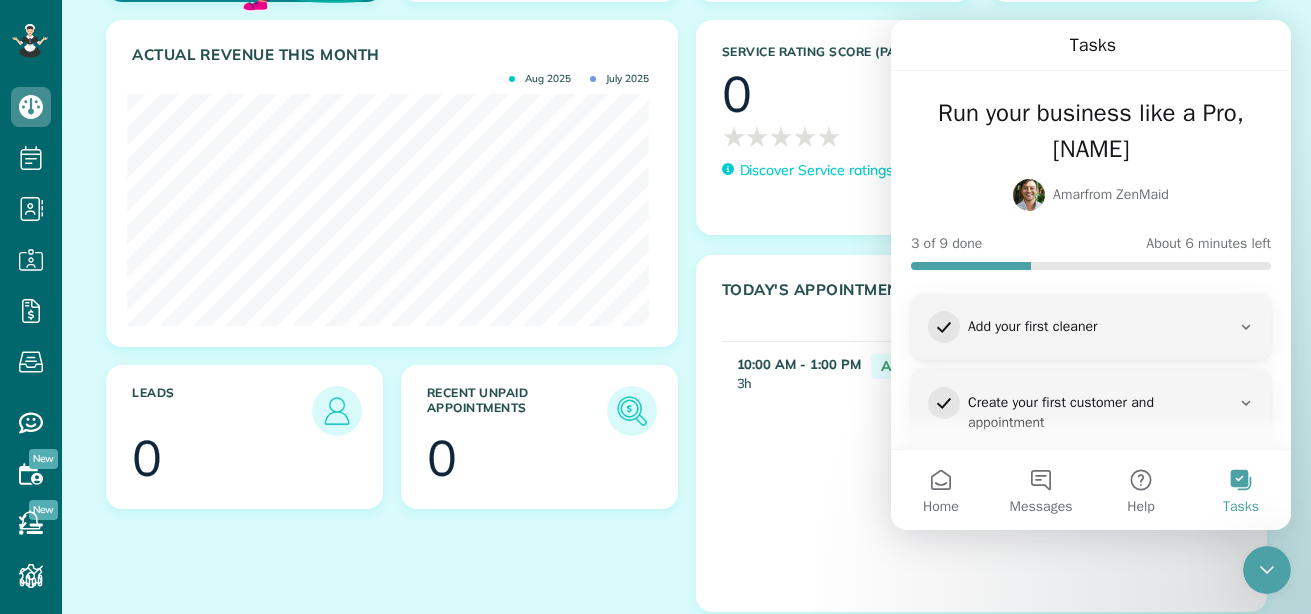 click 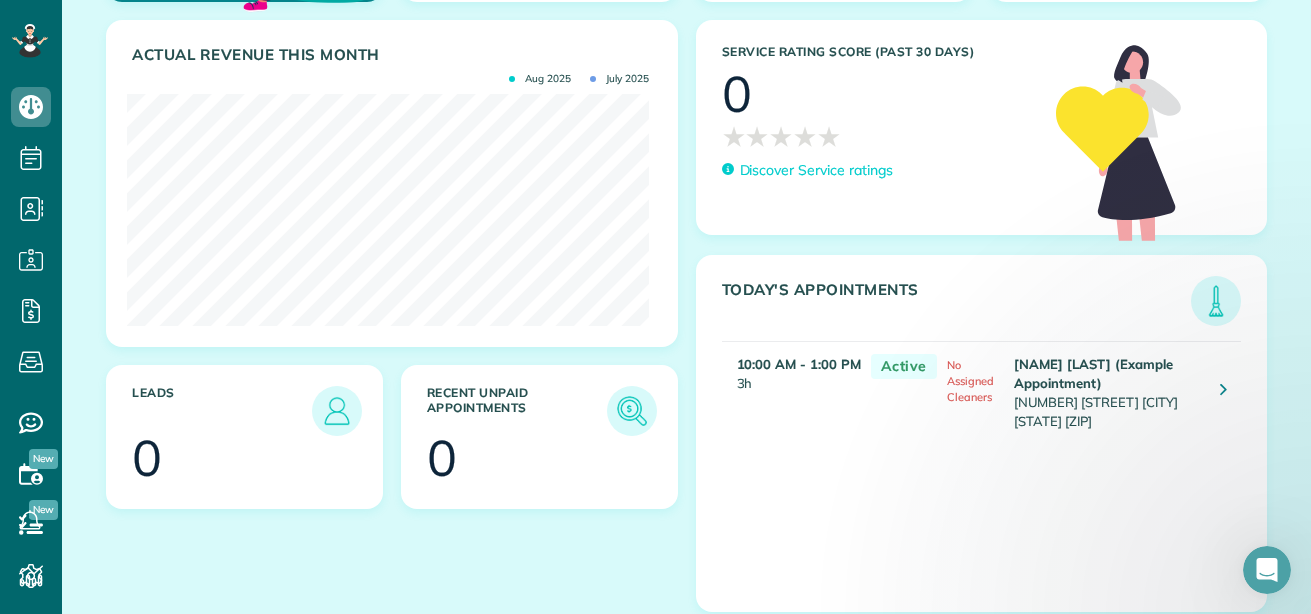scroll, scrollTop: 0, scrollLeft: 0, axis: both 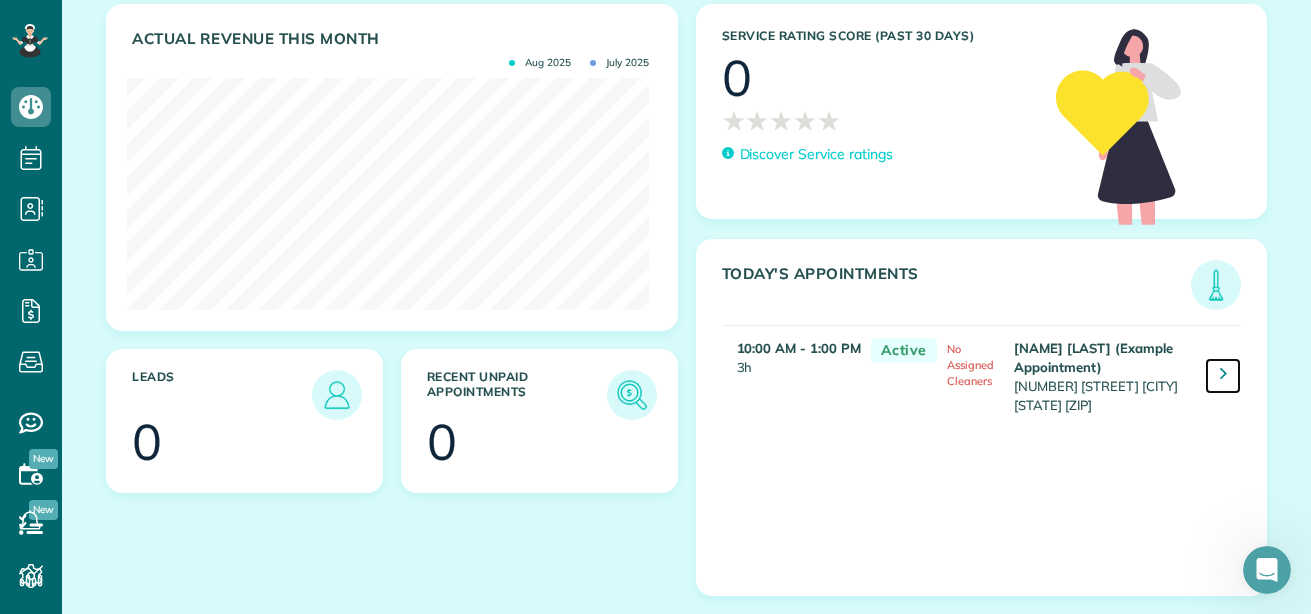 click at bounding box center (1223, 373) 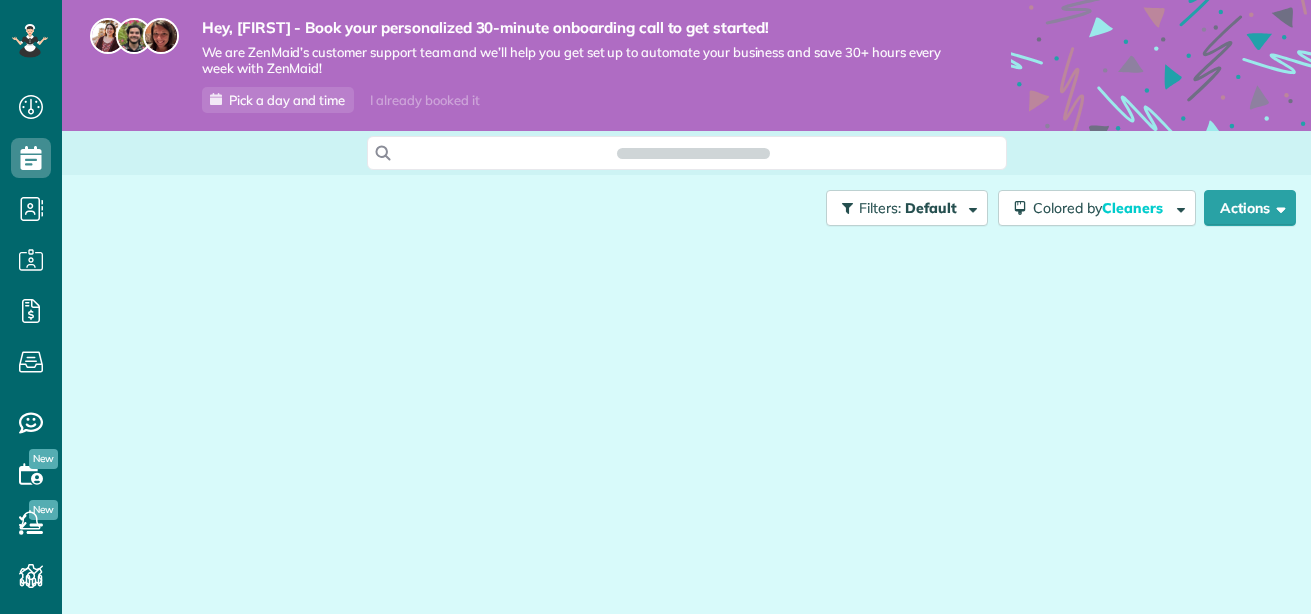 scroll, scrollTop: 0, scrollLeft: 0, axis: both 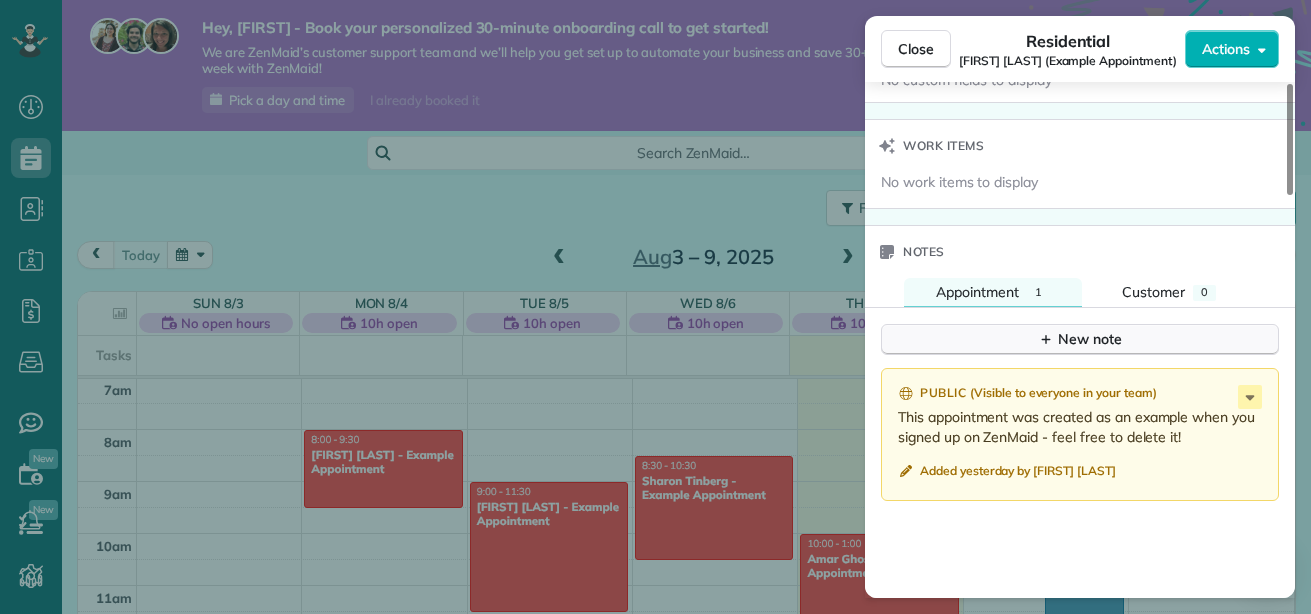 click 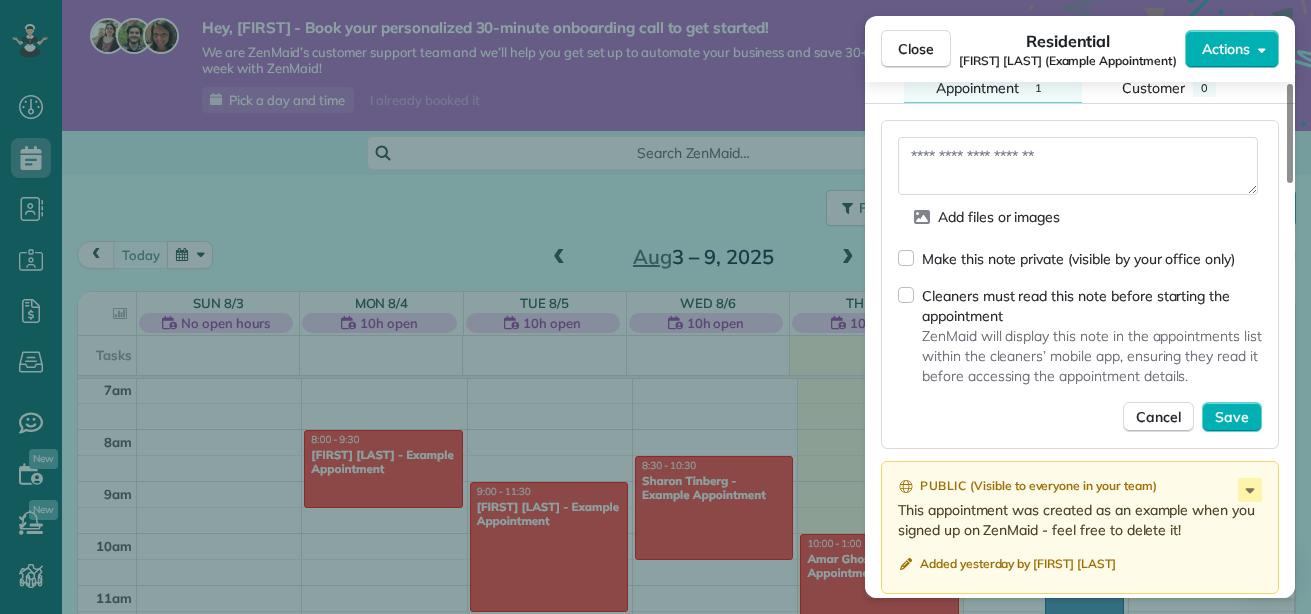 scroll, scrollTop: 1654, scrollLeft: 0, axis: vertical 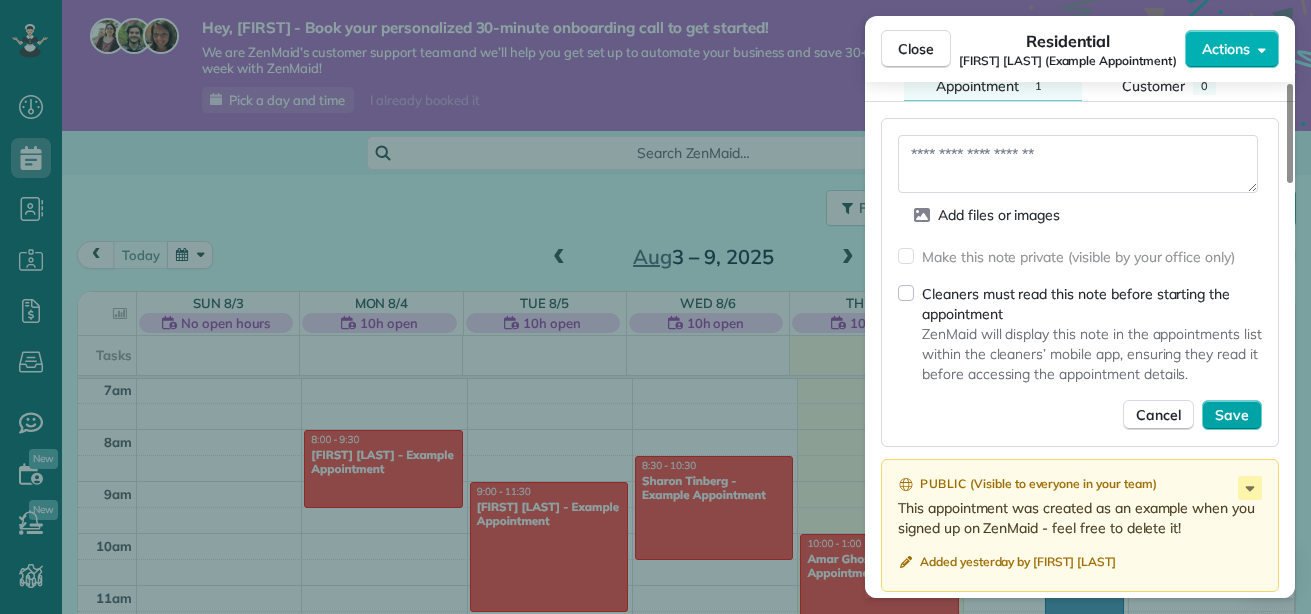 click on "Save" at bounding box center [1232, 415] 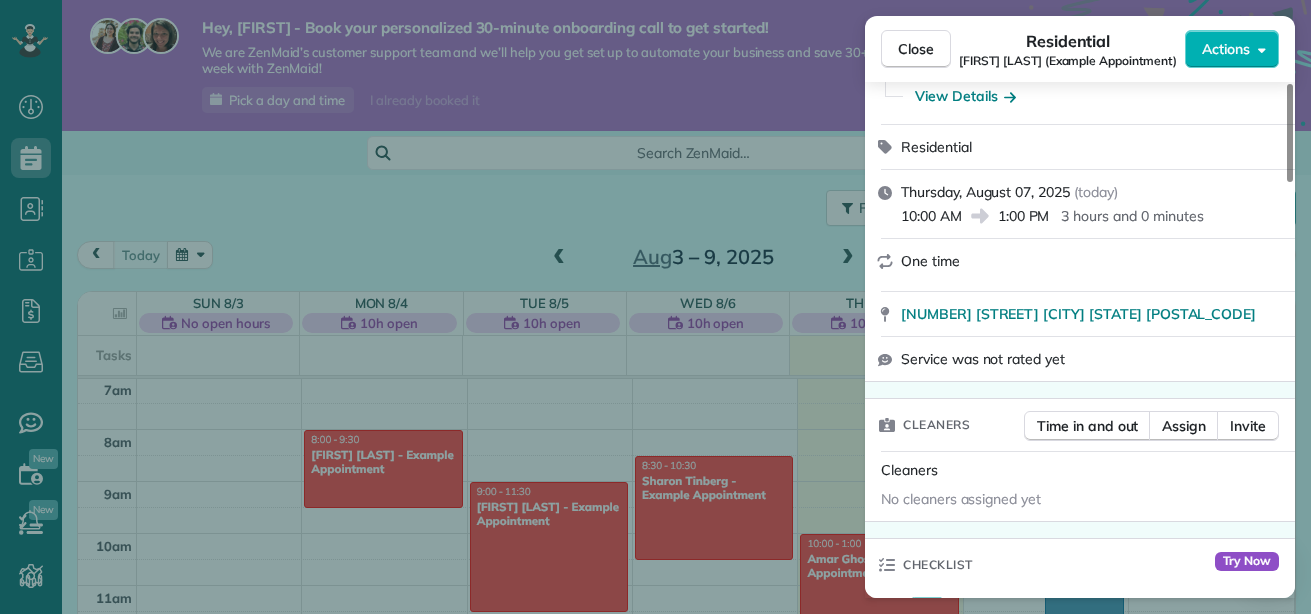 scroll, scrollTop: 0, scrollLeft: 0, axis: both 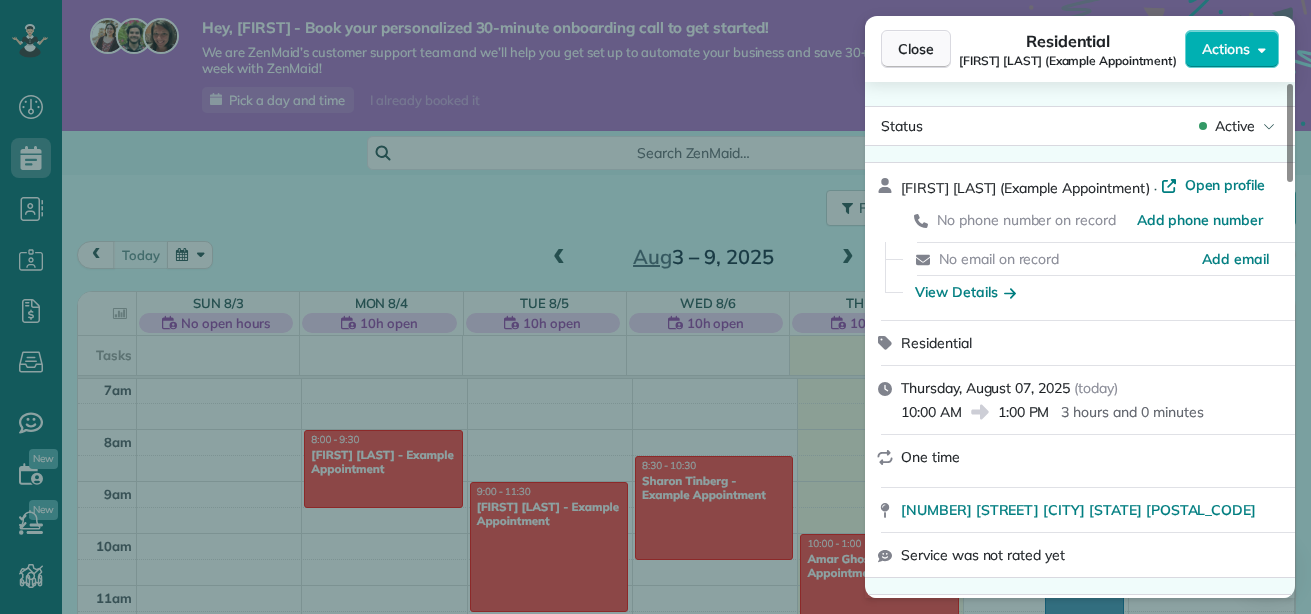 click on "Close" at bounding box center (916, 49) 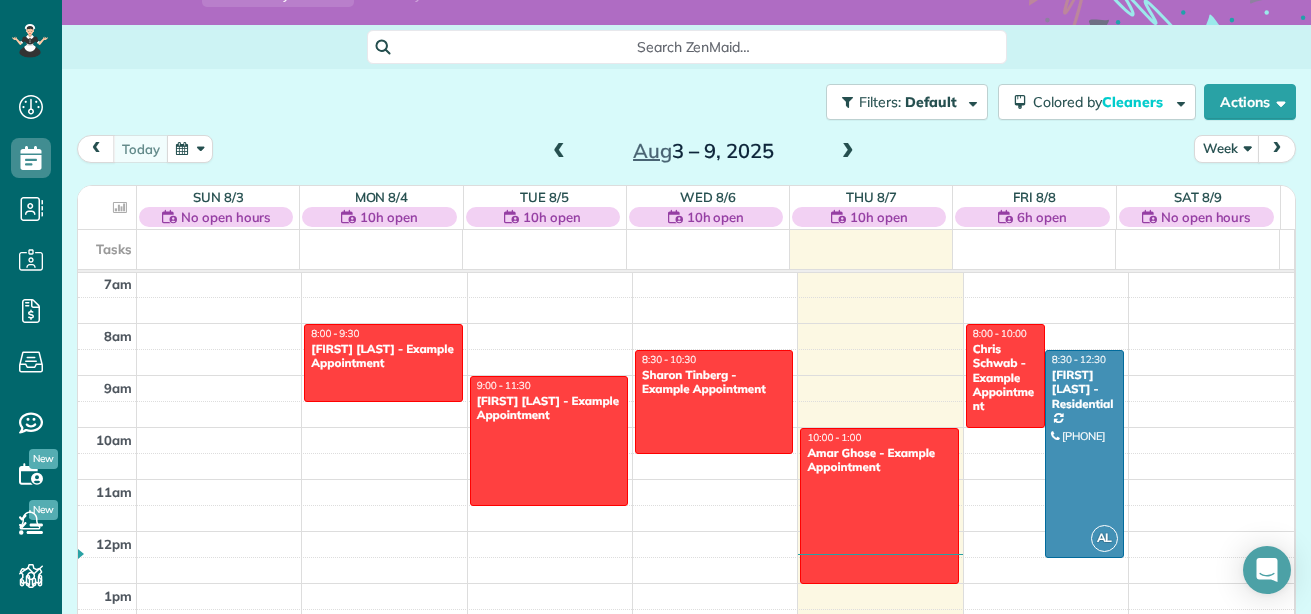 scroll, scrollTop: 107, scrollLeft: 0, axis: vertical 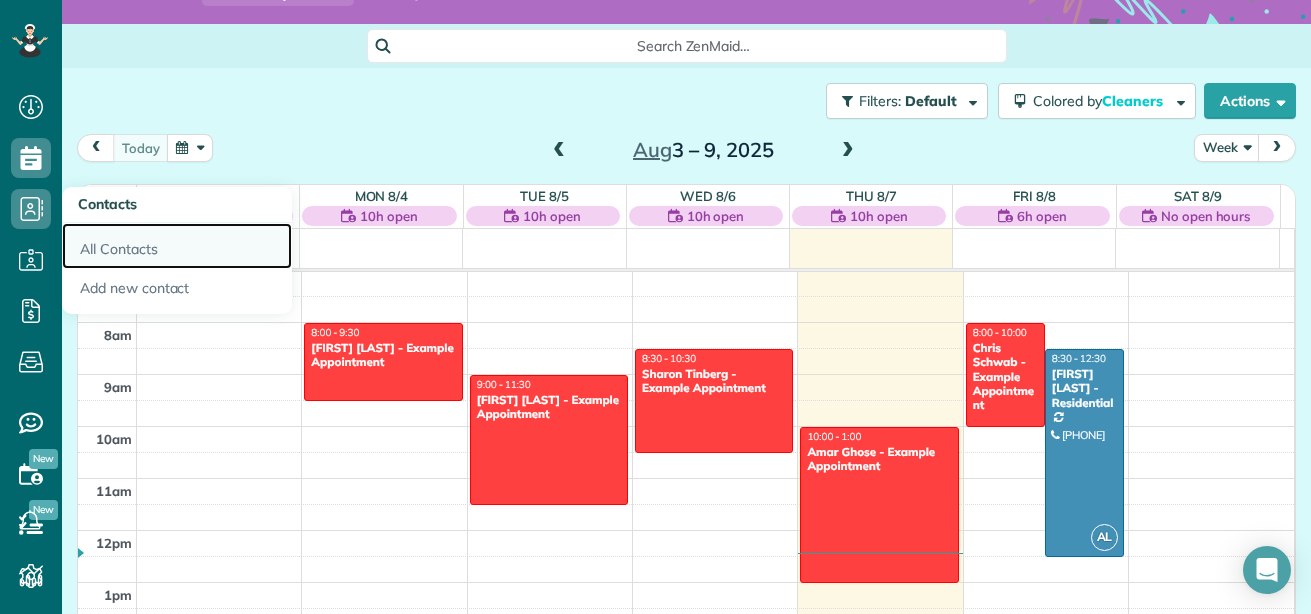 click on "All Contacts" at bounding box center (177, 246) 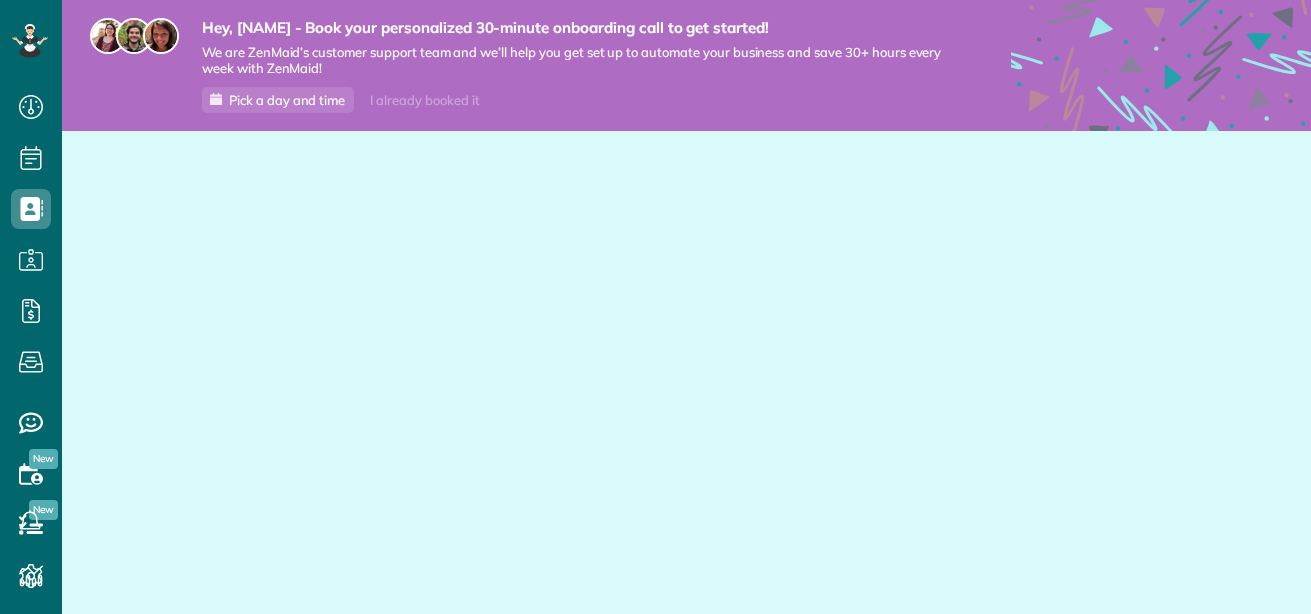 scroll, scrollTop: 0, scrollLeft: 0, axis: both 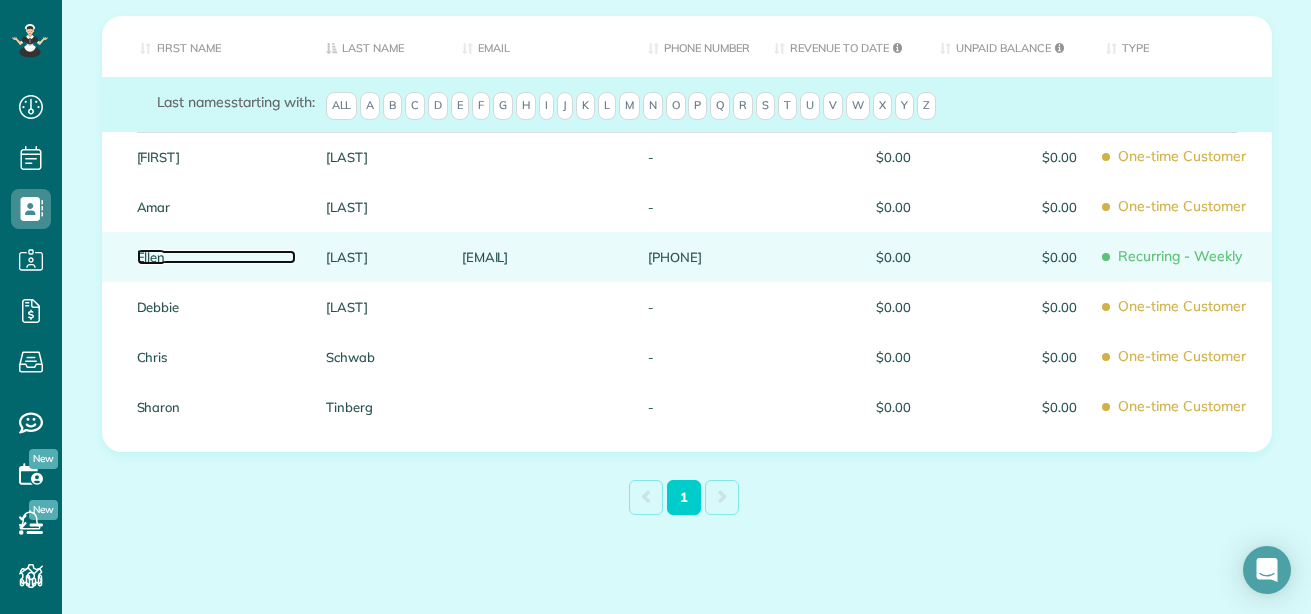 click on "Ellen" at bounding box center (216, 257) 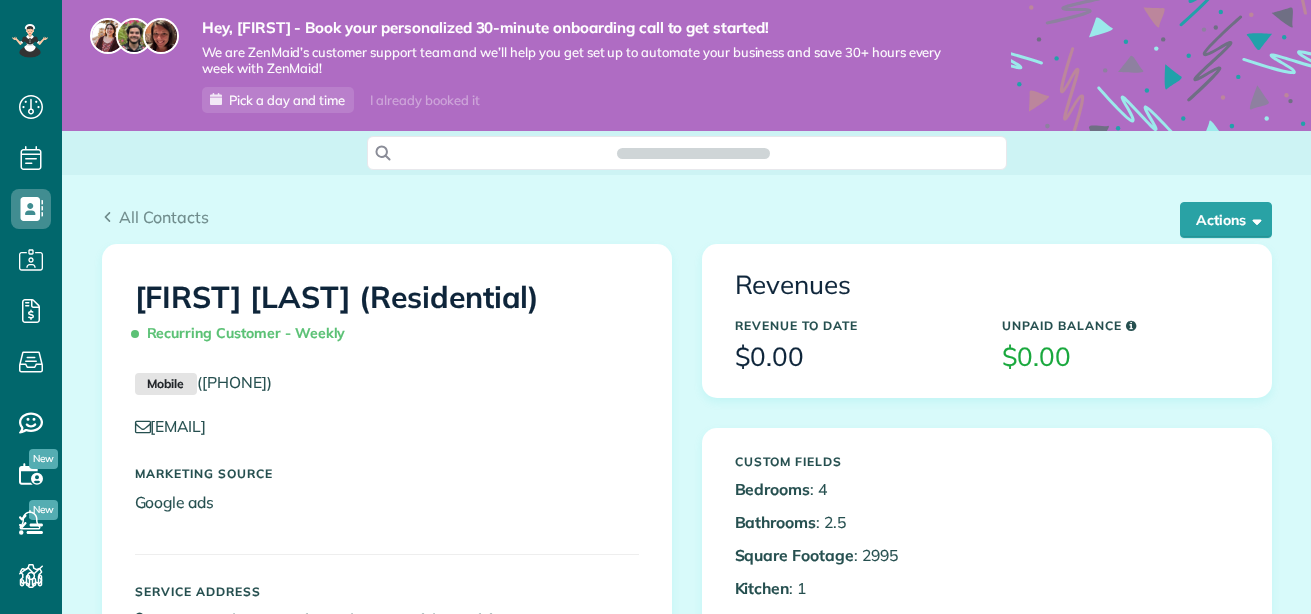 scroll, scrollTop: 0, scrollLeft: 0, axis: both 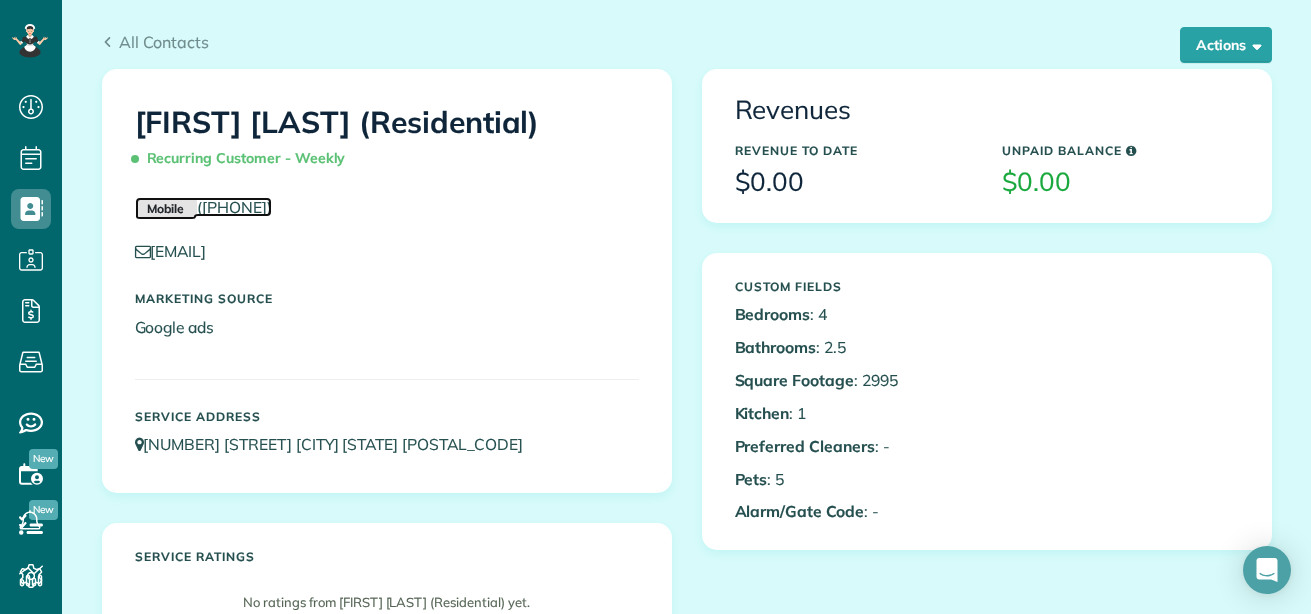 click on "Mobile
([PHONE])" at bounding box center [203, 207] 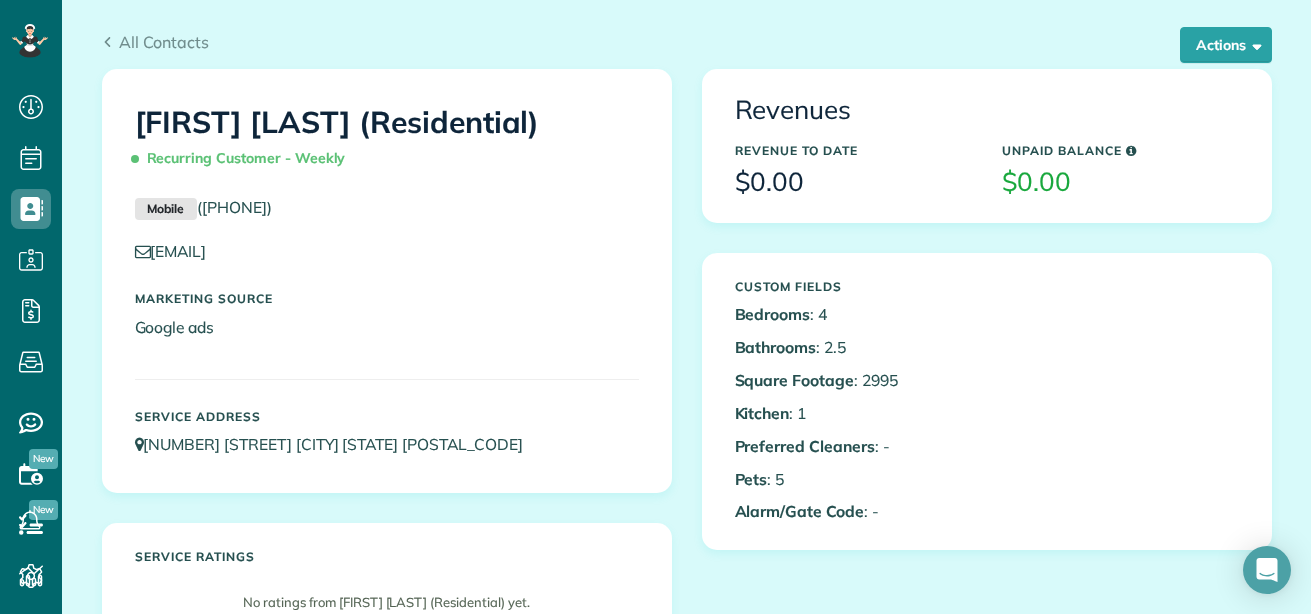 click on "Revenues
Revenue to Date
$0.00
Unpaid Balance
$0.00
Custom Fields
Bedrooms :
4
Bathrooms :
2.5
Square Footage :
2995
Kitchen :
1" at bounding box center [987, 325] 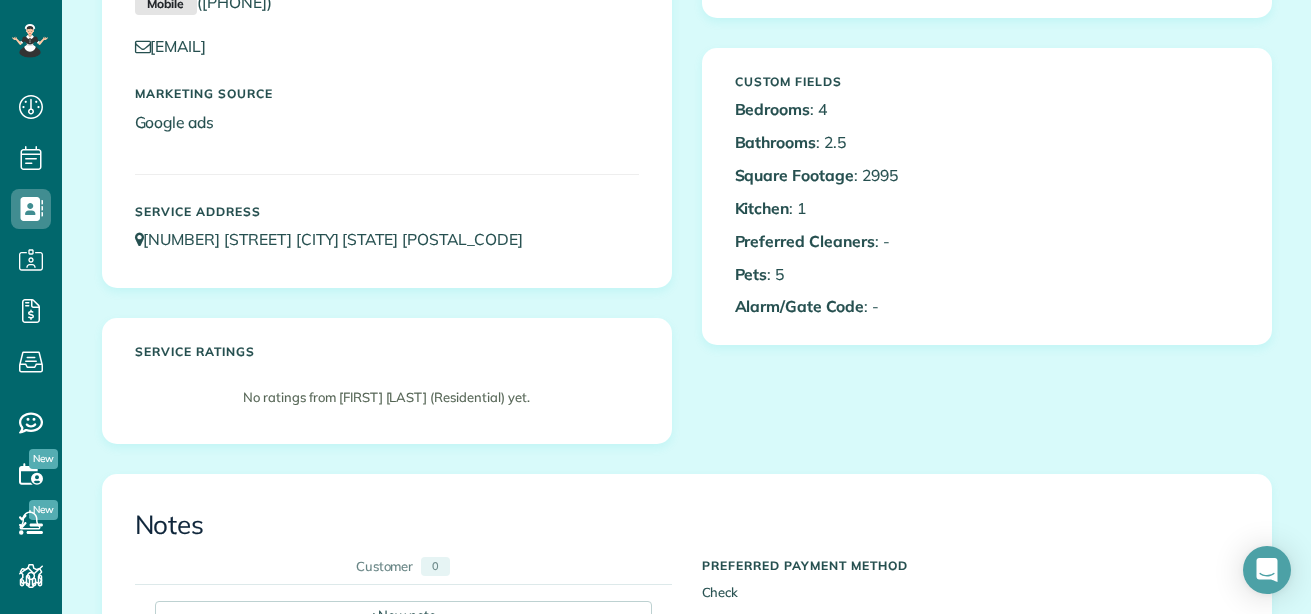 scroll, scrollTop: 0, scrollLeft: 0, axis: both 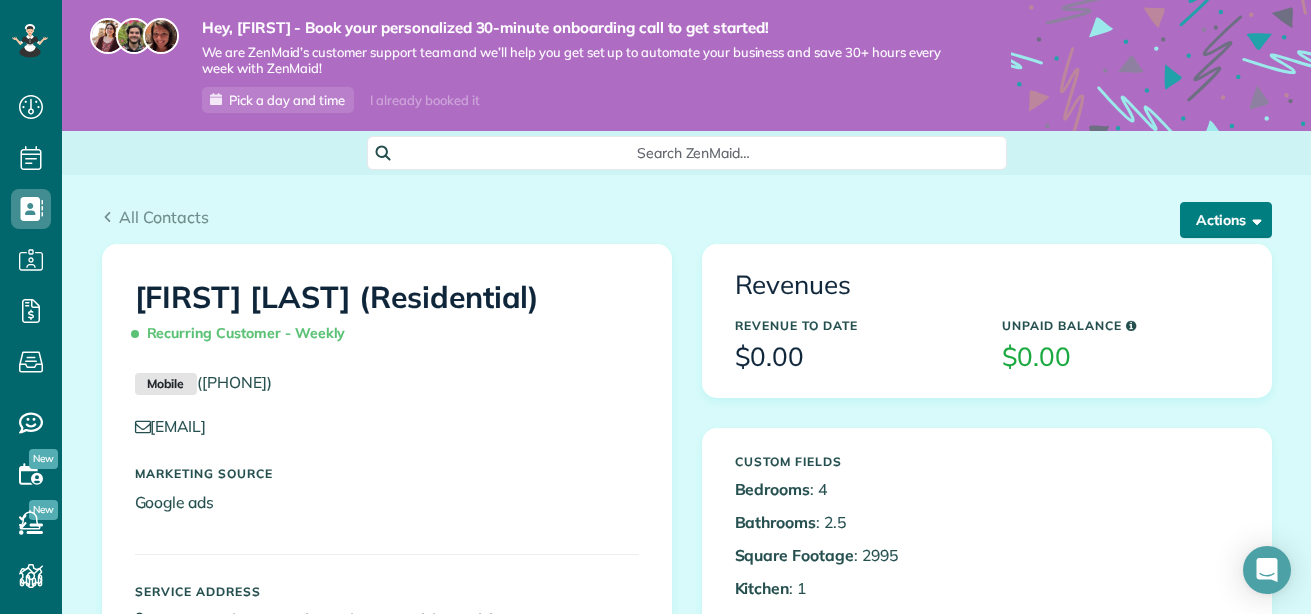 click at bounding box center [1253, 219] 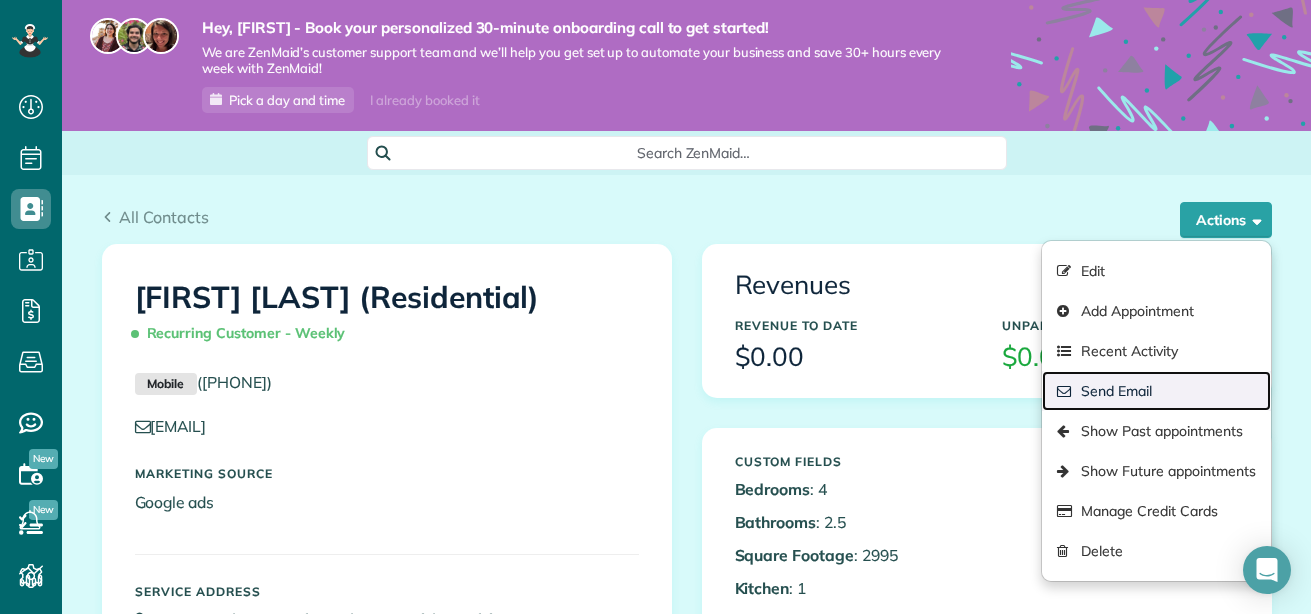 click on "Send Email" at bounding box center [1156, 391] 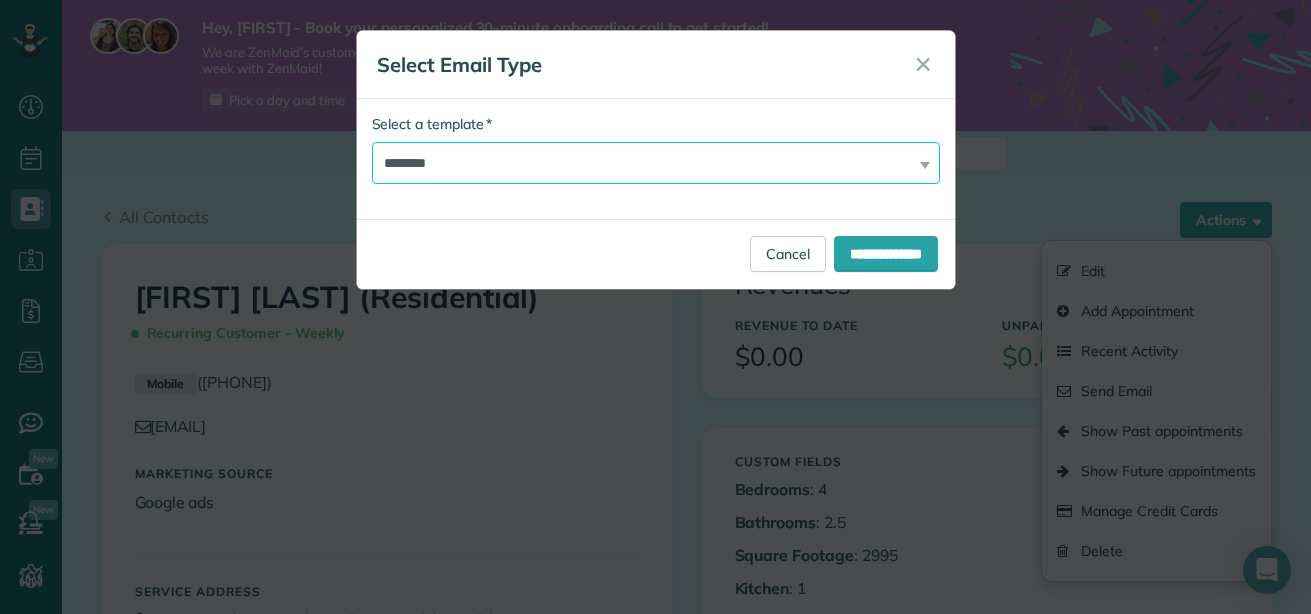 click on "**********" at bounding box center [656, 163] 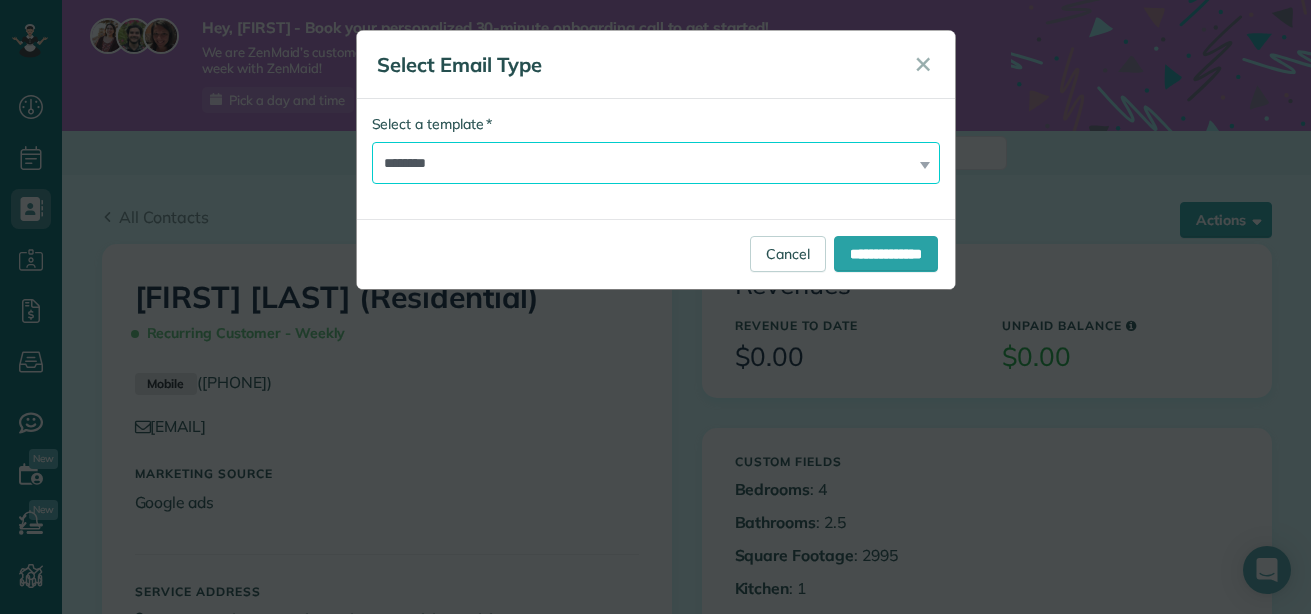 select on "*******" 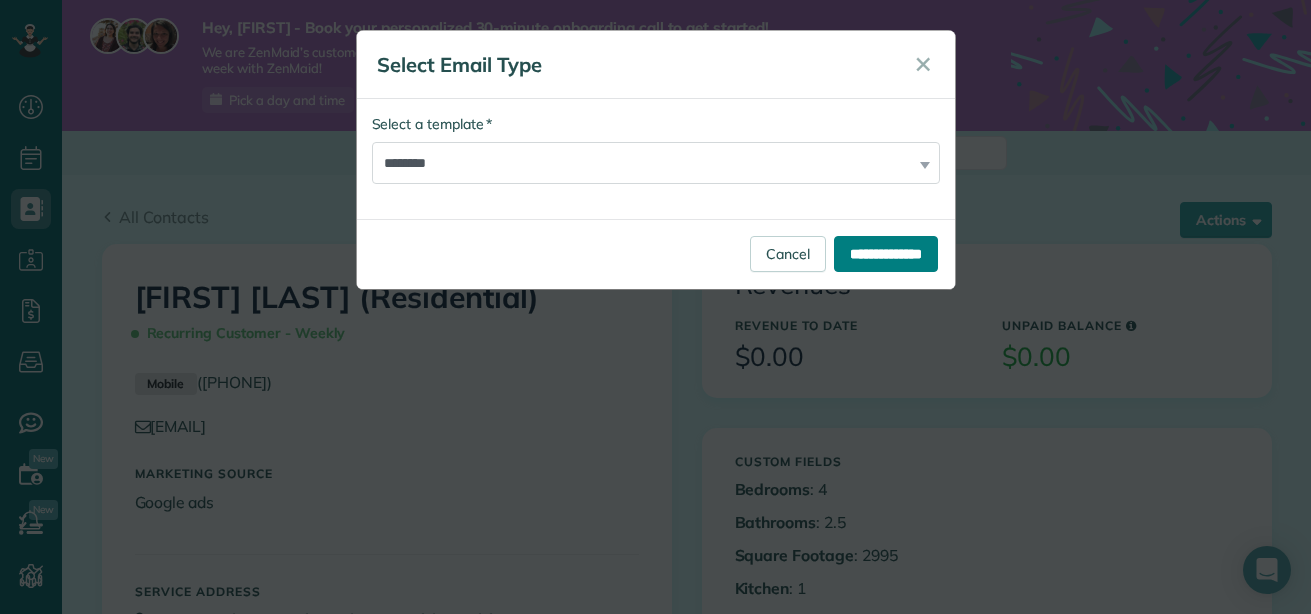 click on "**********" at bounding box center (886, 254) 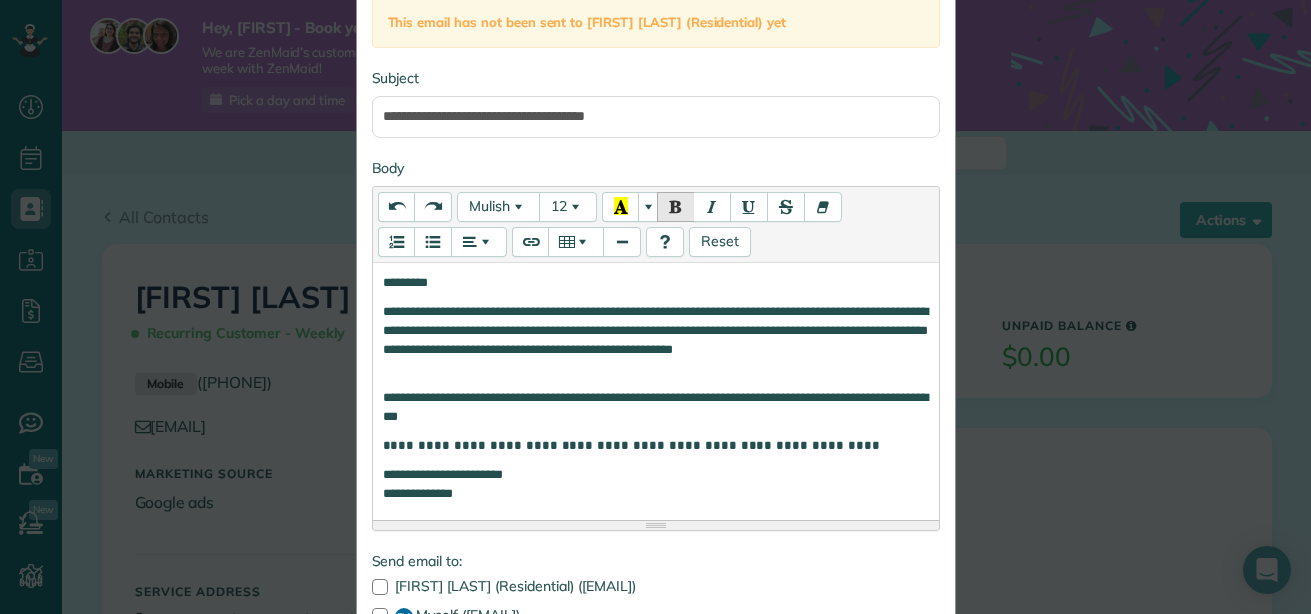 scroll, scrollTop: 210, scrollLeft: 0, axis: vertical 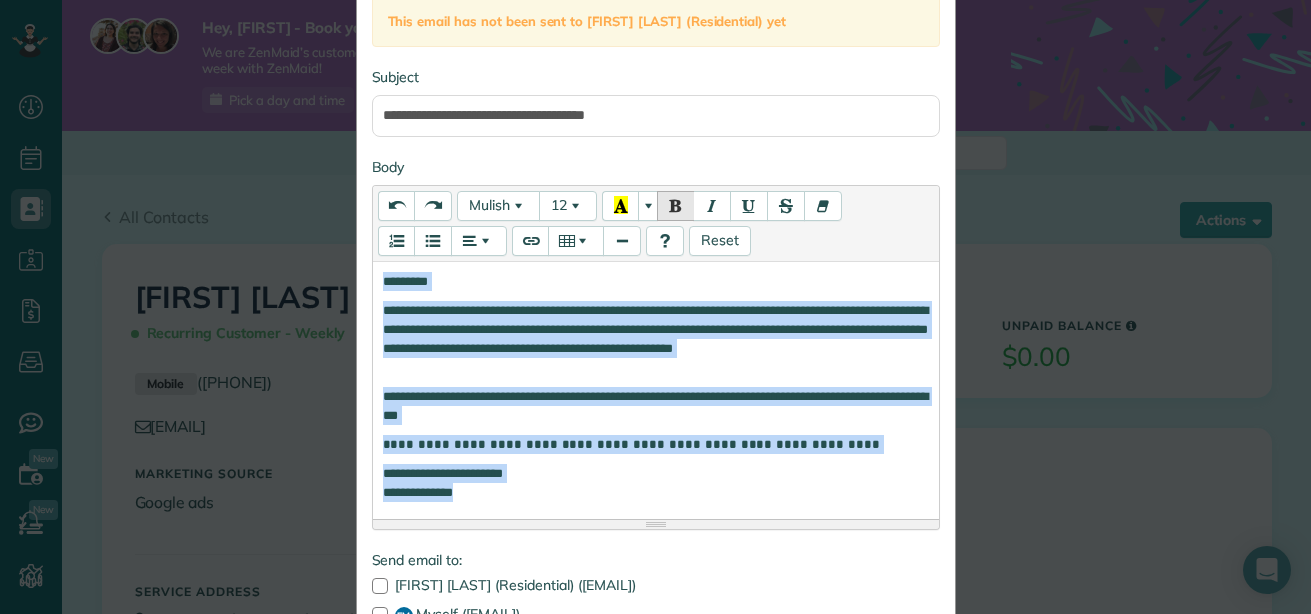 drag, startPoint x: 373, startPoint y: 281, endPoint x: 515, endPoint y: 500, distance: 261.00766 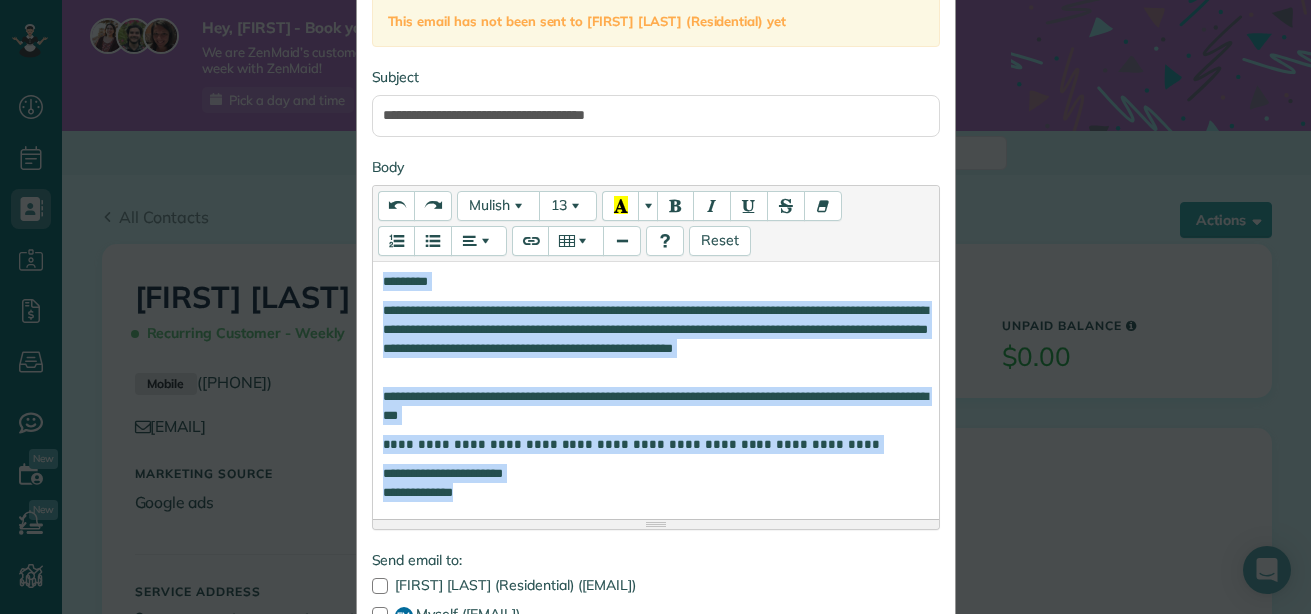 copy on "**********" 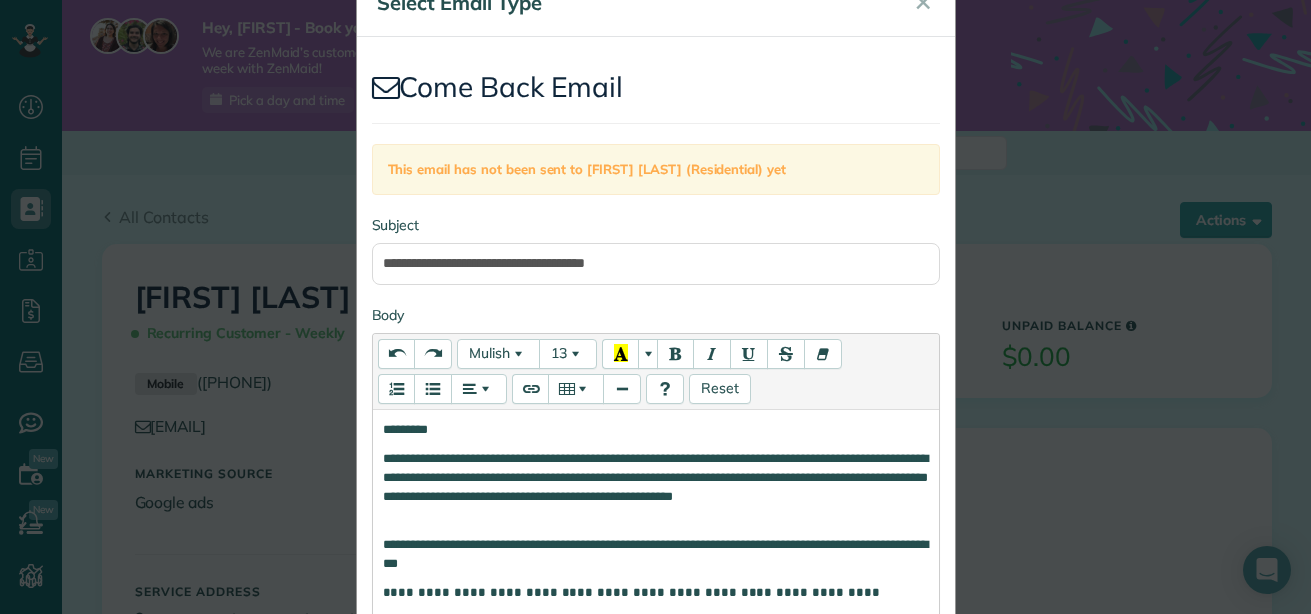 scroll, scrollTop: 0, scrollLeft: 0, axis: both 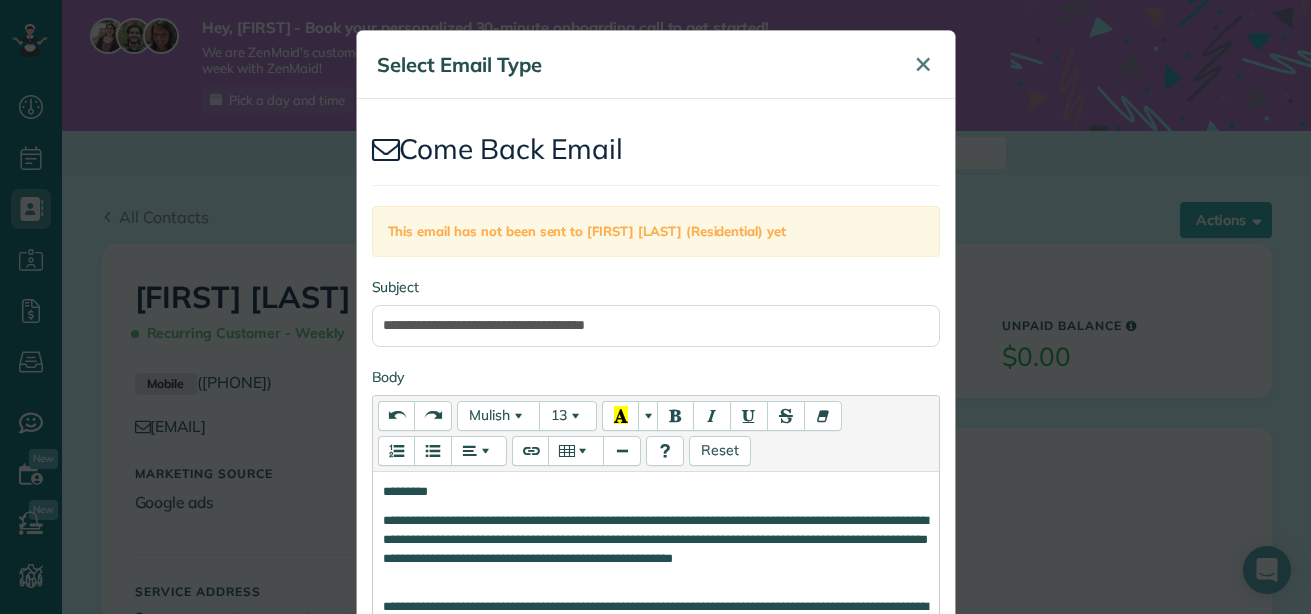 click on "✕" at bounding box center (923, 64) 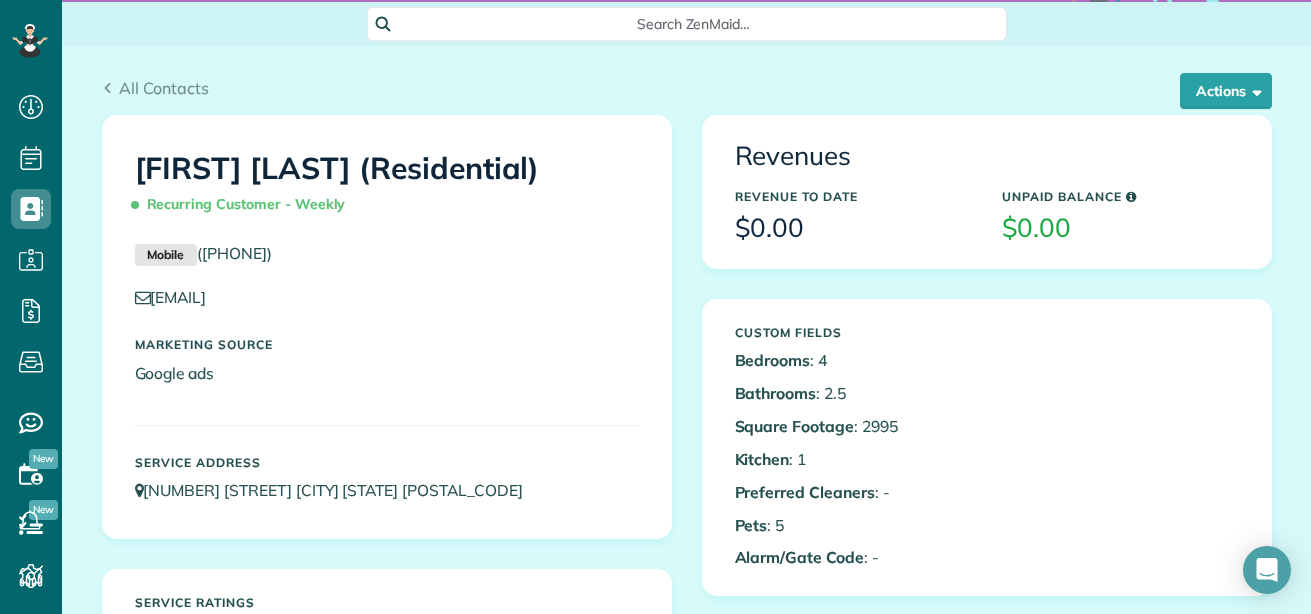 scroll, scrollTop: 130, scrollLeft: 0, axis: vertical 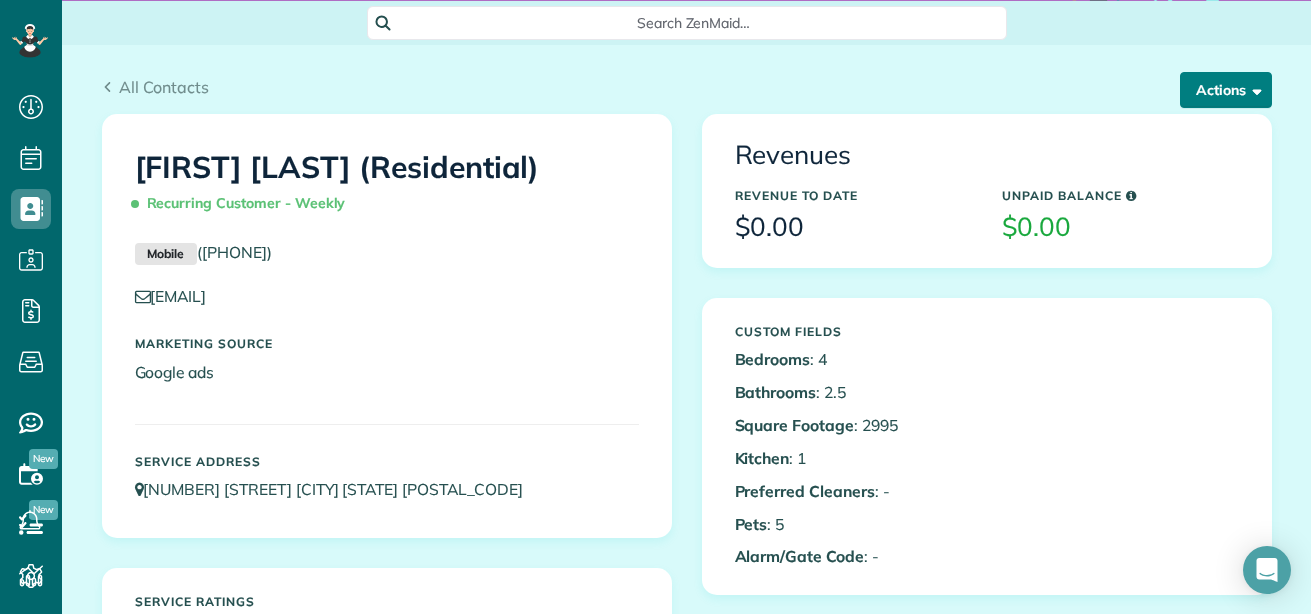 click at bounding box center (1253, 89) 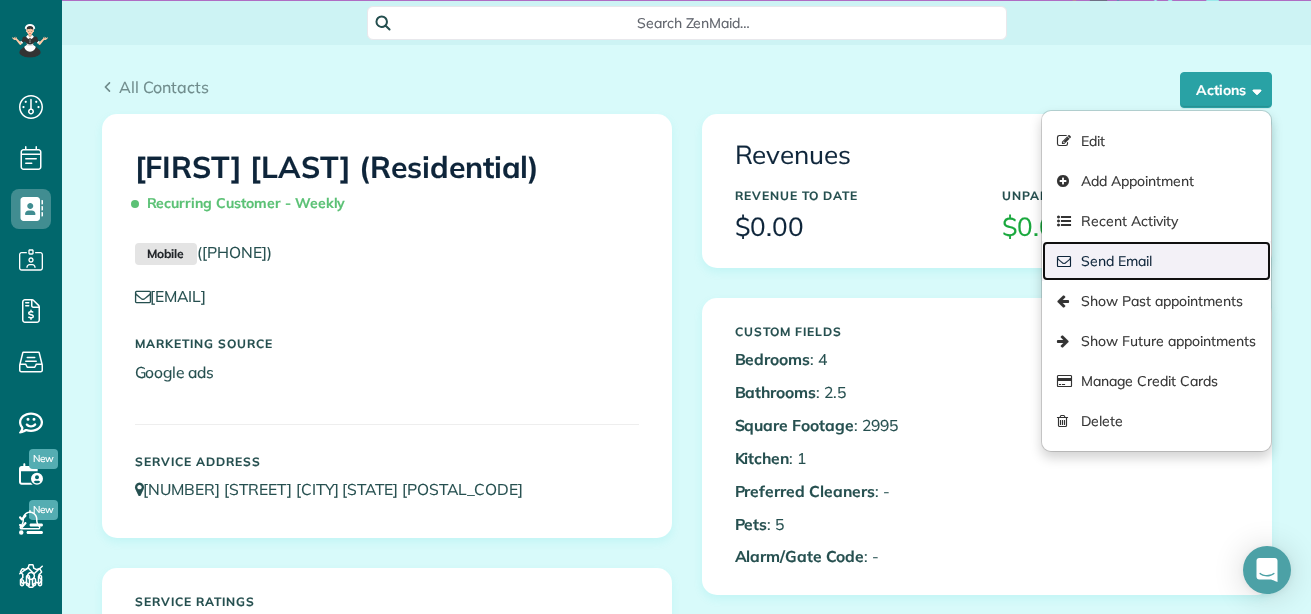 click on "Send Email" at bounding box center [1156, 261] 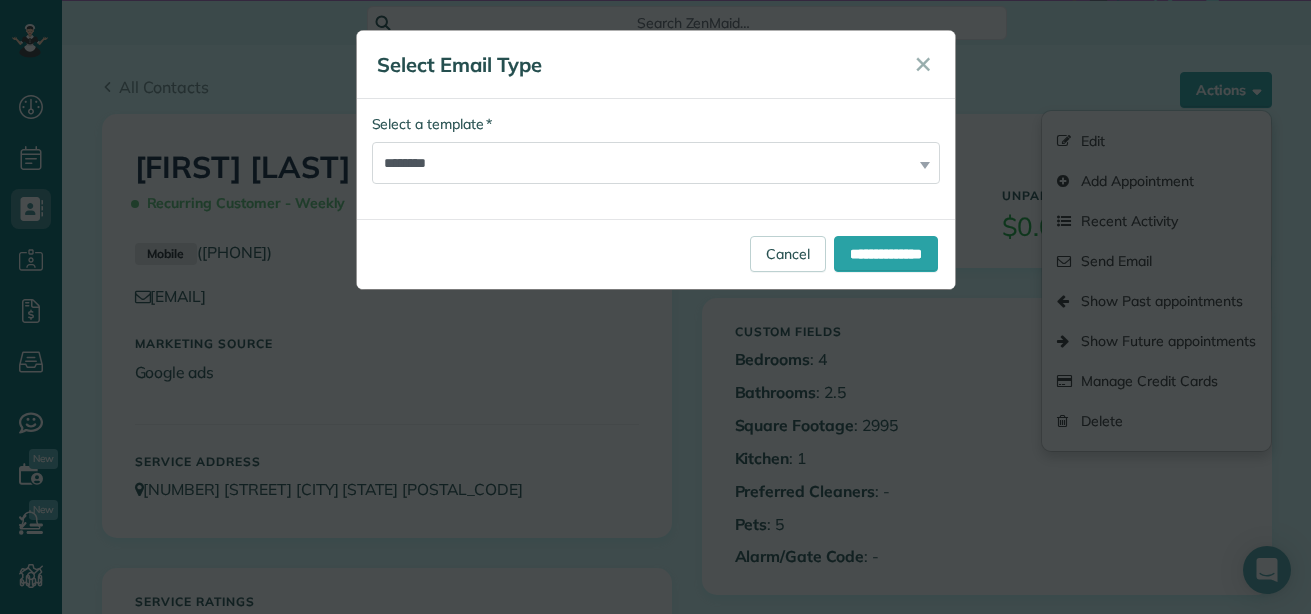 click on "**********" at bounding box center (656, 149) 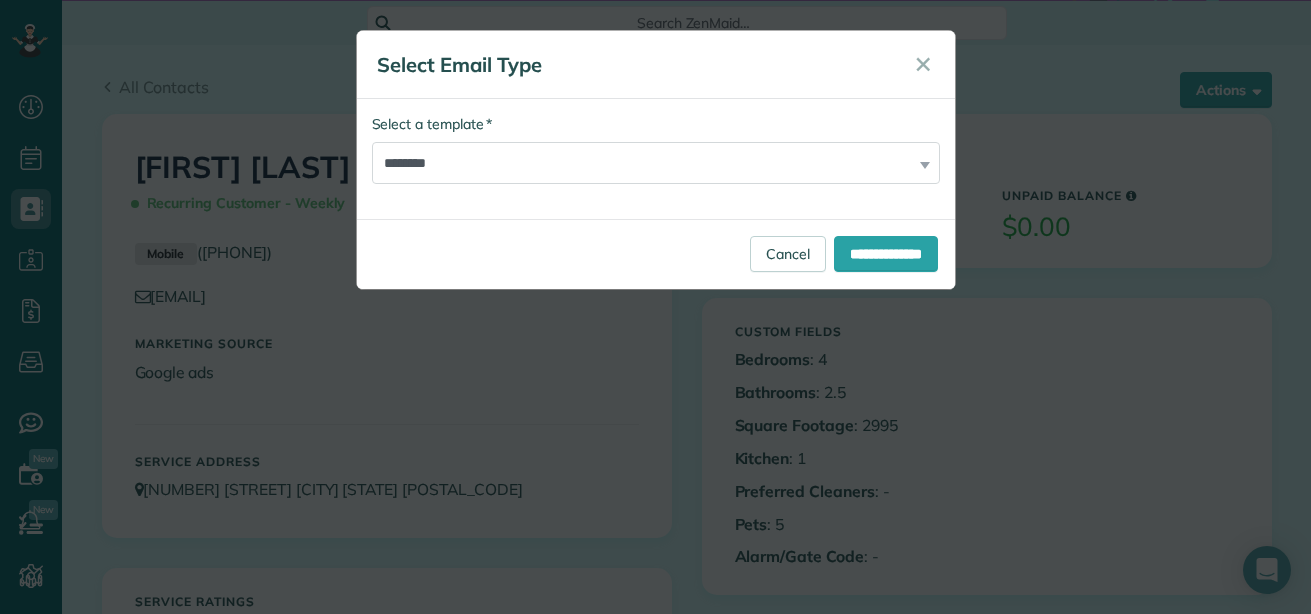 click on "**********" at bounding box center (656, 149) 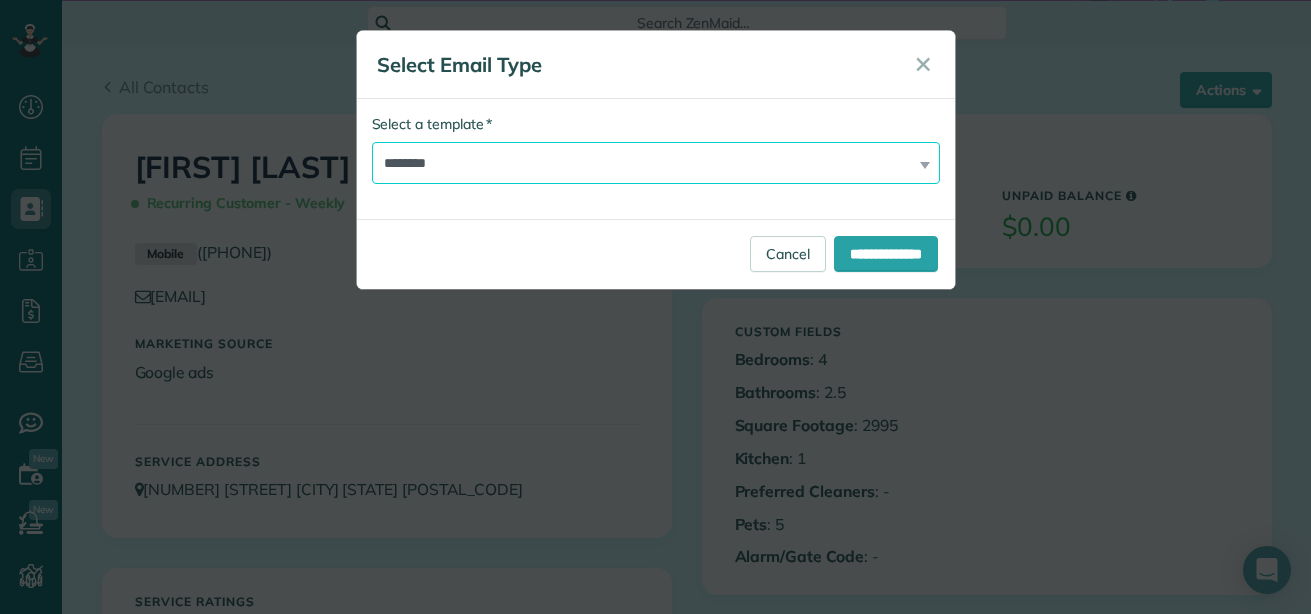 click on "**********" at bounding box center [656, 163] 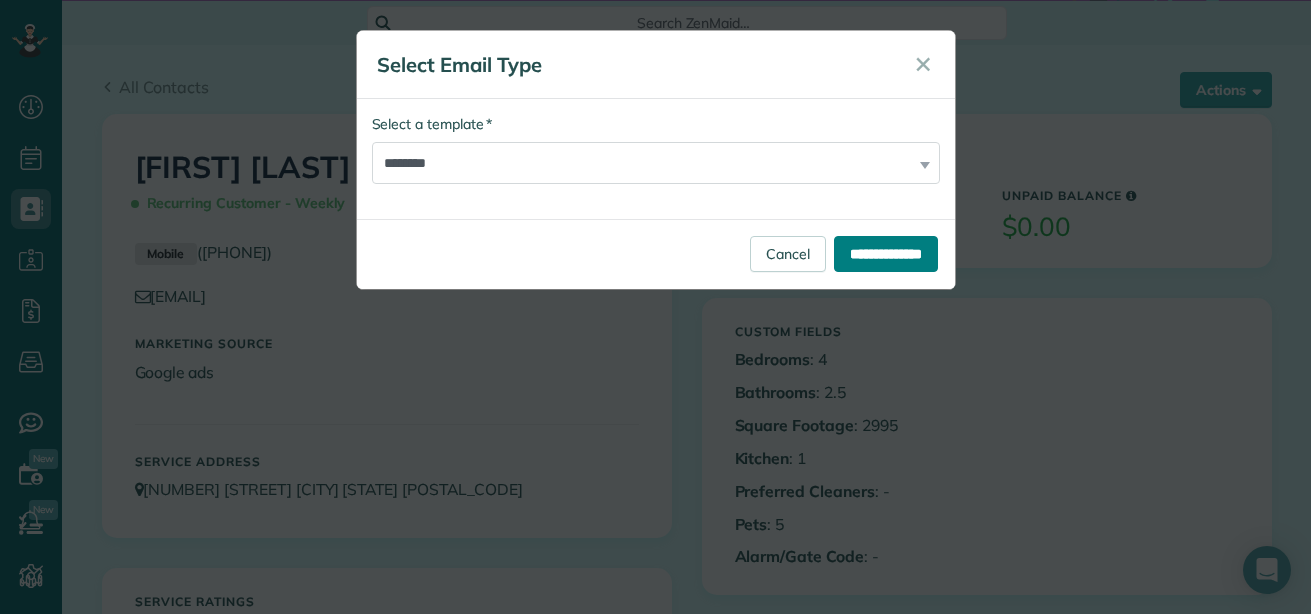 click on "**********" at bounding box center [886, 254] 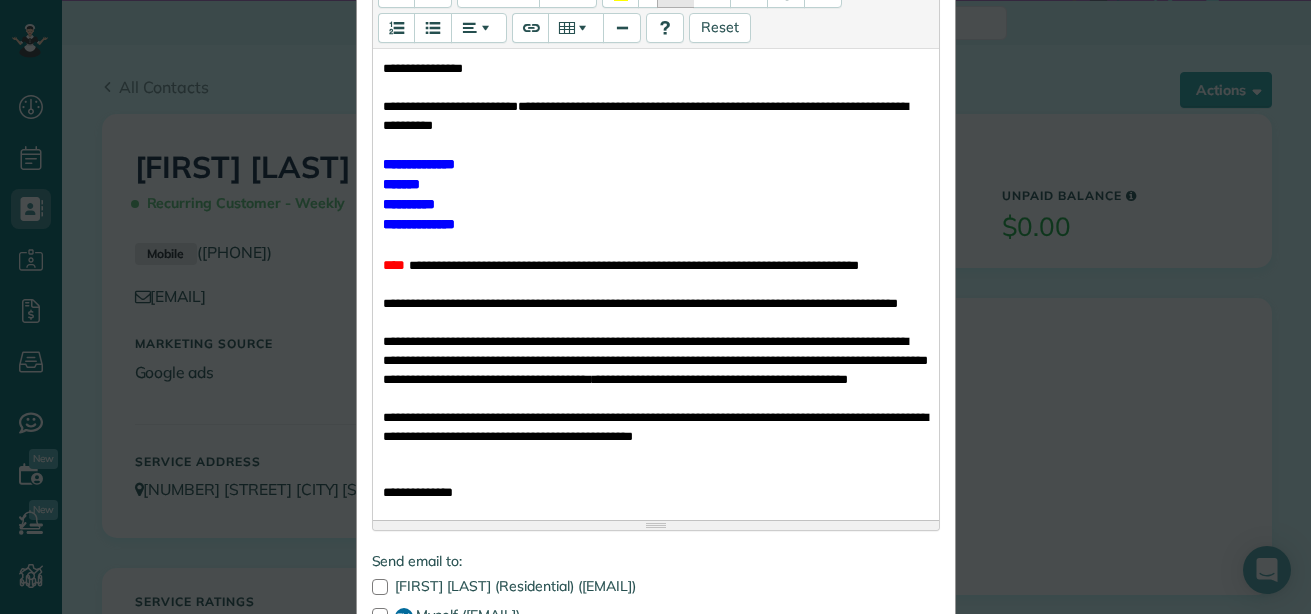 scroll, scrollTop: 425, scrollLeft: 0, axis: vertical 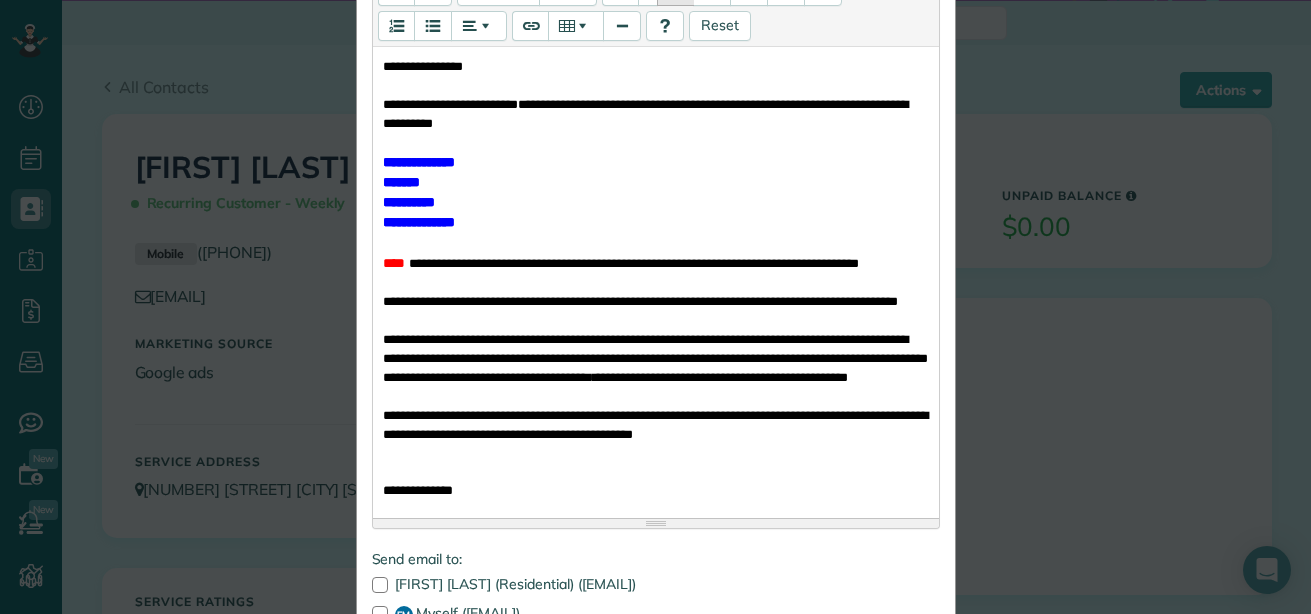 click on "**********" at bounding box center (656, 162) 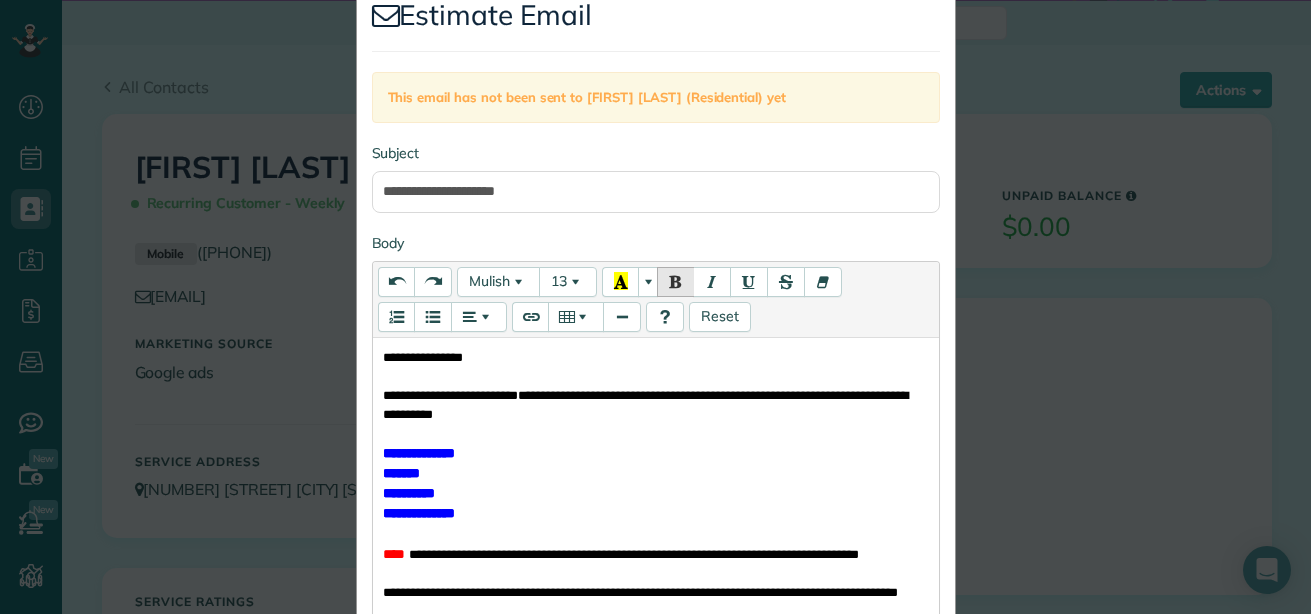 scroll, scrollTop: 0, scrollLeft: 0, axis: both 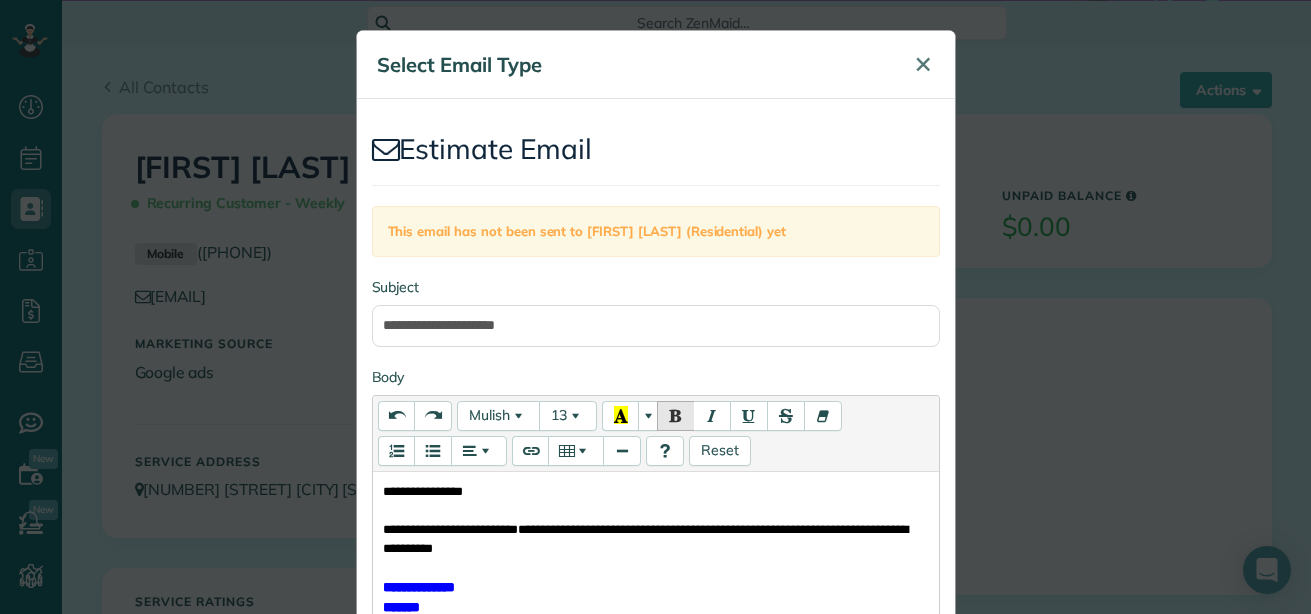click on "✕" at bounding box center [923, 64] 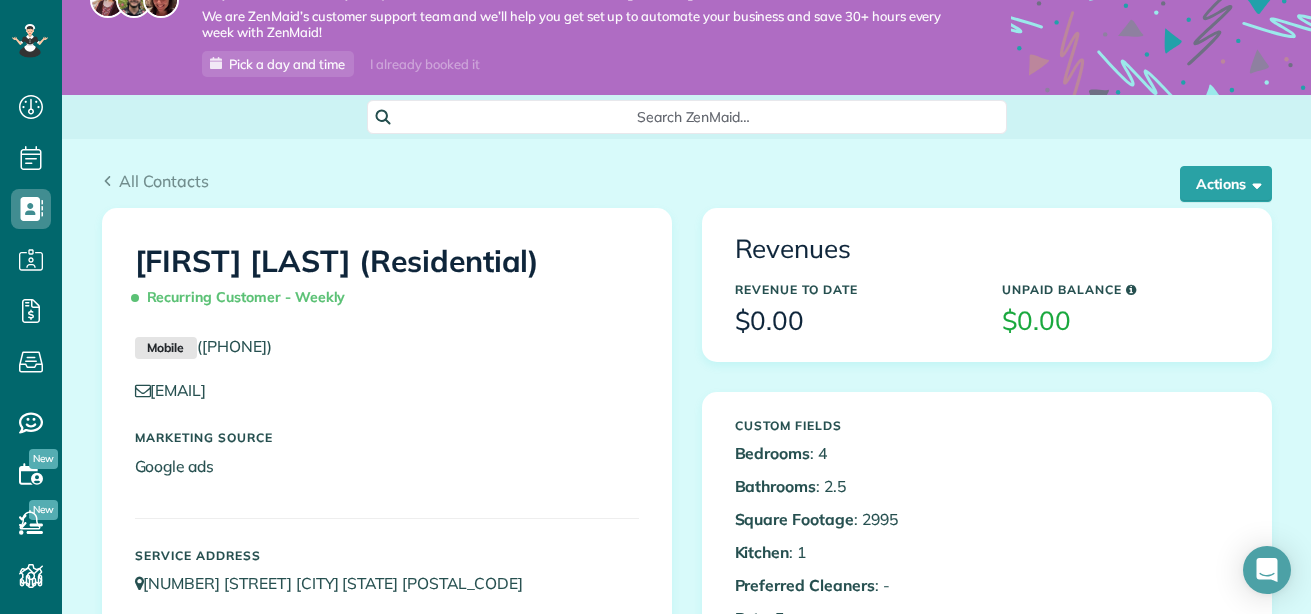 scroll, scrollTop: 35, scrollLeft: 0, axis: vertical 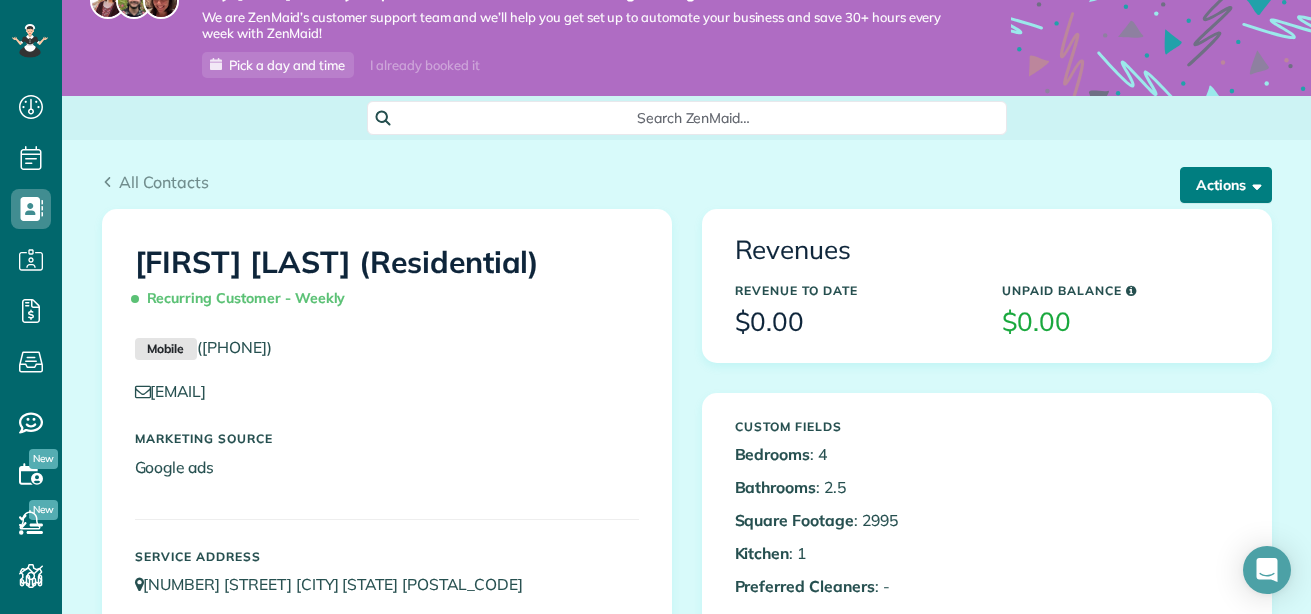 click at bounding box center [1253, 184] 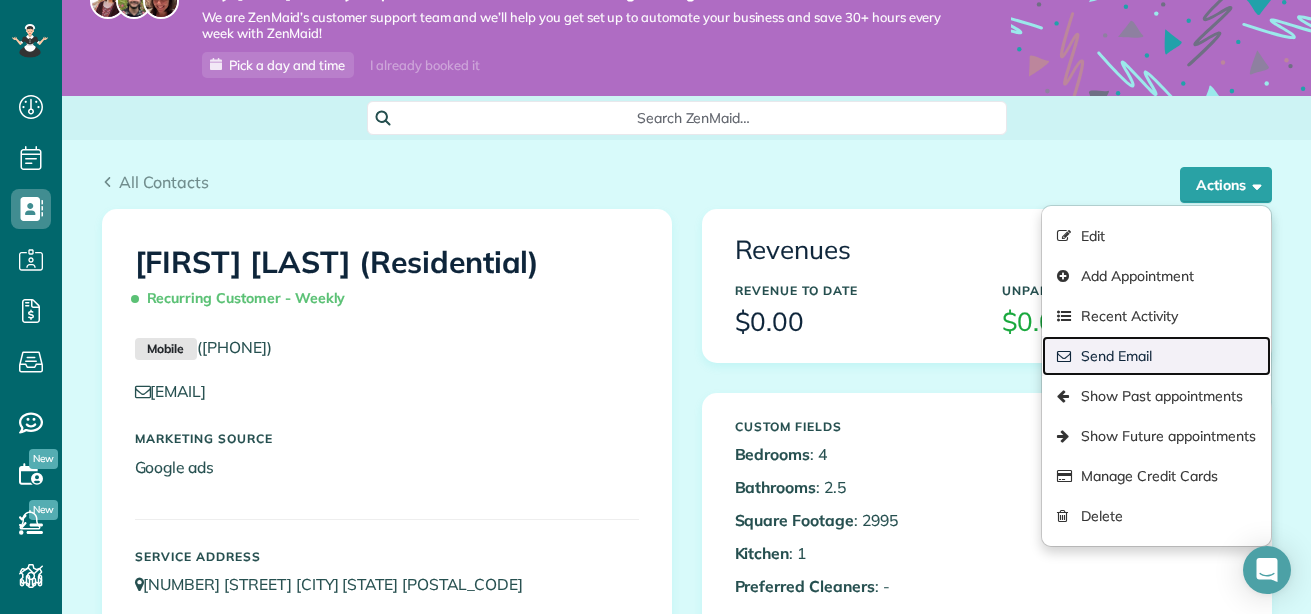 click on "Send Email" at bounding box center [1156, 356] 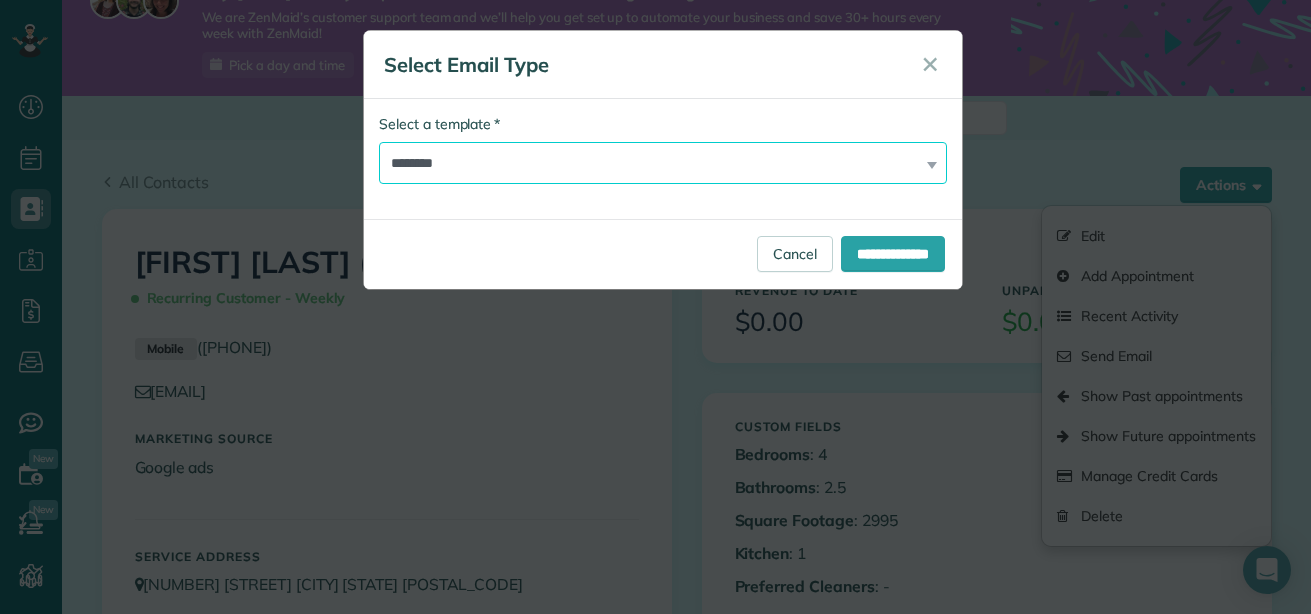 click on "**********" at bounding box center (663, 163) 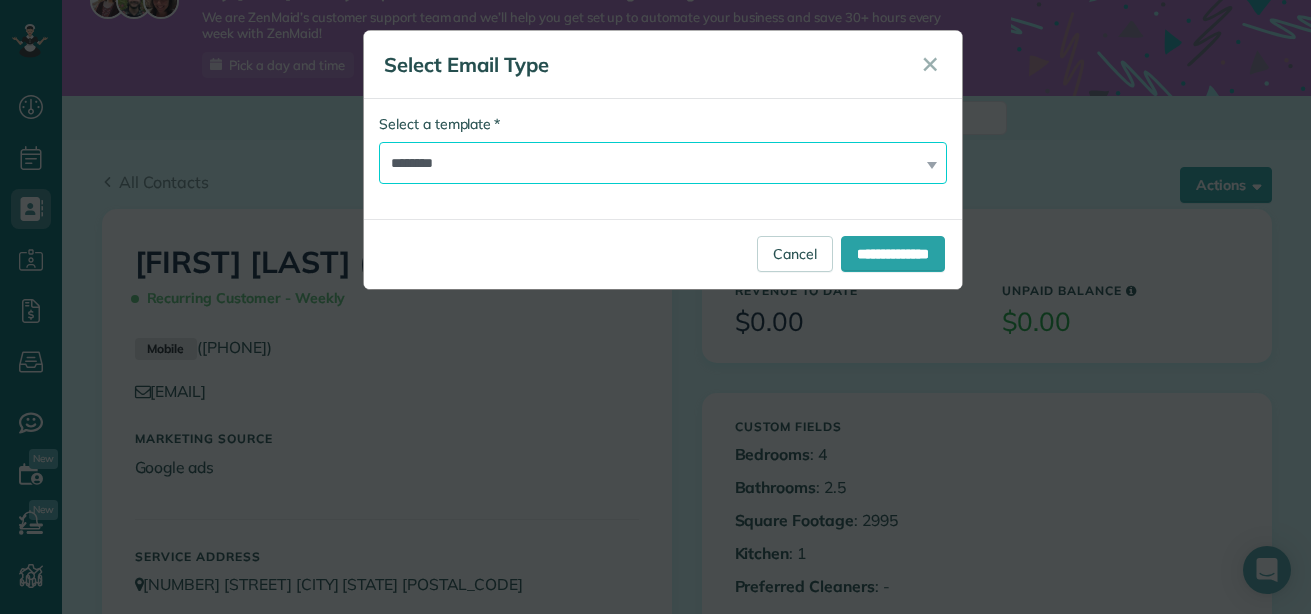 select on "*******" 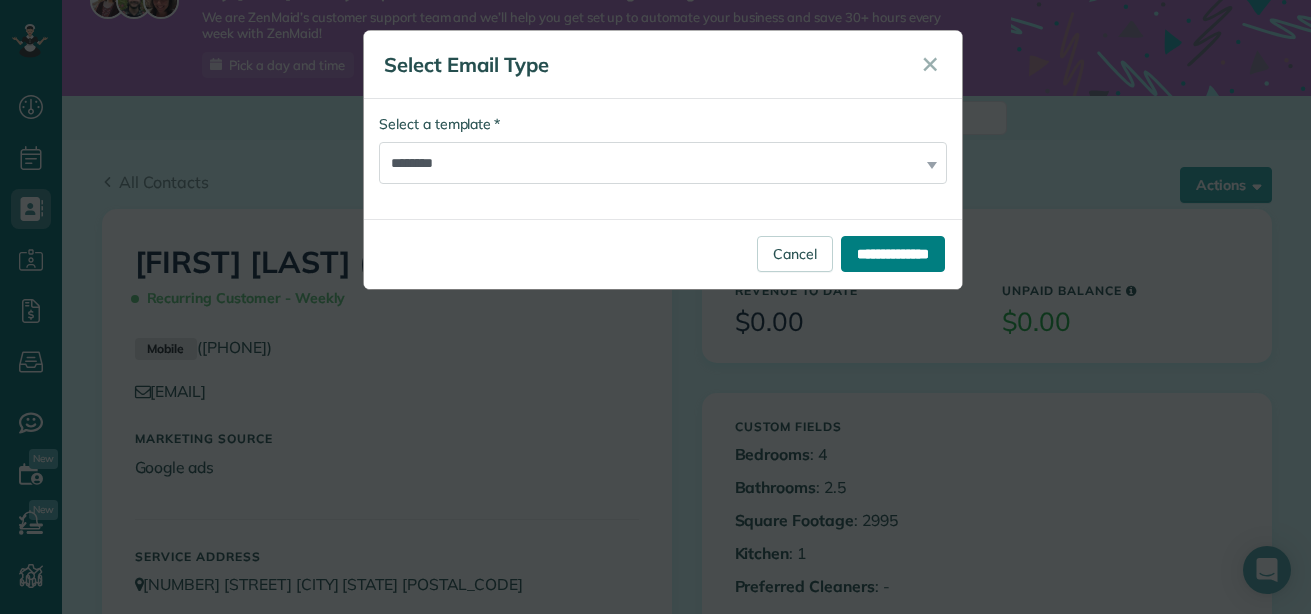 click on "**********" at bounding box center [893, 254] 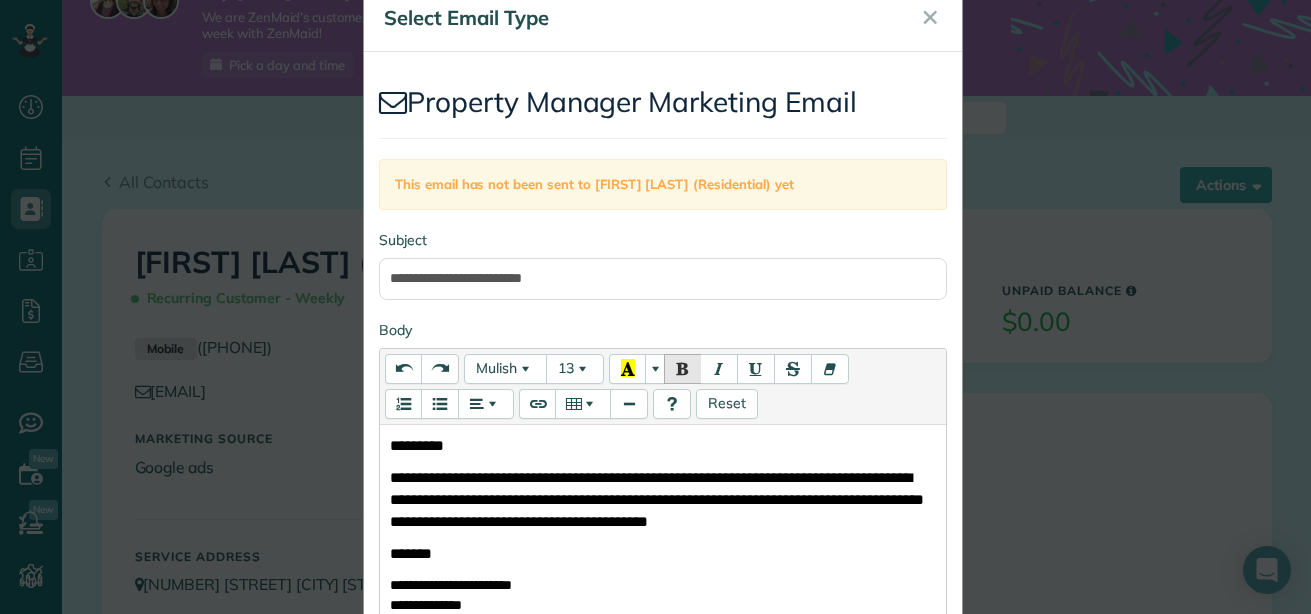 scroll, scrollTop: 0, scrollLeft: 0, axis: both 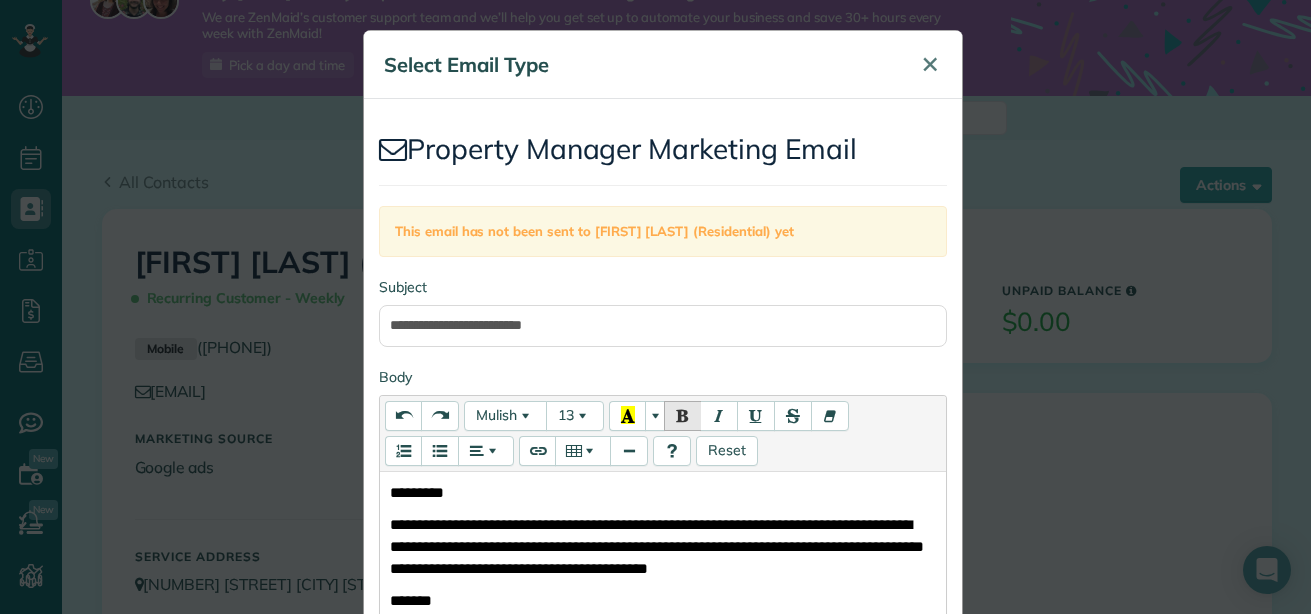 click on "✕" at bounding box center [930, 64] 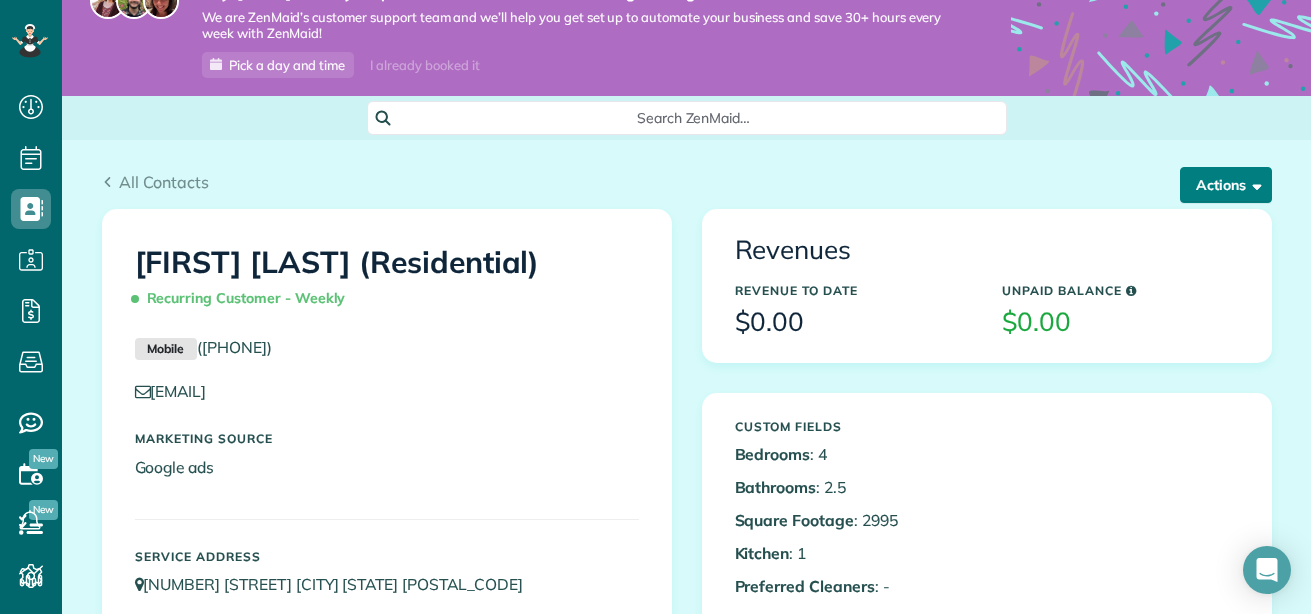 click at bounding box center (1253, 184) 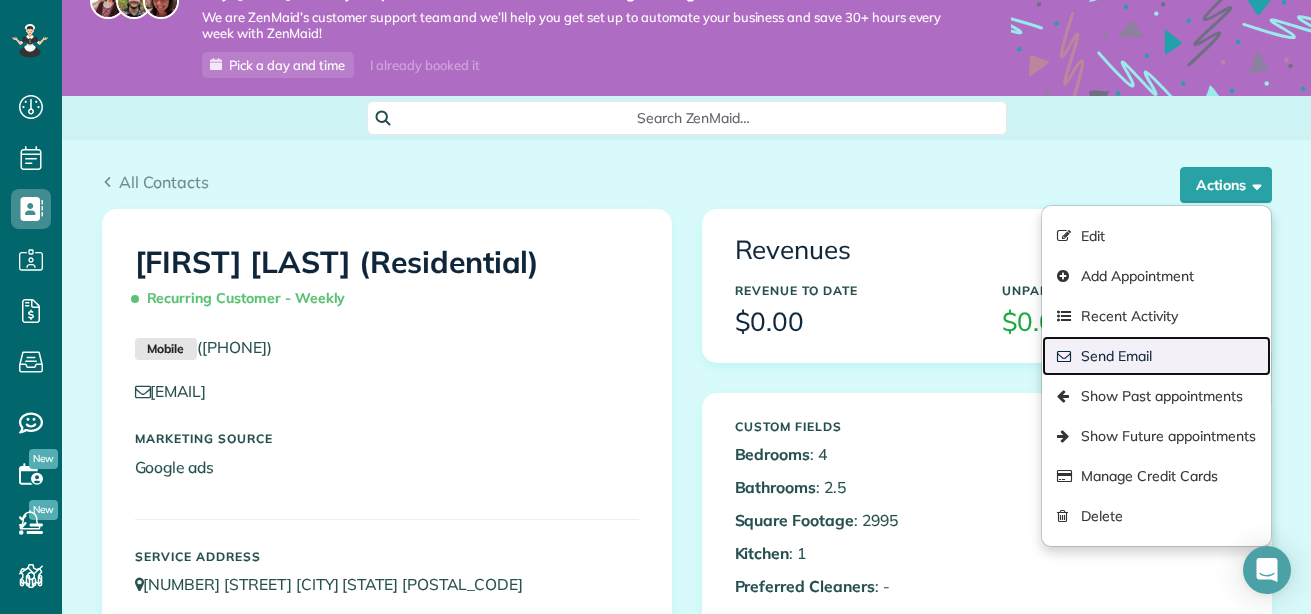 click on "Send Email" at bounding box center [1156, 356] 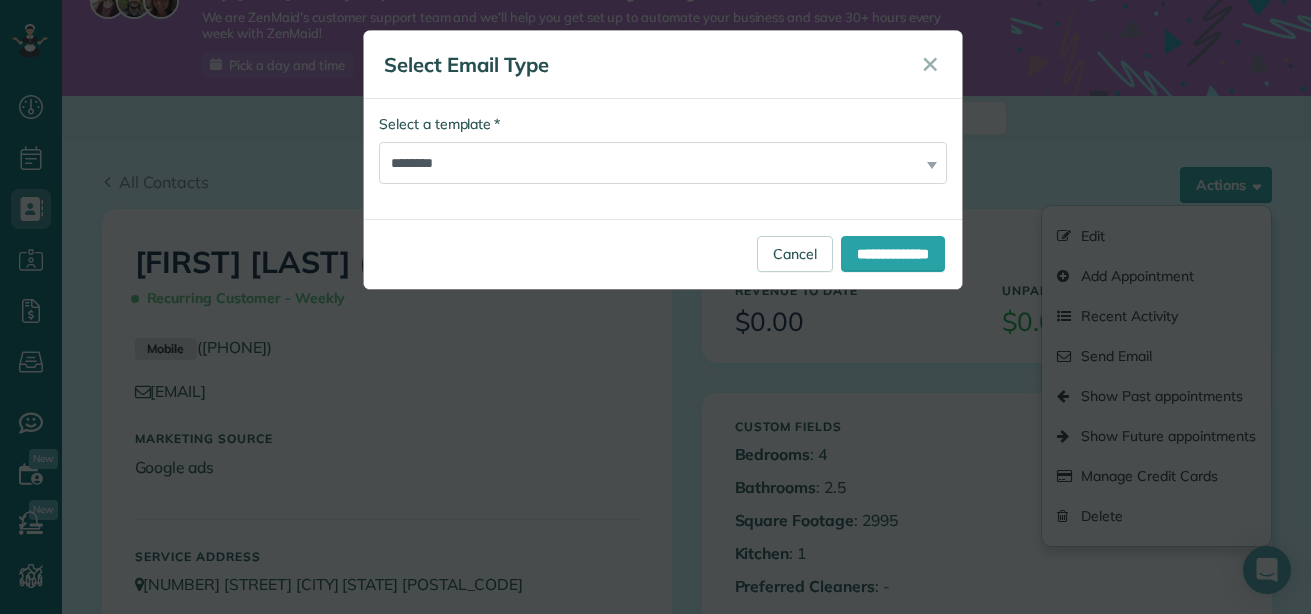 click on "**********" at bounding box center [663, 149] 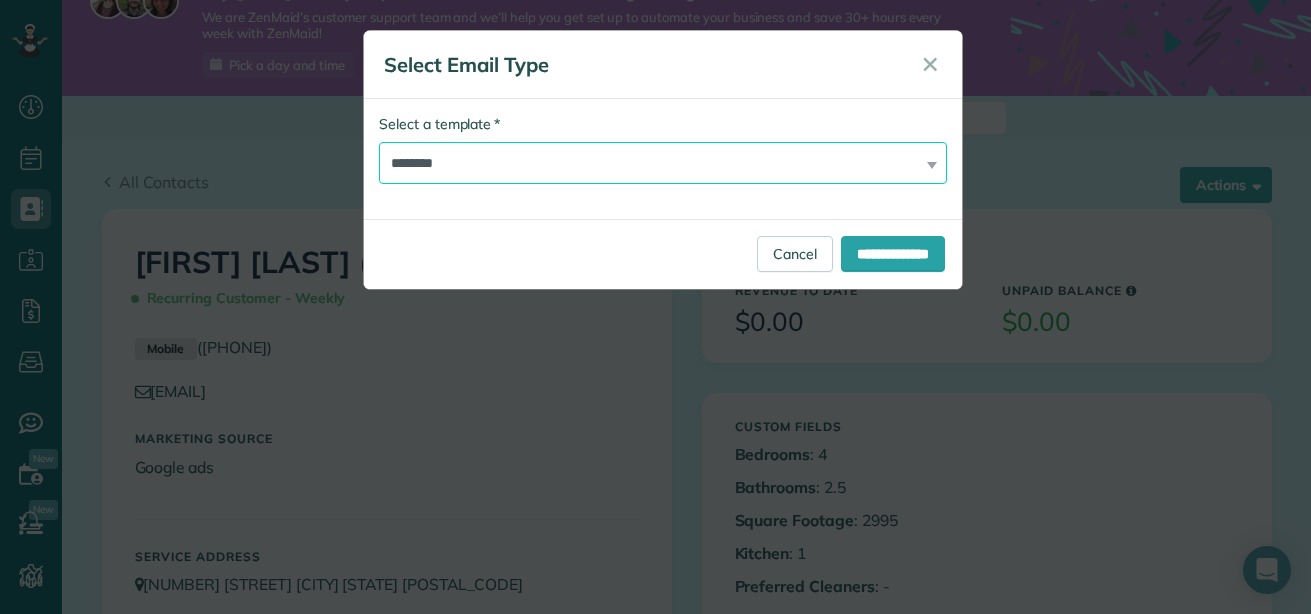 click on "**********" at bounding box center (663, 163) 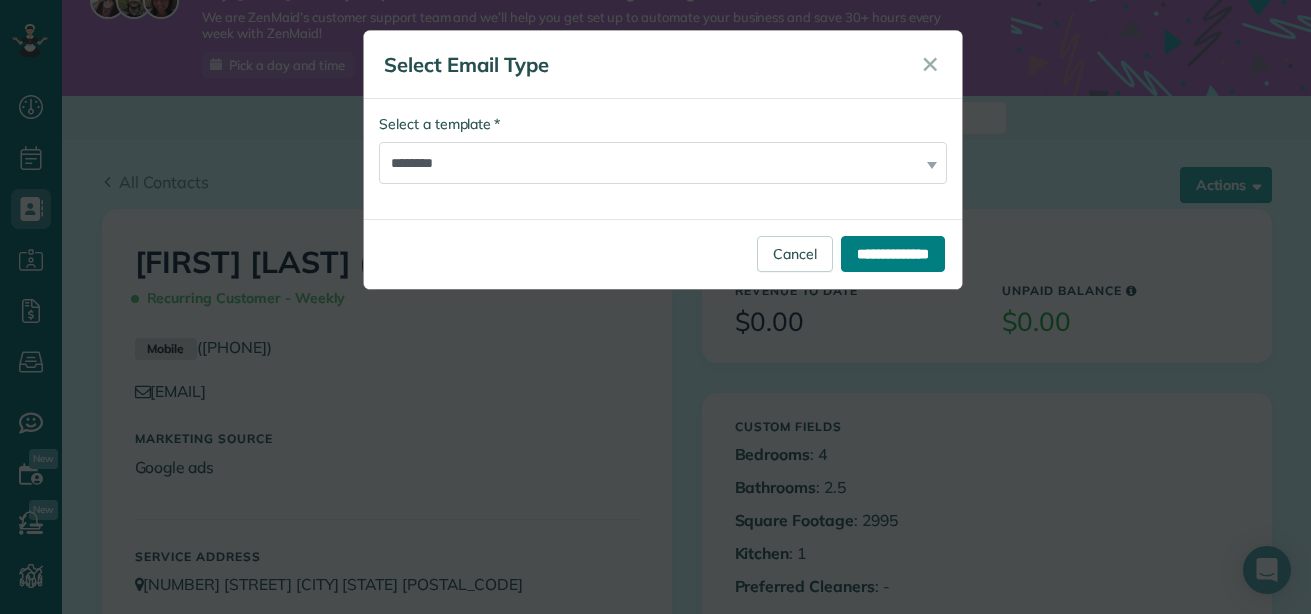 click on "**********" at bounding box center [893, 254] 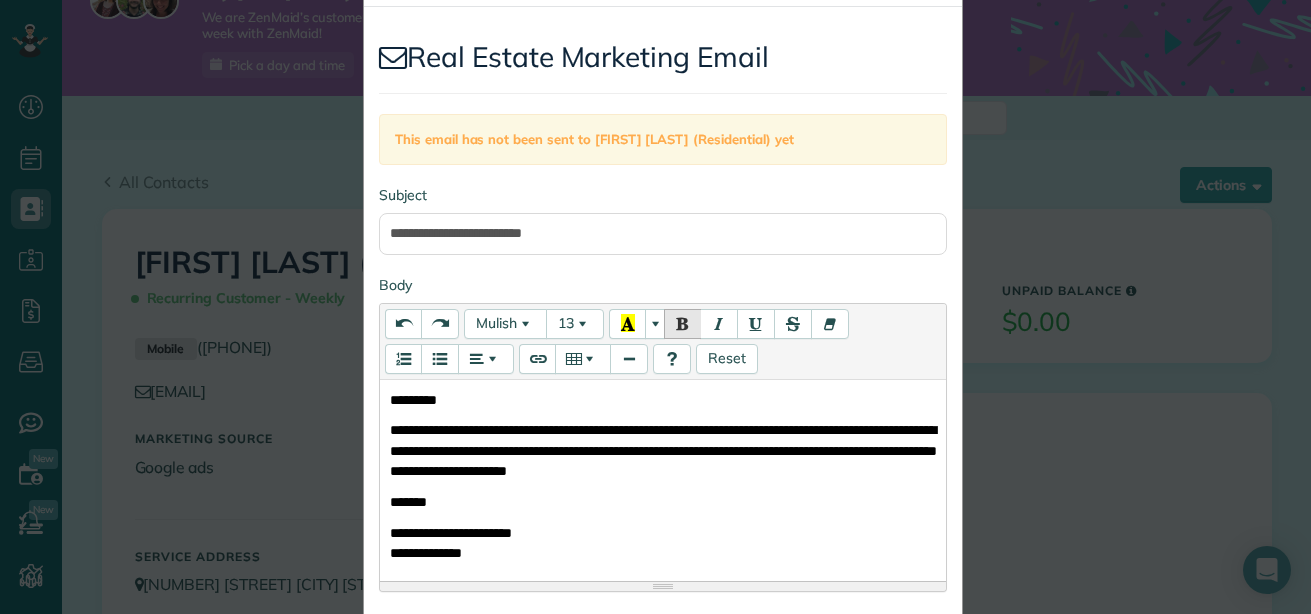 scroll, scrollTop: 0, scrollLeft: 0, axis: both 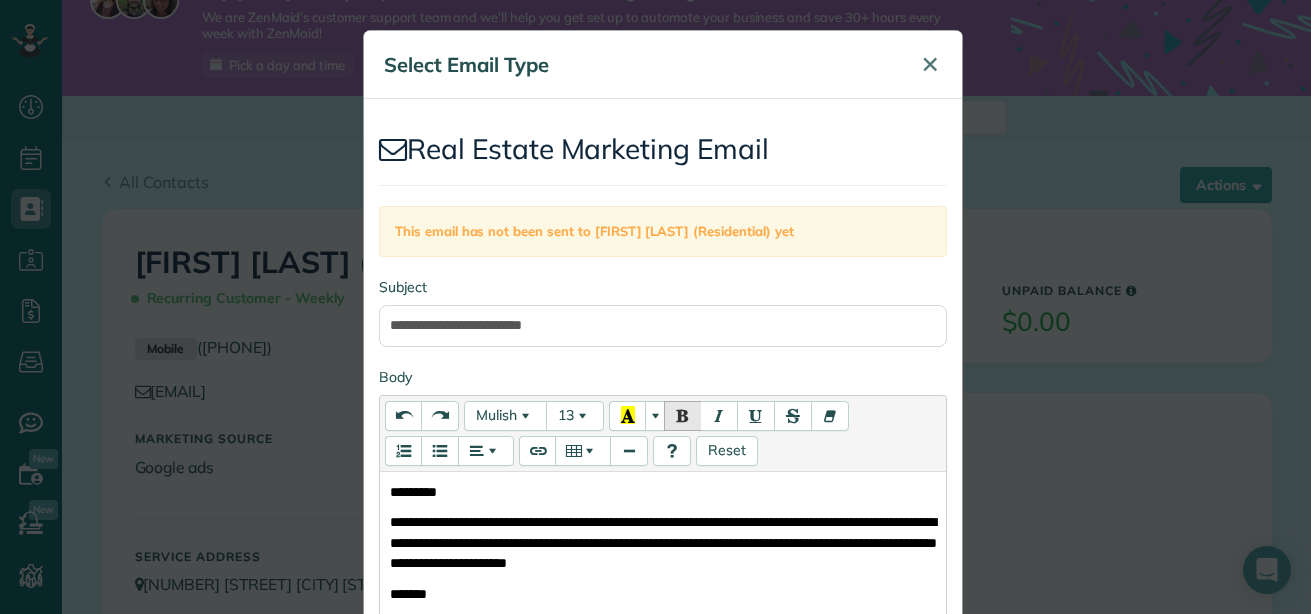 click on "✕" at bounding box center [930, 64] 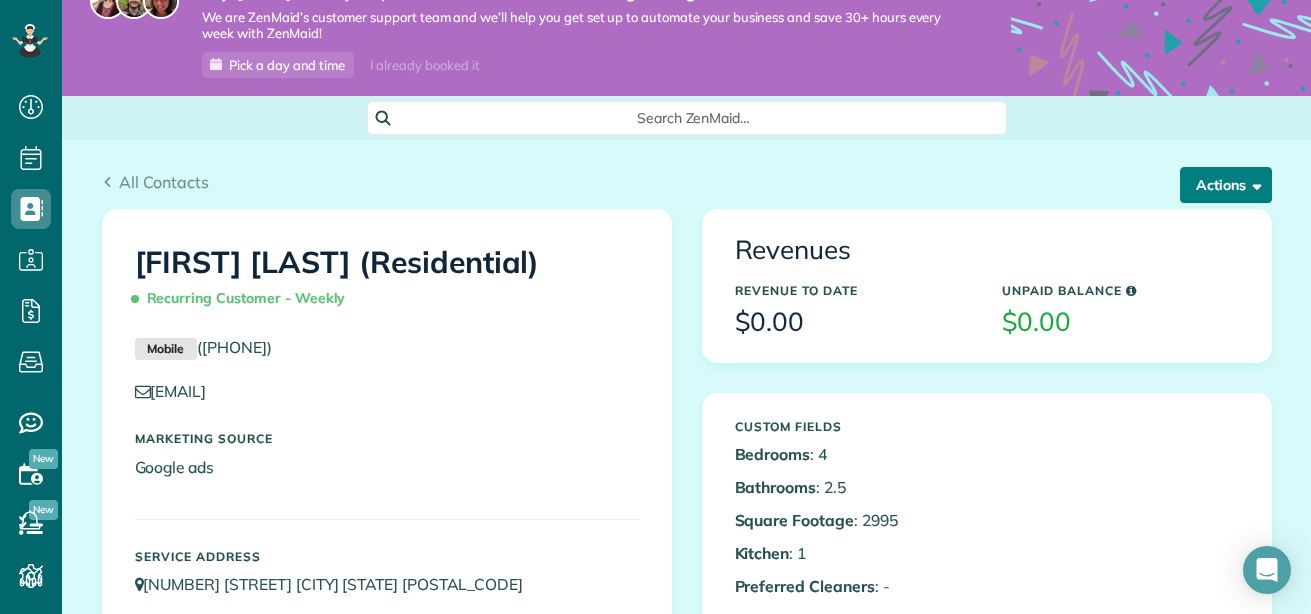 click at bounding box center [1253, 184] 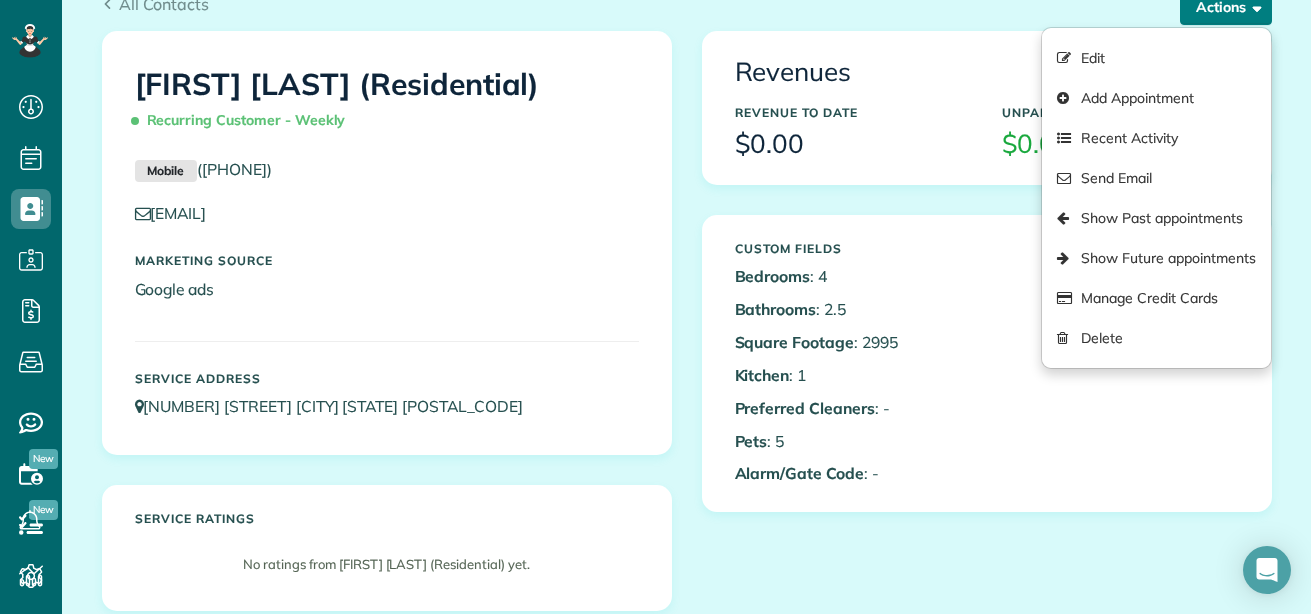 scroll, scrollTop: 0, scrollLeft: 0, axis: both 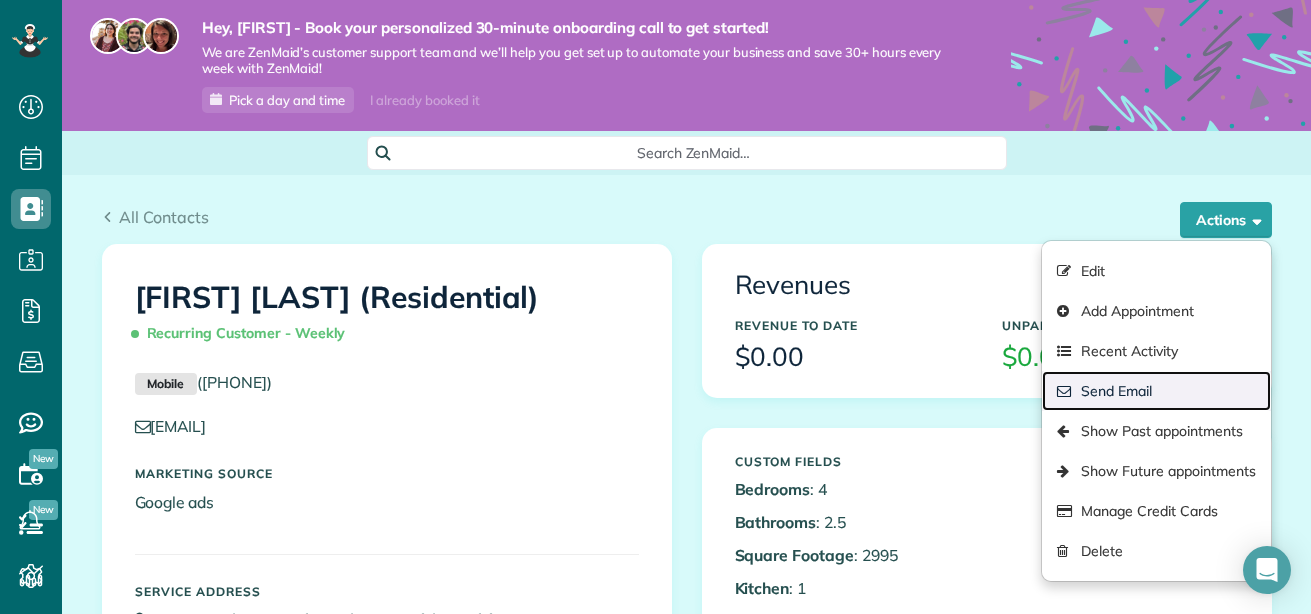 click at bounding box center [1065, 392] 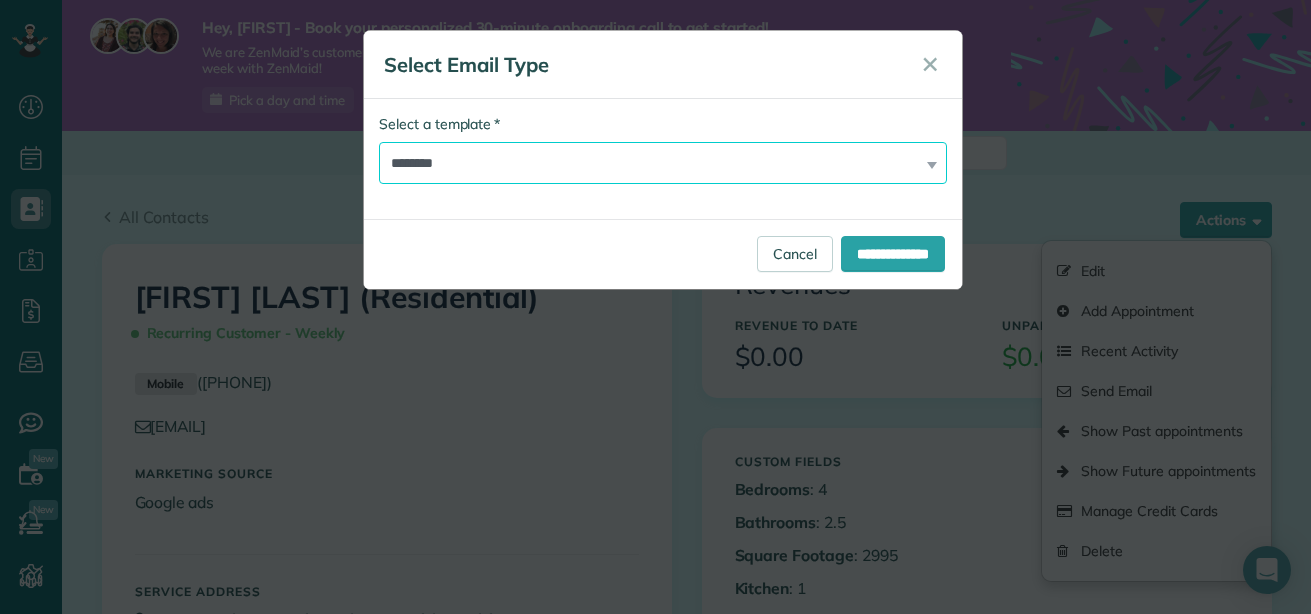 click on "**********" at bounding box center [663, 163] 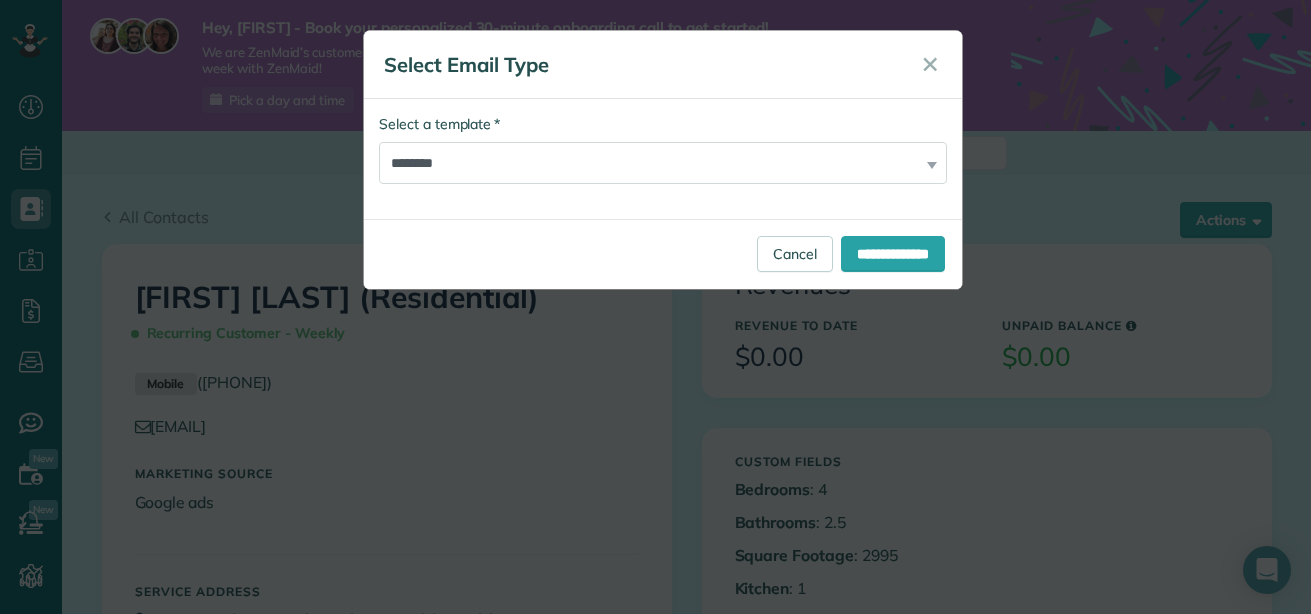 click on "*  Select a template" at bounding box center (439, 124) 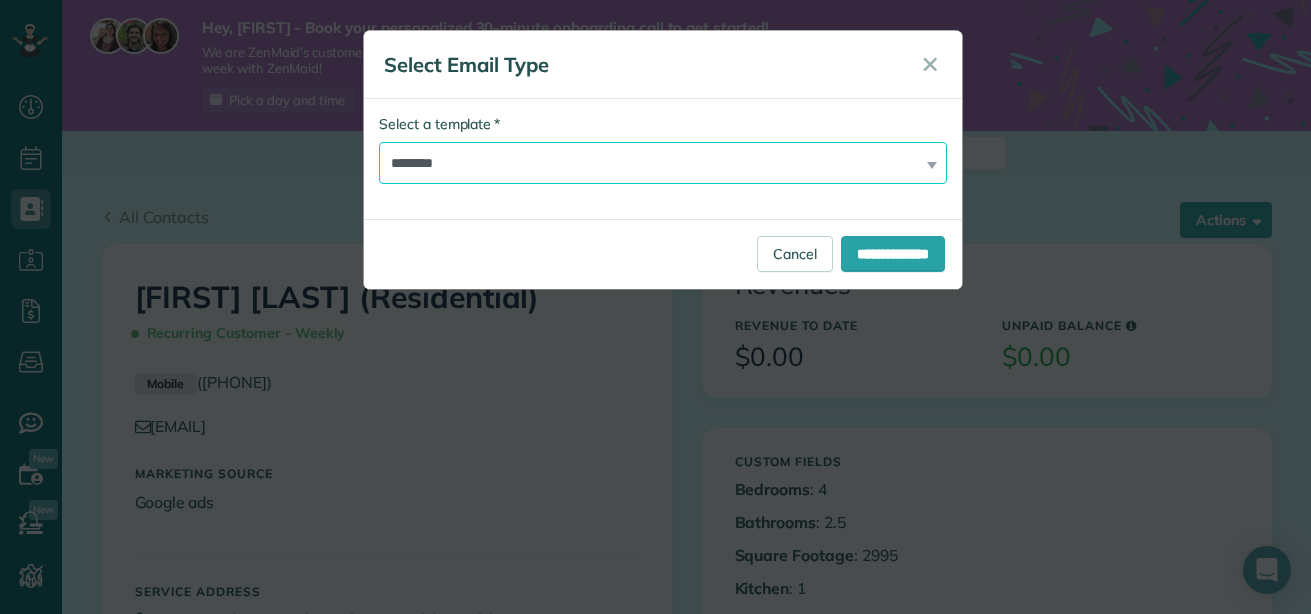 click on "**********" at bounding box center (663, 163) 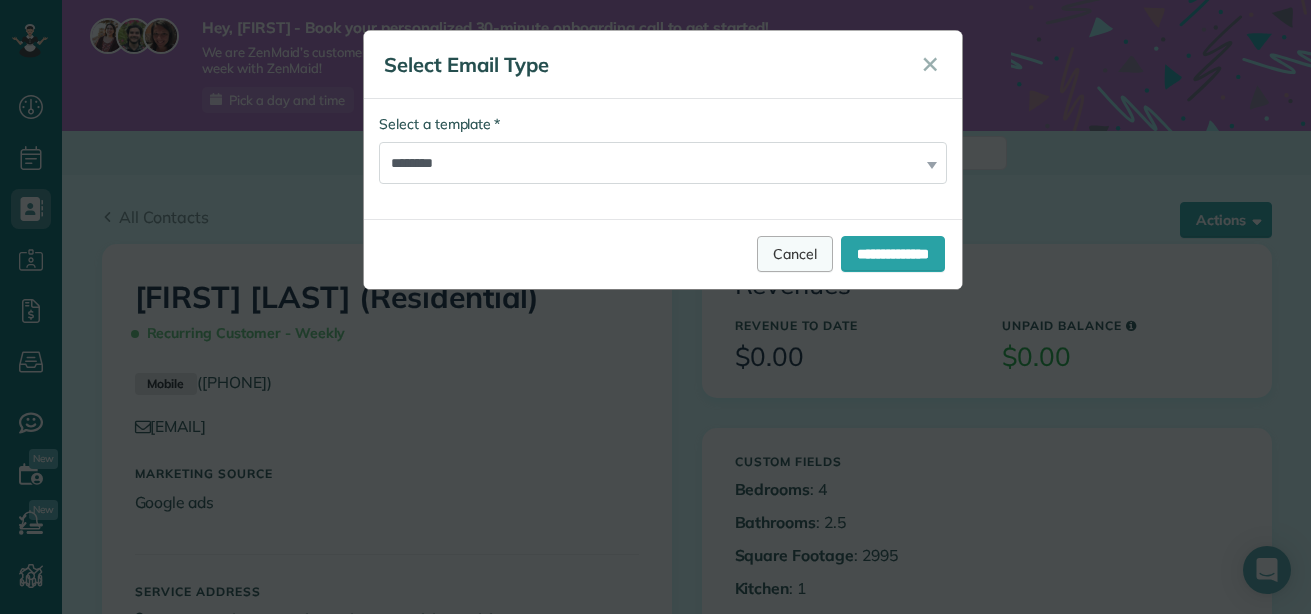 click on "Cancel" at bounding box center [795, 254] 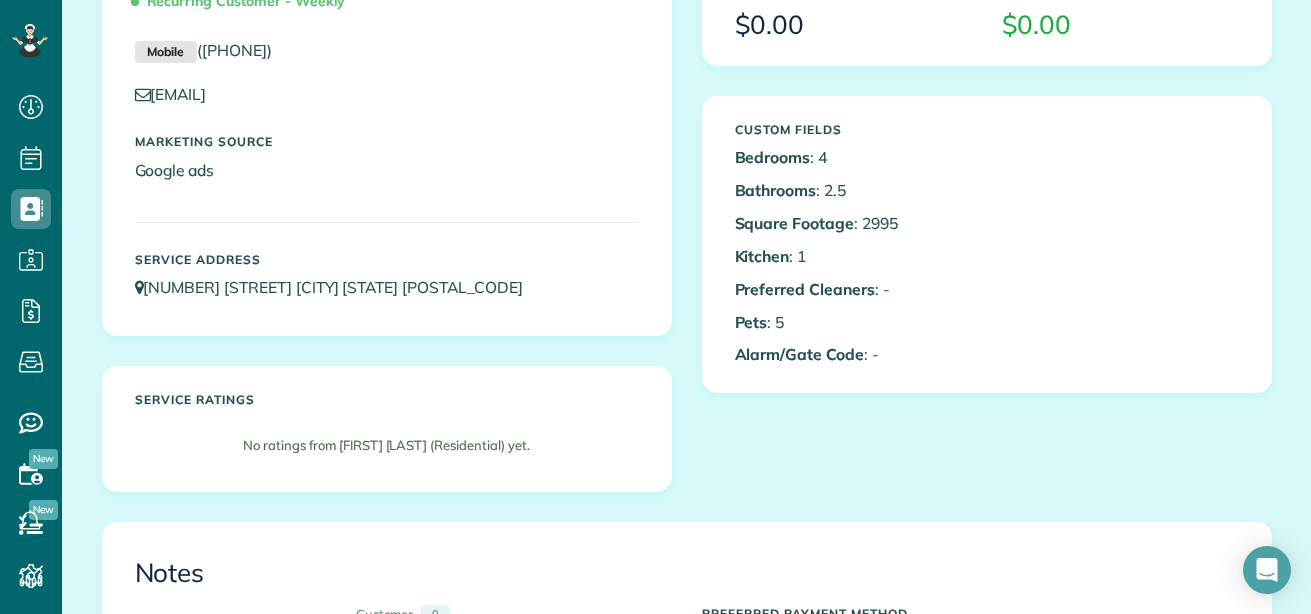 scroll, scrollTop: 0, scrollLeft: 0, axis: both 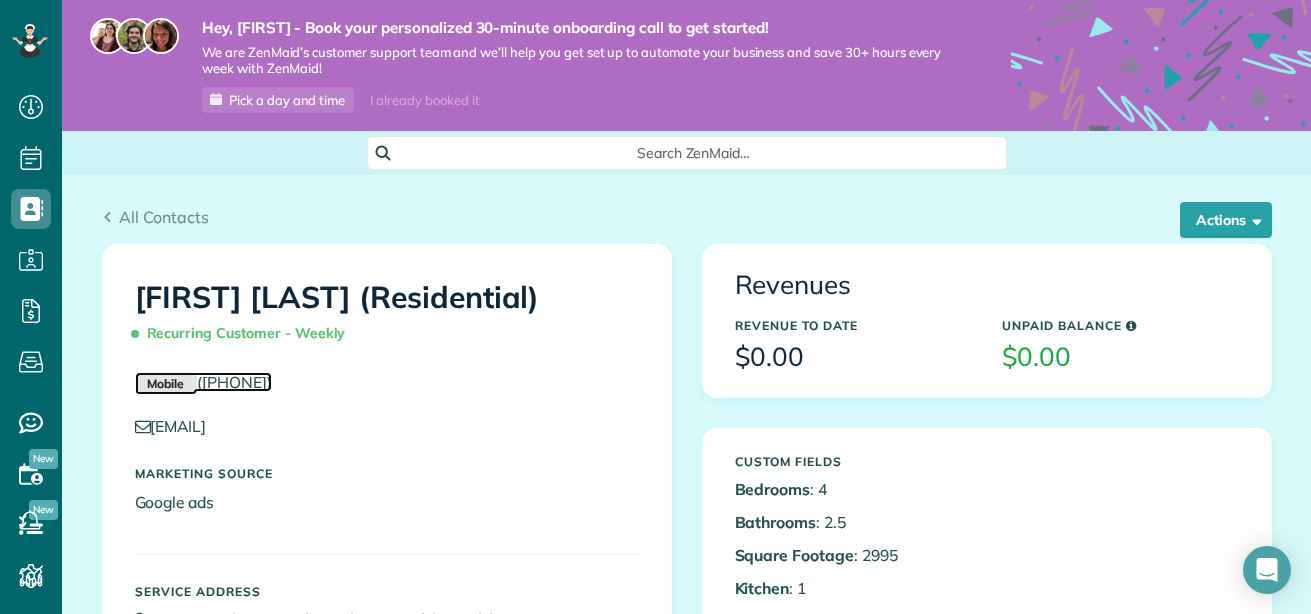 click on "Mobile" at bounding box center (166, 384) 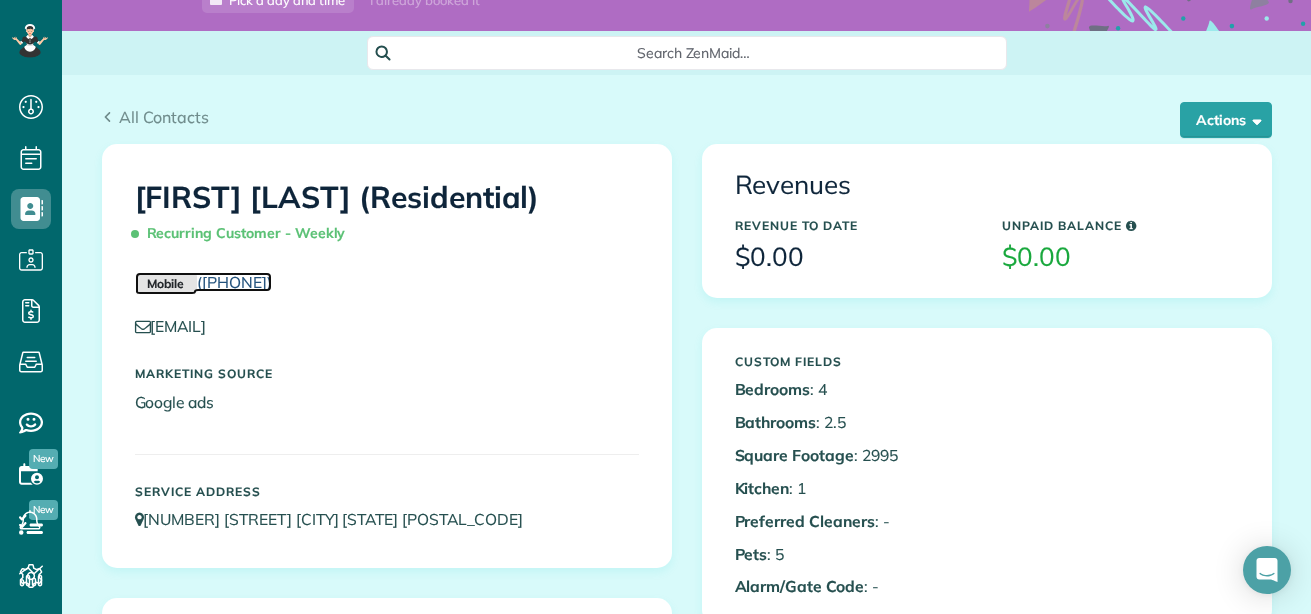 scroll, scrollTop: 105, scrollLeft: 0, axis: vertical 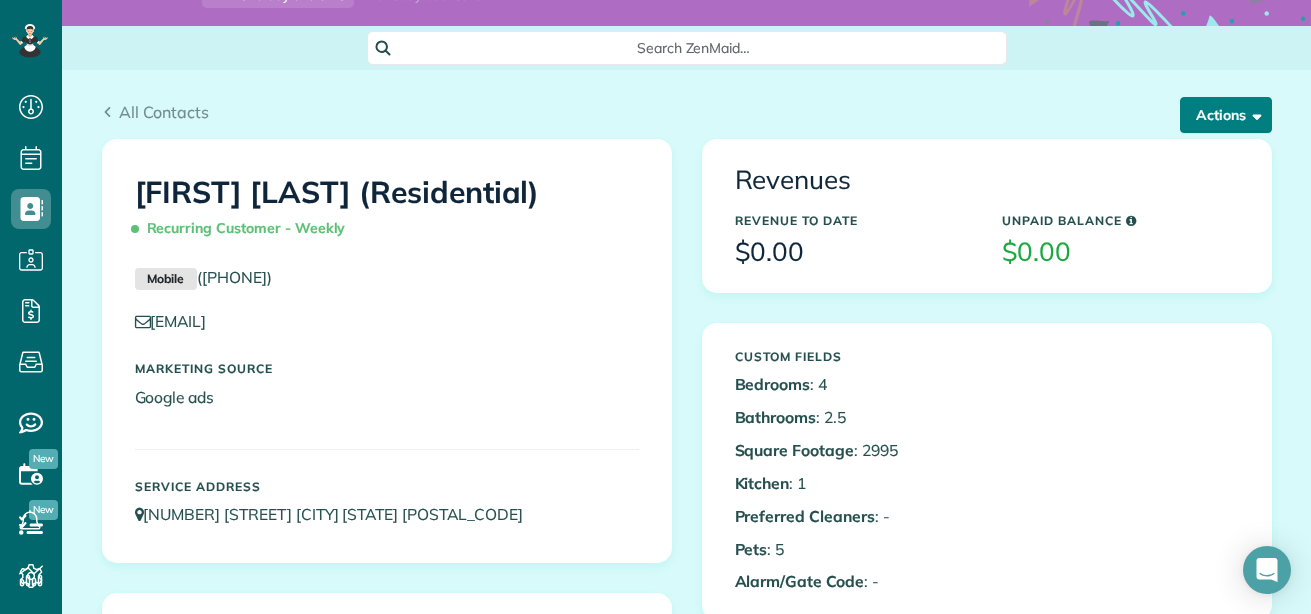 click on "Actions" at bounding box center [1226, 115] 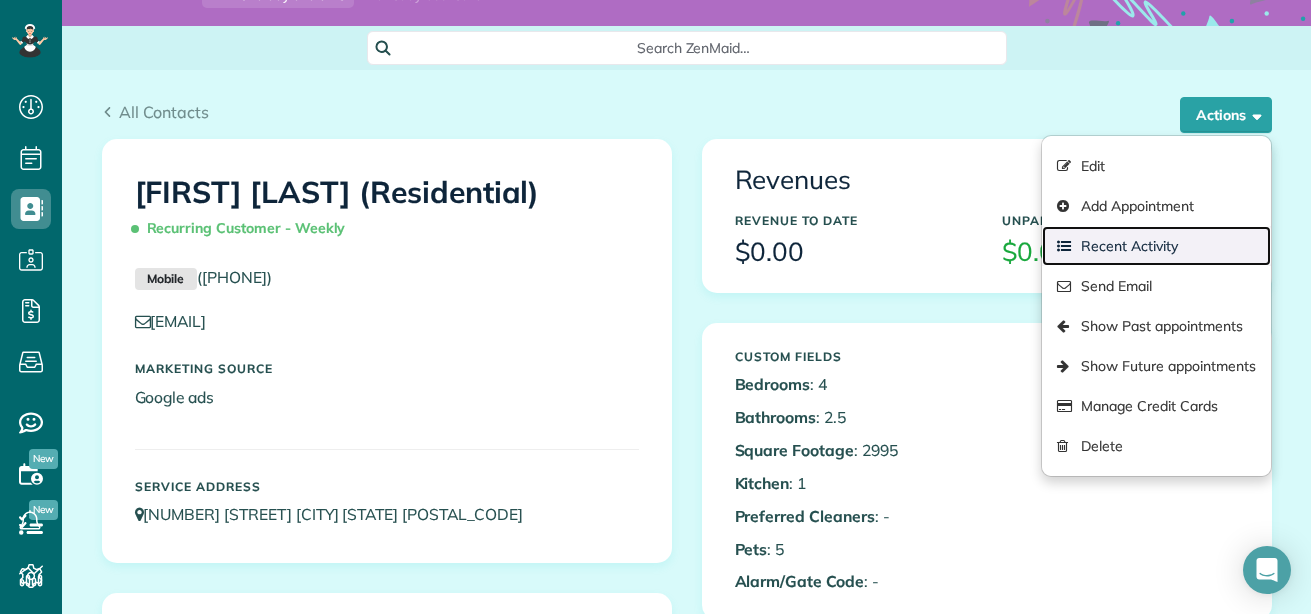 click on "Recent Activity" at bounding box center [1156, 246] 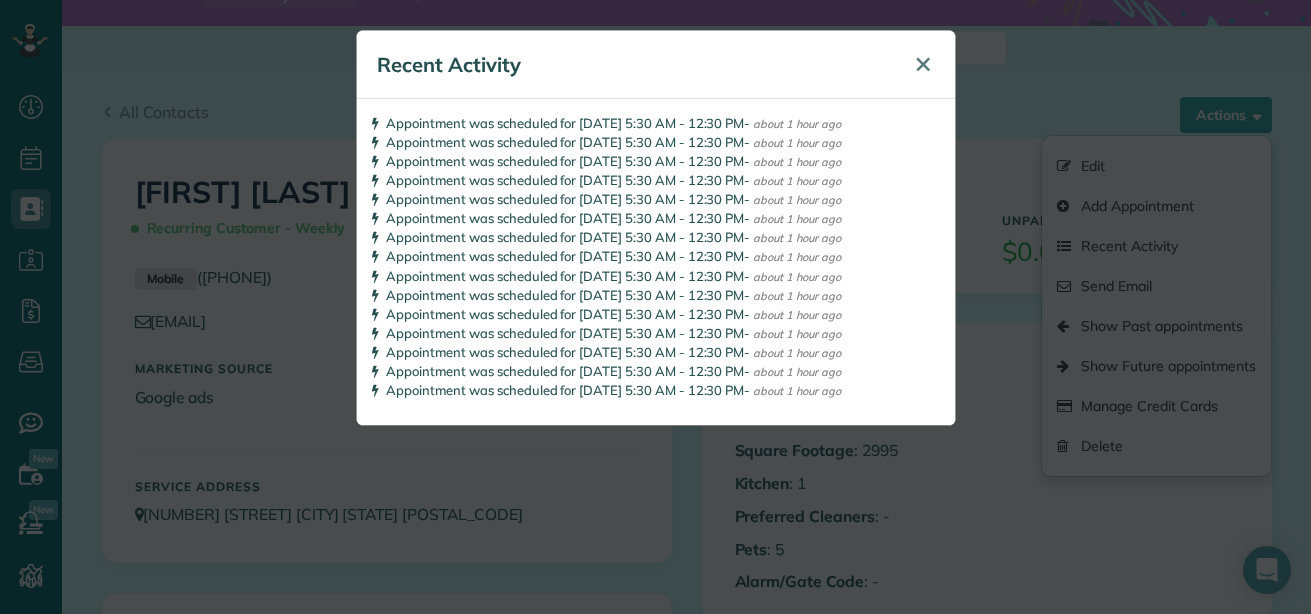 click on "✕" at bounding box center (923, 64) 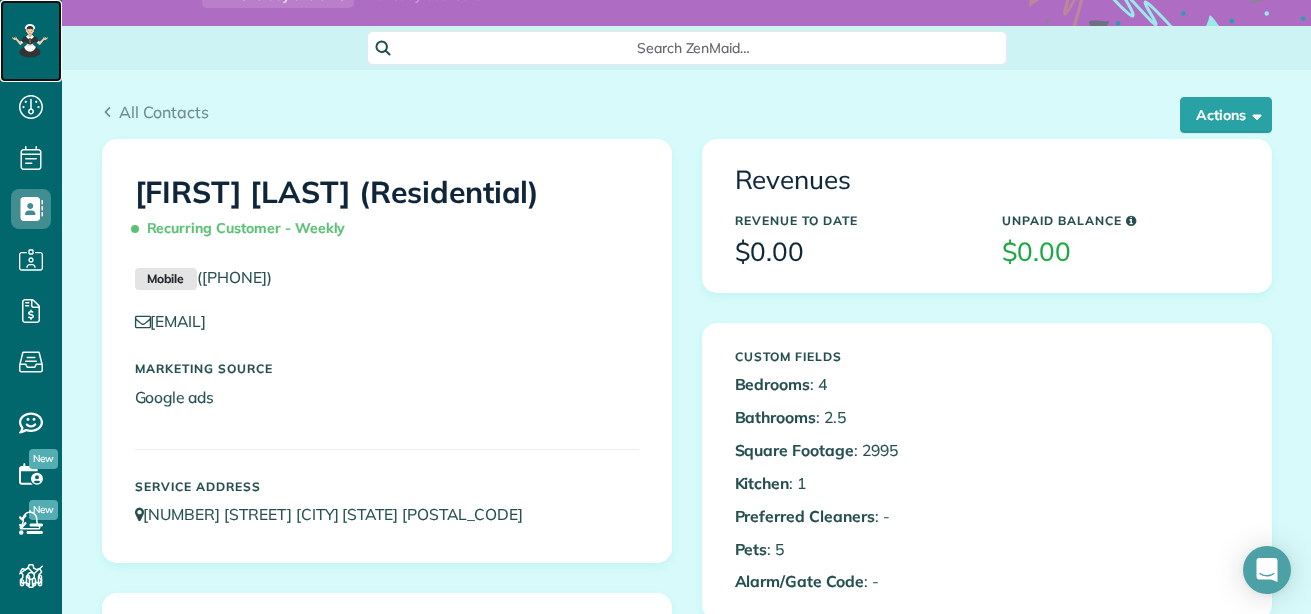 click 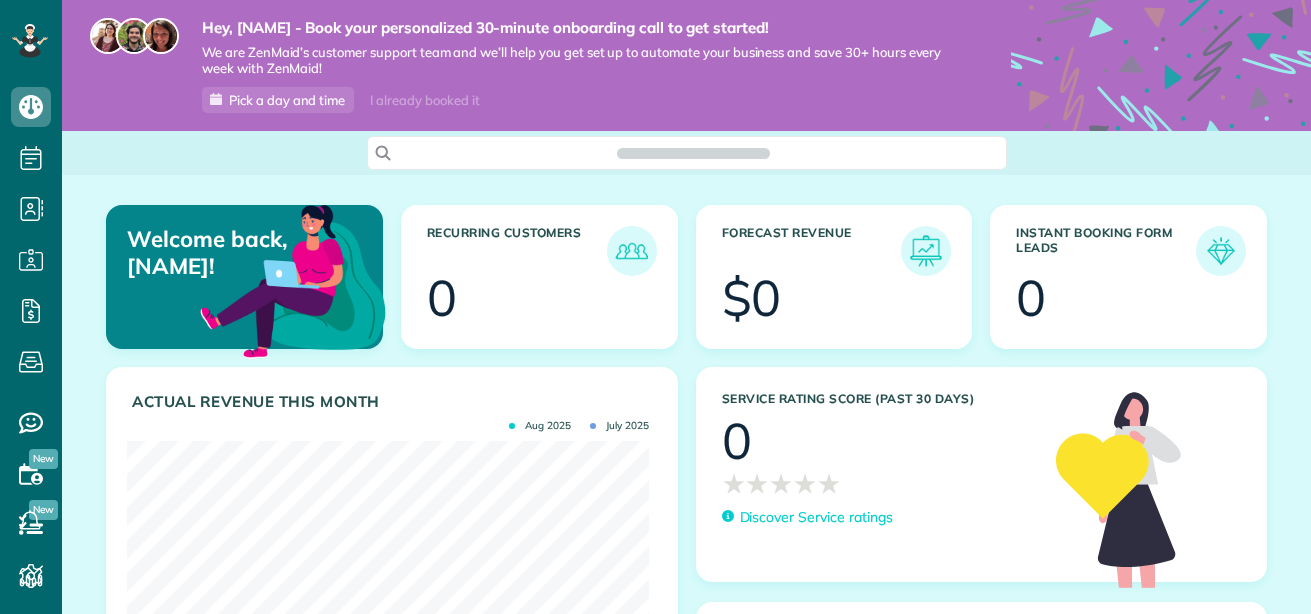 scroll, scrollTop: 0, scrollLeft: 0, axis: both 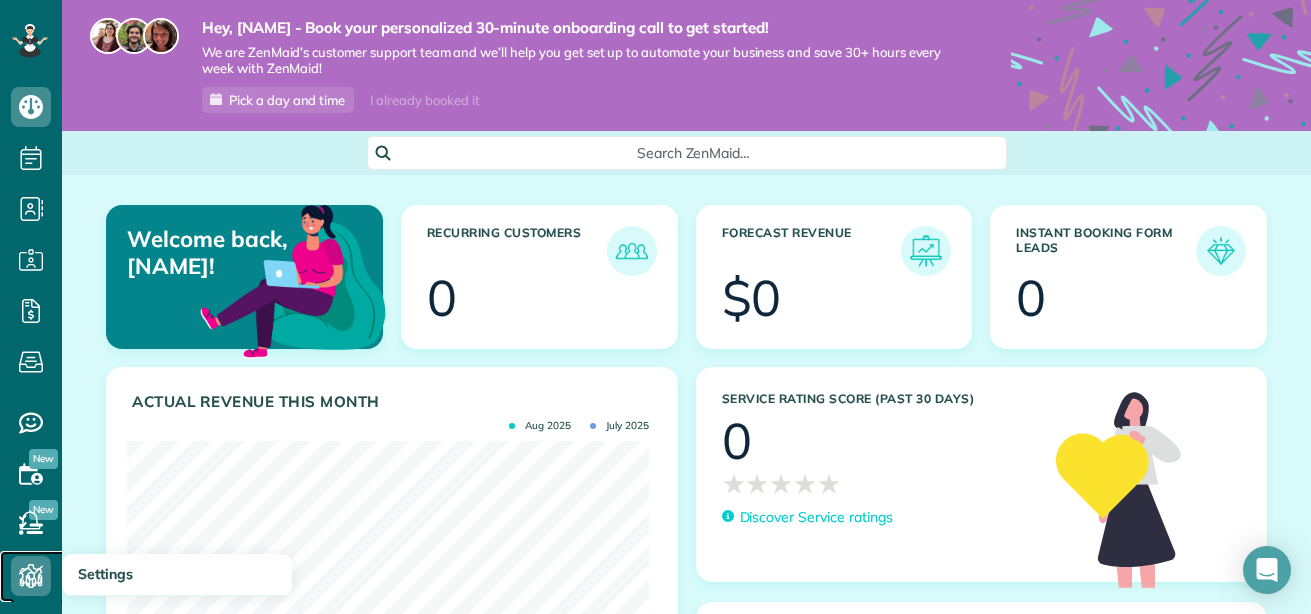 click 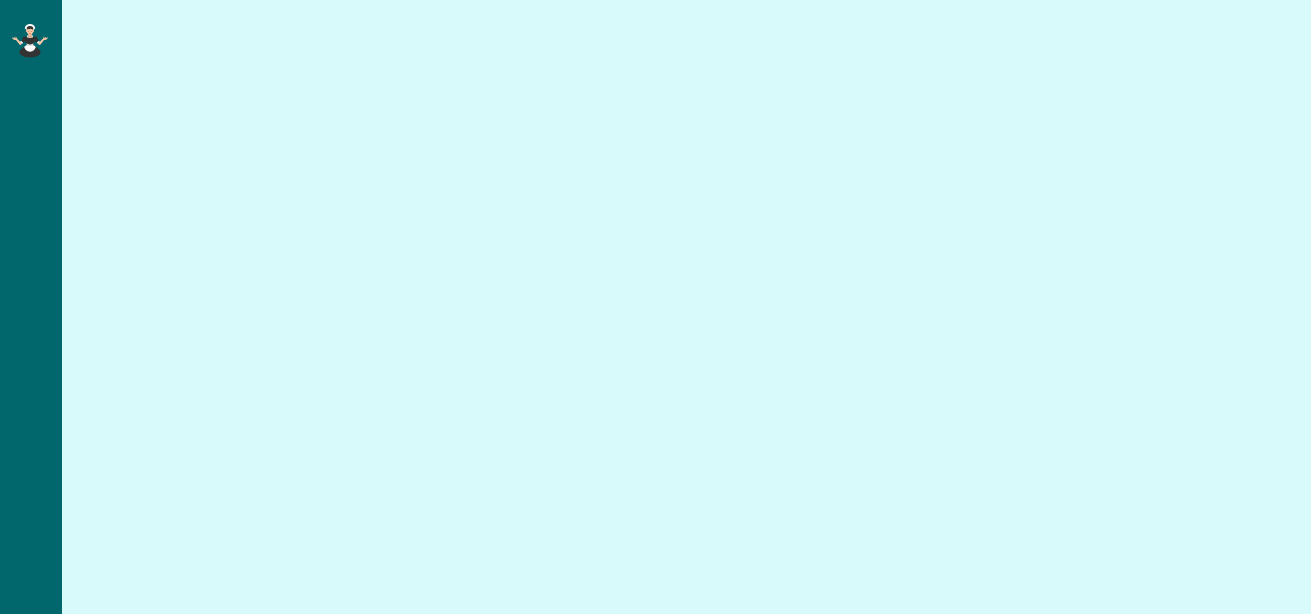 scroll, scrollTop: 0, scrollLeft: 0, axis: both 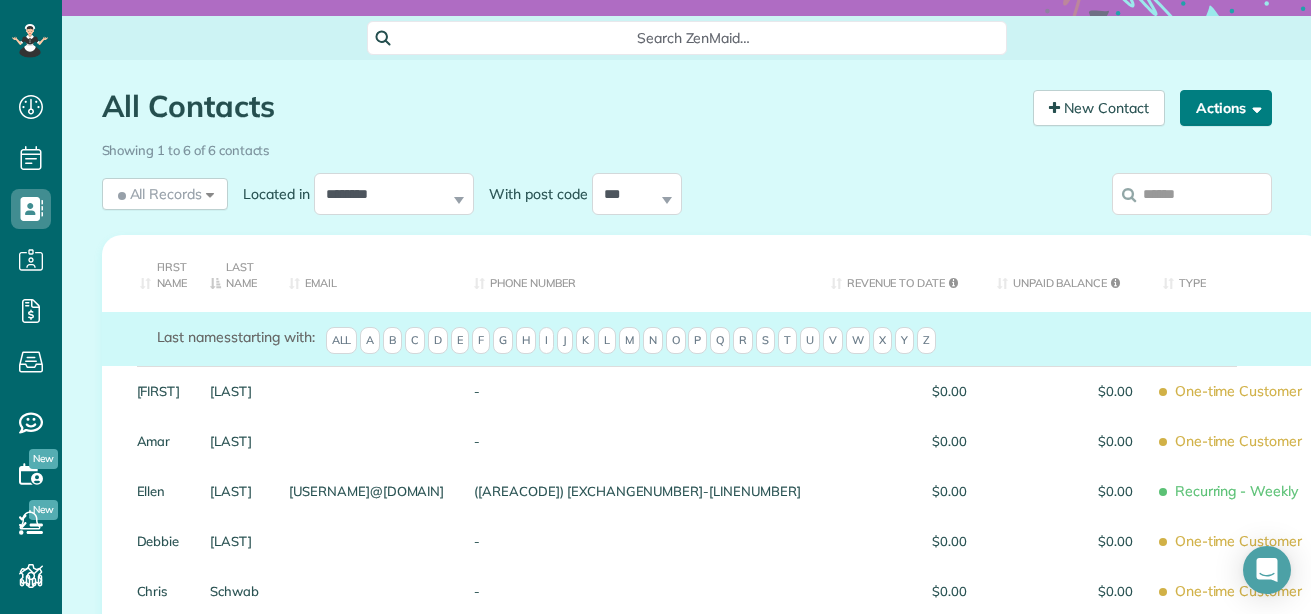 click at bounding box center [1253, 107] 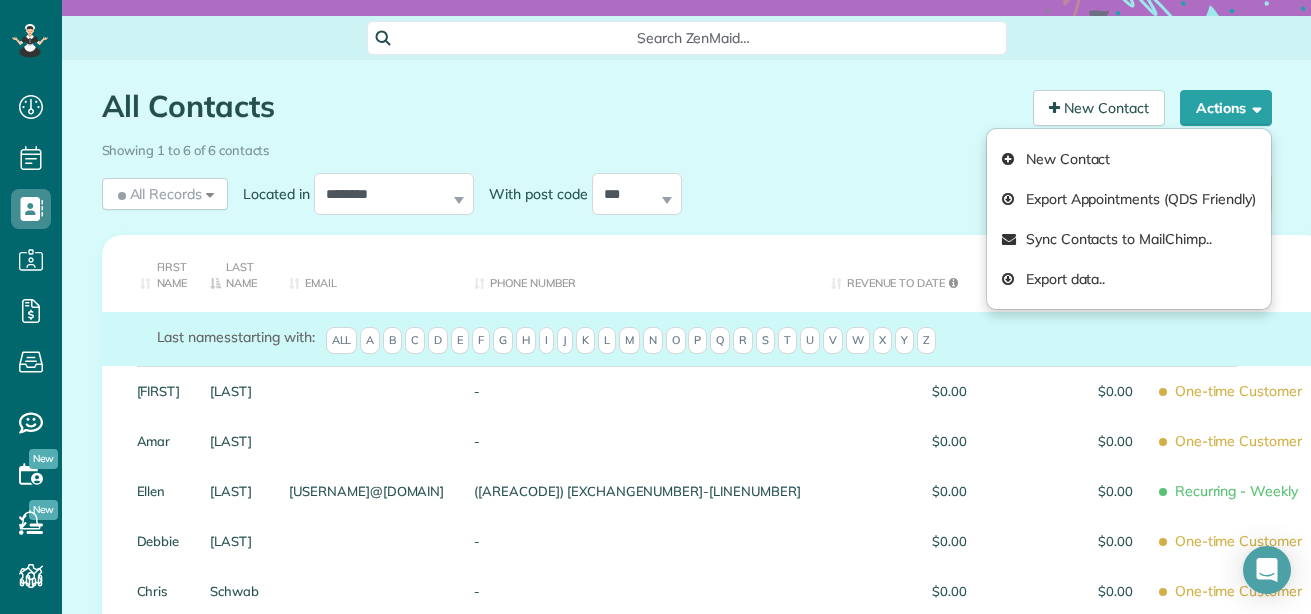 click on "Showing 1 to 6 of 6 contacts" at bounding box center [687, 146] 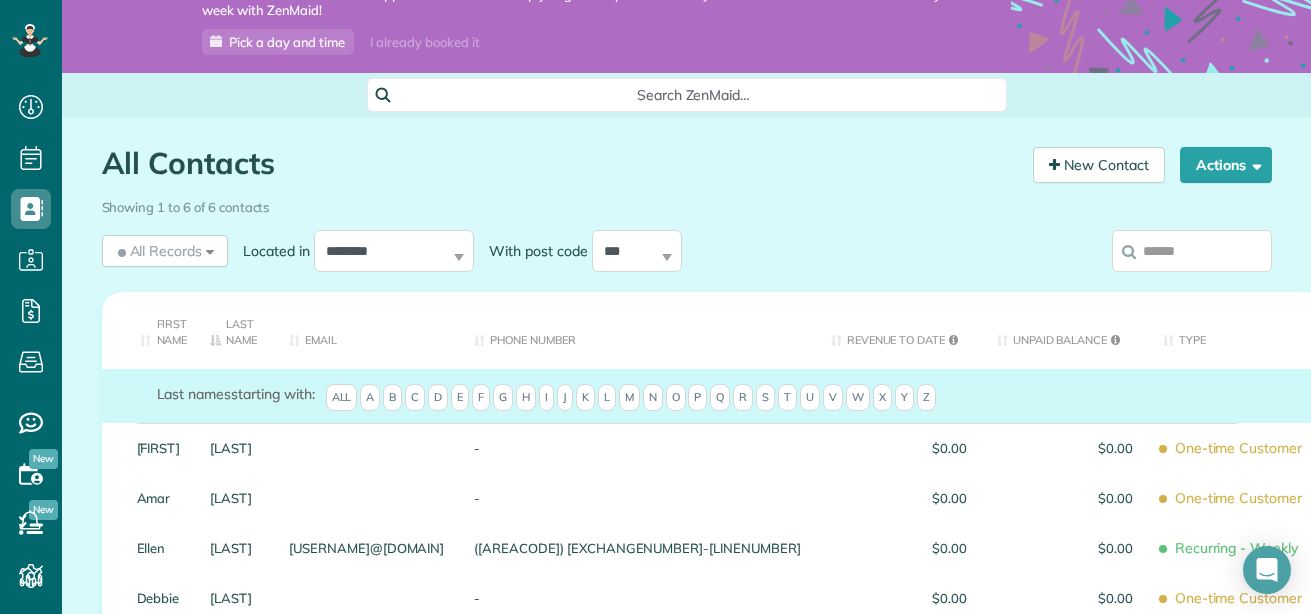 scroll, scrollTop: 0, scrollLeft: 0, axis: both 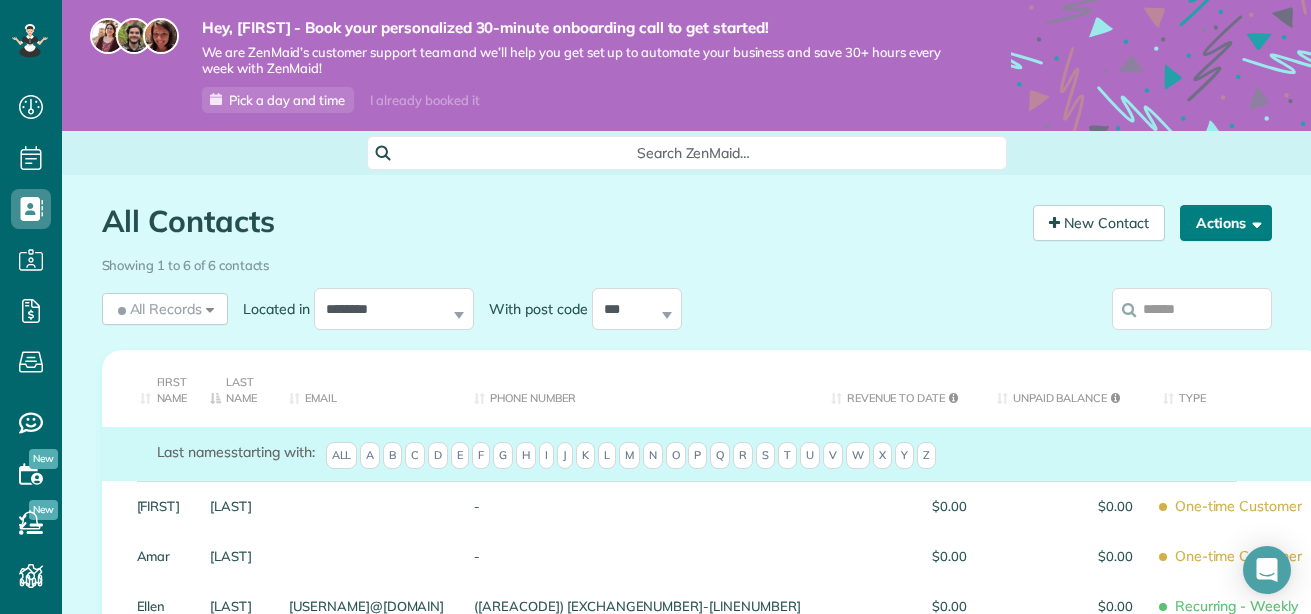 click at bounding box center [1253, 222] 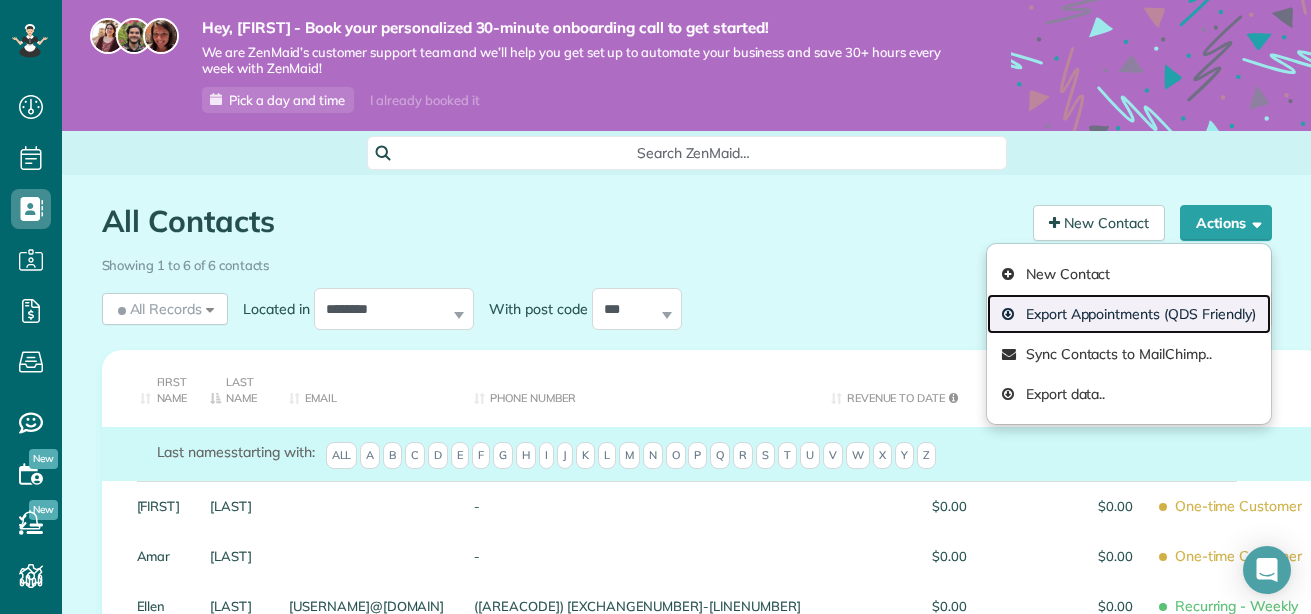 click on "Export Appointments (QDS Friendly)" at bounding box center (1129, 314) 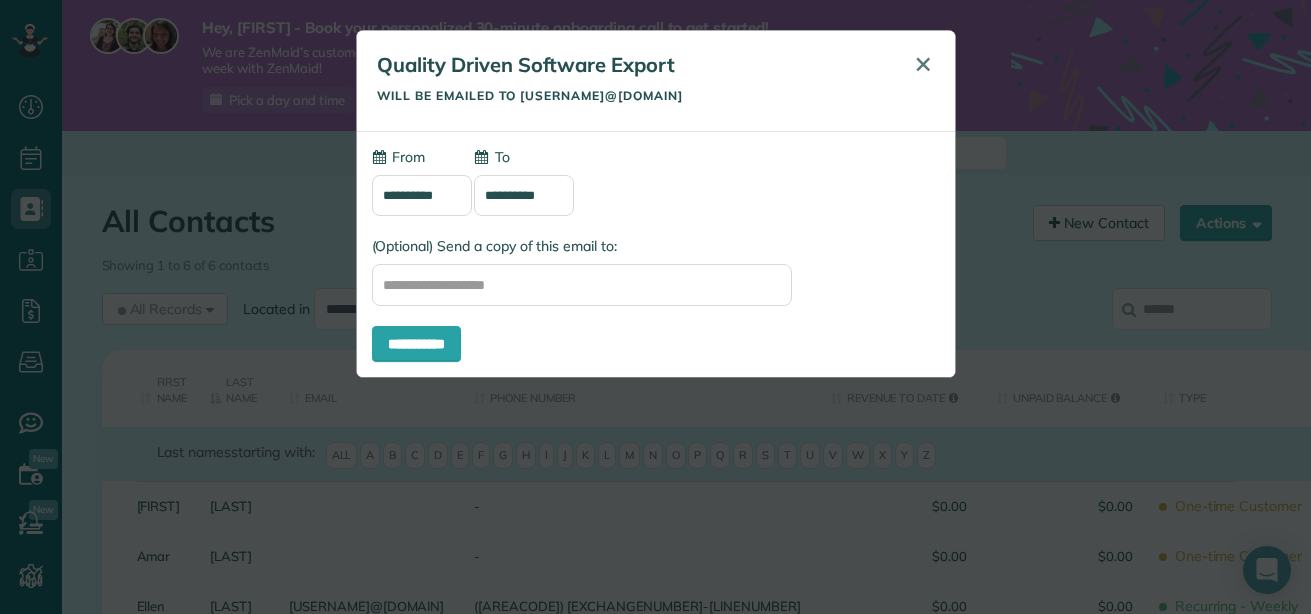 click on "✕" at bounding box center [923, 64] 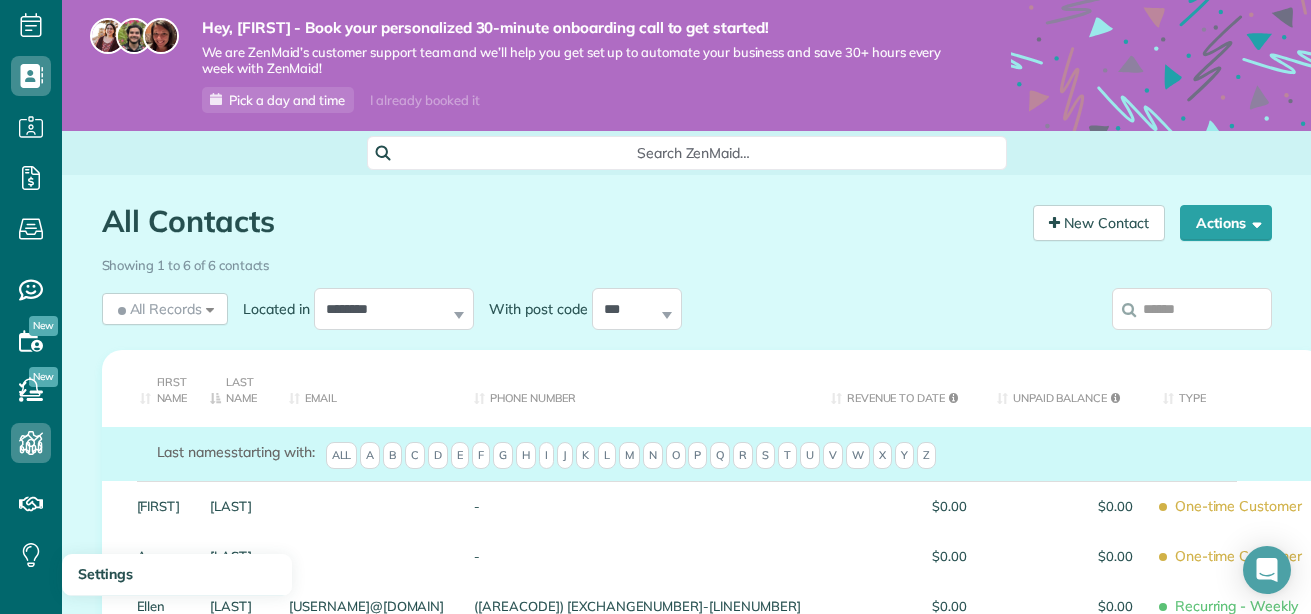 scroll, scrollTop: 134, scrollLeft: 0, axis: vertical 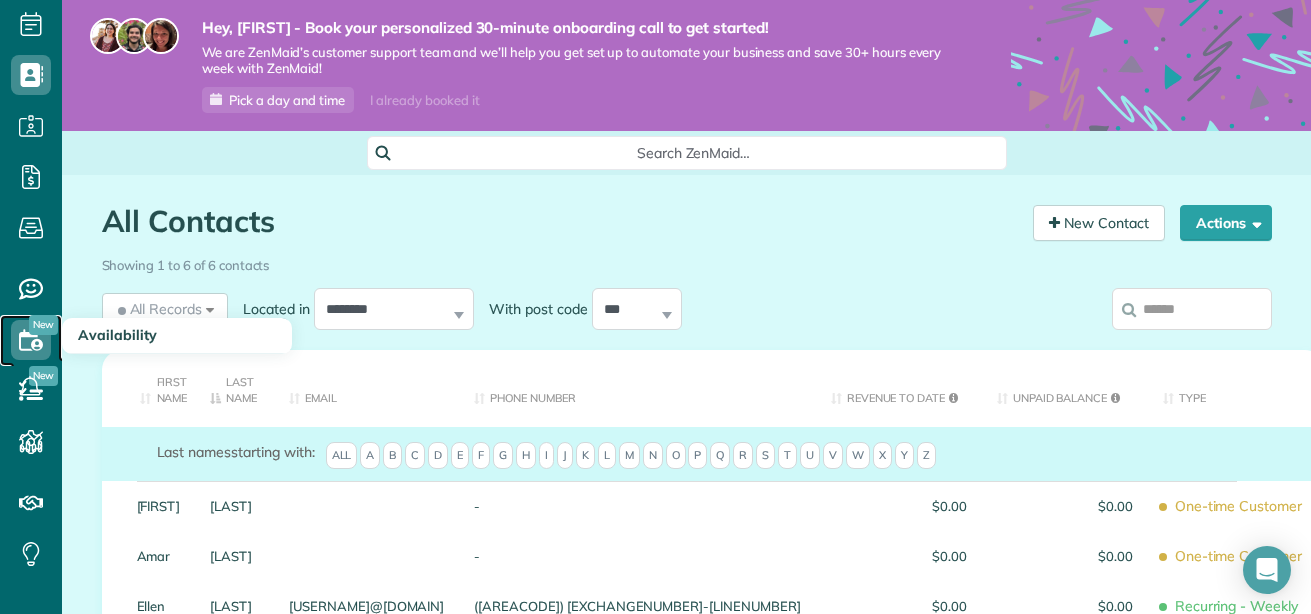click 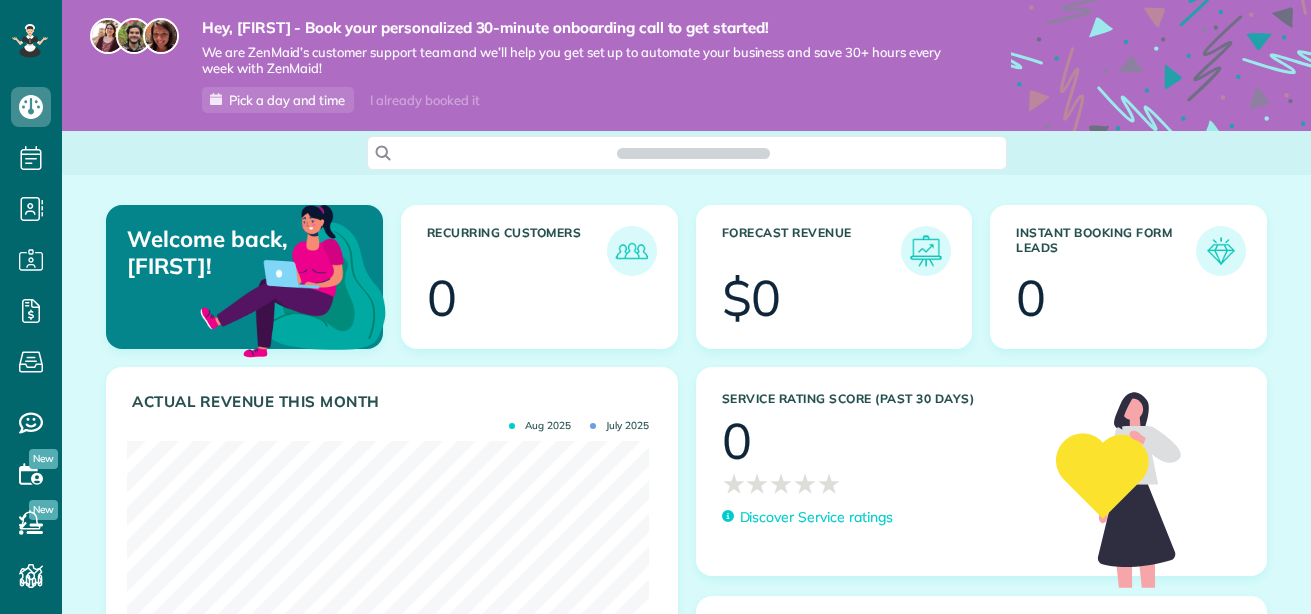 scroll, scrollTop: 0, scrollLeft: 0, axis: both 